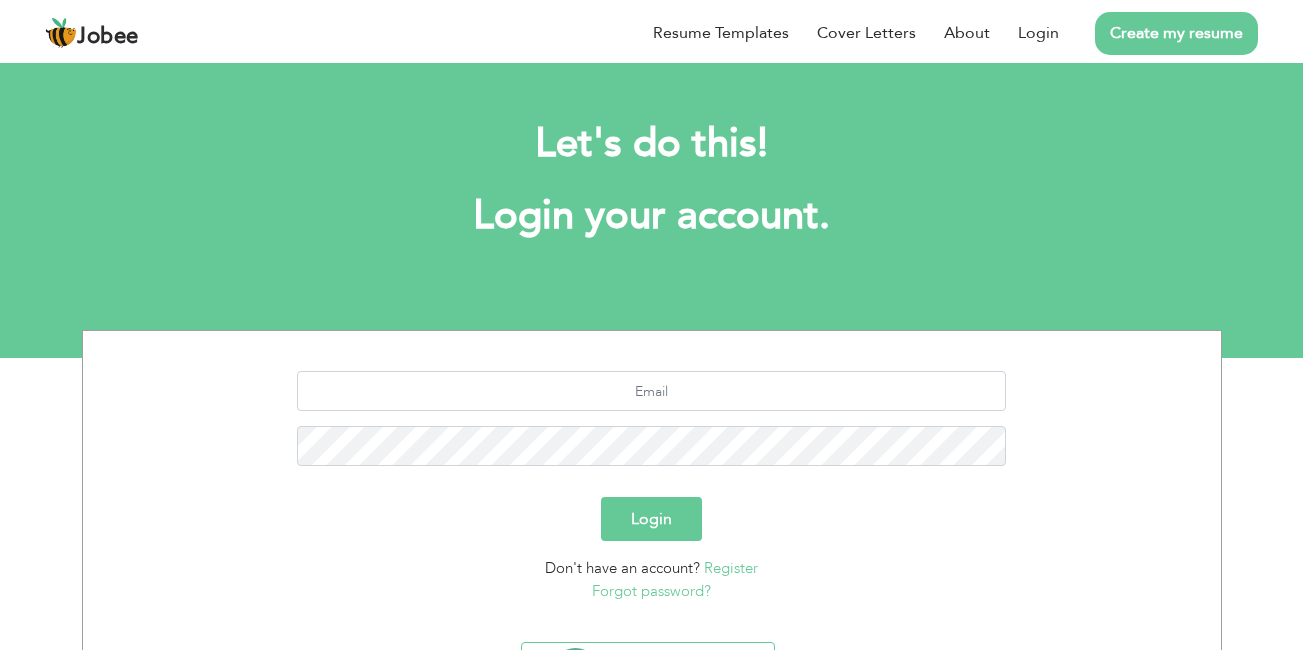 scroll, scrollTop: 0, scrollLeft: 0, axis: both 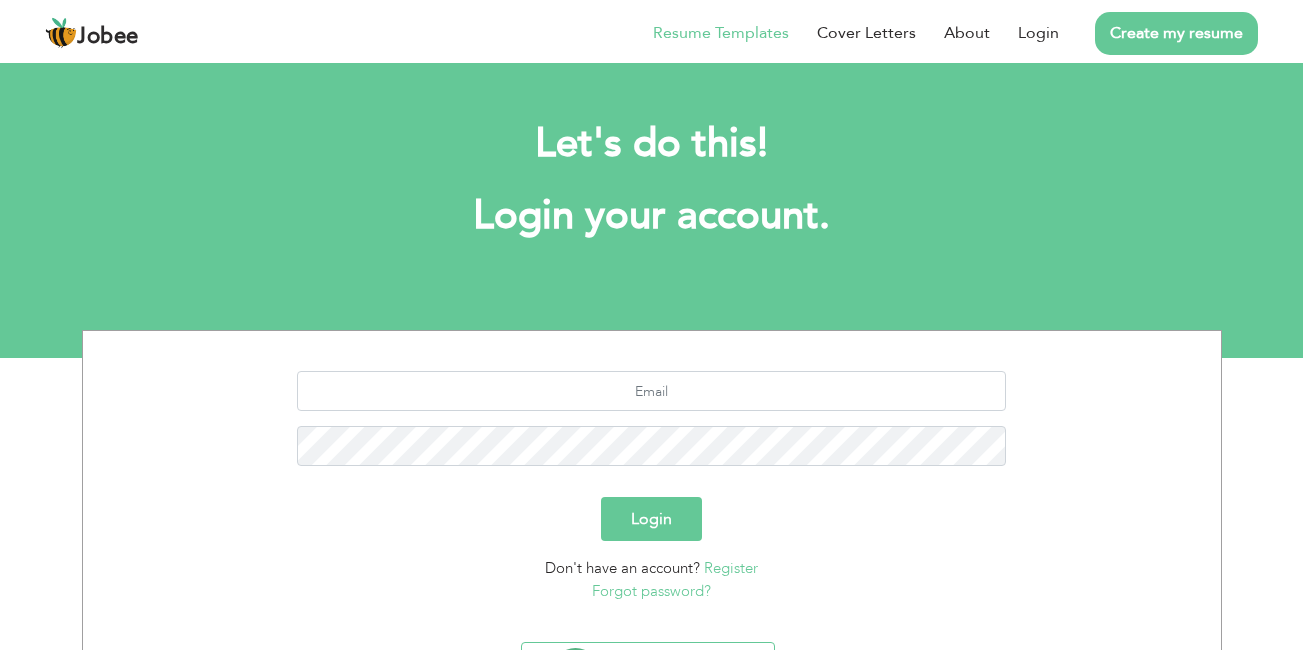 drag, startPoint x: 0, startPoint y: 0, endPoint x: 705, endPoint y: 42, distance: 706.24994 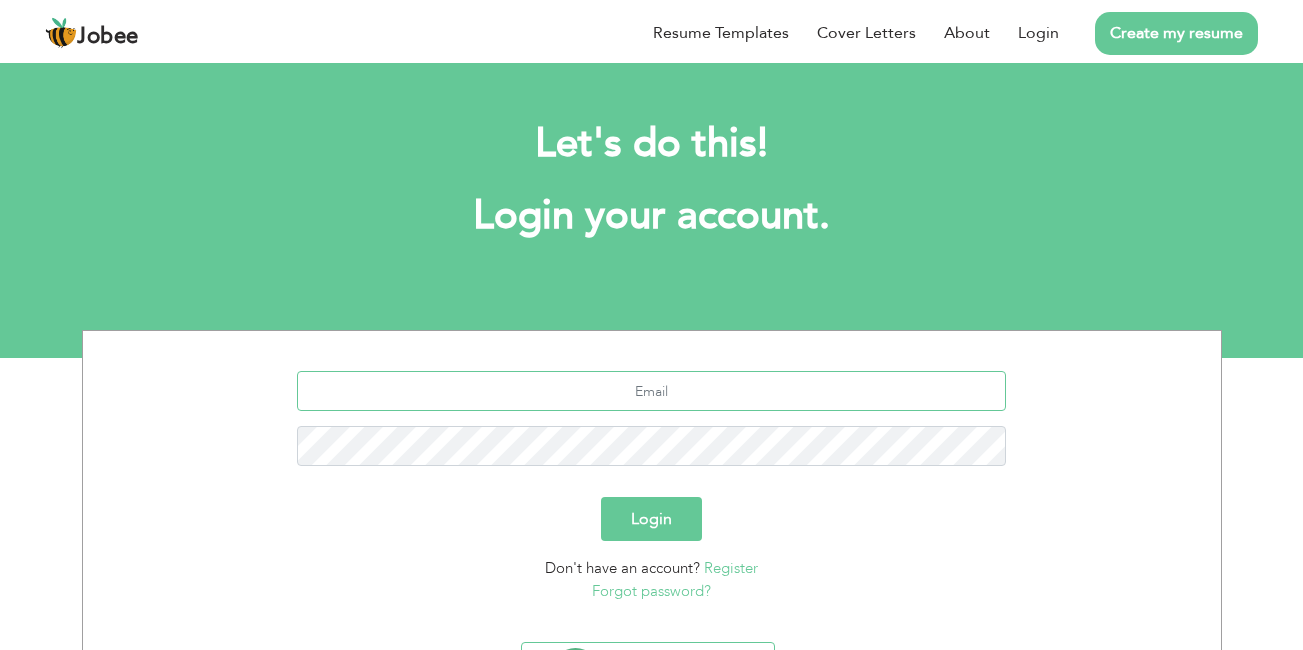 click at bounding box center (651, 391) 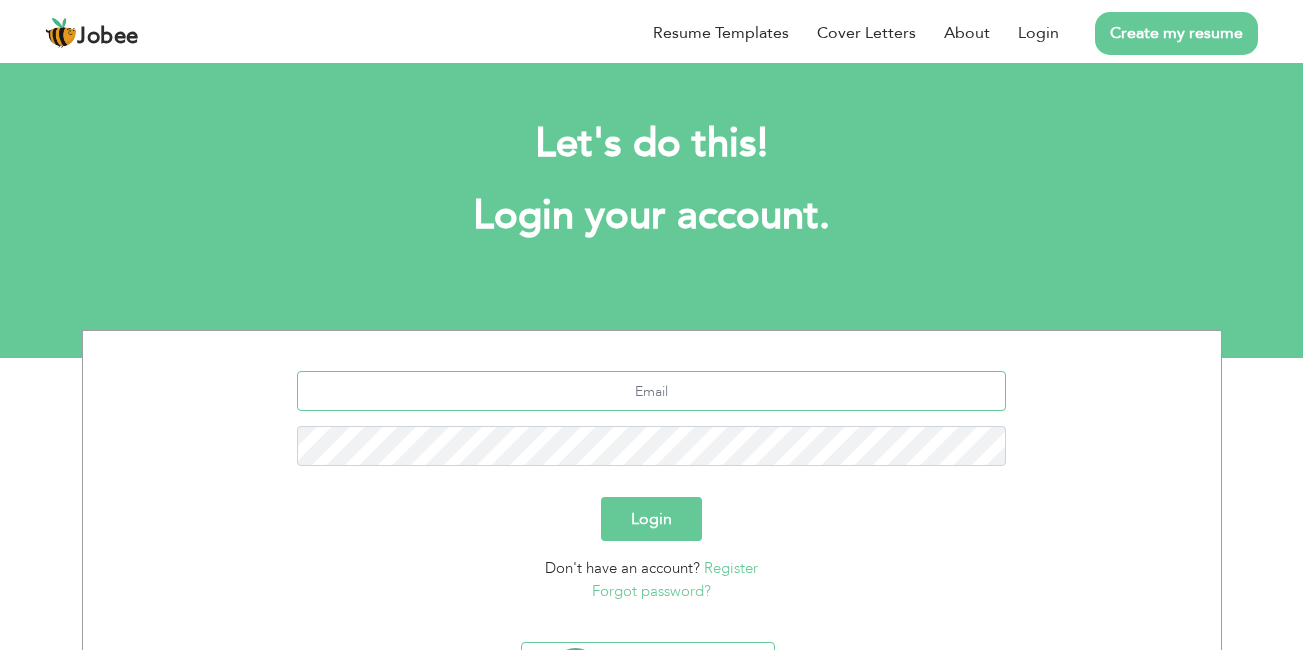 type on "injoker213@gmail.com" 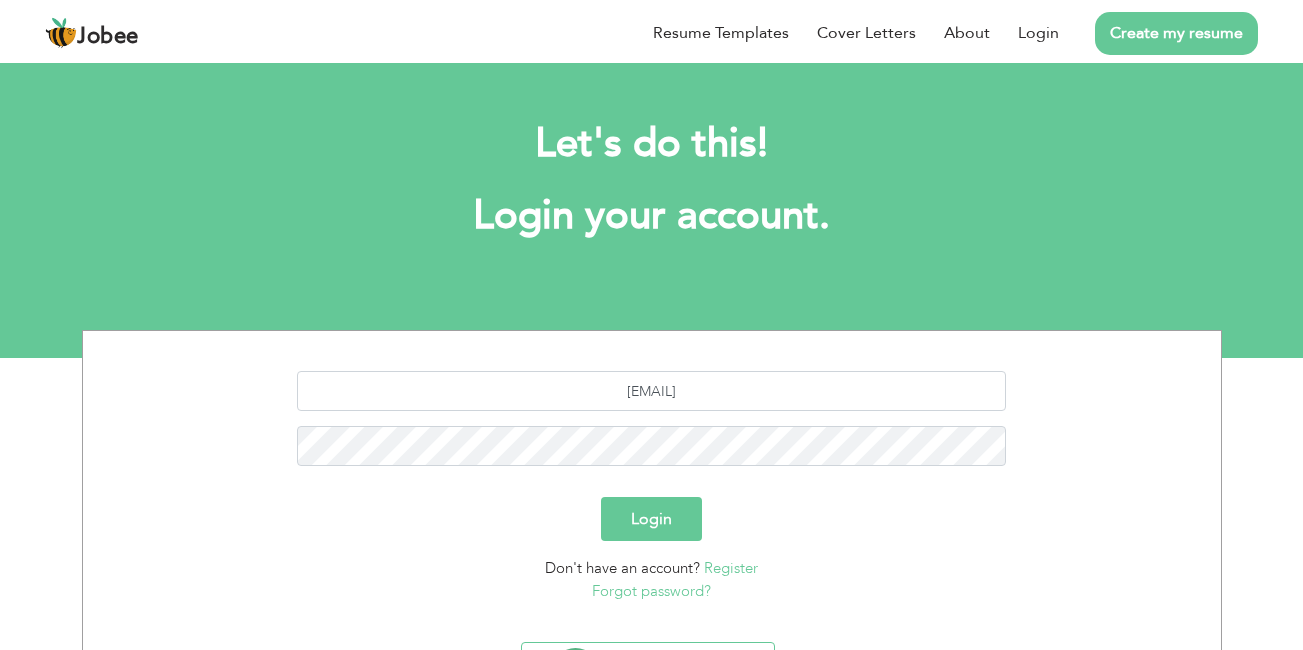click on "Login" at bounding box center [651, 519] 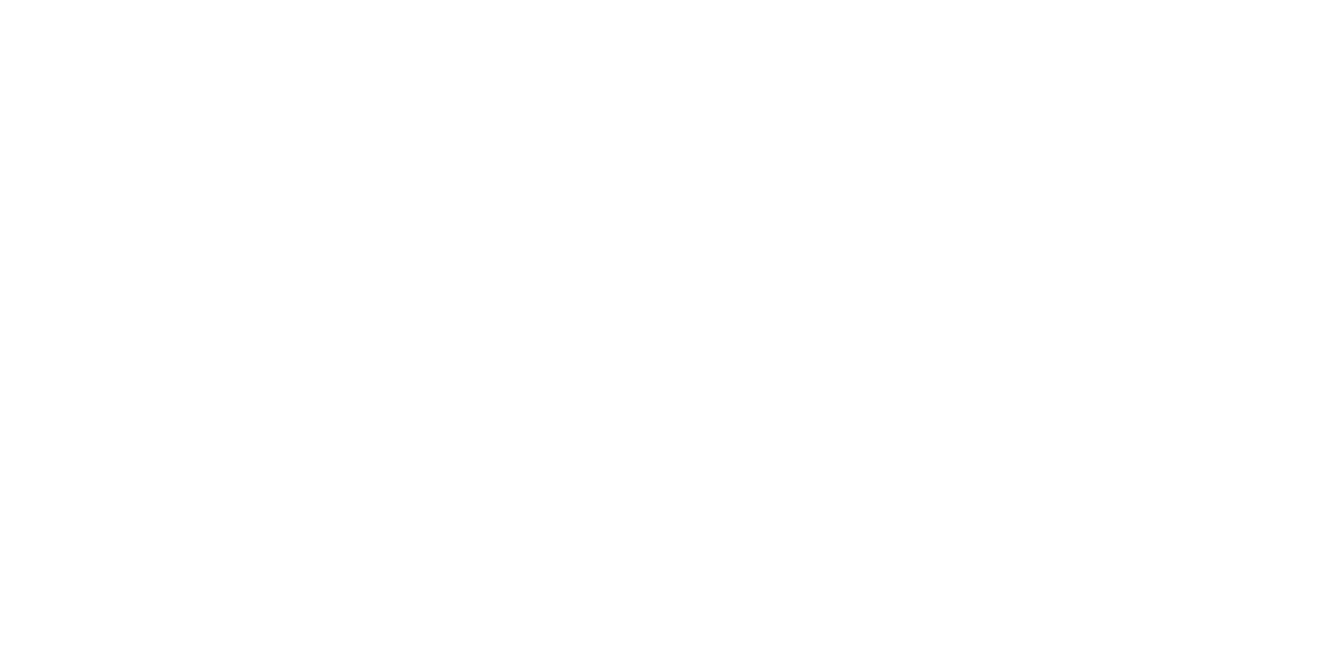 scroll, scrollTop: 0, scrollLeft: 0, axis: both 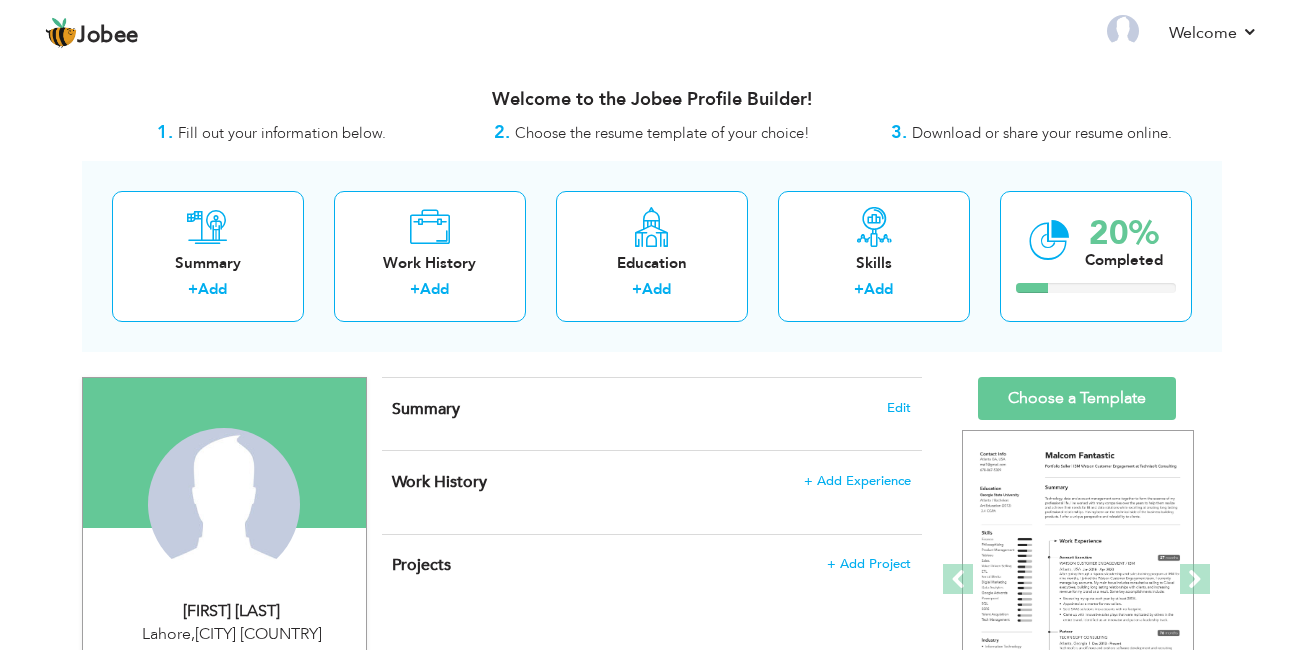 click on "View Resume
Export PDF
Profile
Summary
Public Link
Experience
Education
Awards
Work Histroy
Projects
Certifications
Skills
Preferred Job City" at bounding box center (651, 1003) 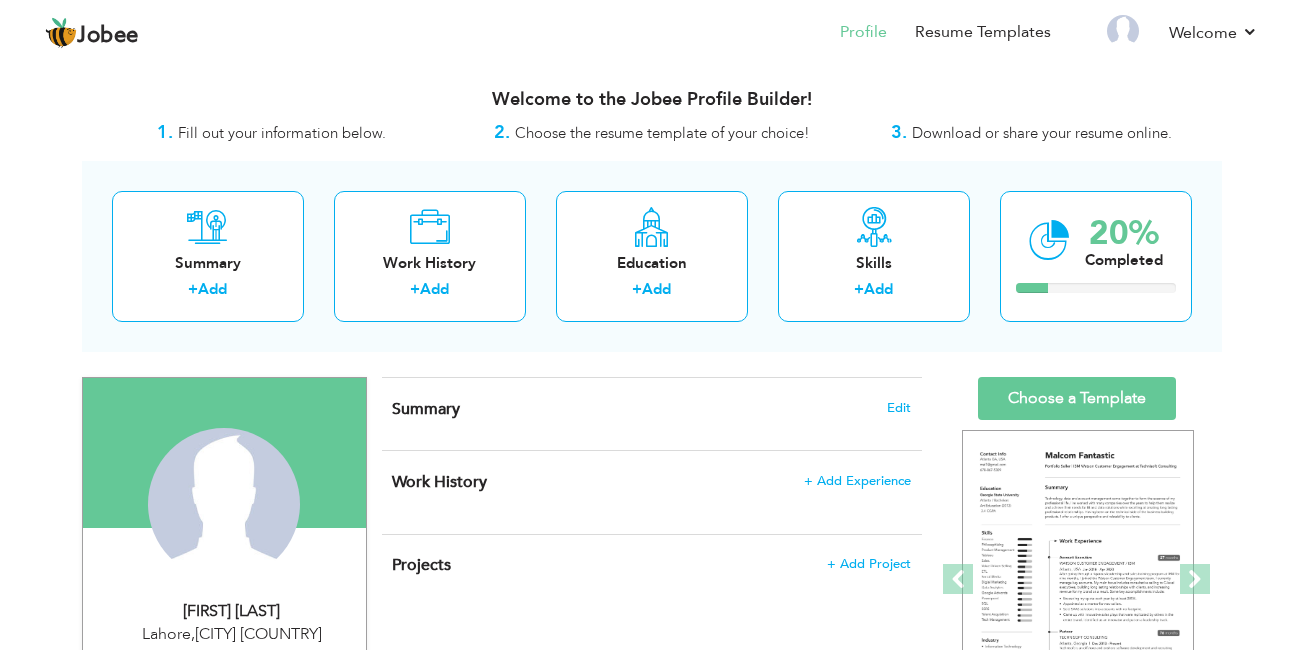 scroll, scrollTop: 0, scrollLeft: 0, axis: both 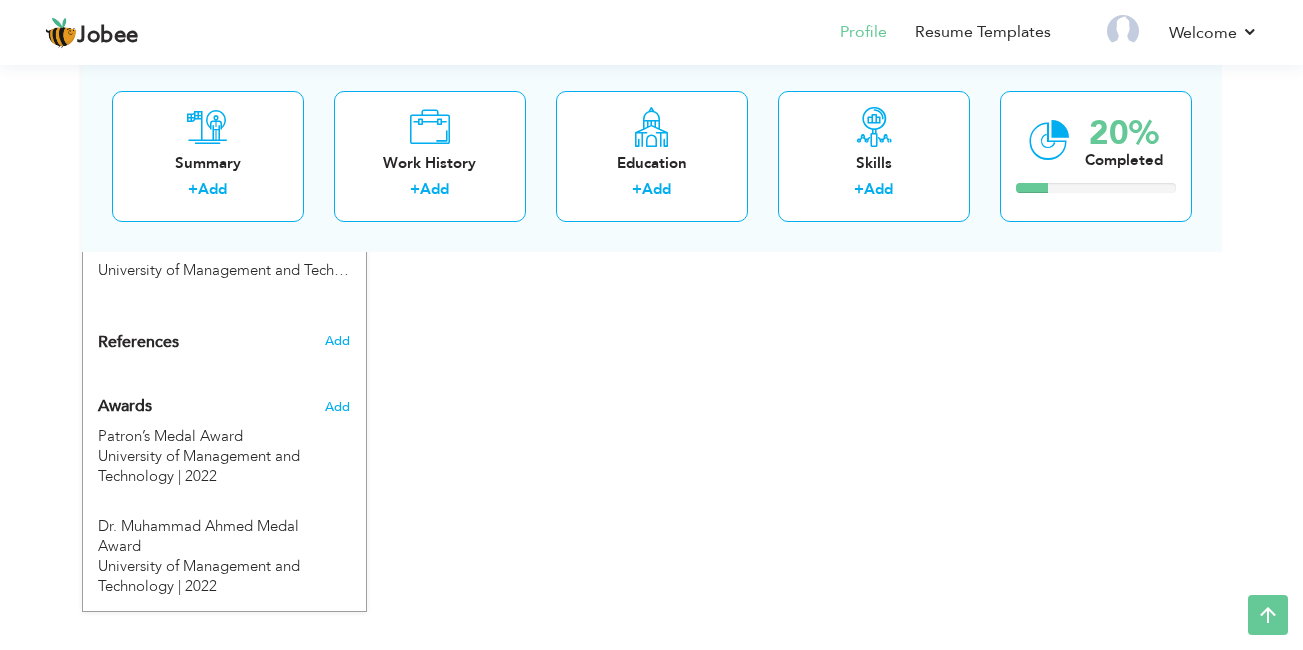 click on "CV Import
Profile Strength
0%
Select an Item from right menu
Work History
* Job Title Tools" at bounding box center (652, -162) 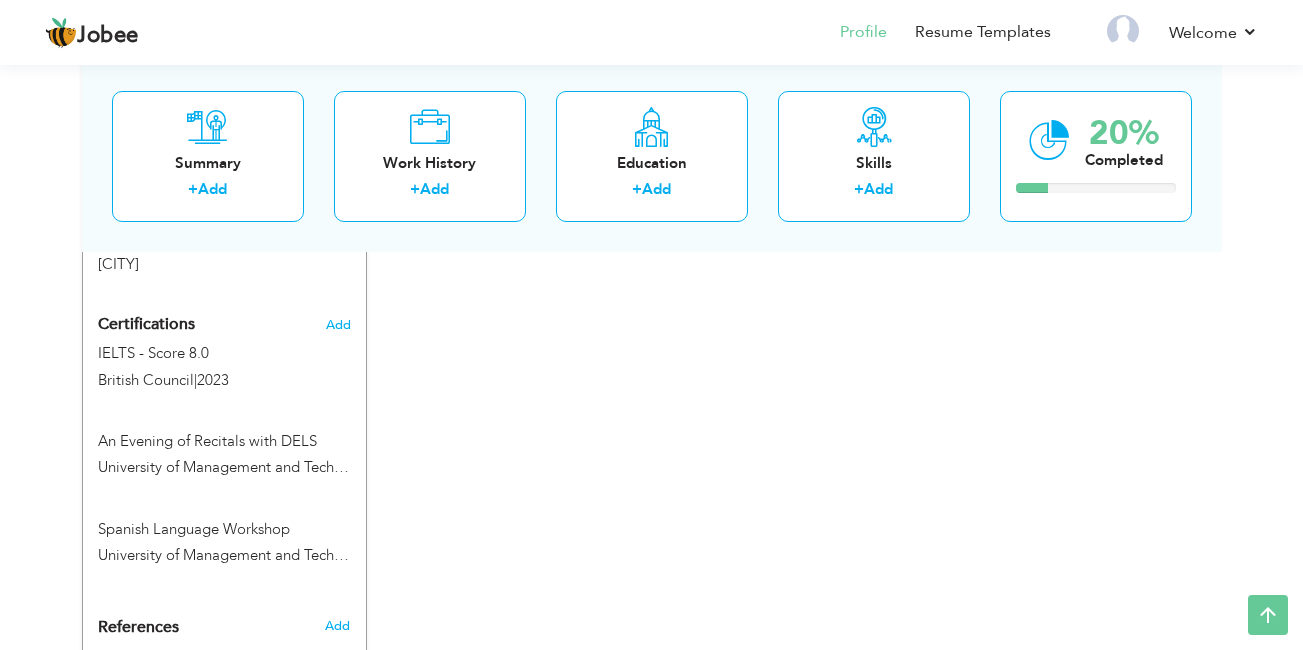 scroll, scrollTop: 1009, scrollLeft: 0, axis: vertical 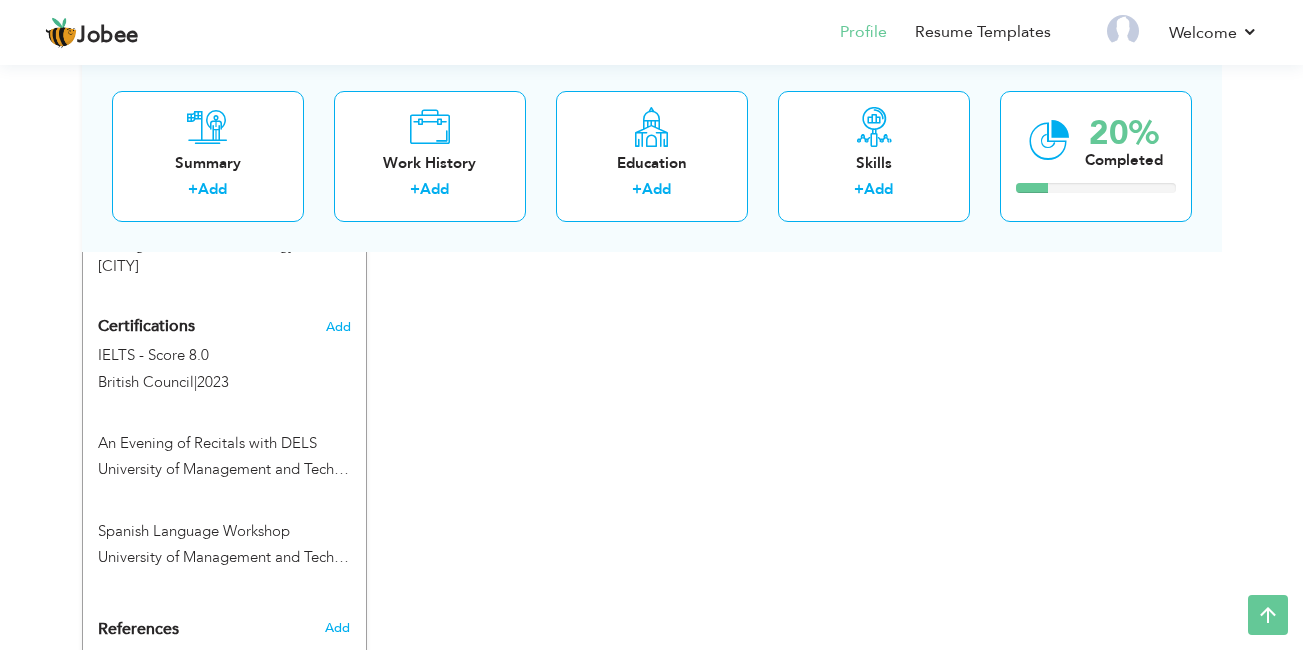 click on "CV Import
Profile Strength
0%
Select an Item from right menu
Work History
* Job Title Tools" at bounding box center (652, 125) 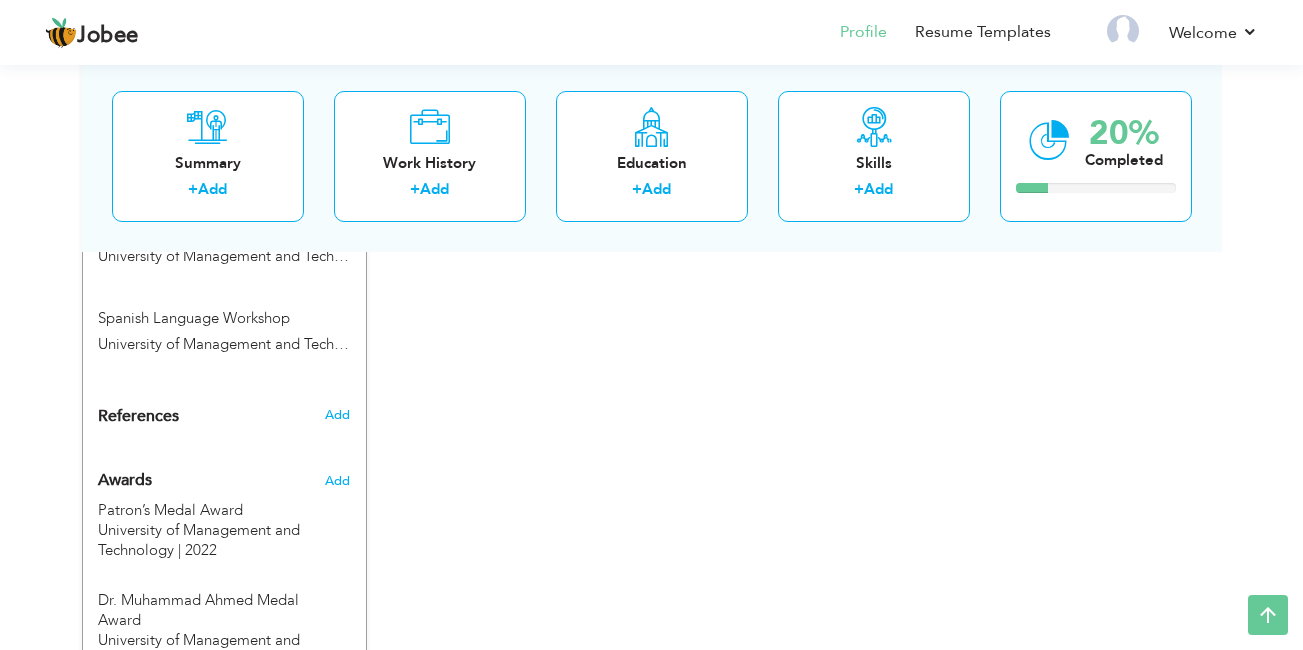 scroll, scrollTop: 1296, scrollLeft: 0, axis: vertical 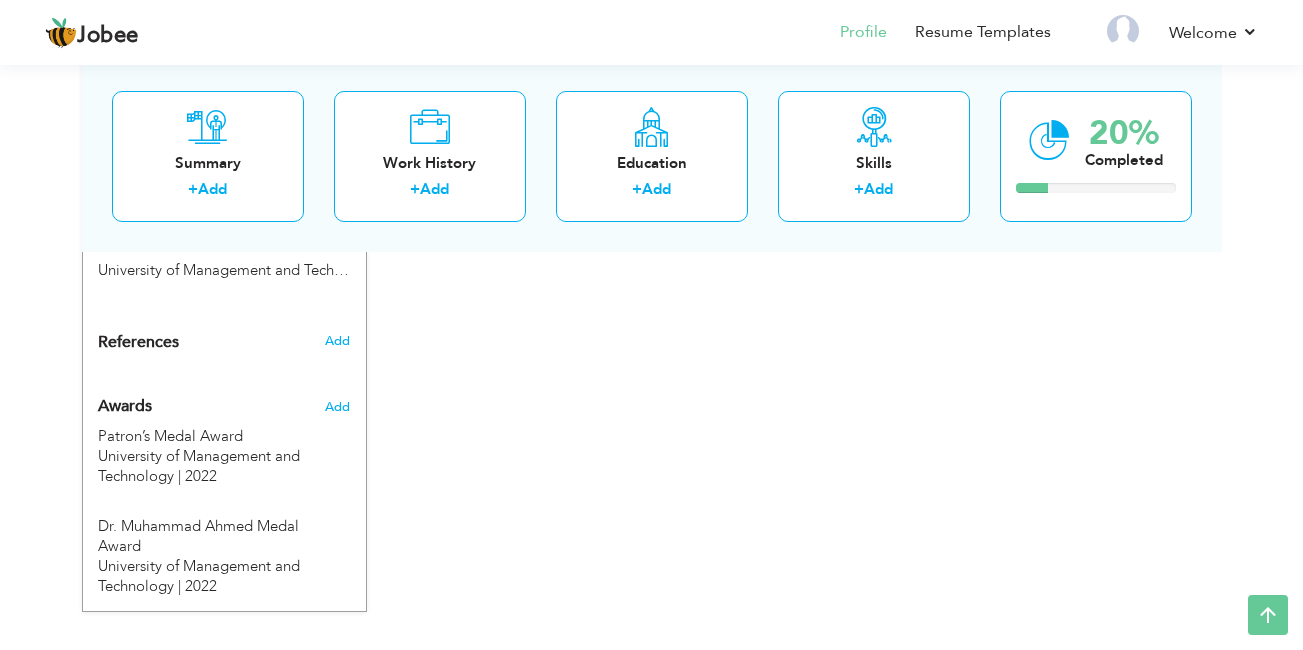 click on "Add" at bounding box center [337, 407] 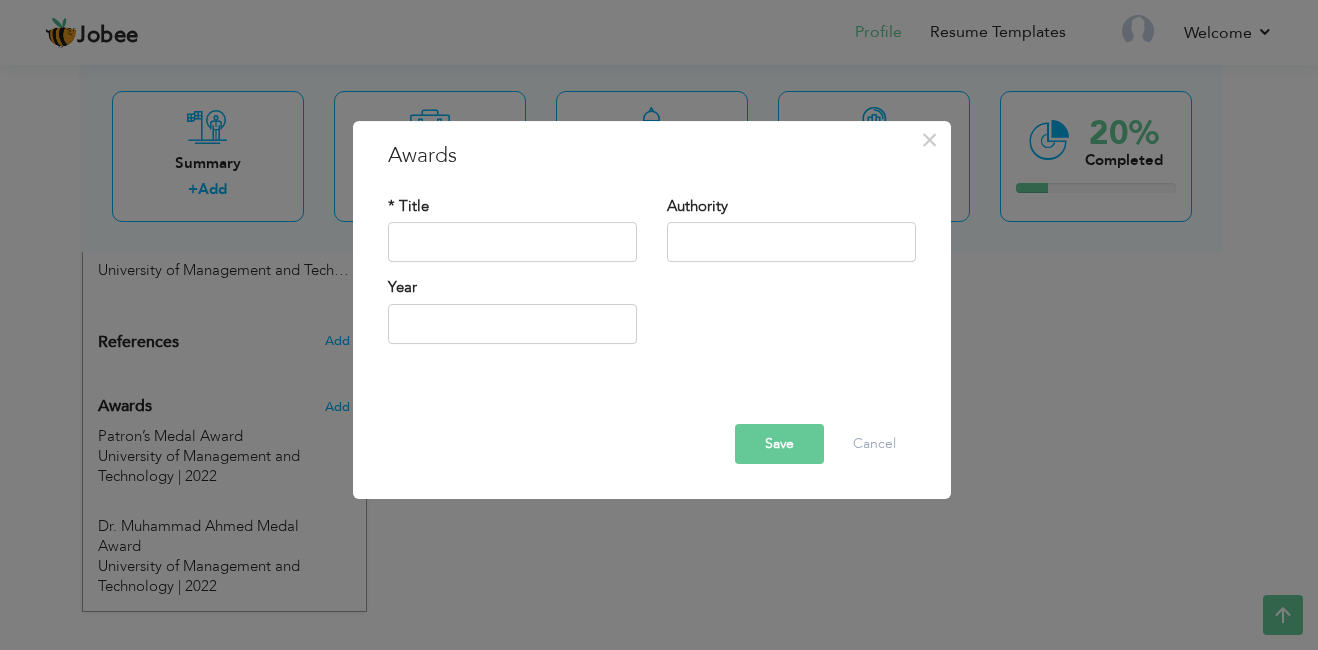 click on "×
Awards
* Title
Authority
Year" at bounding box center (659, 325) 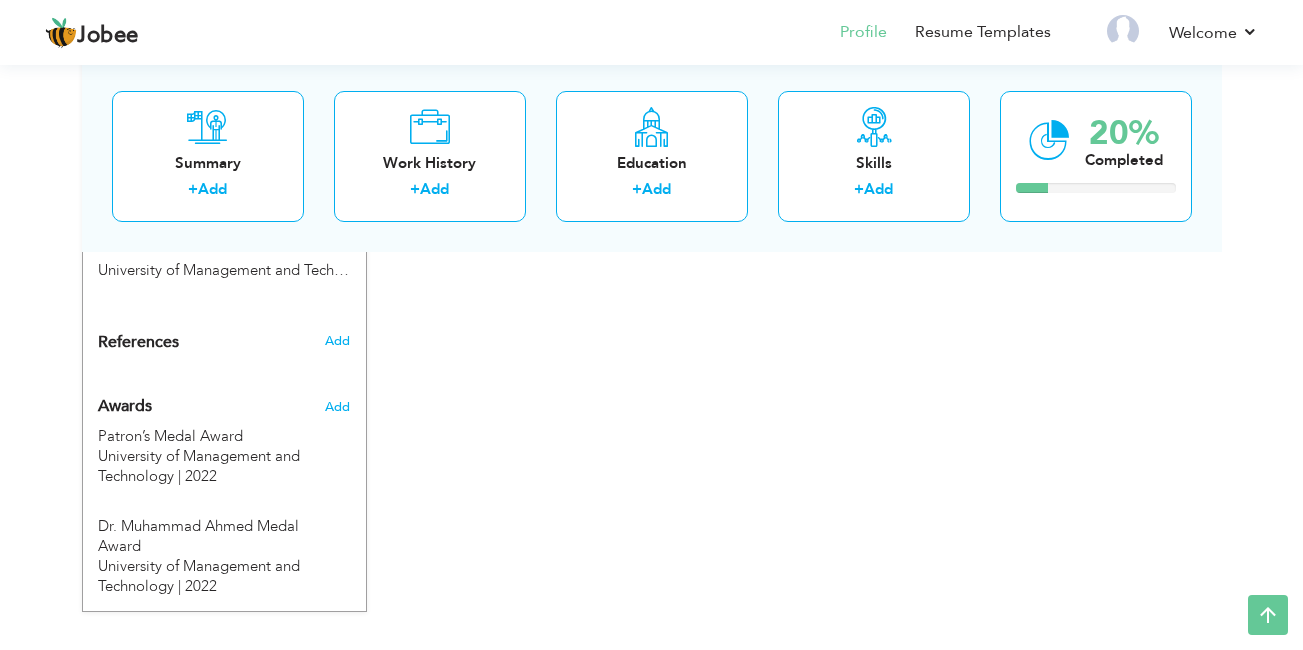 click on "CV Import
Profile Strength
0%
Select an Item from right menu
Work History
* Job Title Tools" at bounding box center [652, -162] 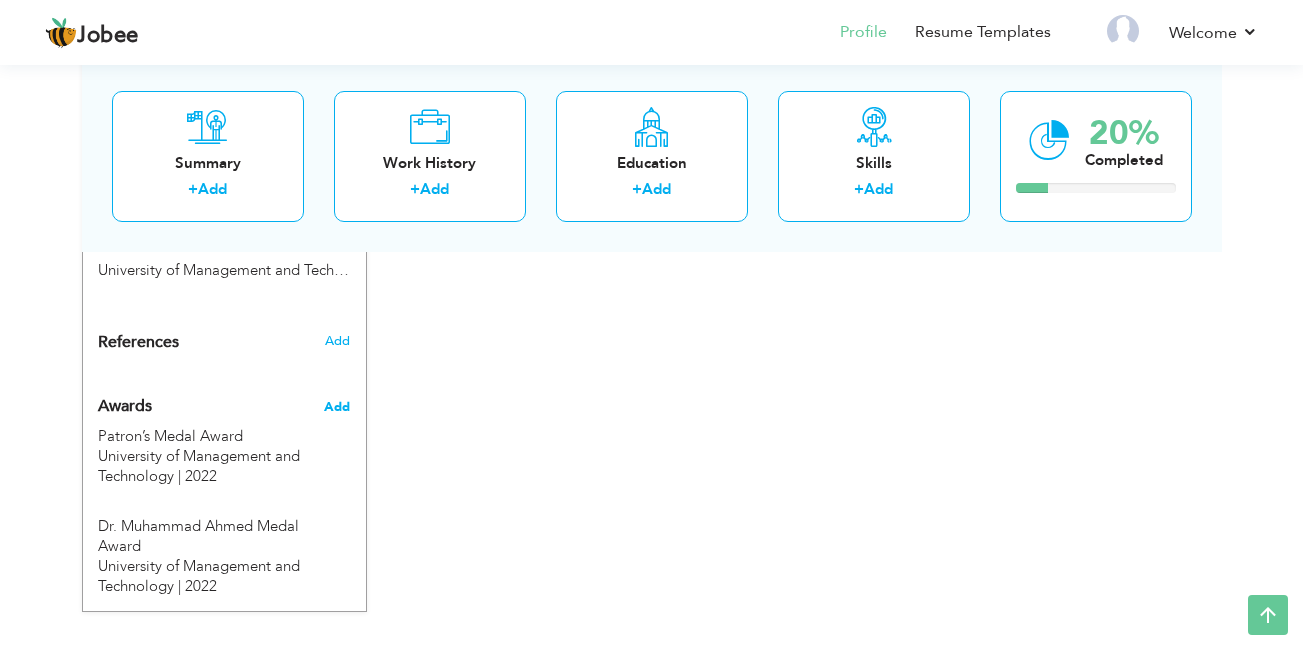 click on "Add" at bounding box center (337, 407) 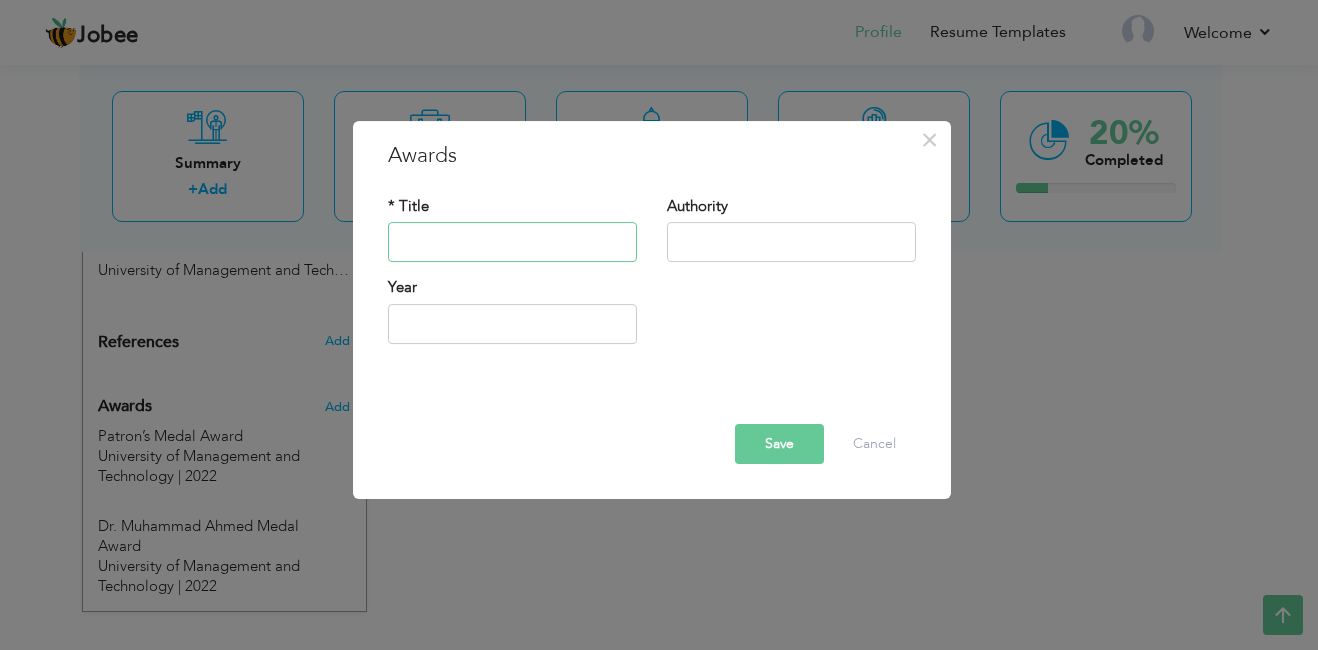 click at bounding box center (512, 243) 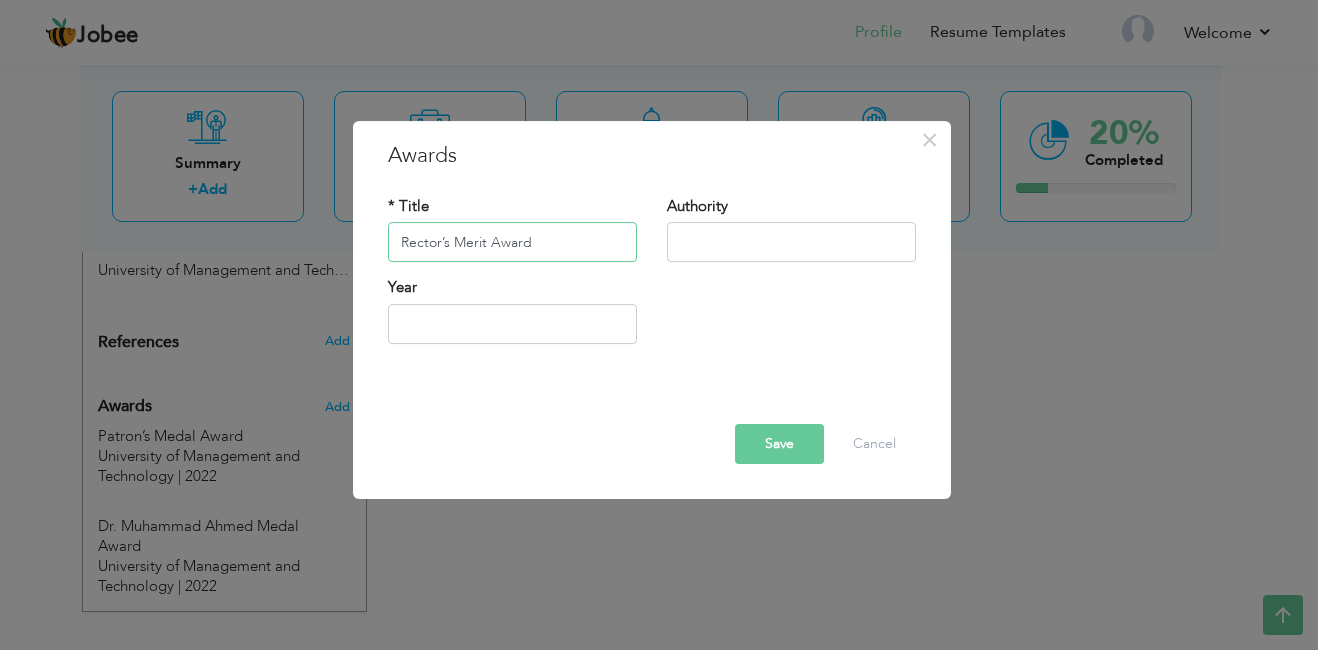 type on "Rector’s Merit Award" 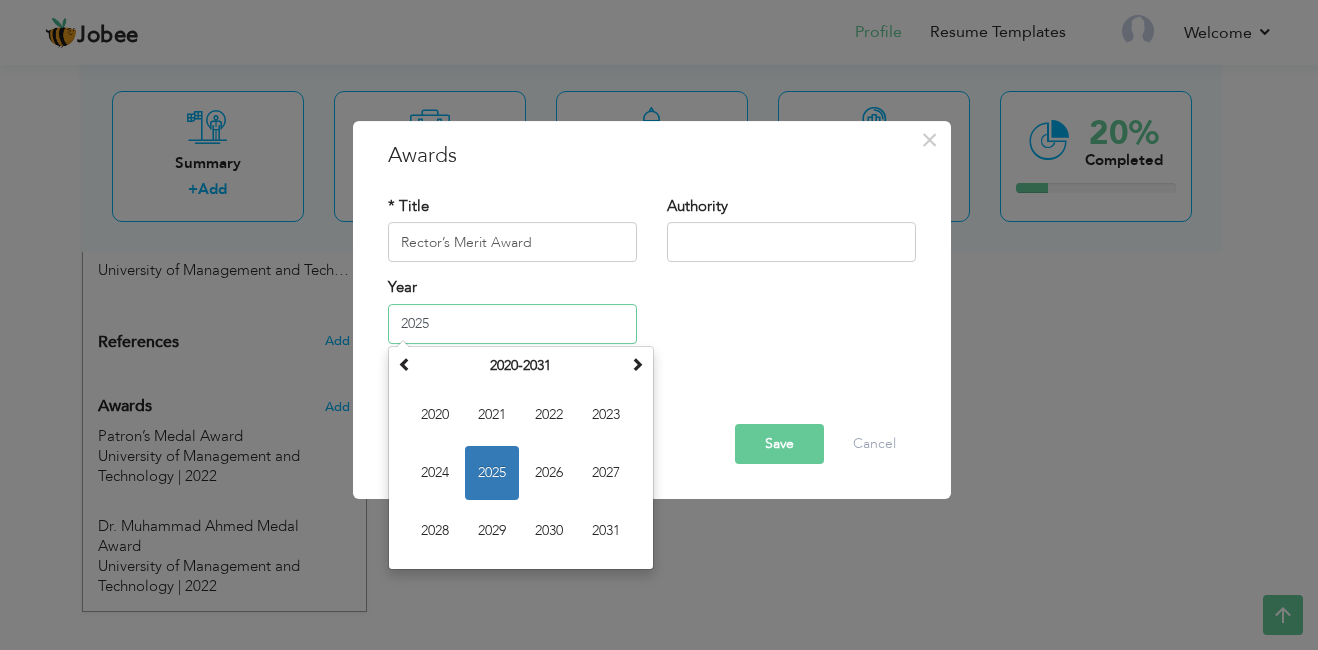click on "2025" at bounding box center [512, 324] 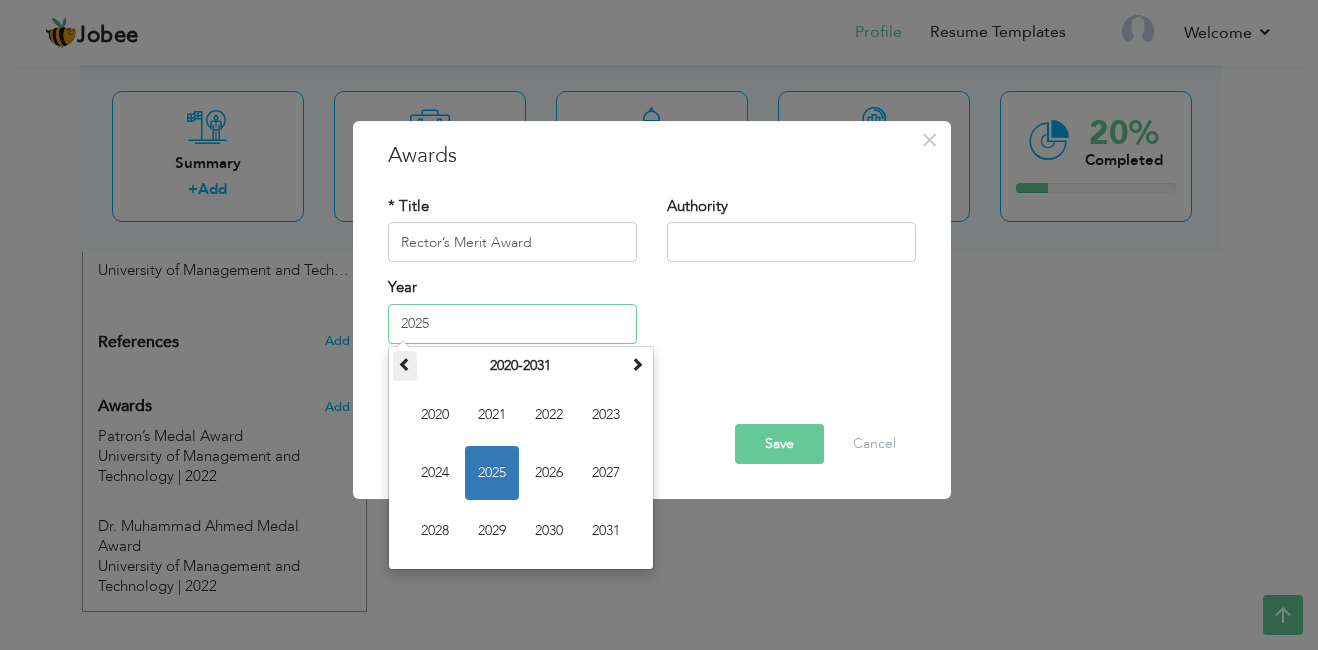 click at bounding box center [405, 364] 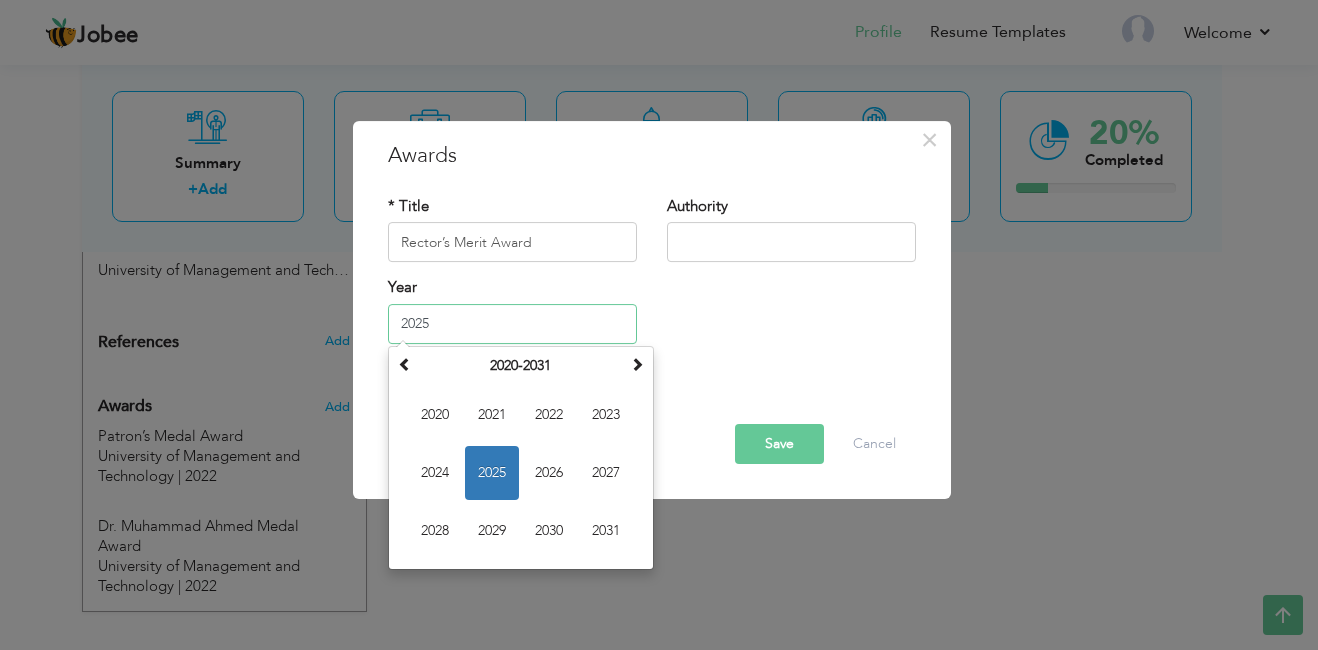 click on "2025" at bounding box center (512, 324) 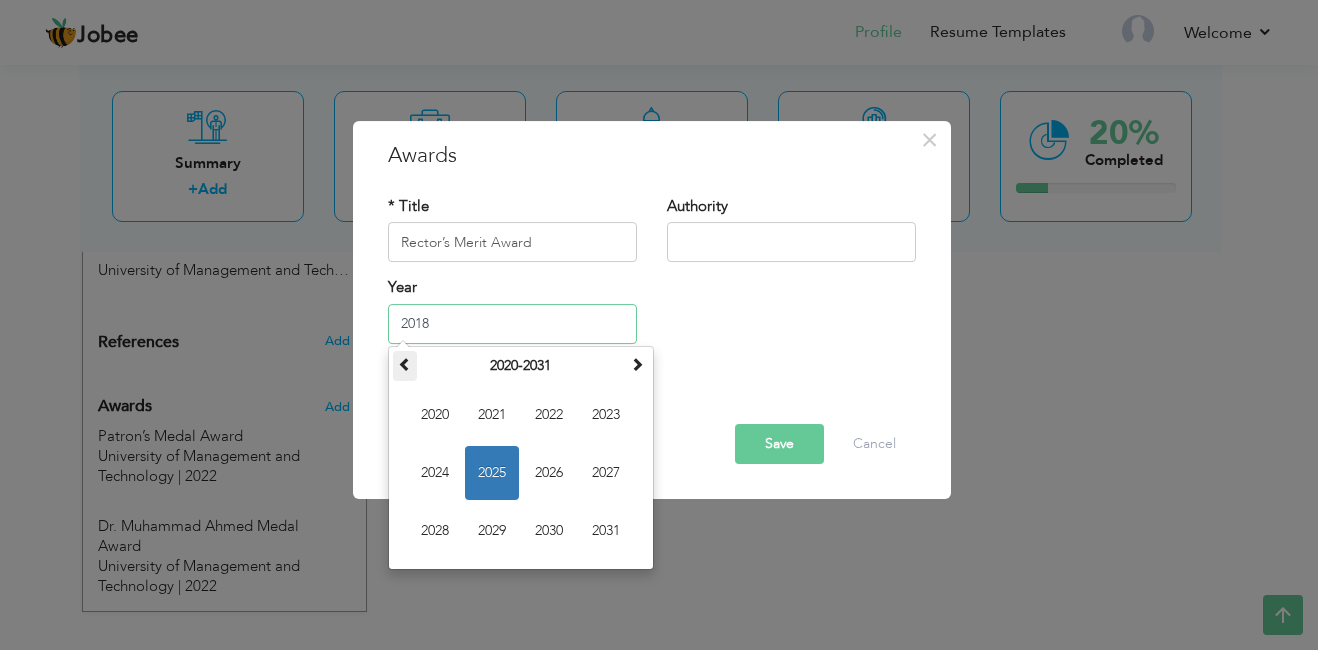 click at bounding box center [405, 366] 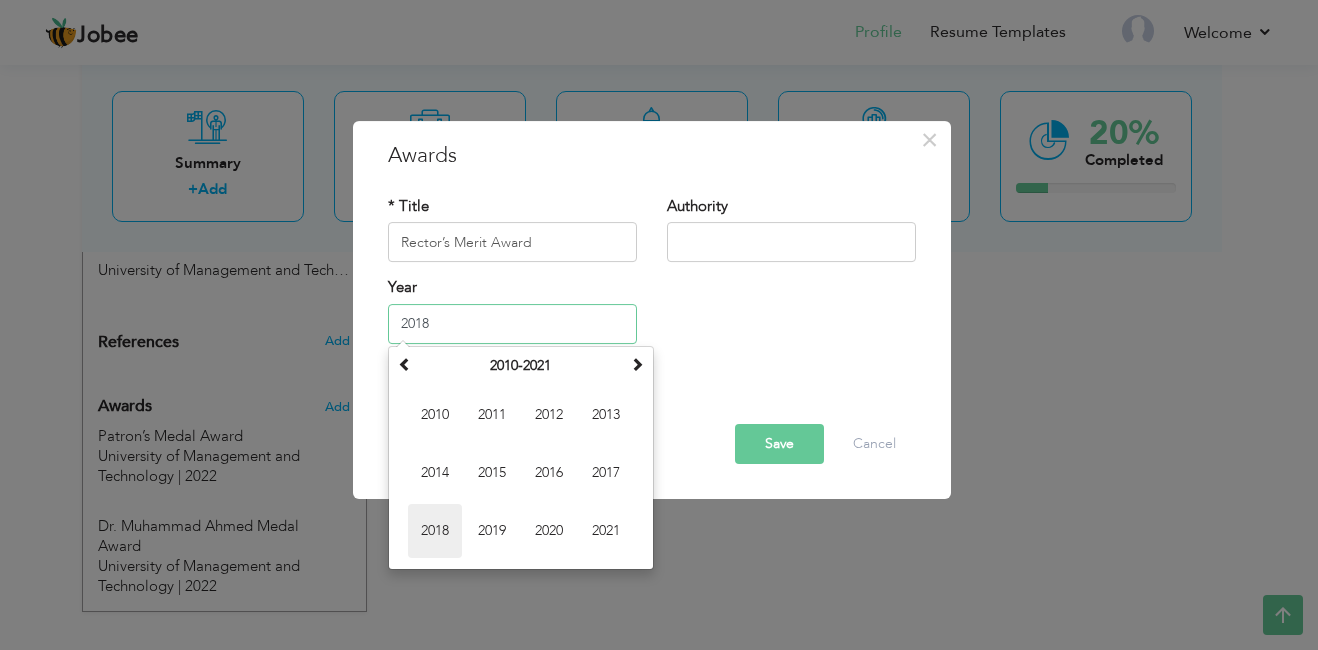 click on "2018" at bounding box center [435, 531] 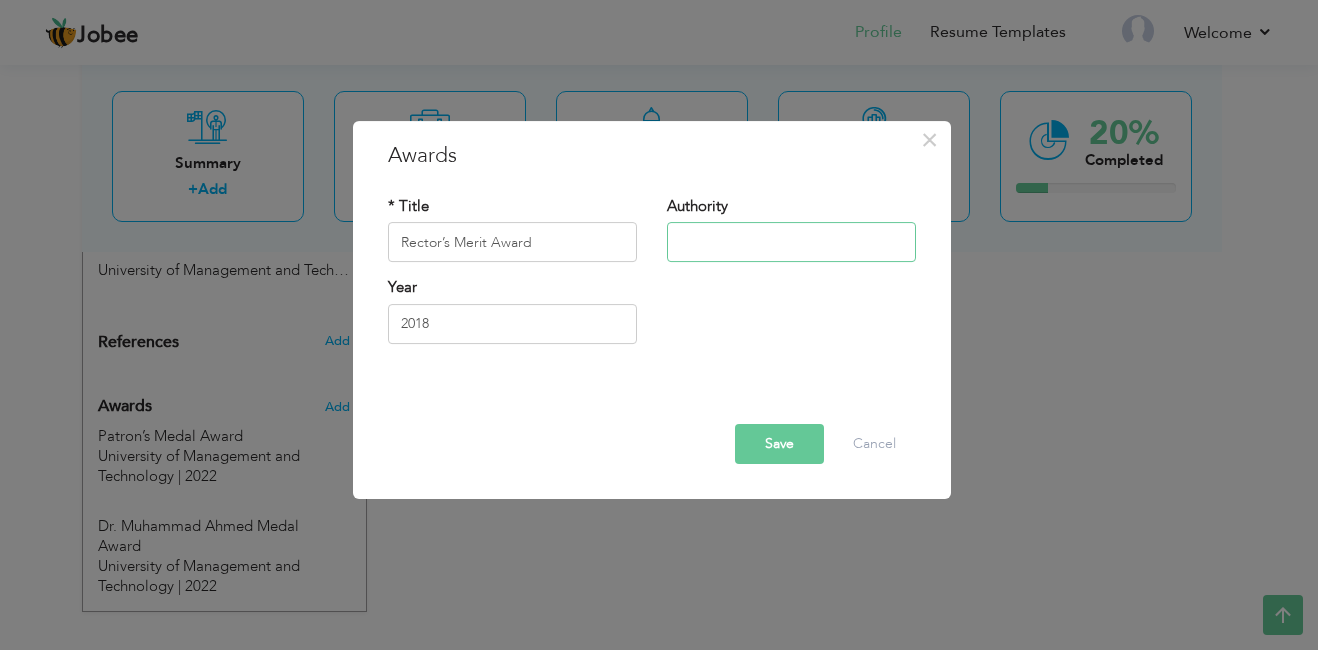 click at bounding box center (791, 243) 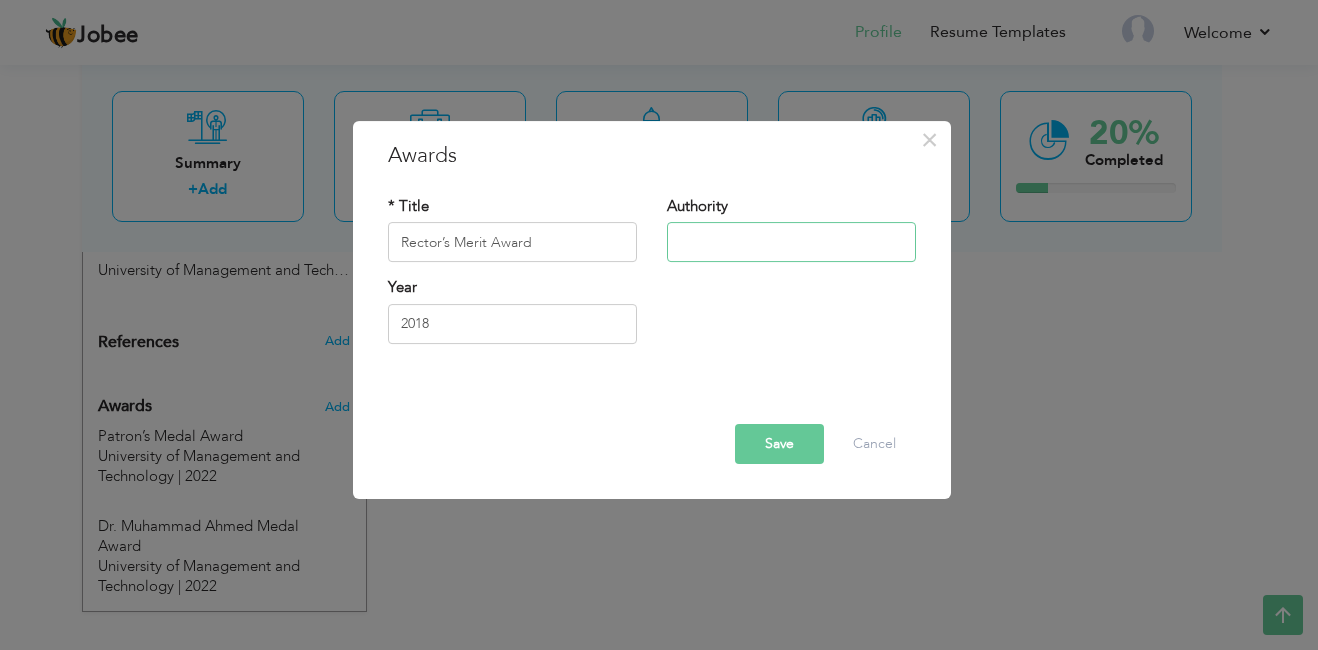 type on "University of Management and Technology" 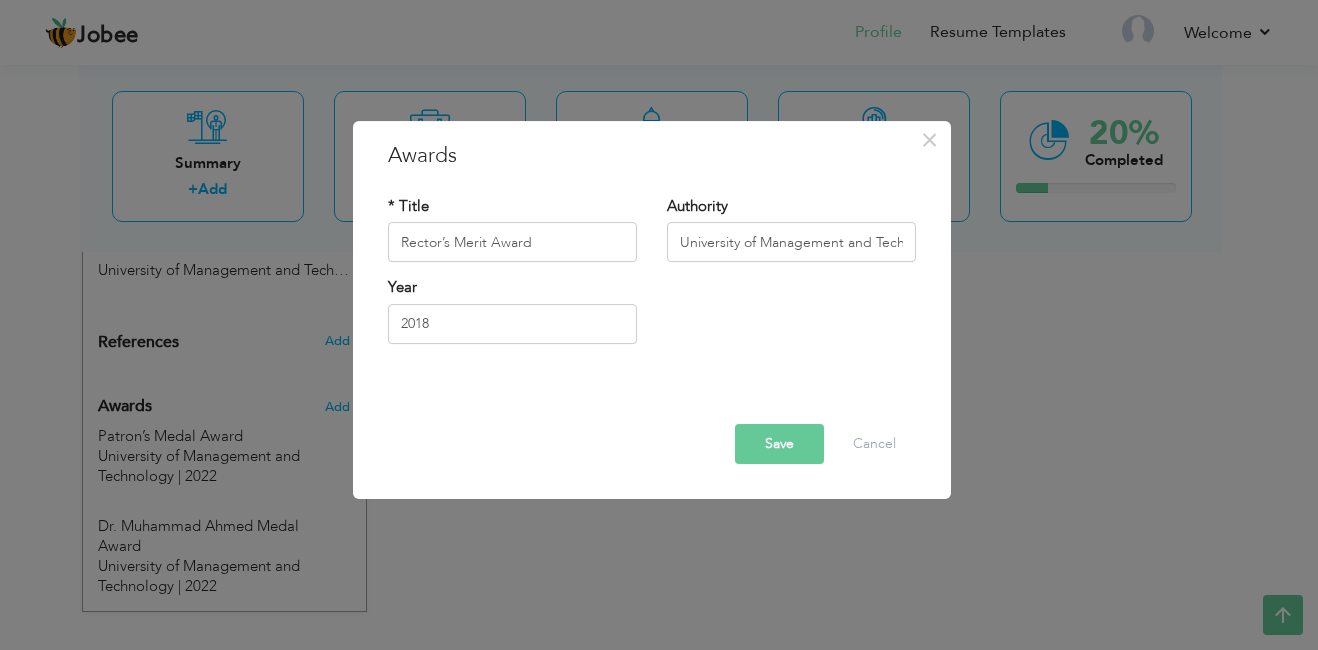 click on "Save" at bounding box center [779, 444] 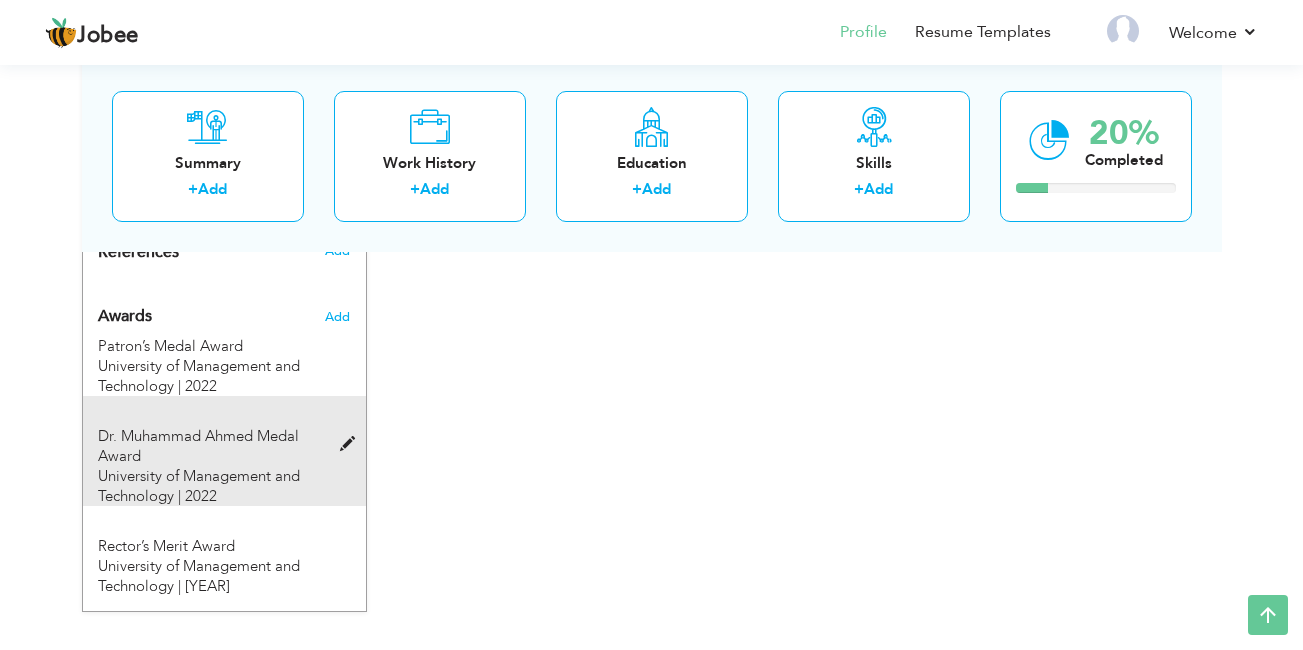 scroll, scrollTop: 1389, scrollLeft: 0, axis: vertical 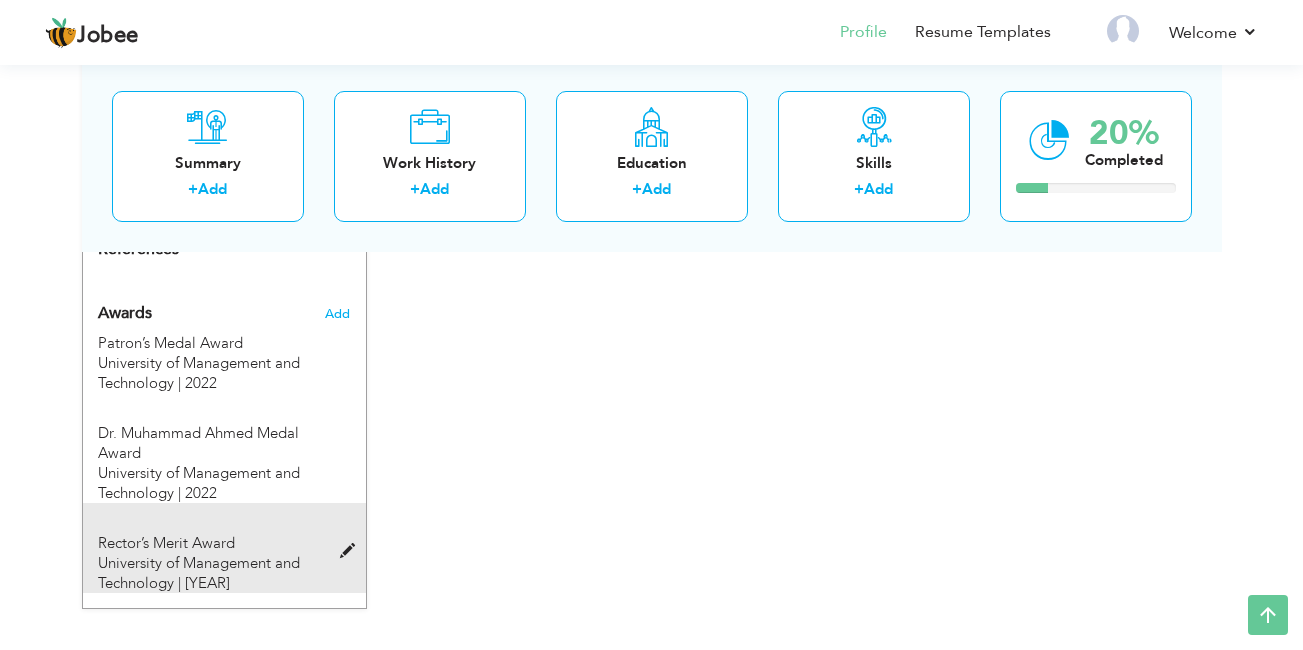 click at bounding box center [354, 540] 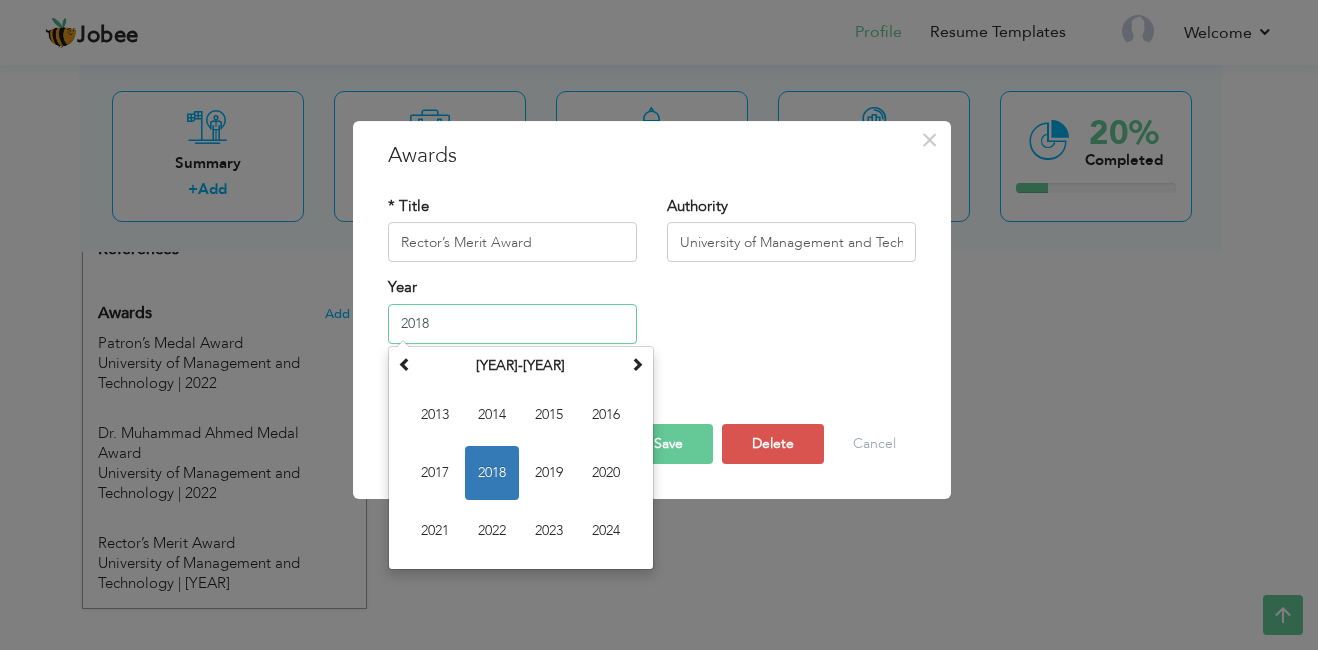 click on "2018" at bounding box center (512, 324) 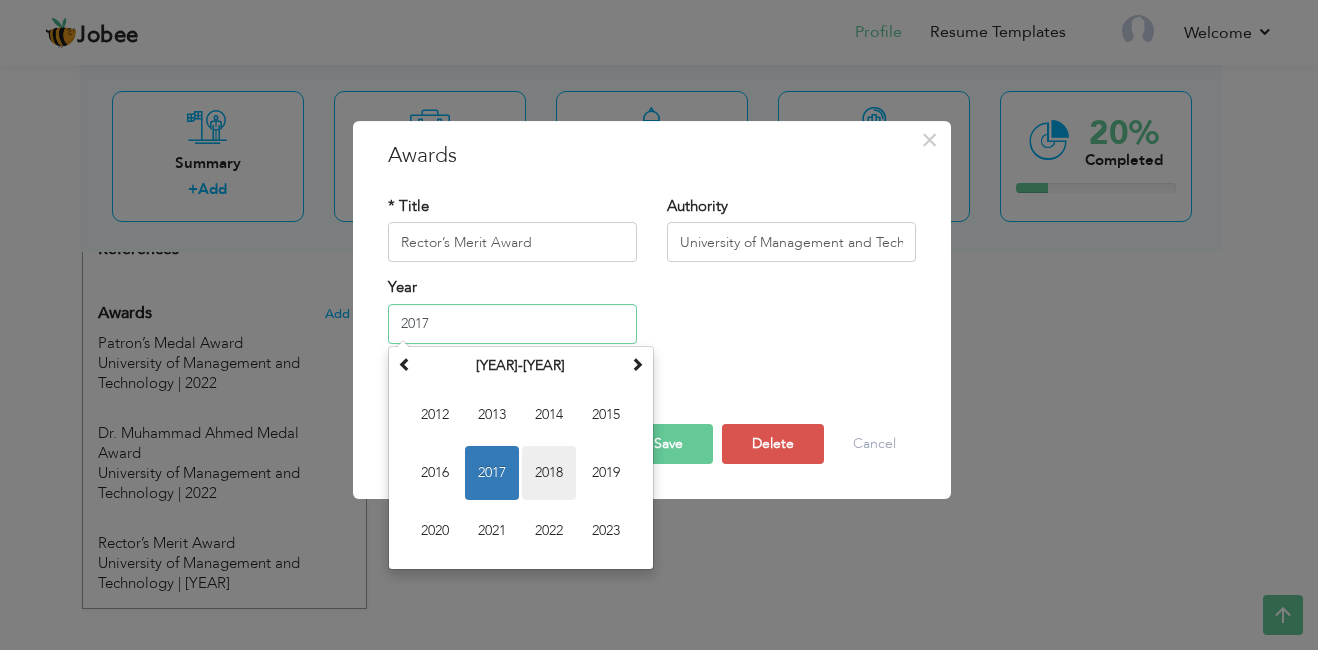 click on "2018" at bounding box center [549, 473] 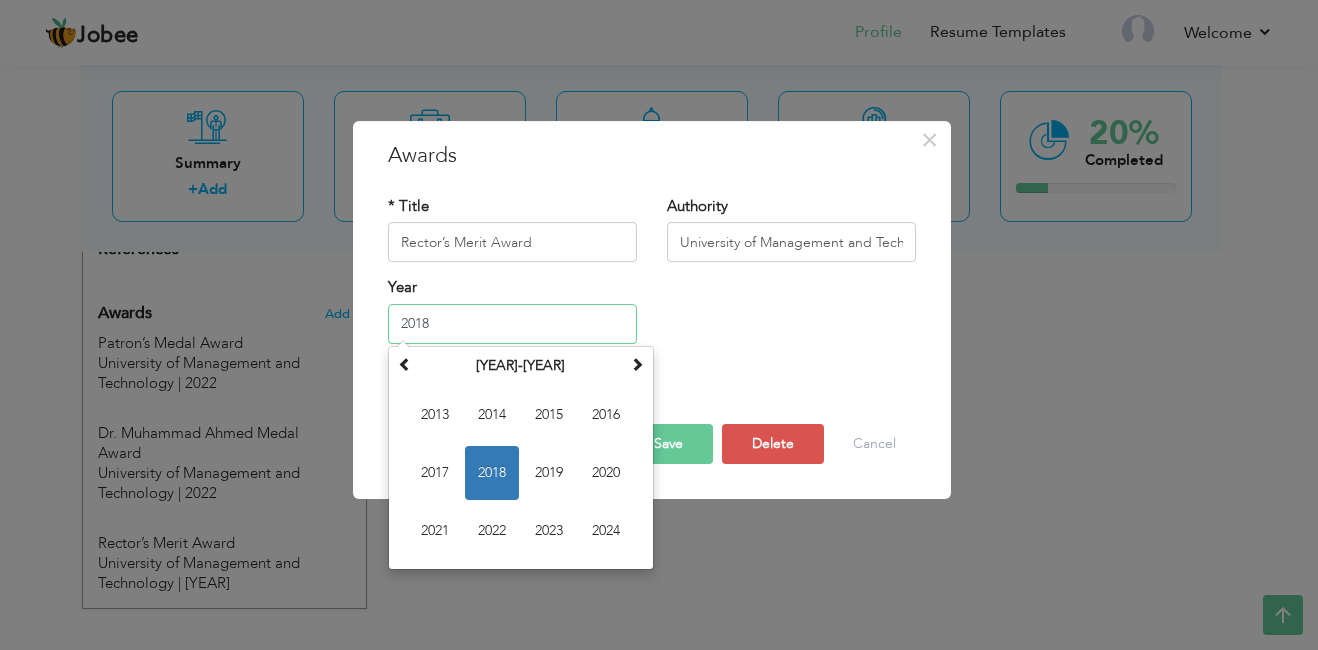 click on "2018" at bounding box center [512, 324] 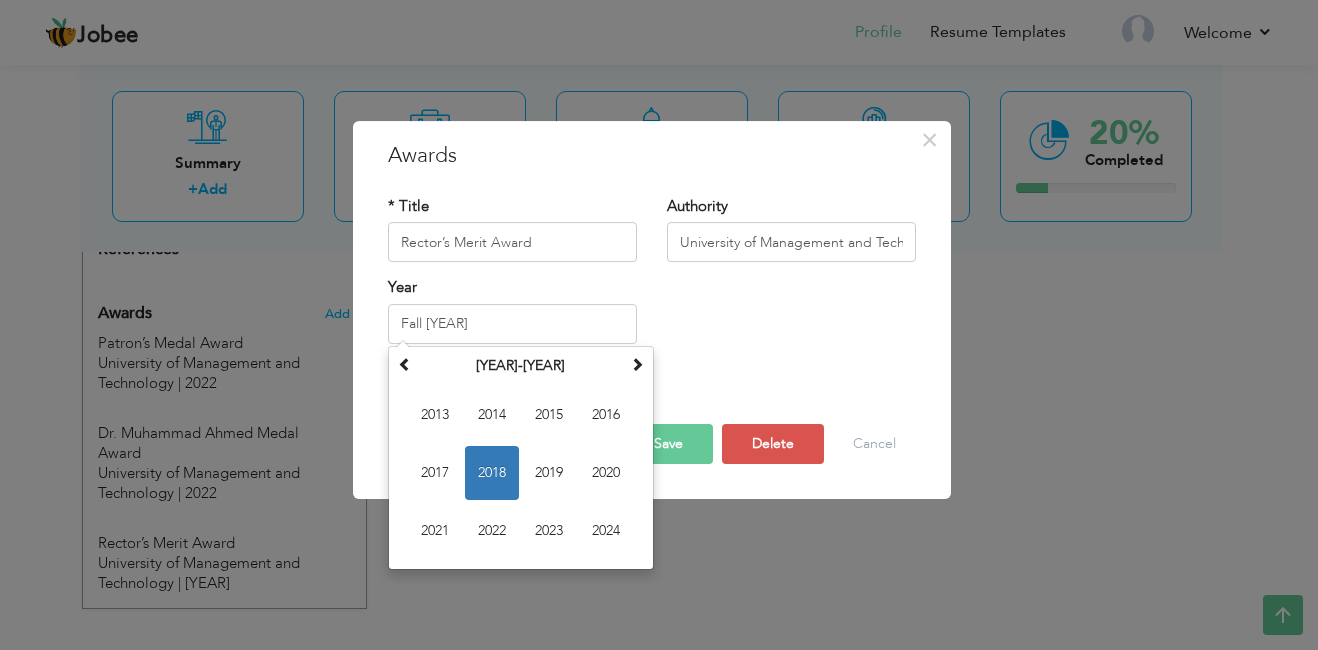 type on "2018" 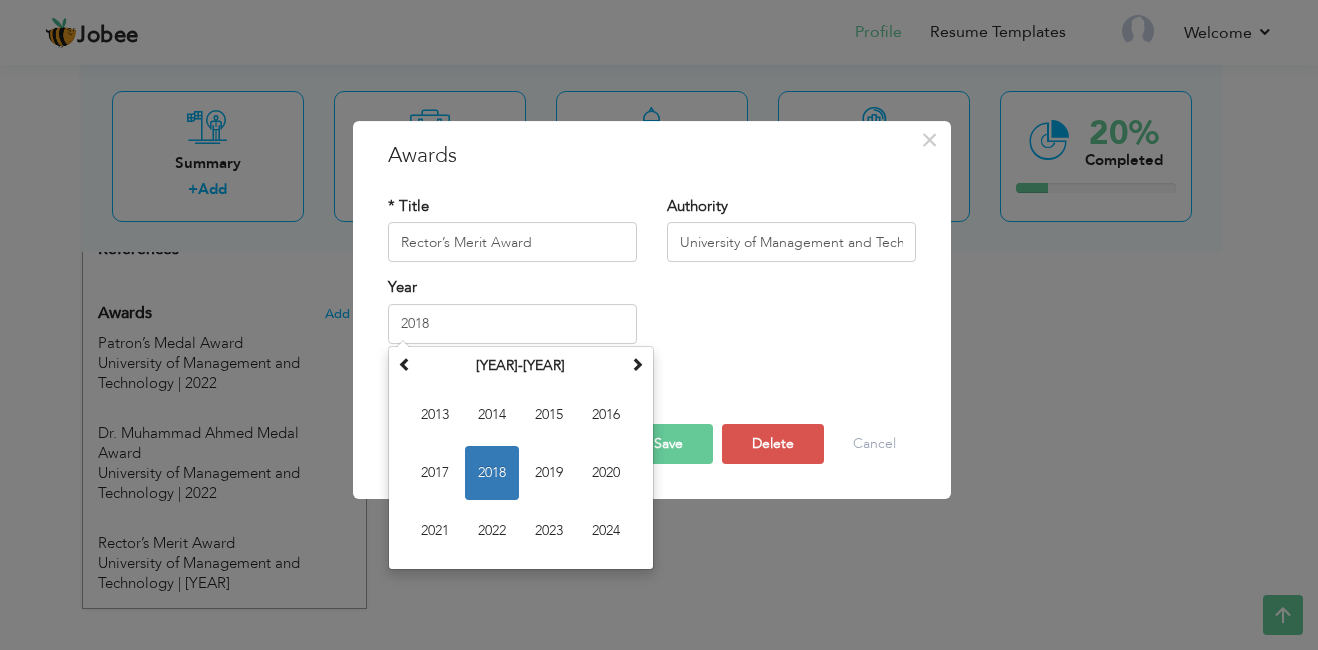 click on "Save" at bounding box center [668, 444] 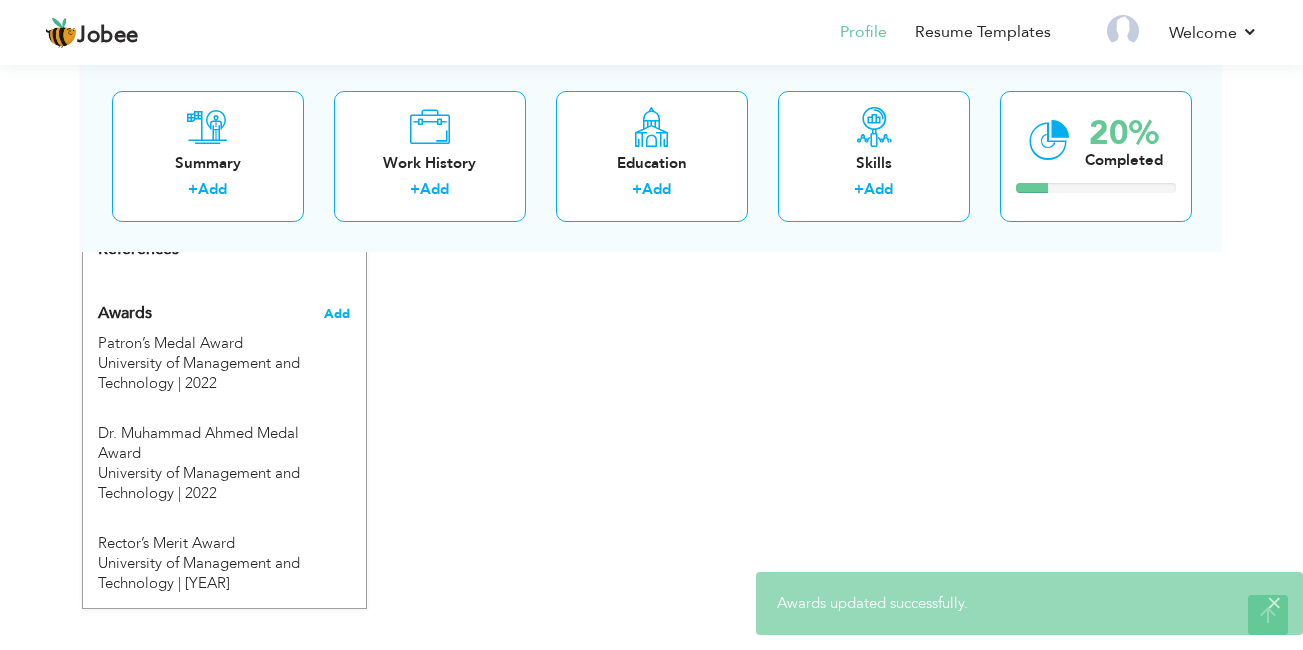 click on "Add" at bounding box center (337, 314) 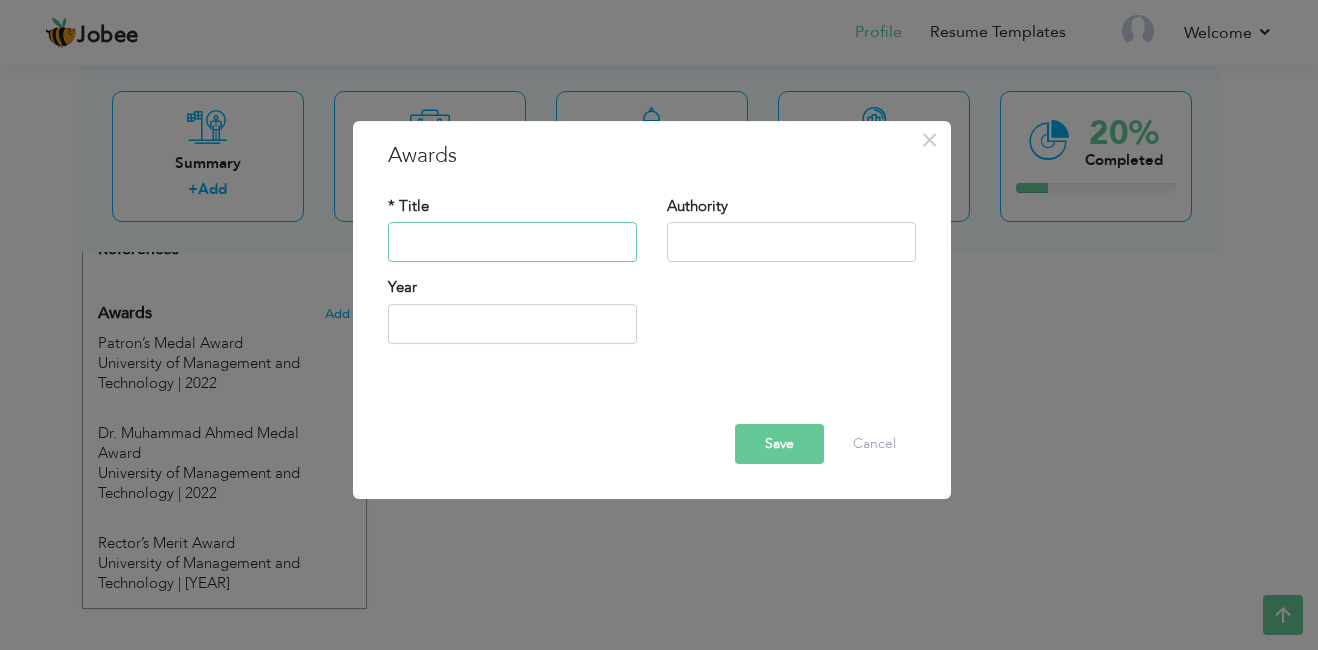 paste on "Rector’s Merit Award" 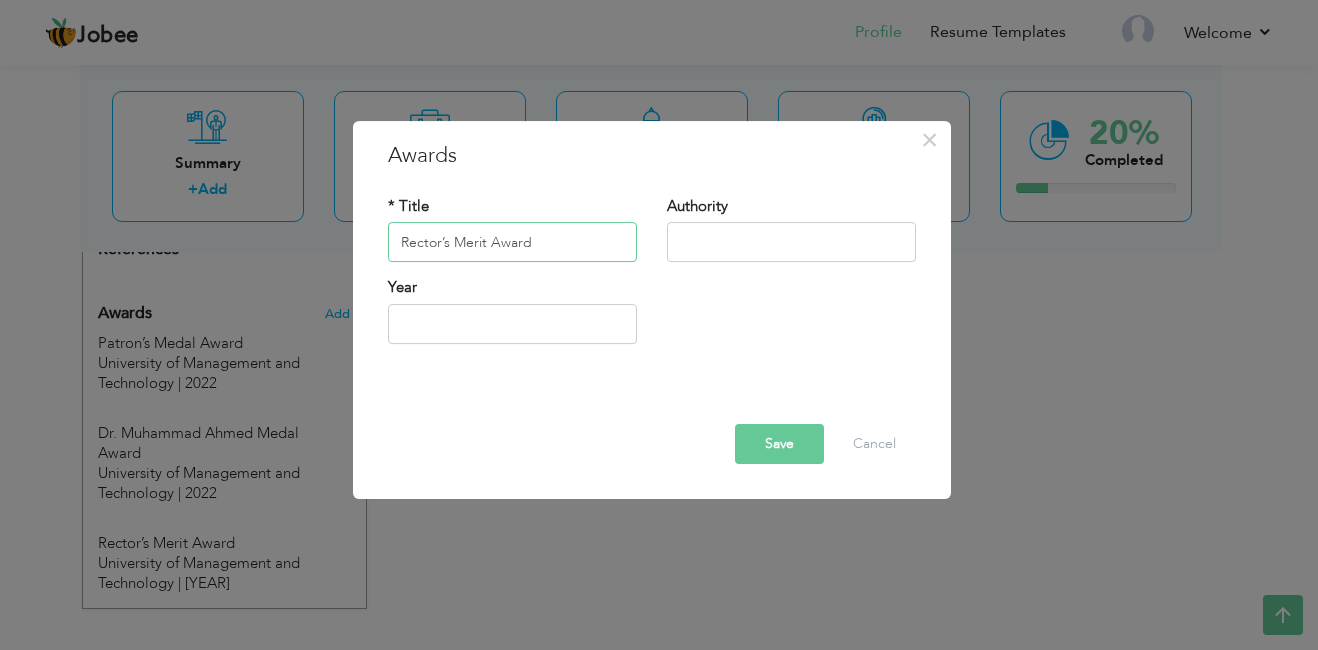 type on "Rector’s Merit Award" 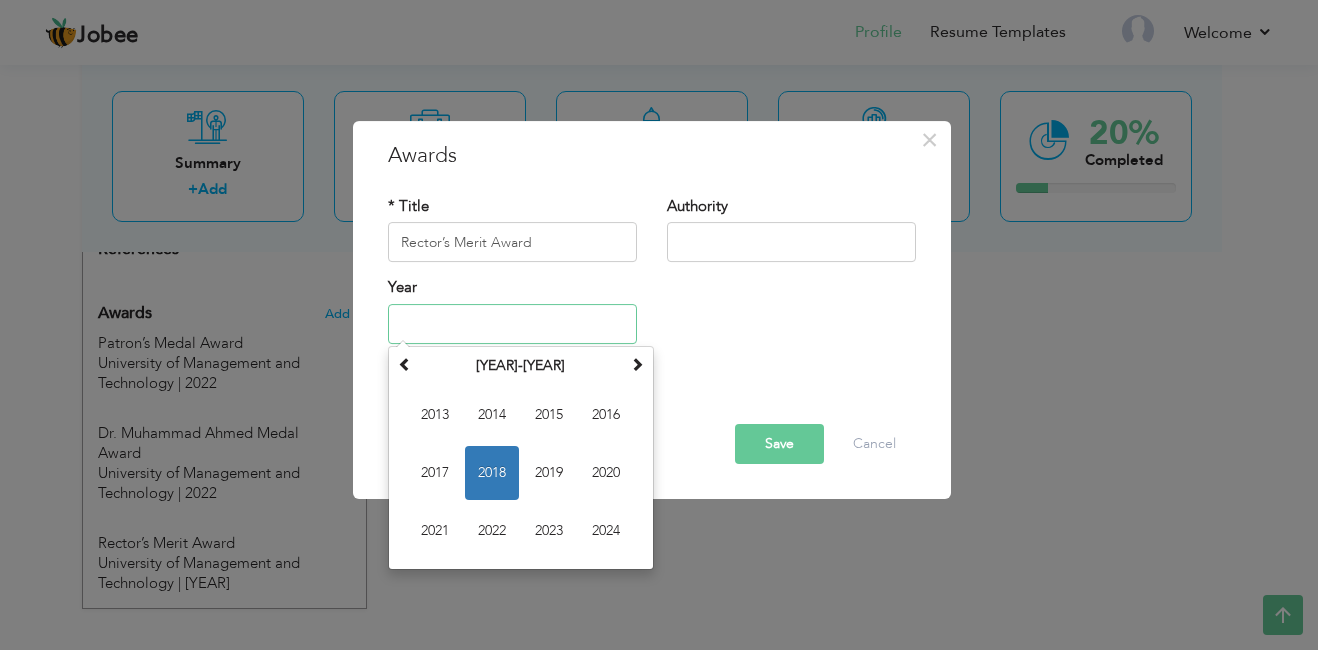 click at bounding box center (512, 324) 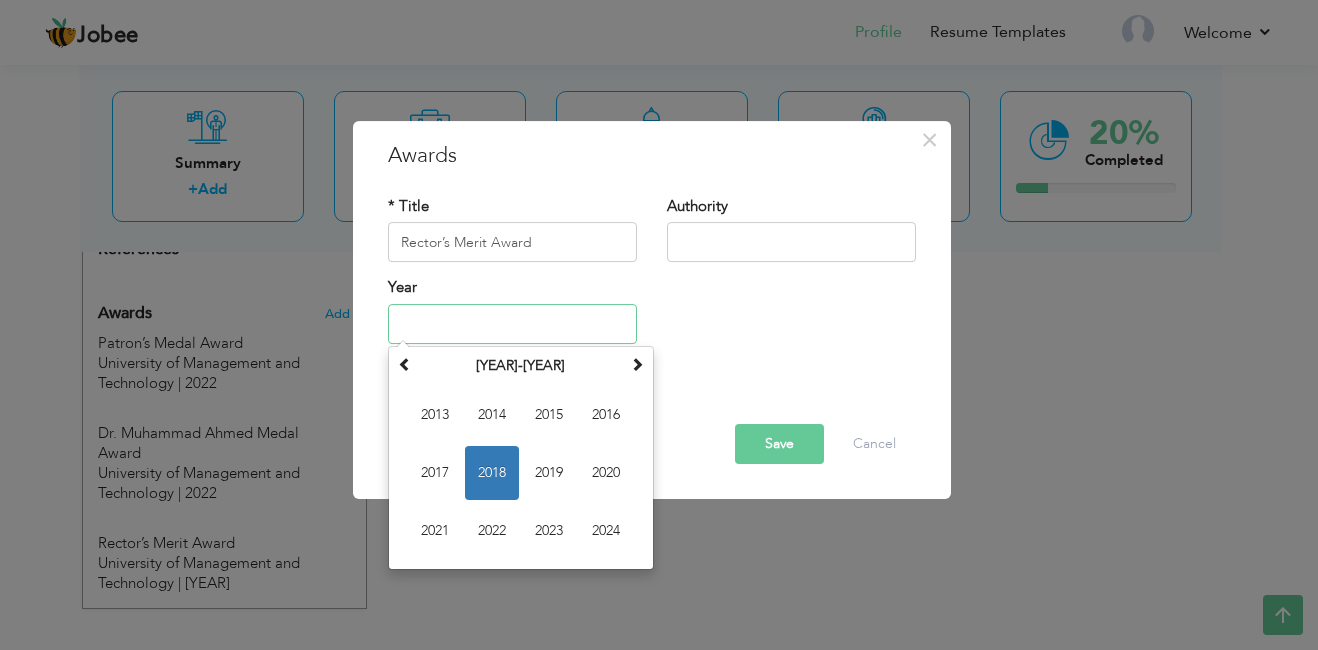 type on "2018" 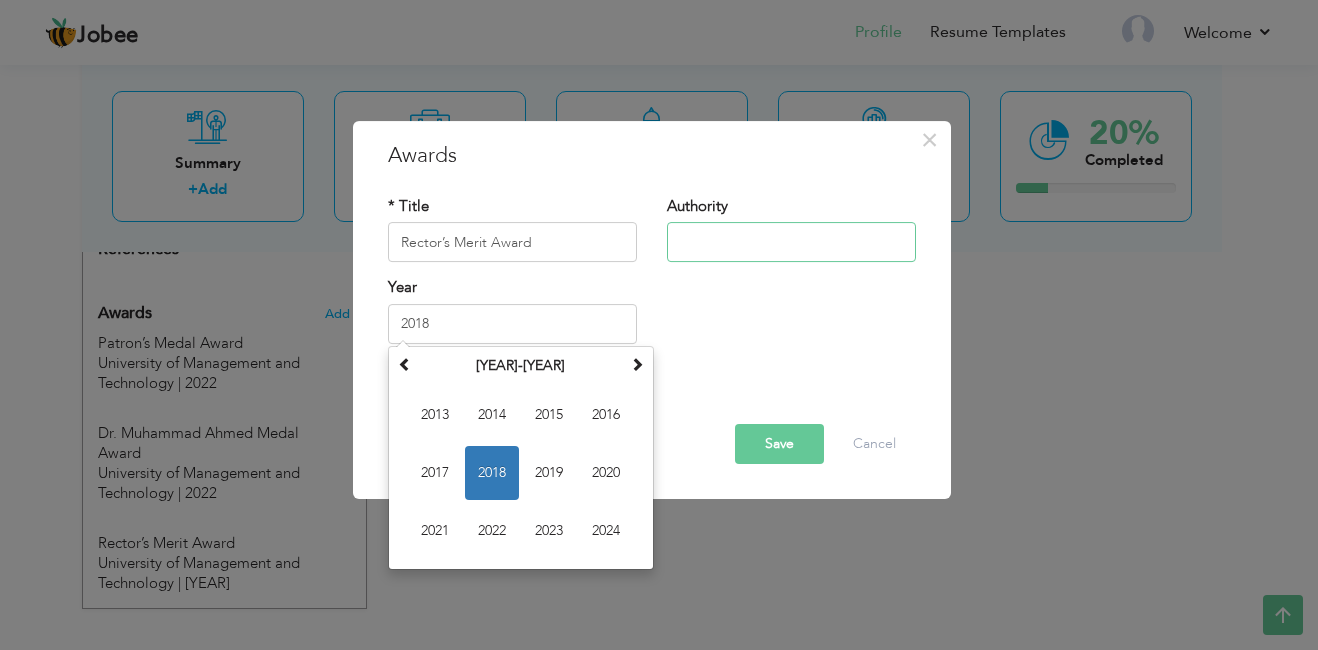 type on "University of Management and Technology" 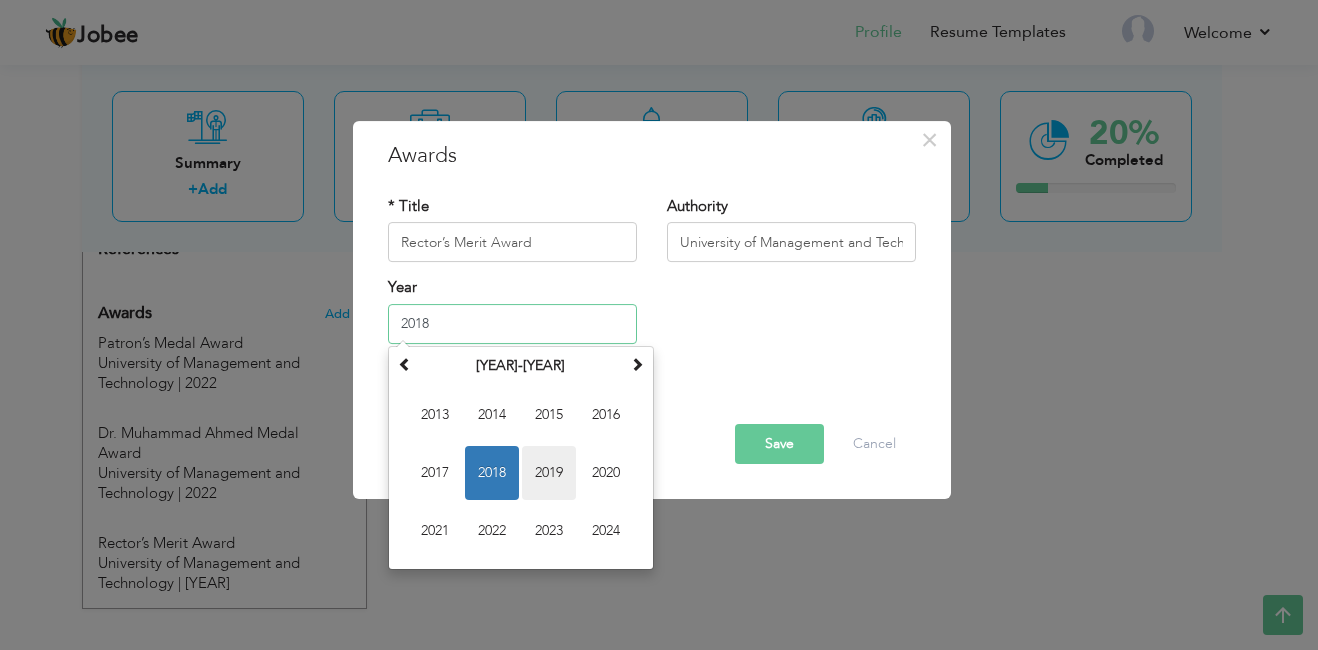 click on "2019" at bounding box center [549, 473] 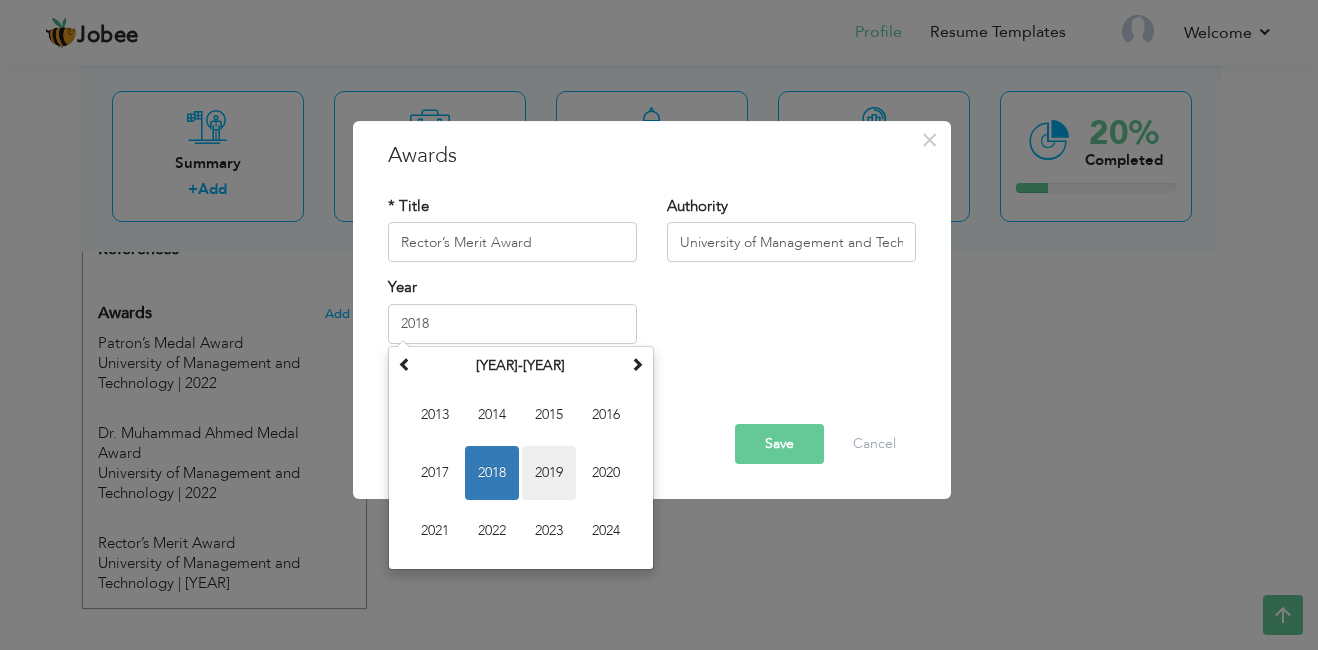 type on "2019" 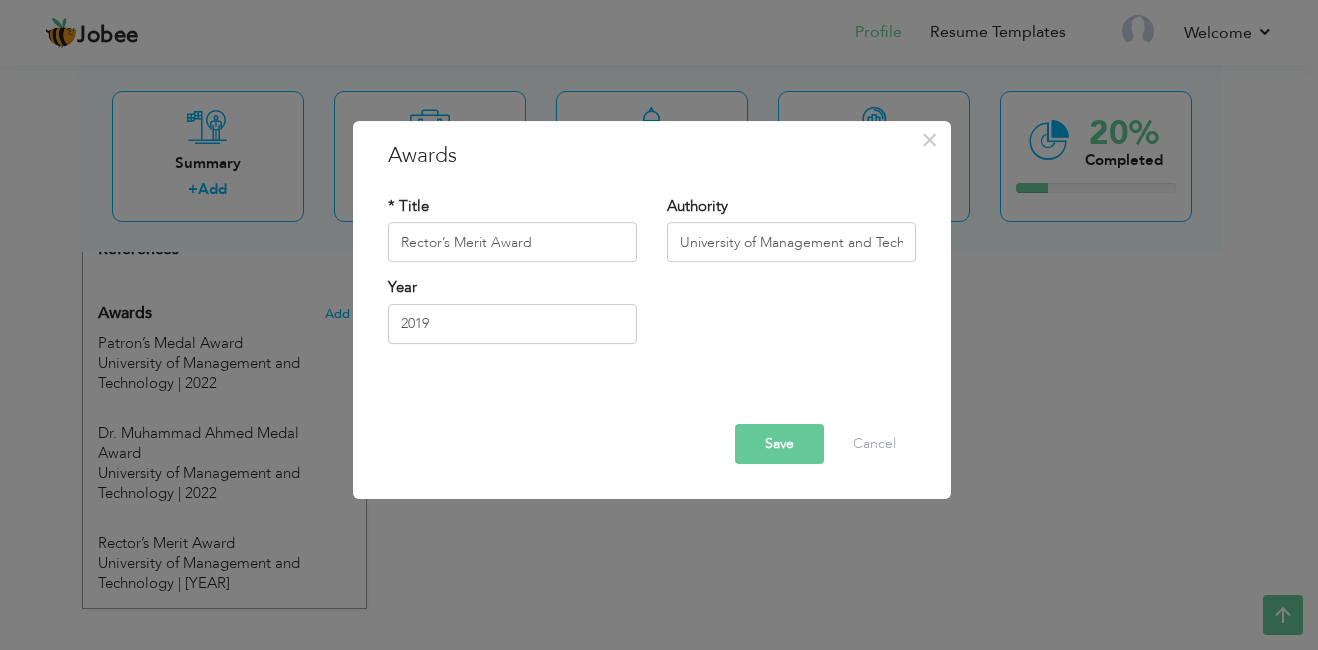 click on "Save" at bounding box center (779, 444) 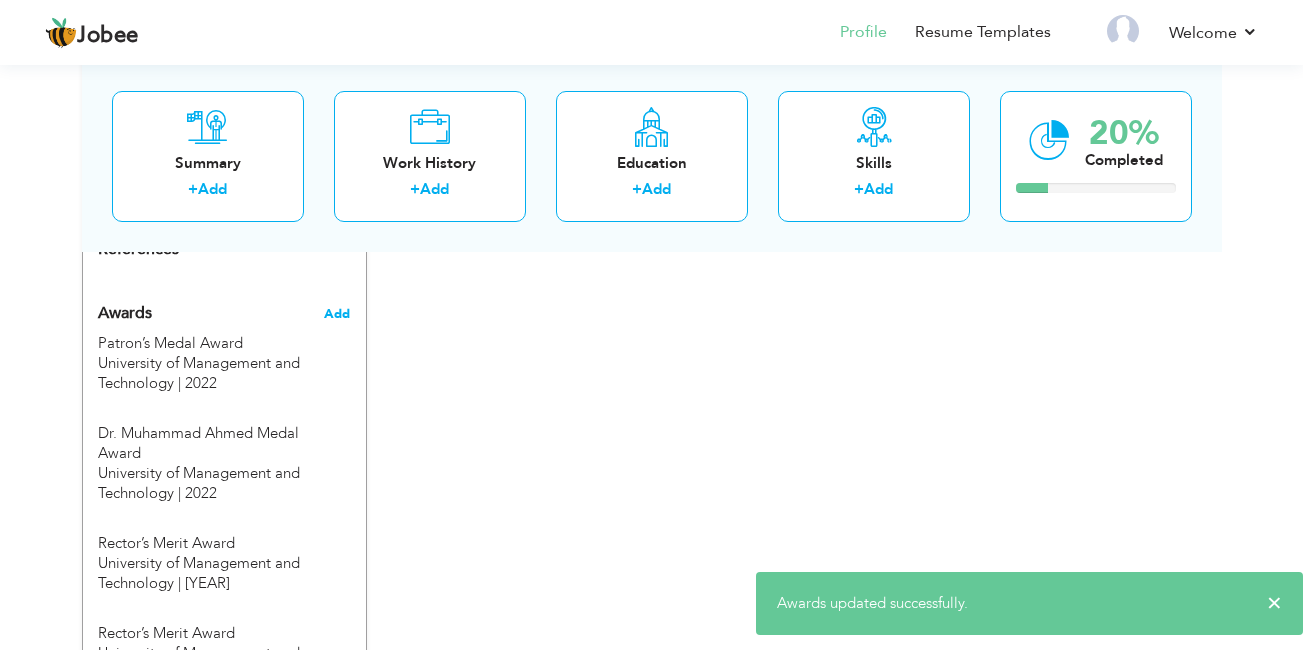 click on "Add" at bounding box center [337, 314] 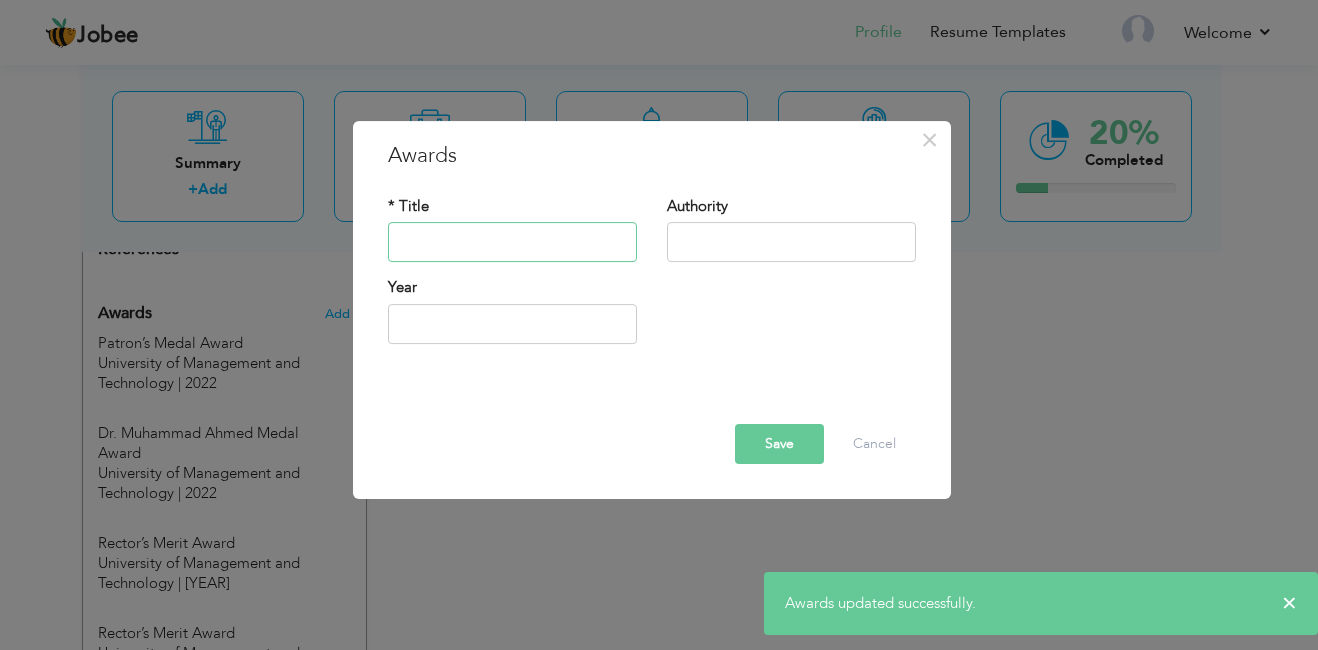 click at bounding box center [512, 243] 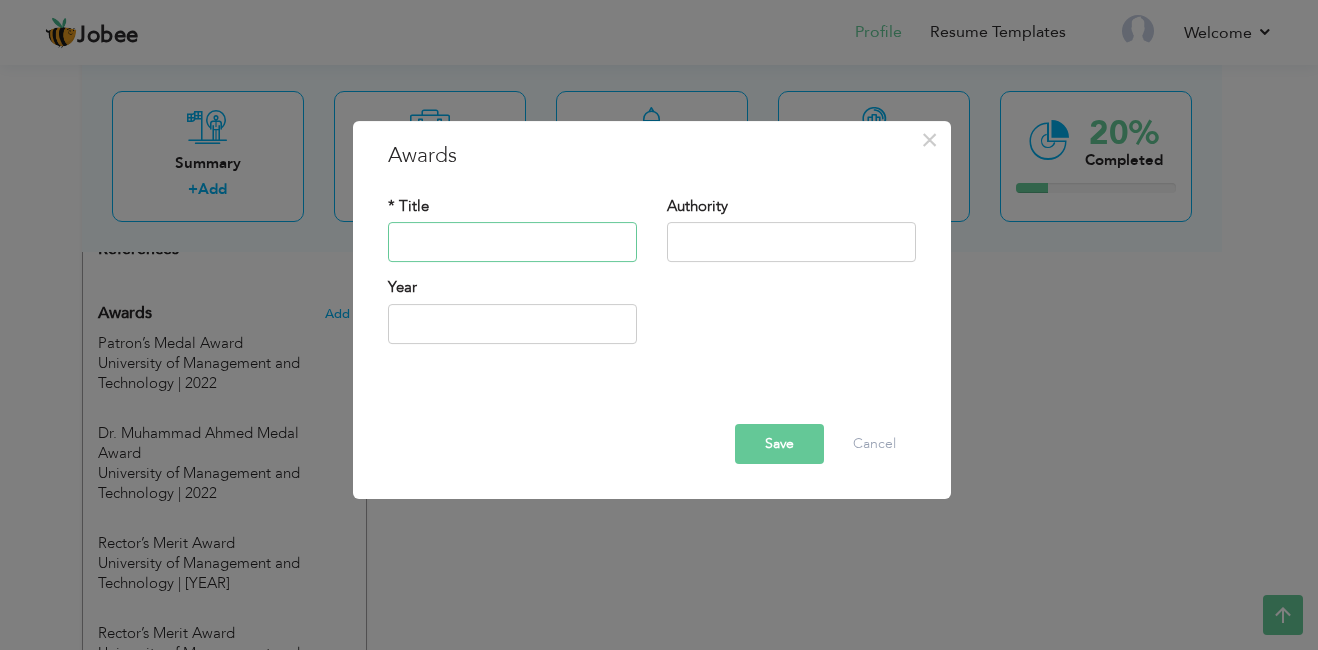 type on "Rector’s Merit Award" 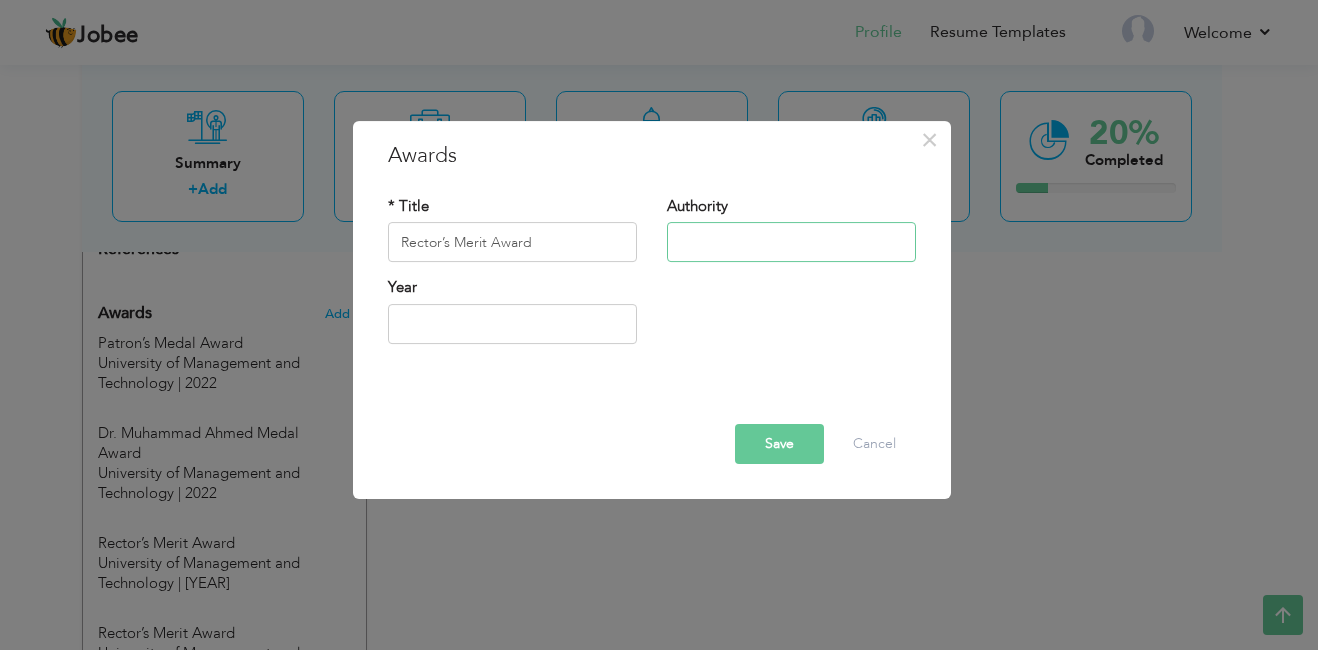 type on "University of Management and Technology" 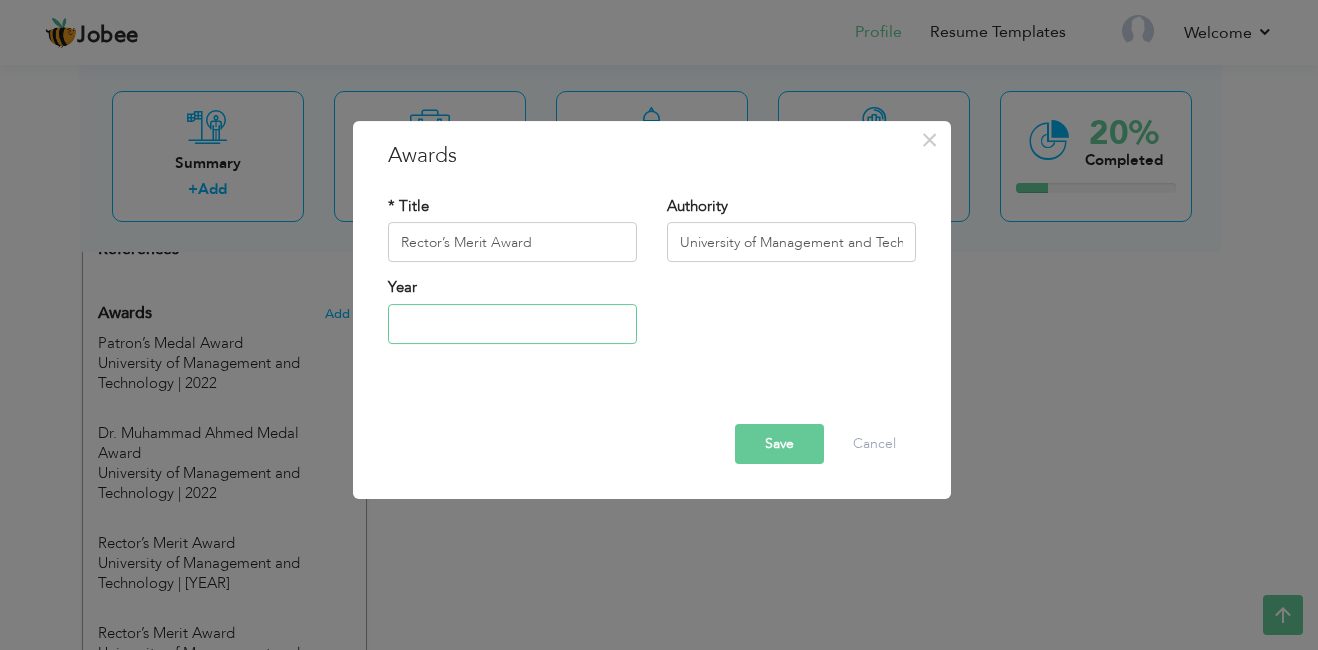 type on "2019" 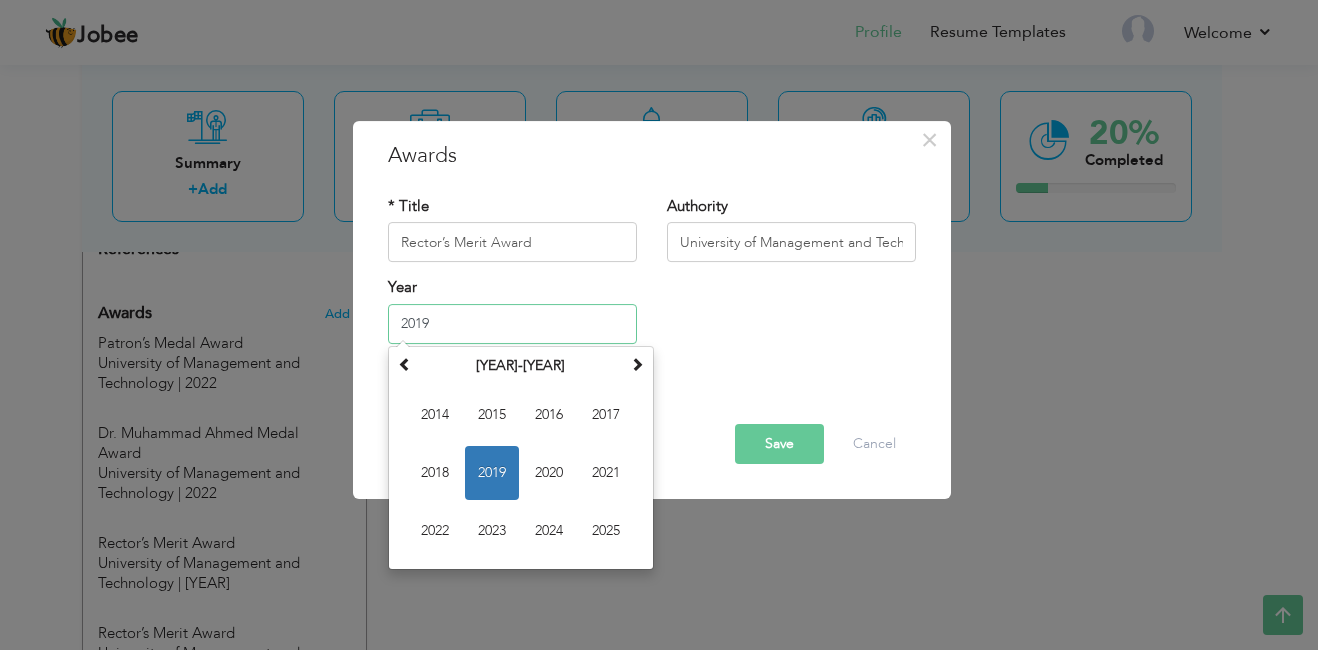 click on "2019" at bounding box center [512, 324] 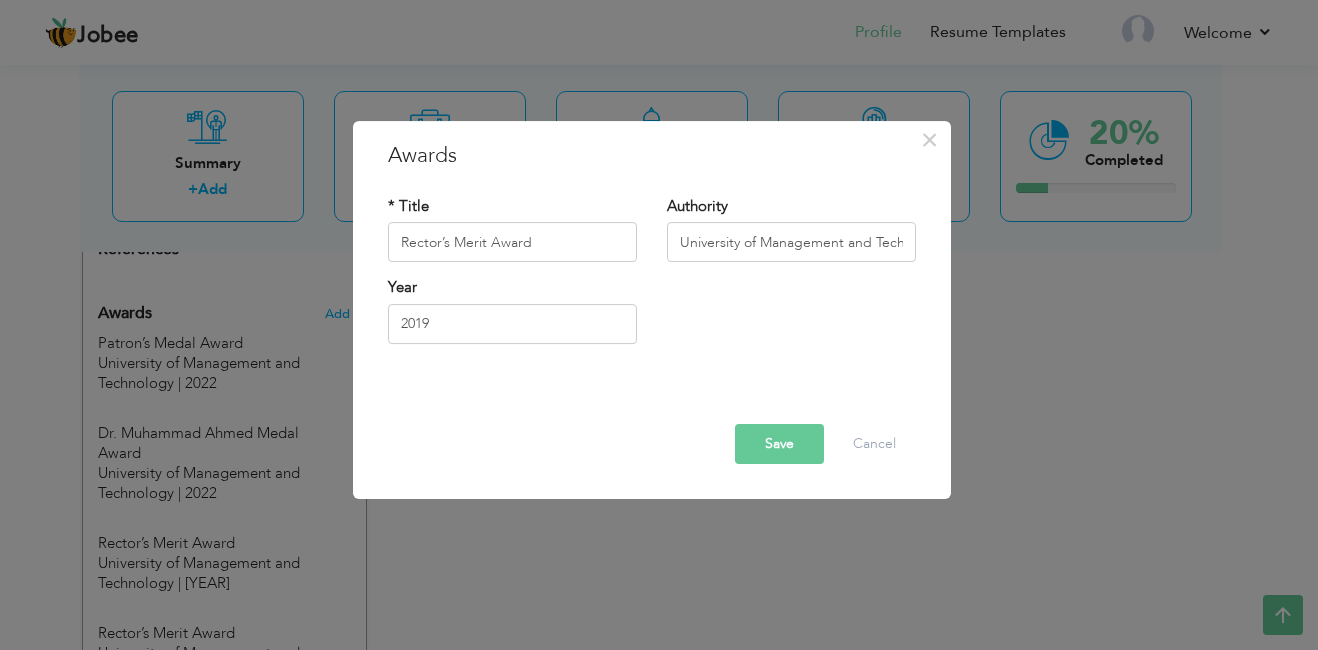 click on "Save" at bounding box center (779, 444) 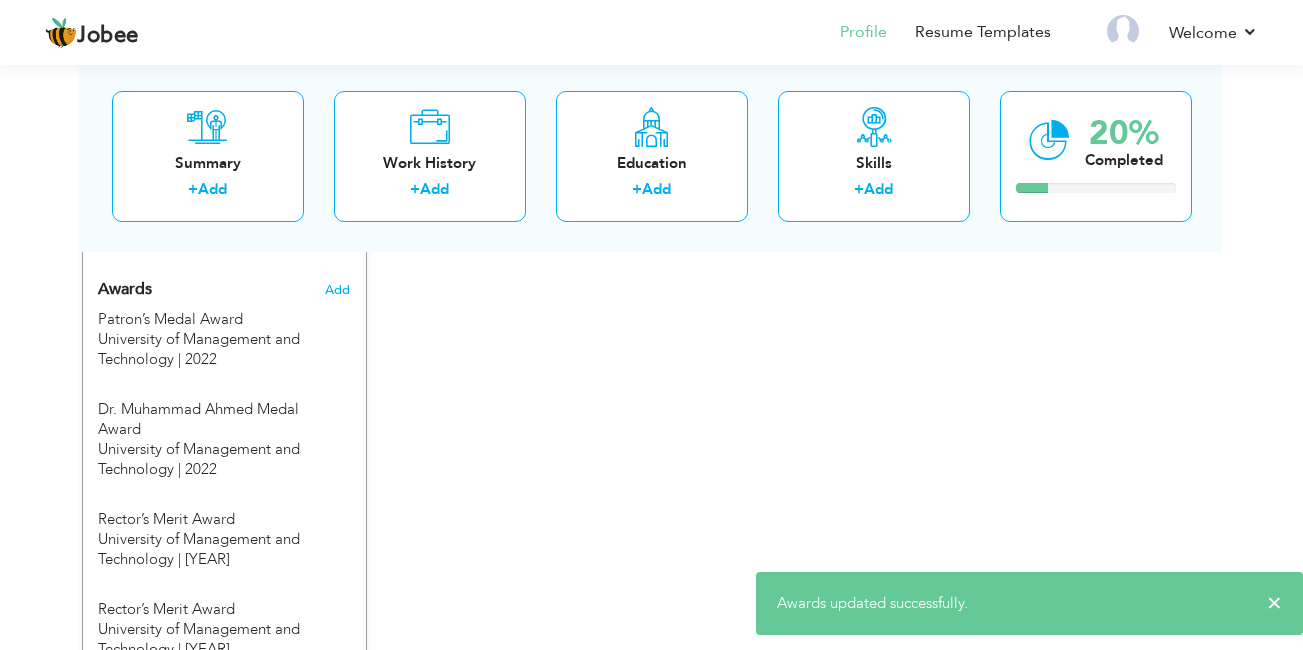 scroll, scrollTop: 1402, scrollLeft: 0, axis: vertical 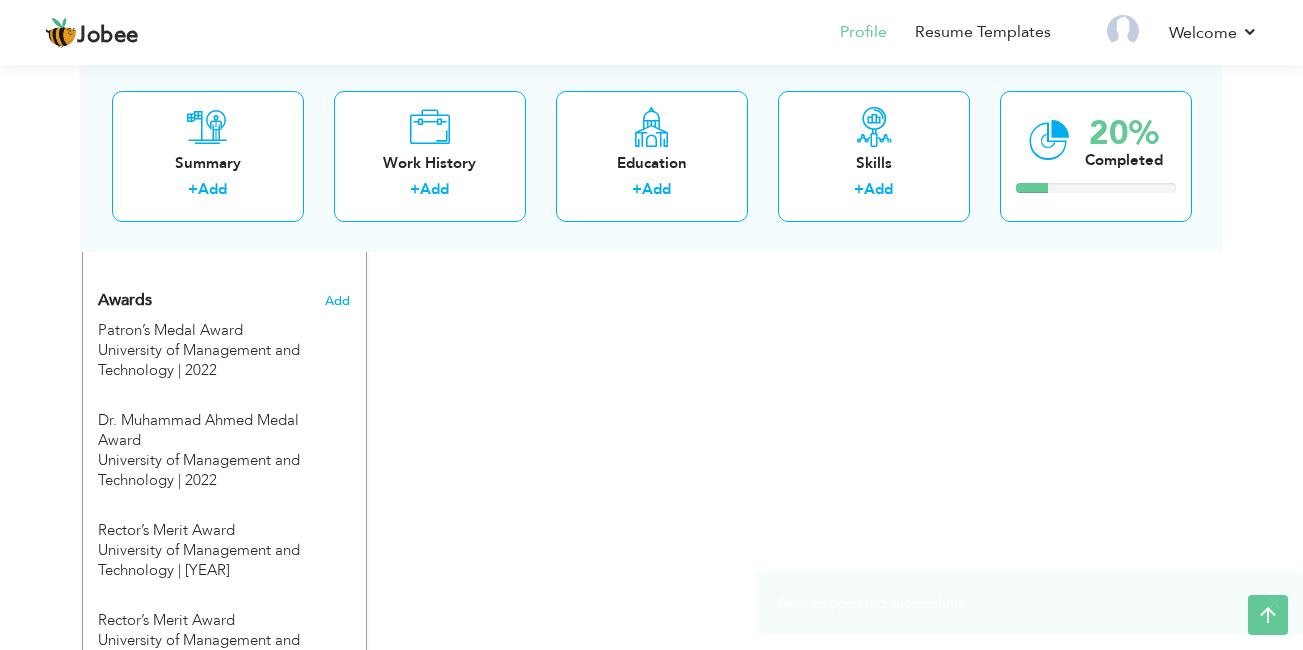 click on "Add" at bounding box center [337, 301] 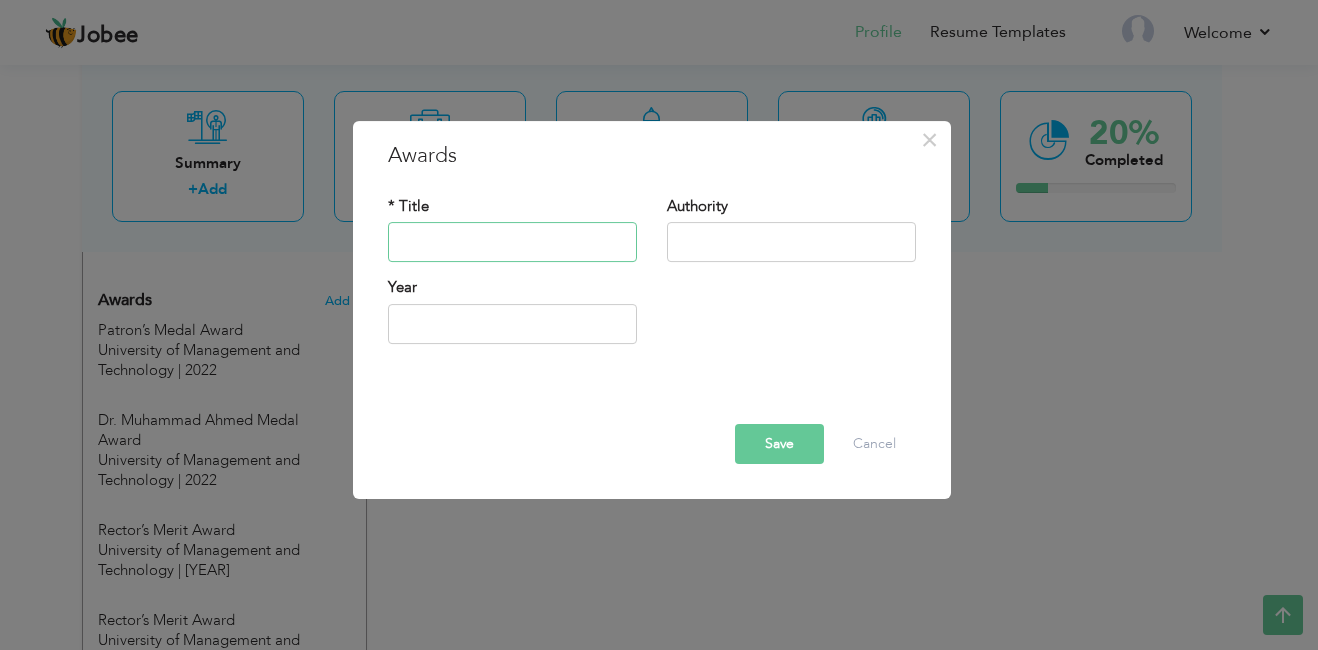 click at bounding box center [512, 243] 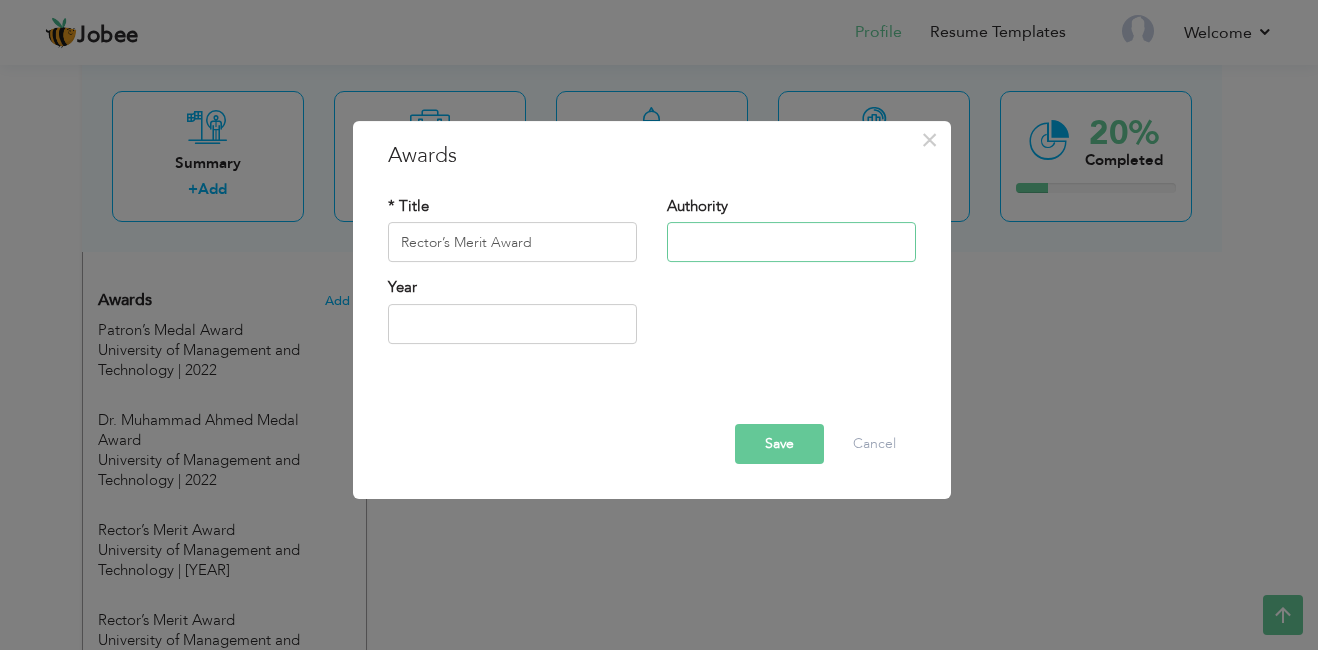 type on "University of Management and Technology" 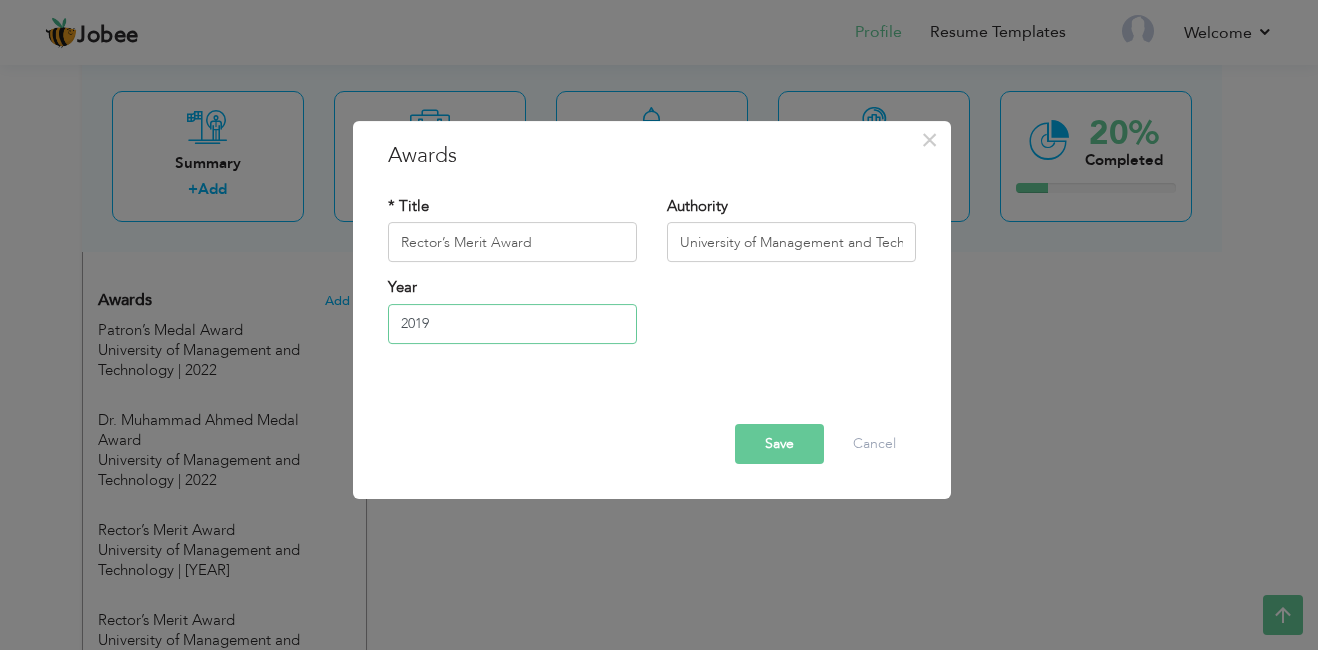 click on "2019" at bounding box center (512, 324) 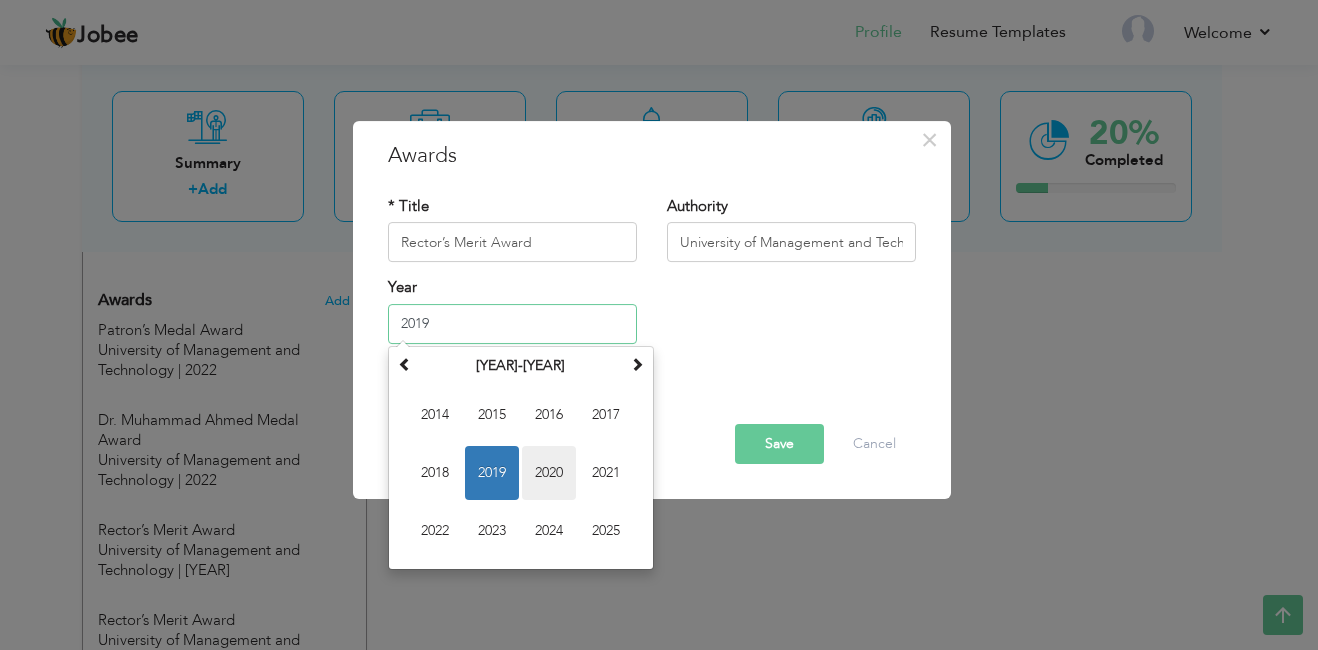 click on "2020" at bounding box center (549, 473) 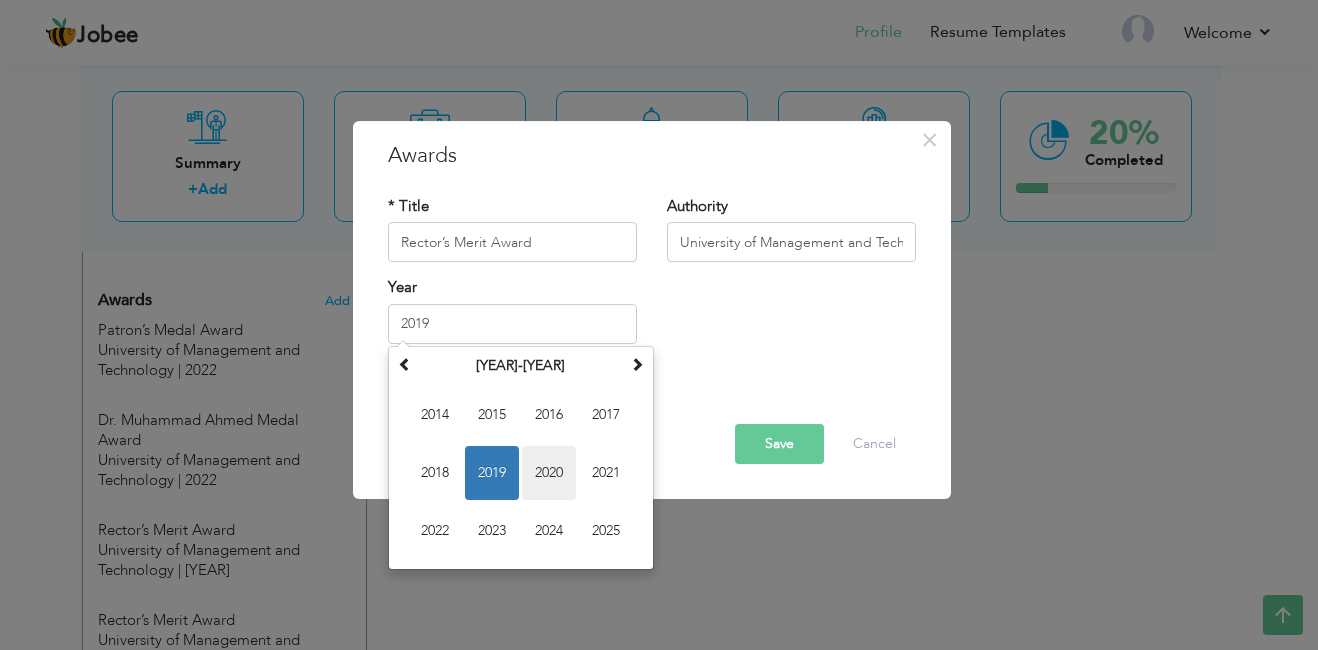 type on "2020" 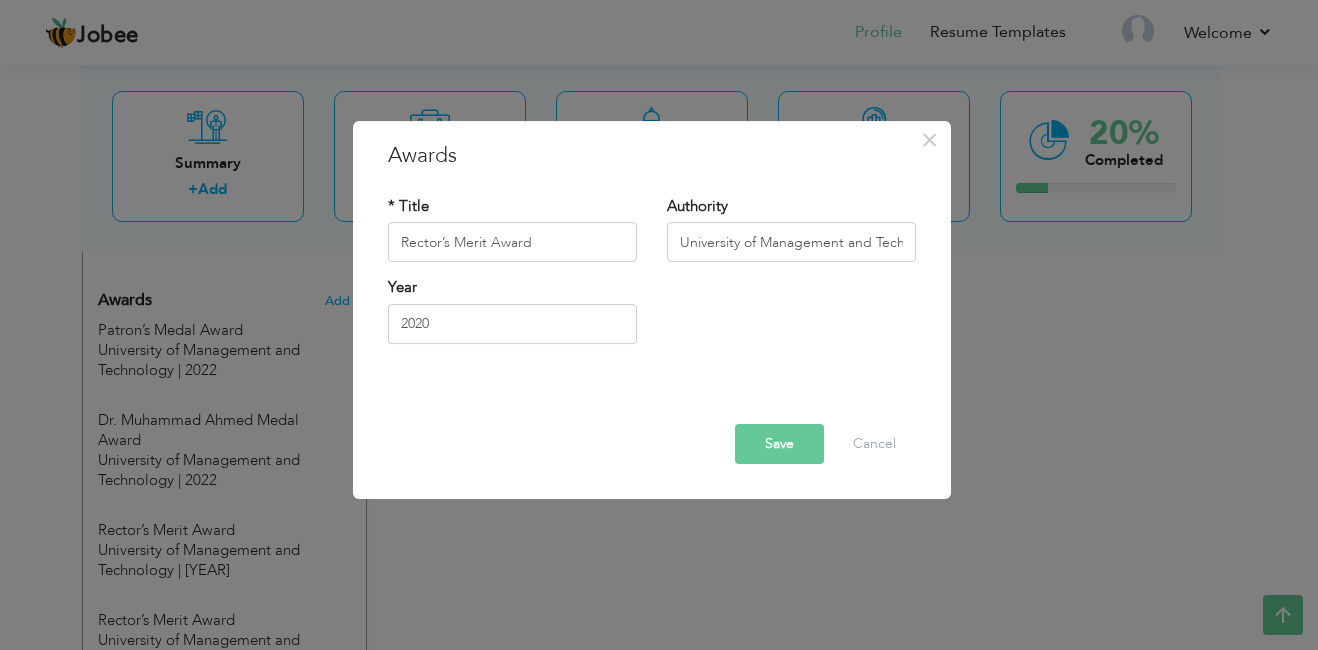 click on "Save" at bounding box center [779, 444] 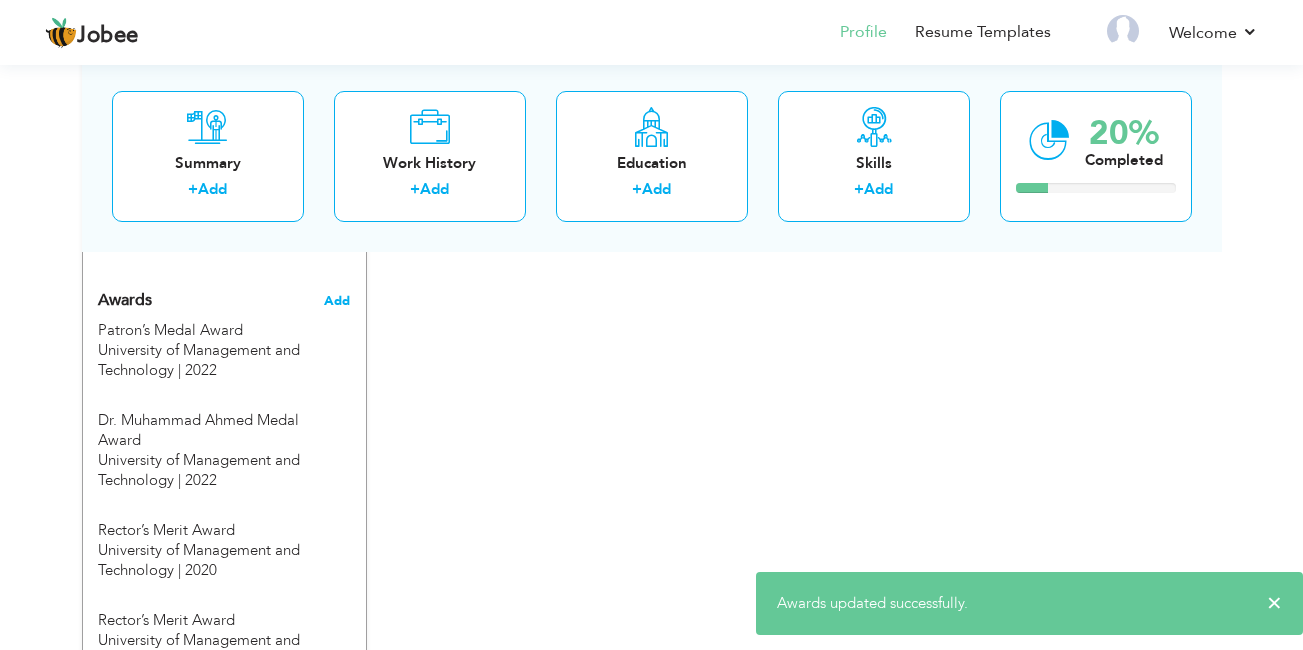 click on "Add" at bounding box center (337, 301) 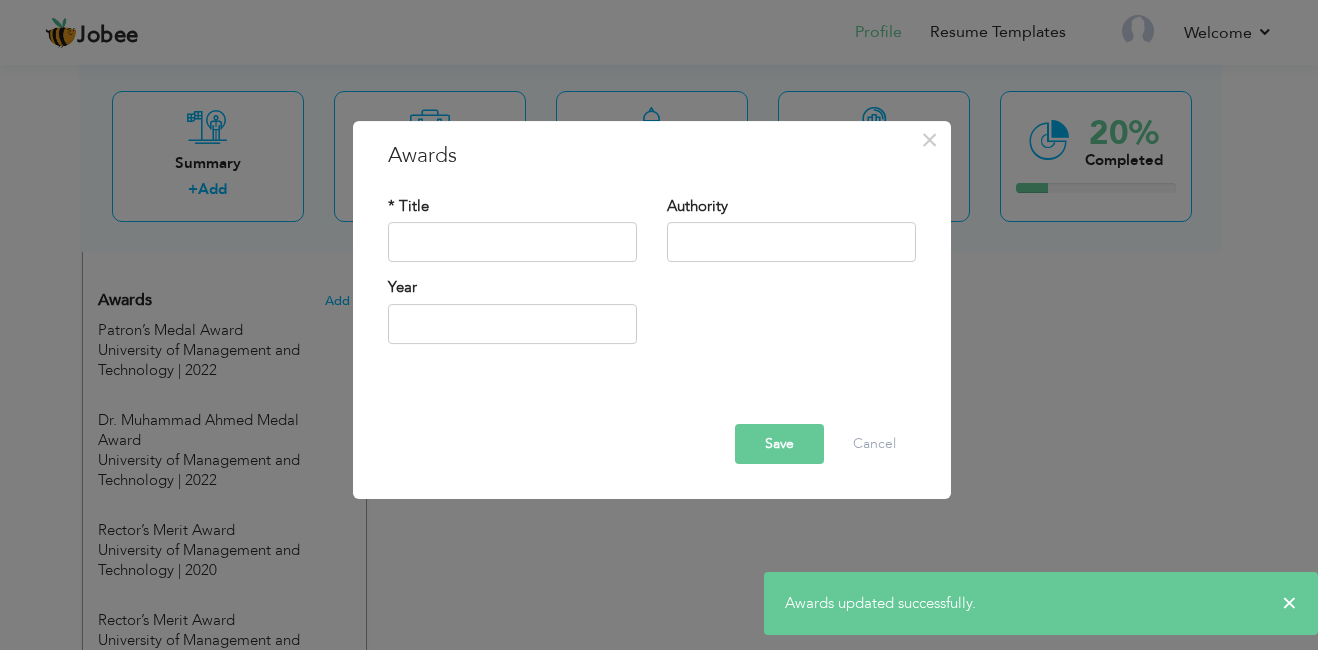 click on "* Title" at bounding box center (512, 229) 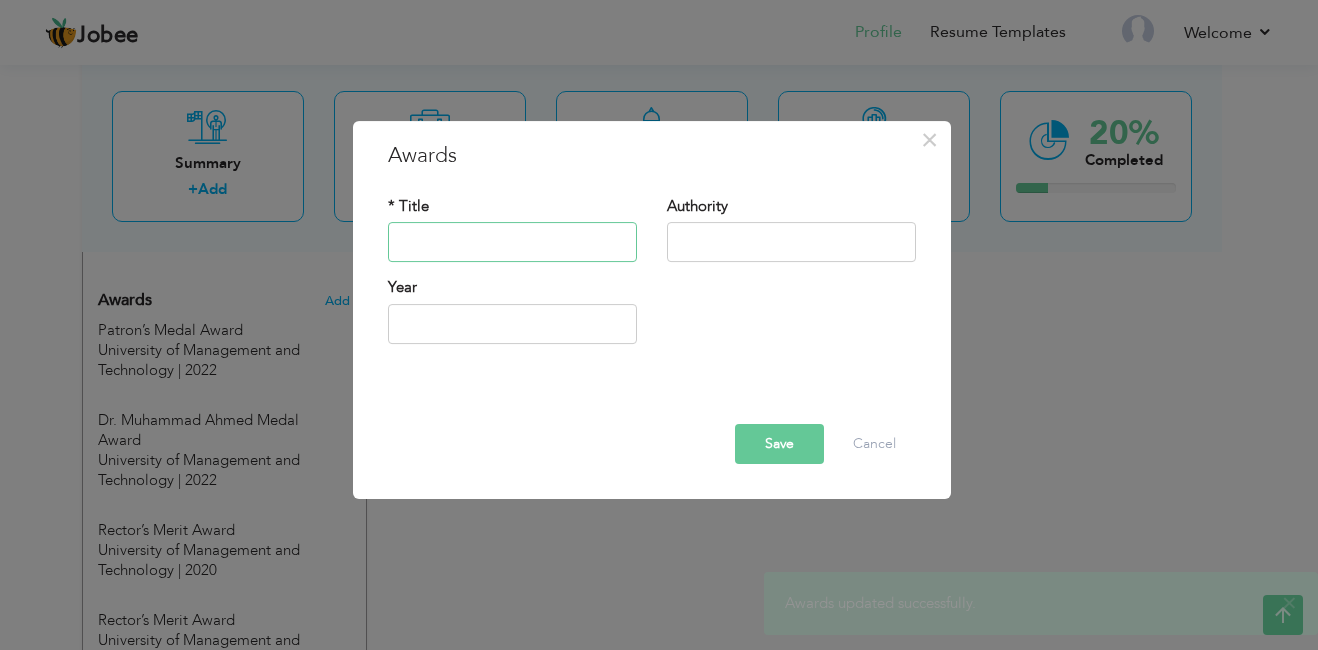 click at bounding box center (512, 243) 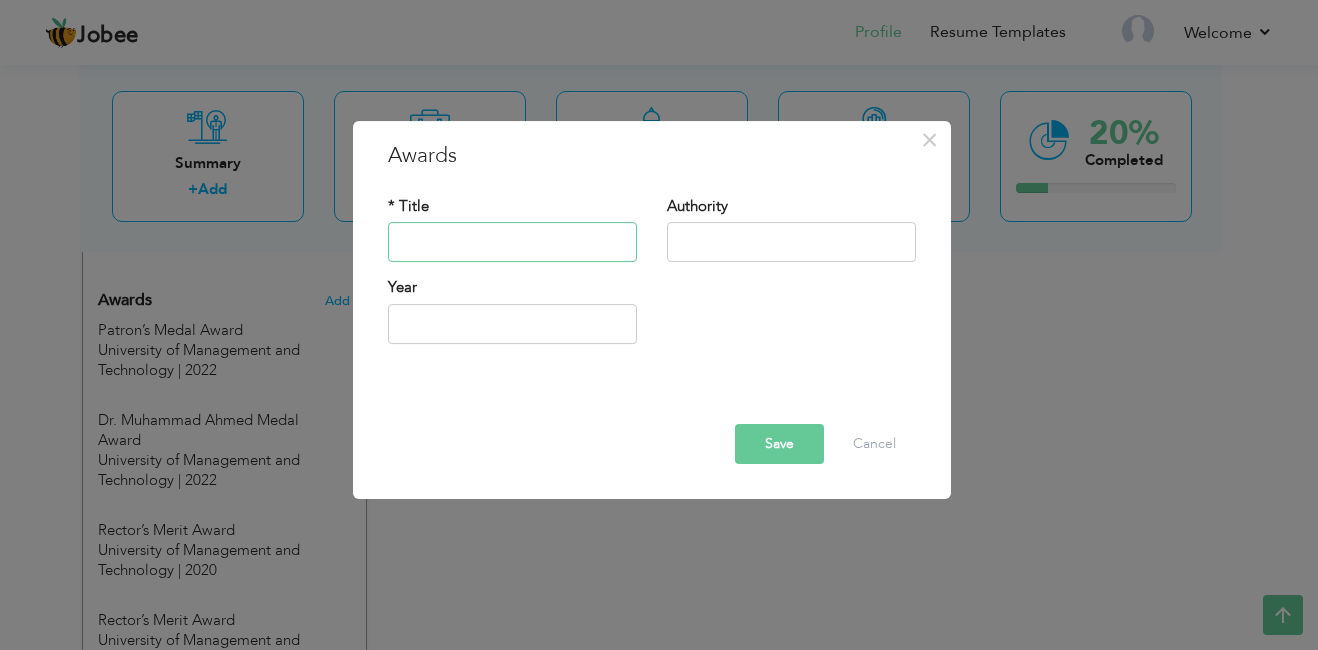 type on "Rector’s Merit Award" 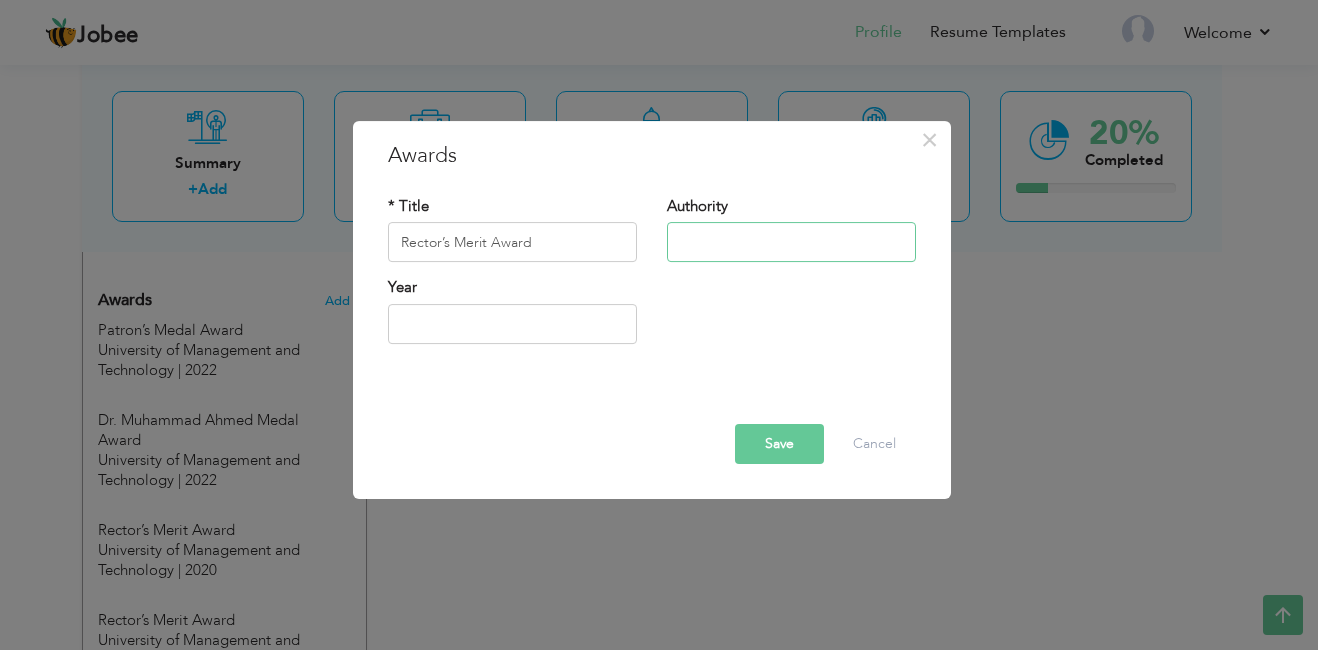 type on "University of Management and Technology" 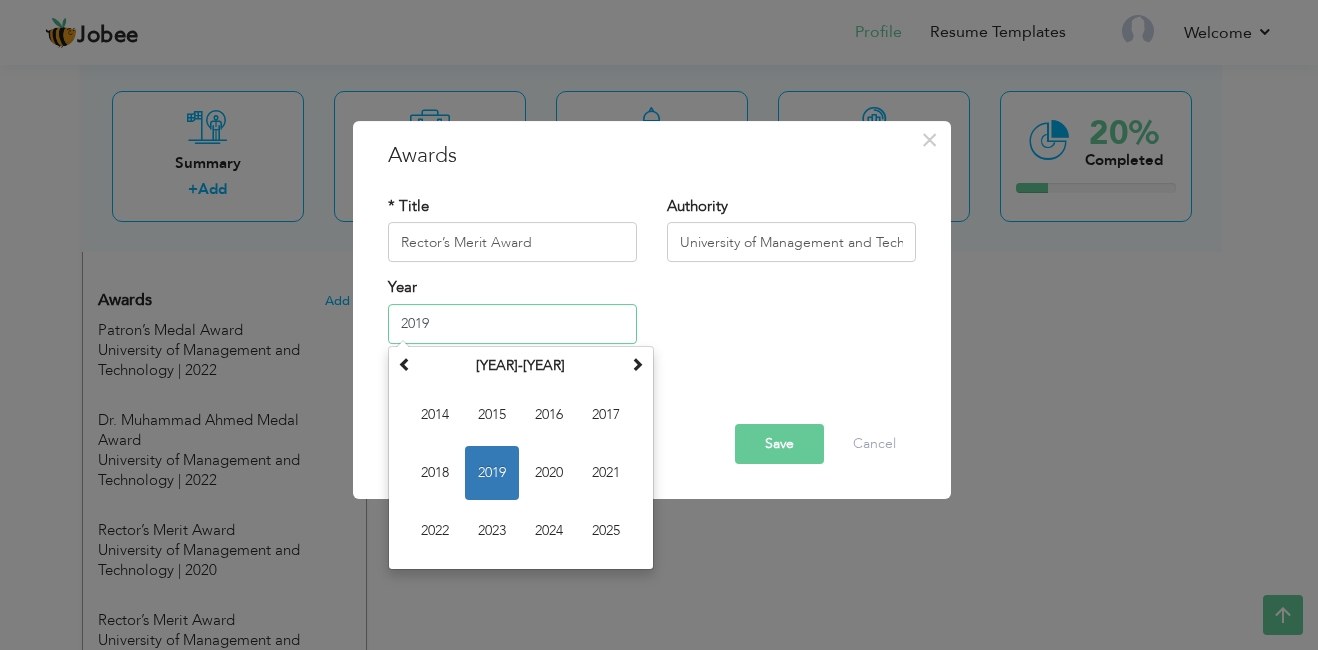click on "2019" at bounding box center [512, 324] 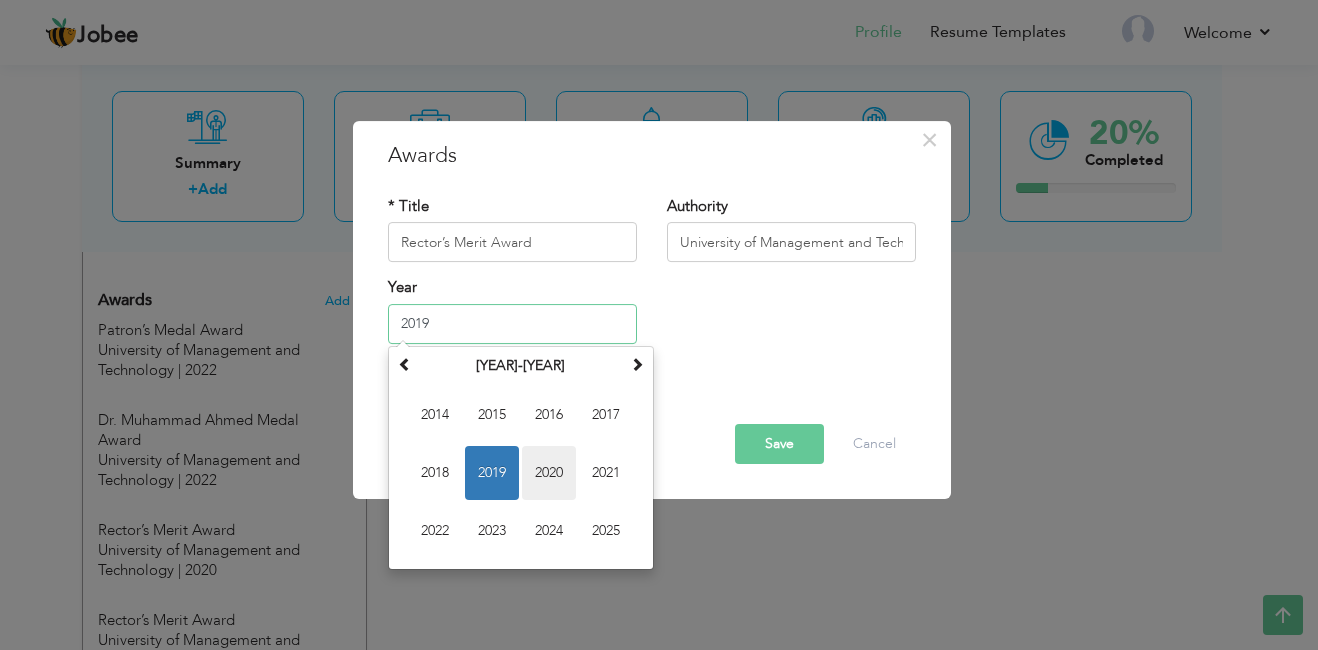 click on "2020" at bounding box center (549, 473) 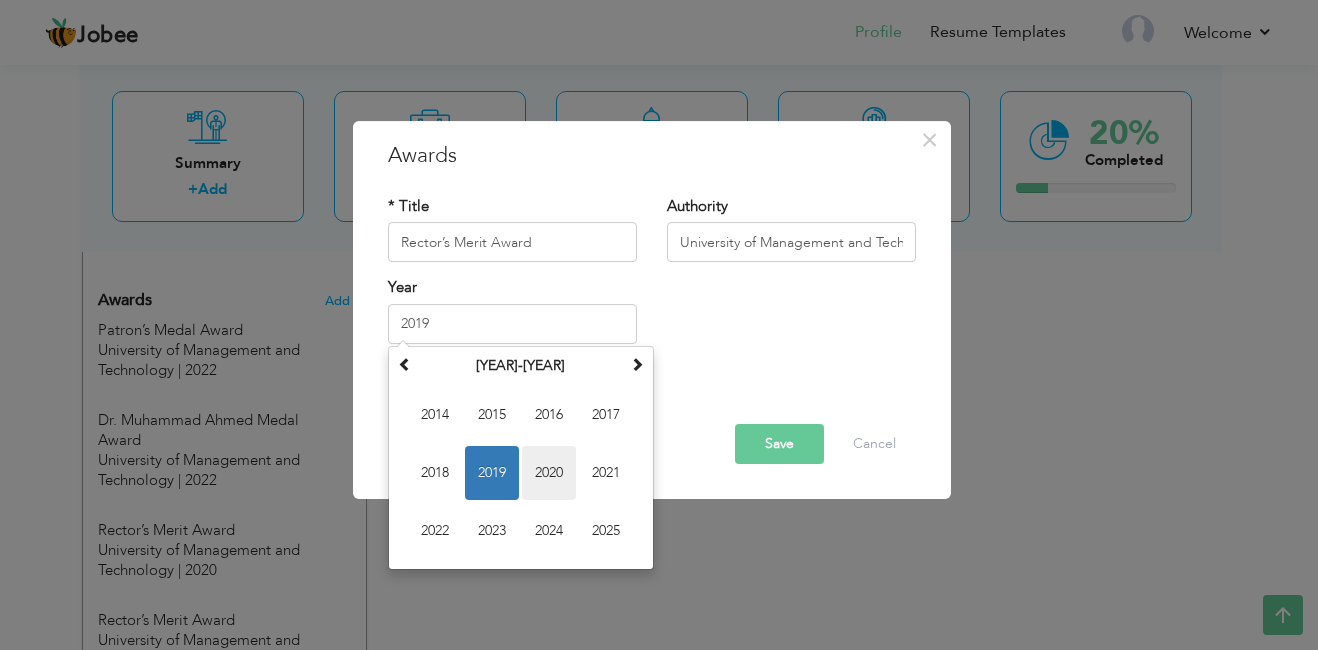 type on "2020" 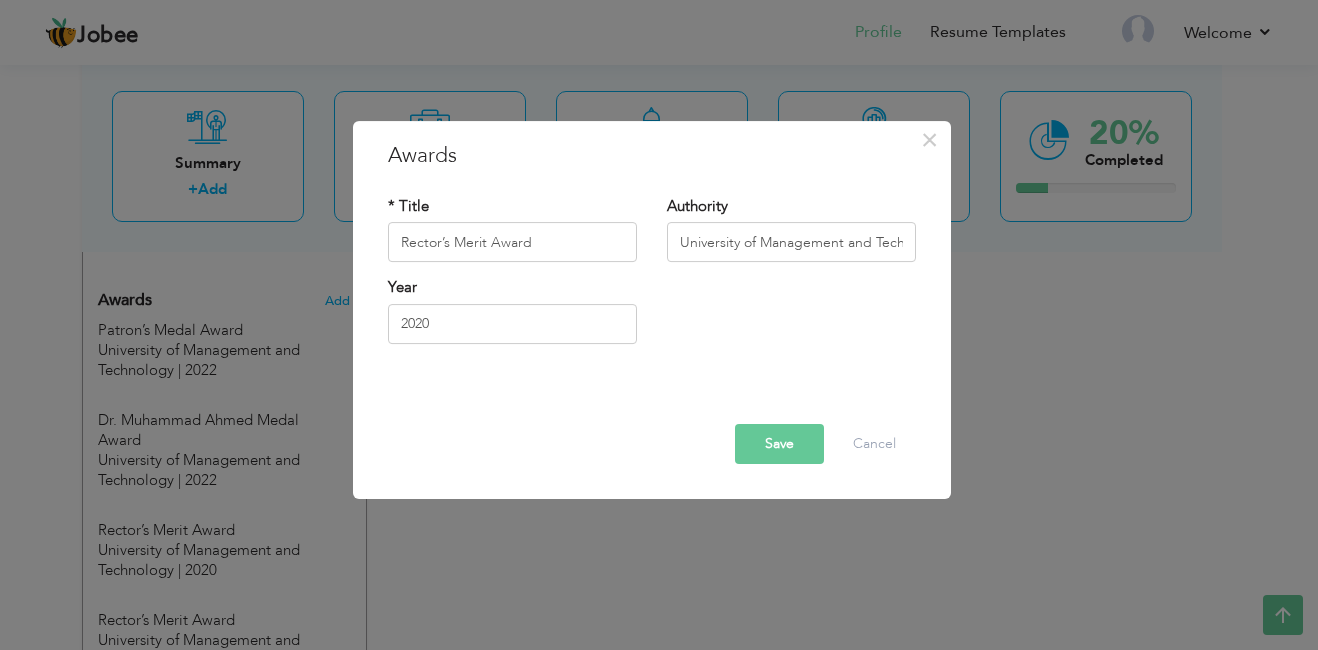 click on "Save" at bounding box center (779, 444) 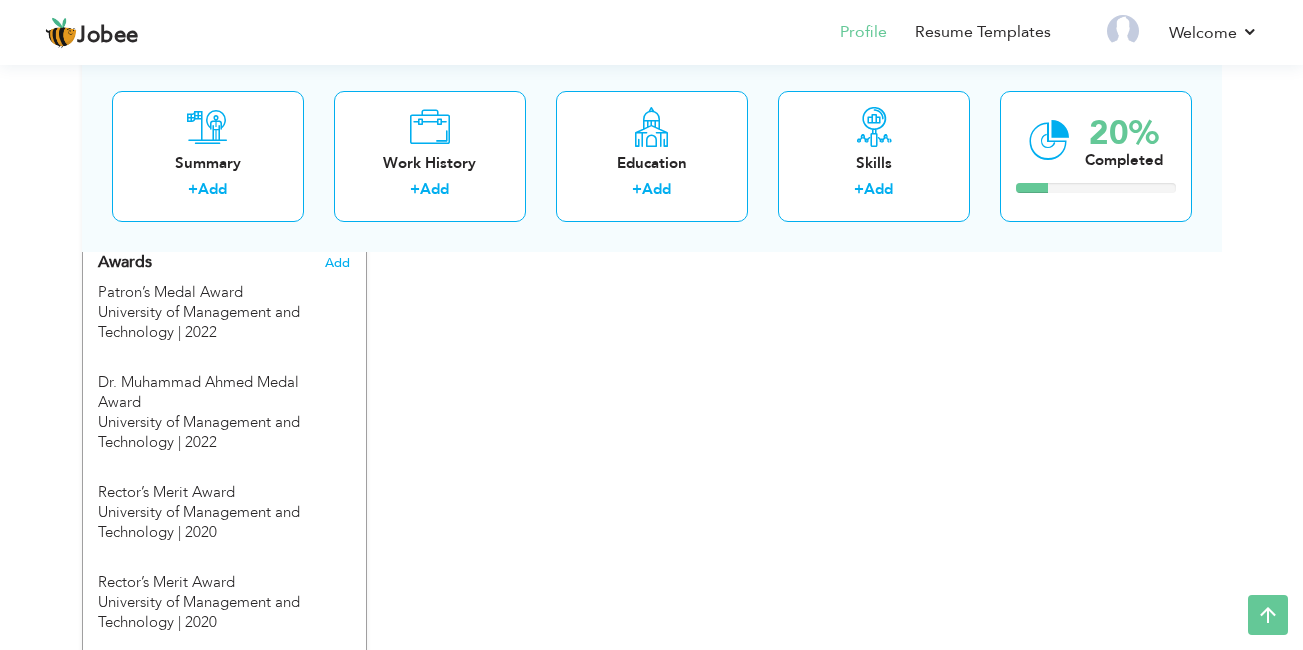 scroll, scrollTop: 1414, scrollLeft: 0, axis: vertical 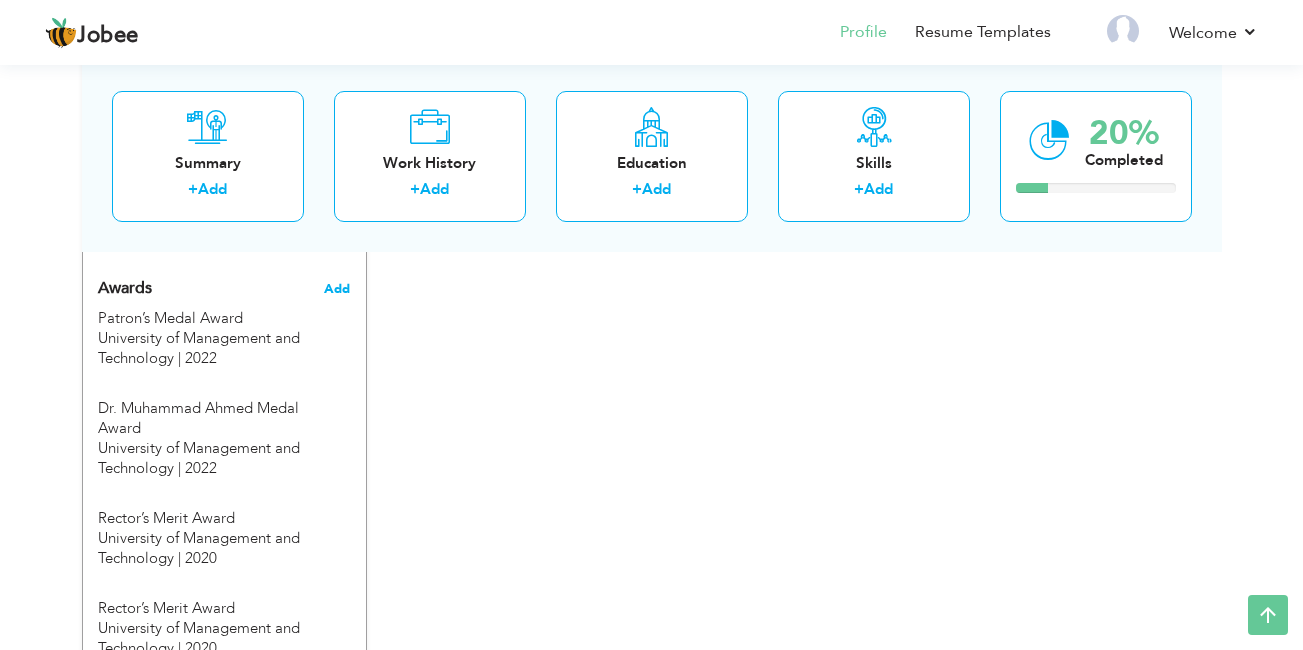 click on "Add" at bounding box center [337, 289] 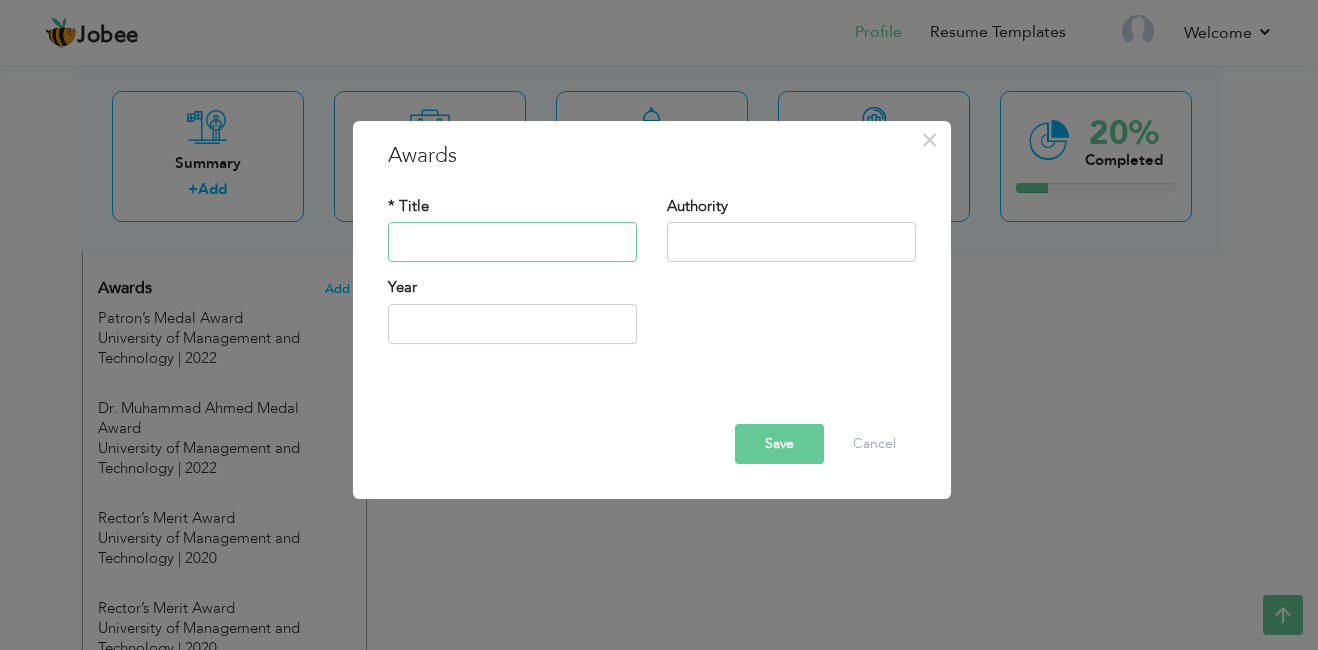 click at bounding box center (512, 243) 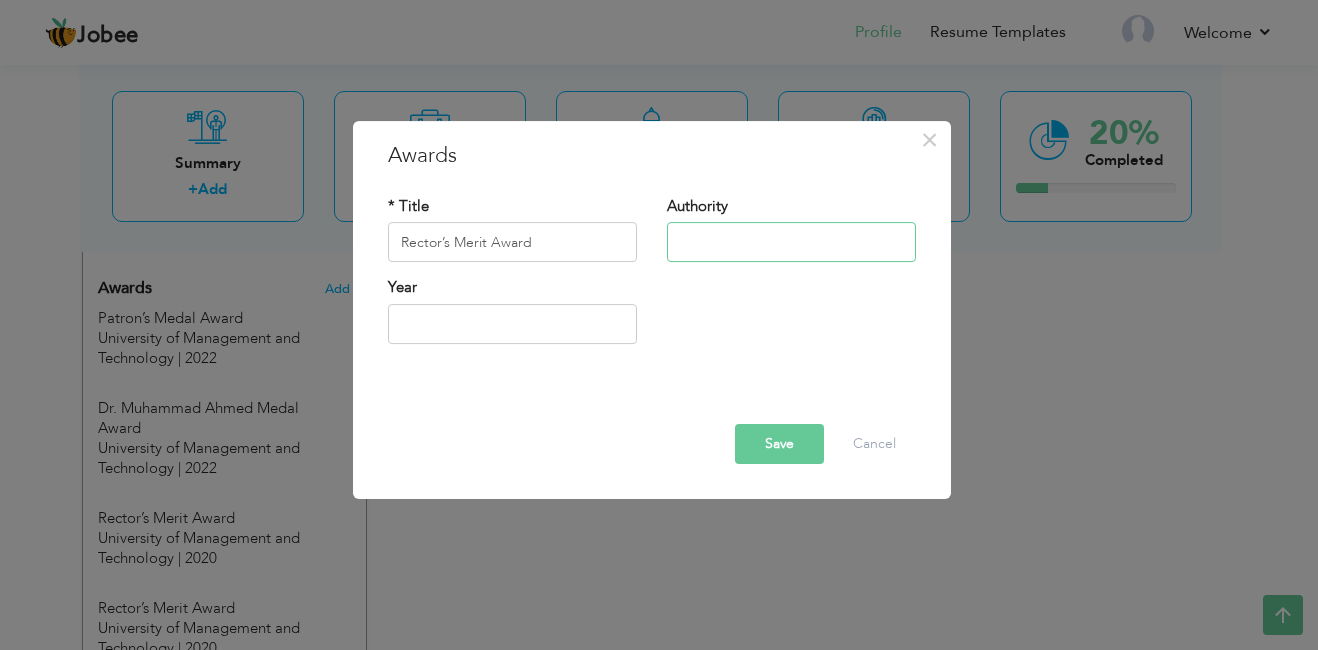 type on "University of Management and Technology" 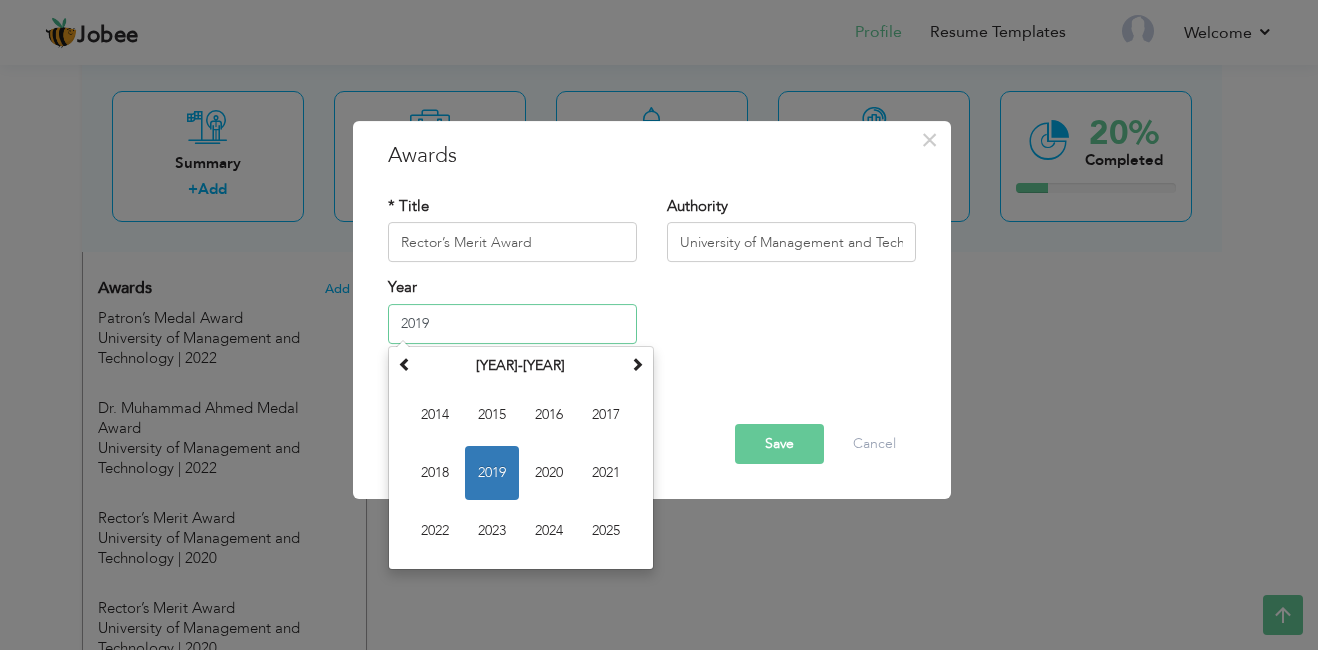 click on "2019" at bounding box center [512, 324] 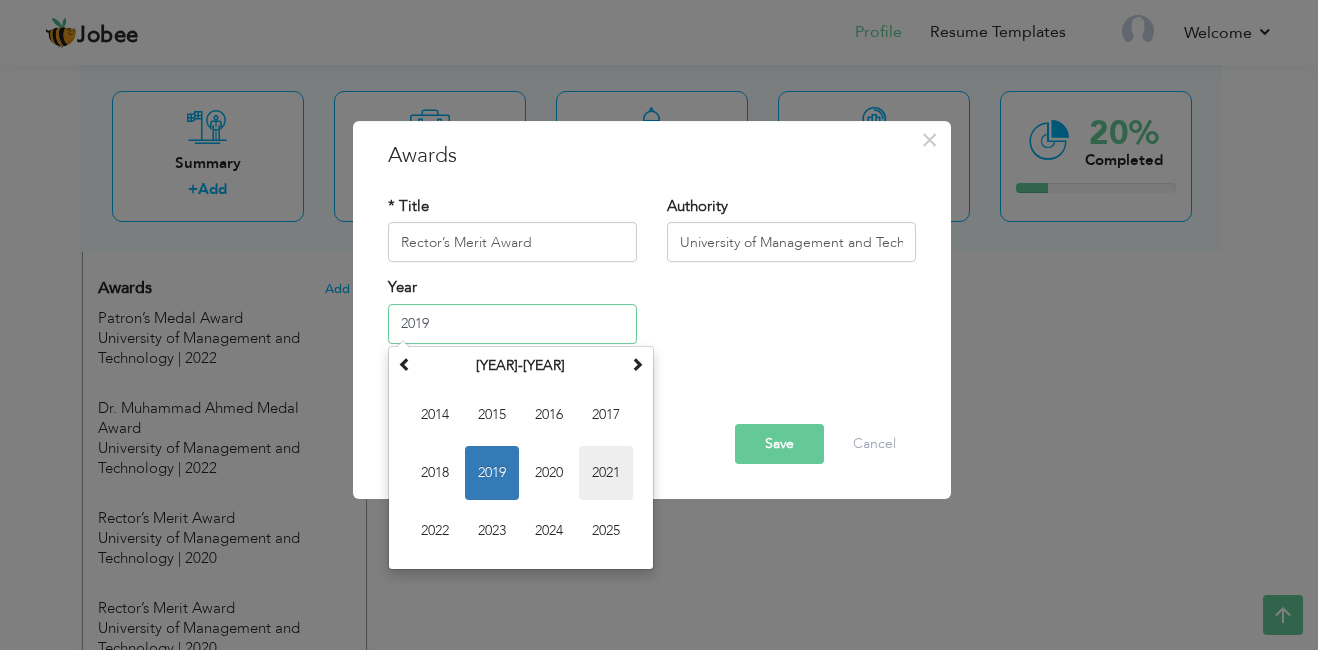 click on "2021" at bounding box center (606, 473) 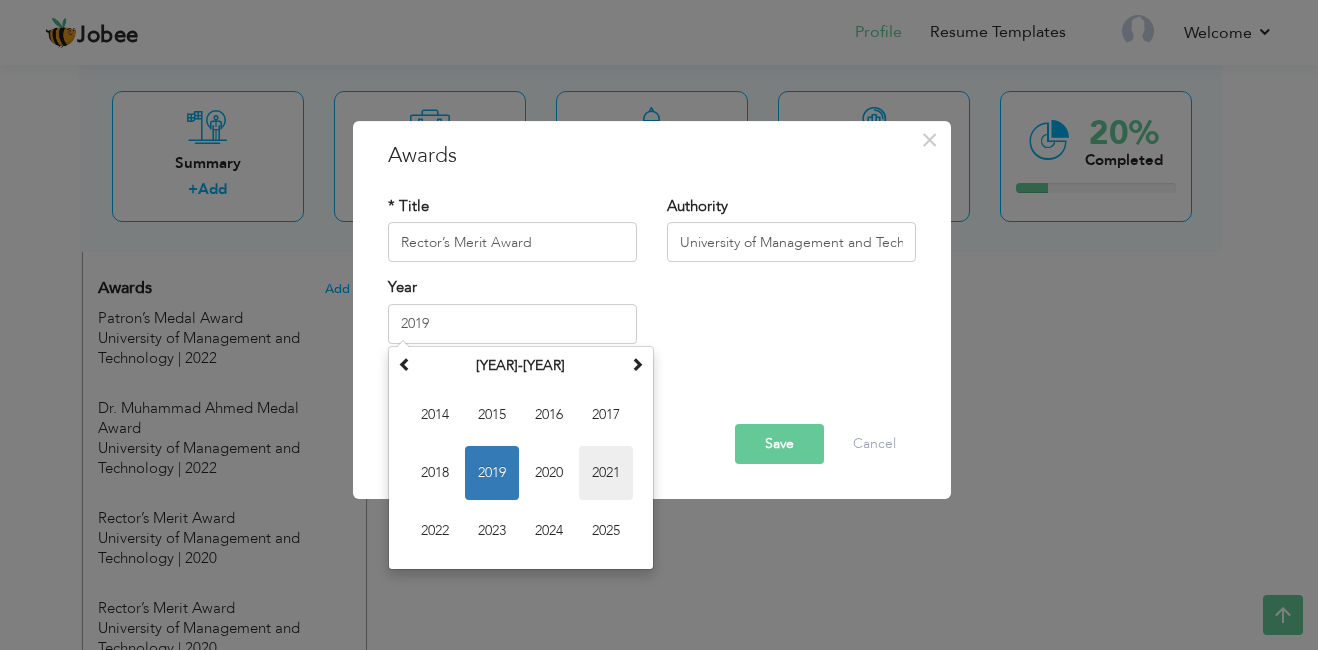 type on "2021" 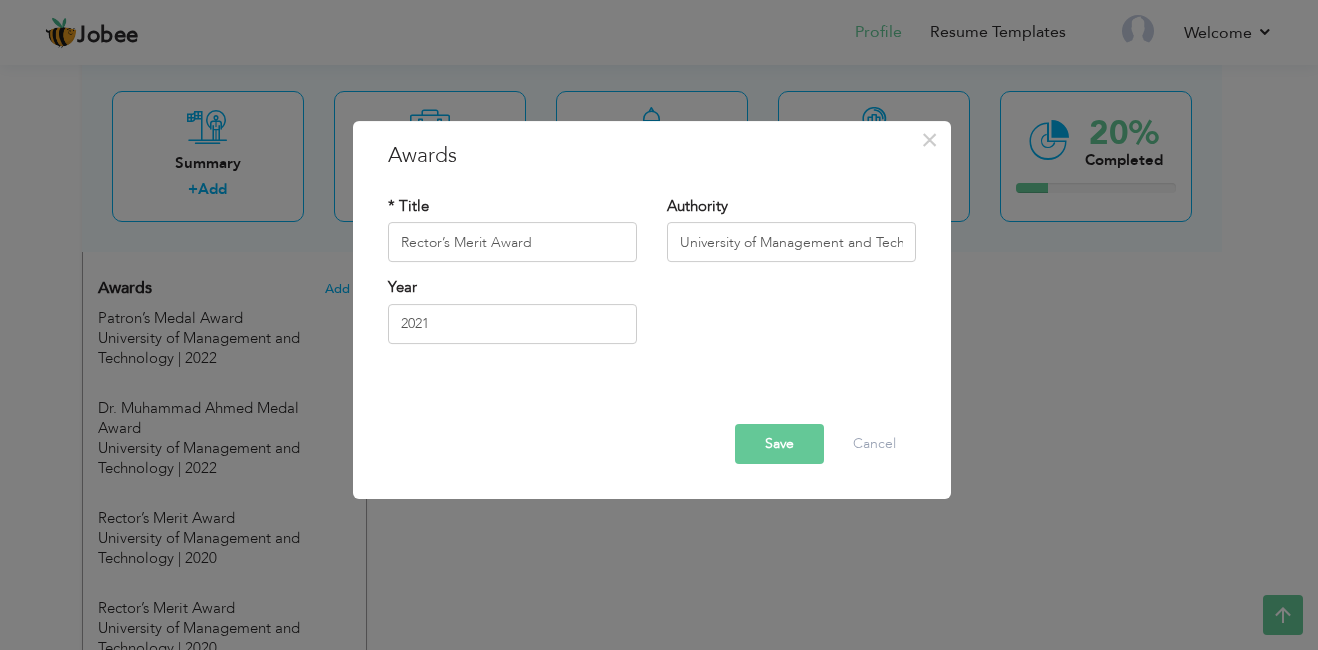 click on "Save" at bounding box center (779, 444) 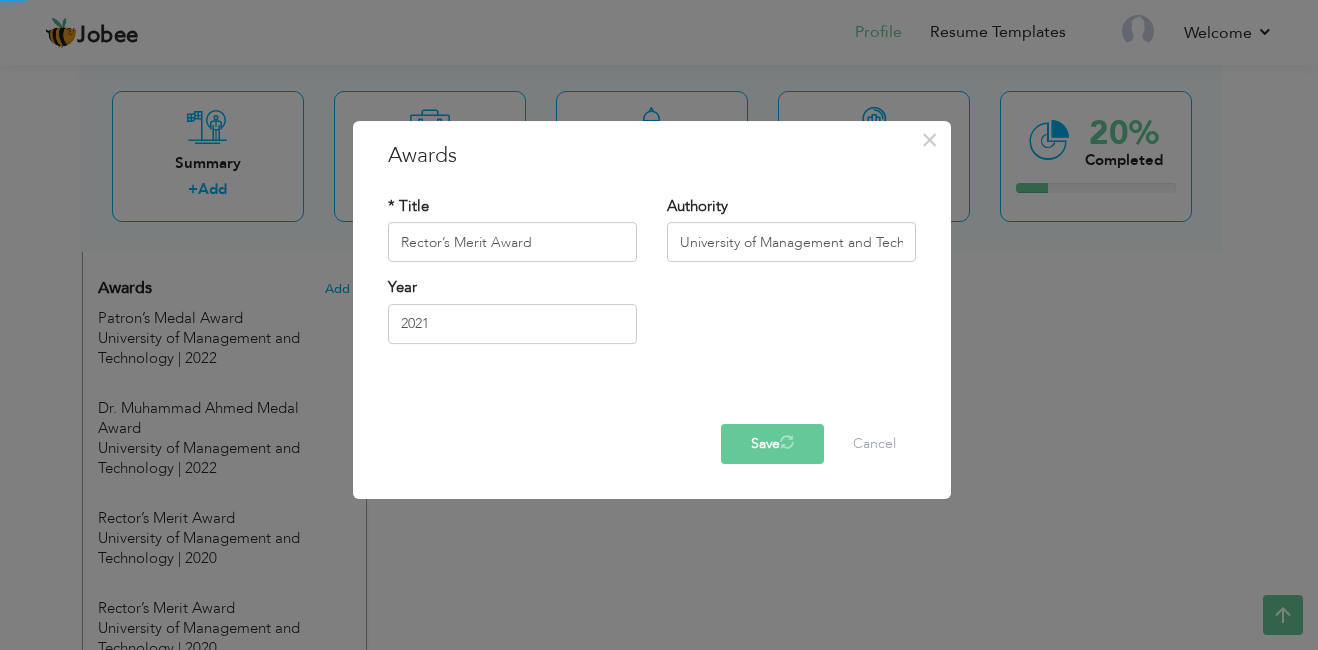 click on "Save" at bounding box center [772, 444] 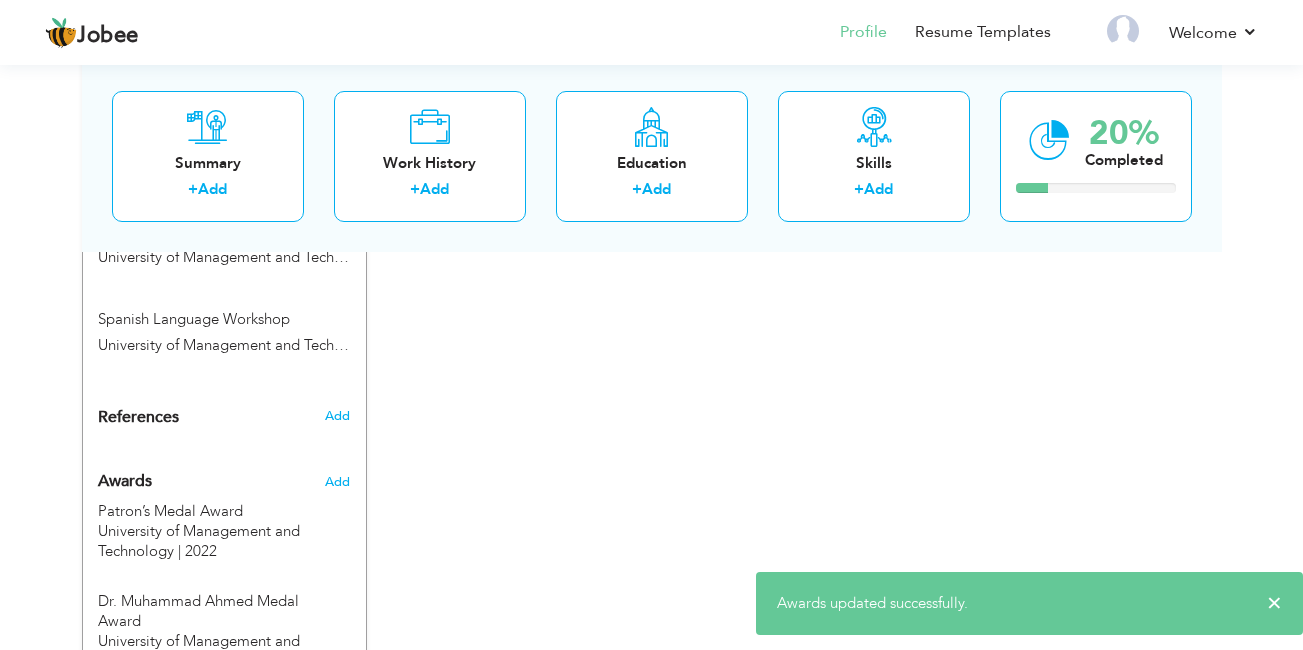 scroll, scrollTop: 1394, scrollLeft: 0, axis: vertical 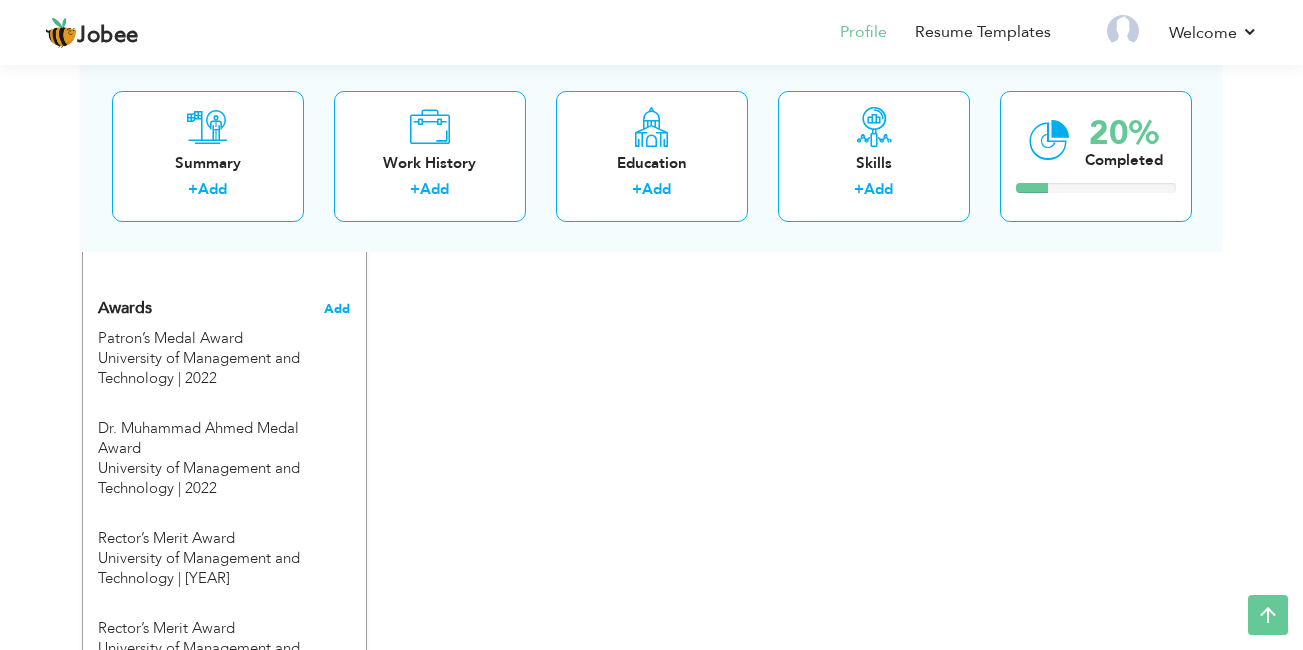 click on "Add" at bounding box center [337, 309] 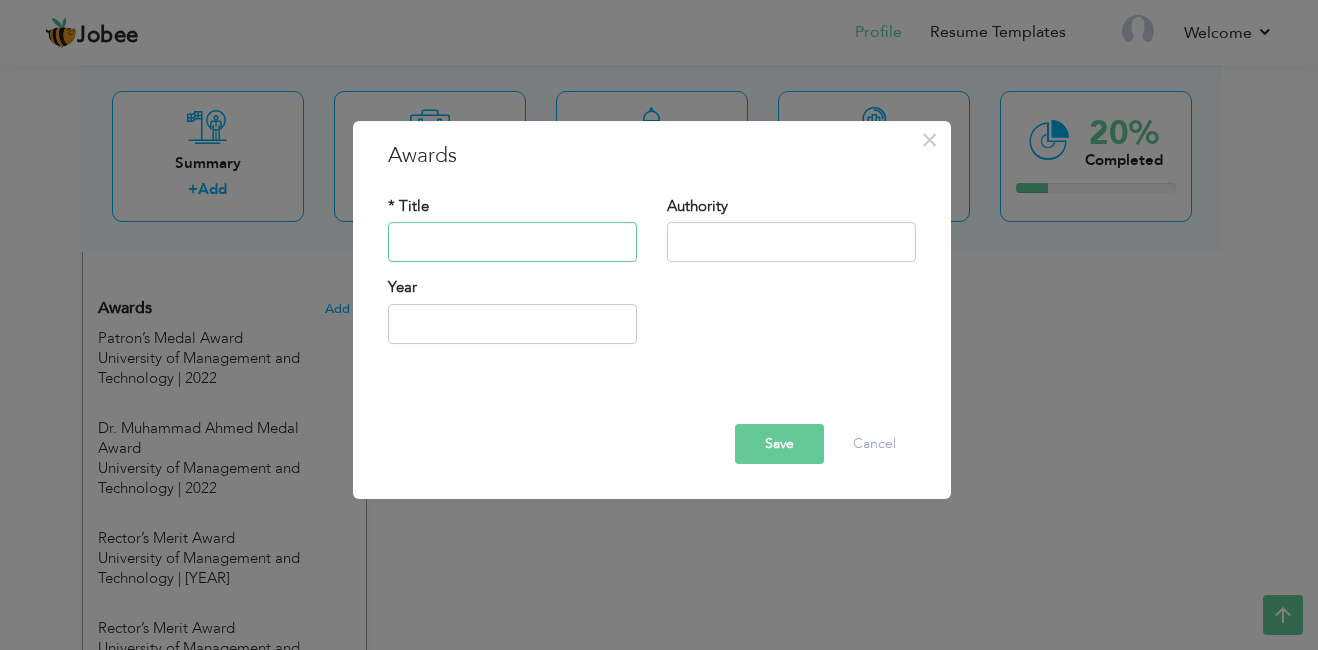click at bounding box center [512, 243] 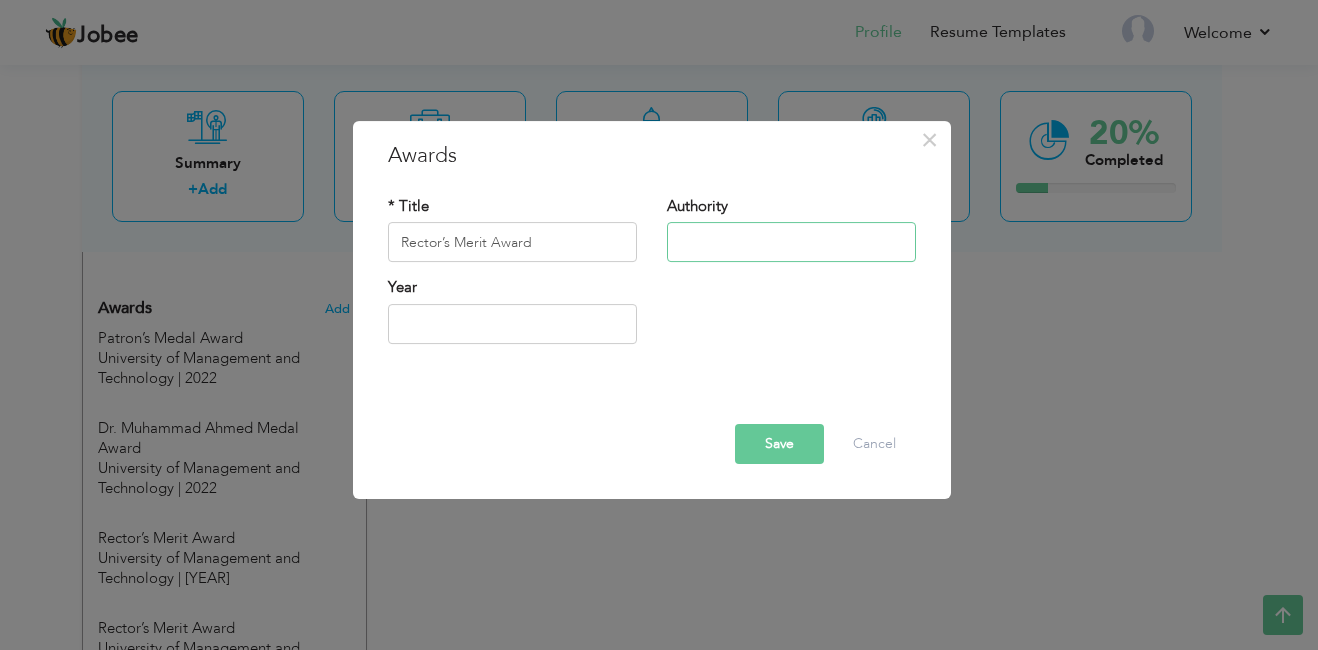 type on "University of Management and Technology" 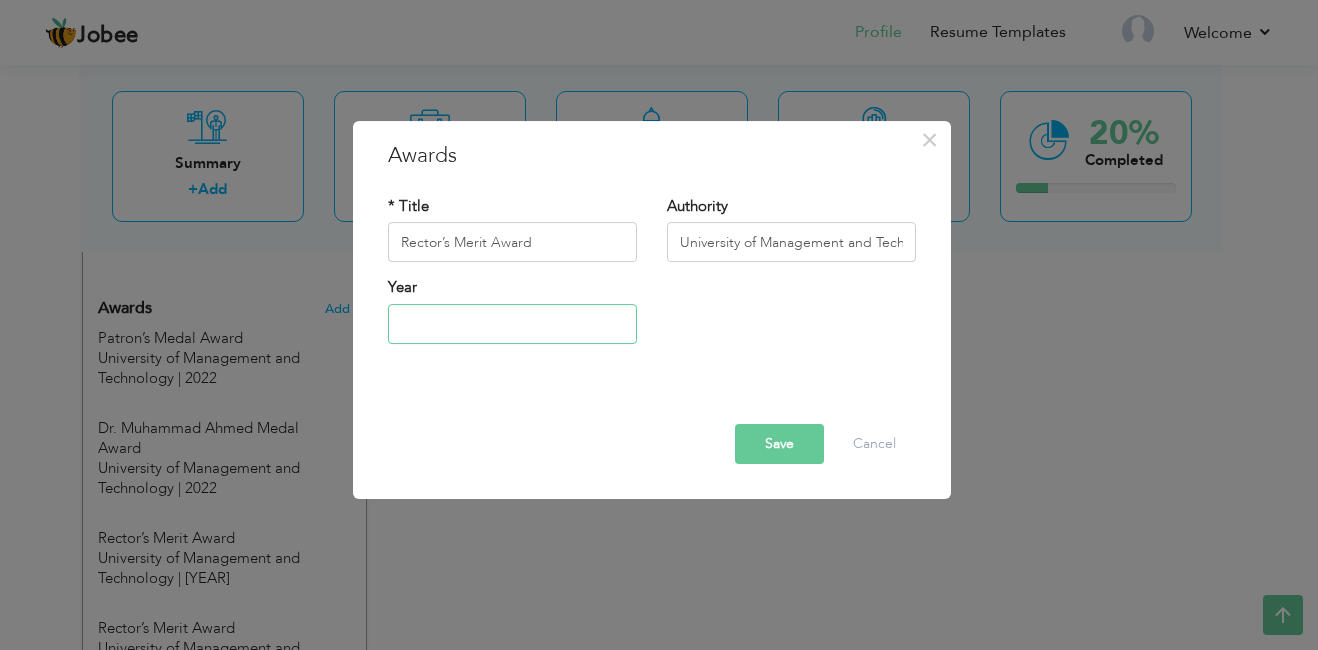 type on "2021" 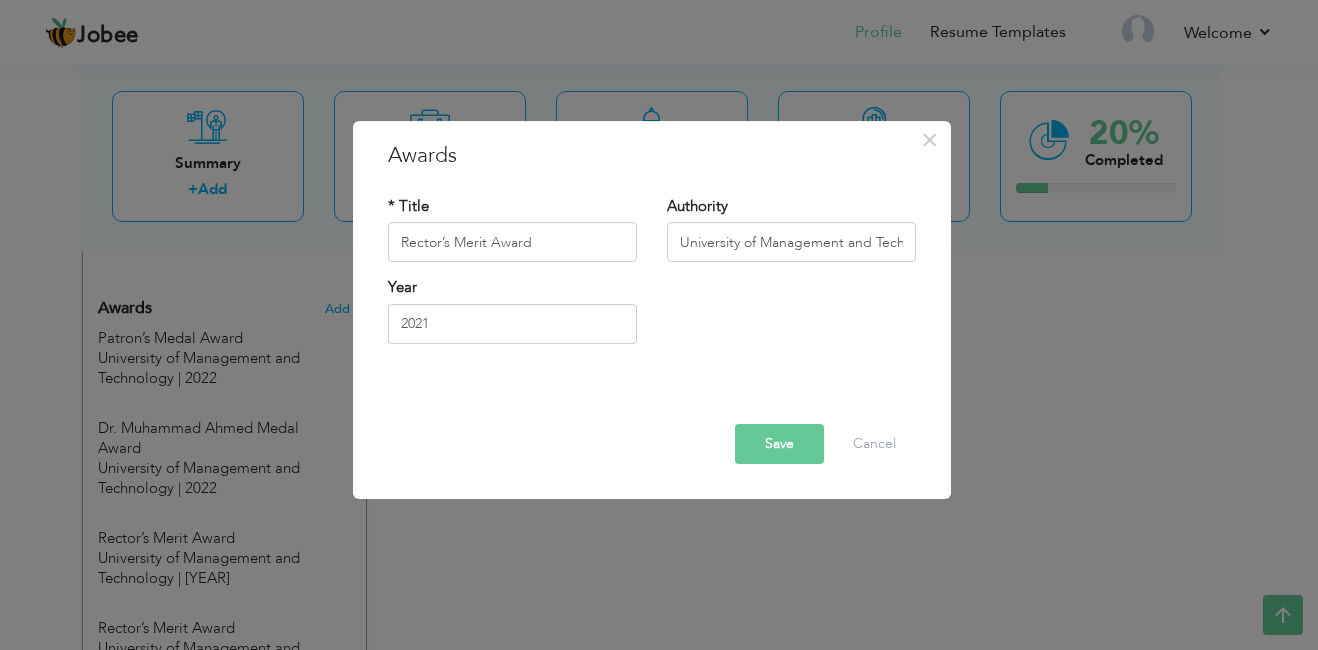 click on "2021" at bounding box center (512, 324) 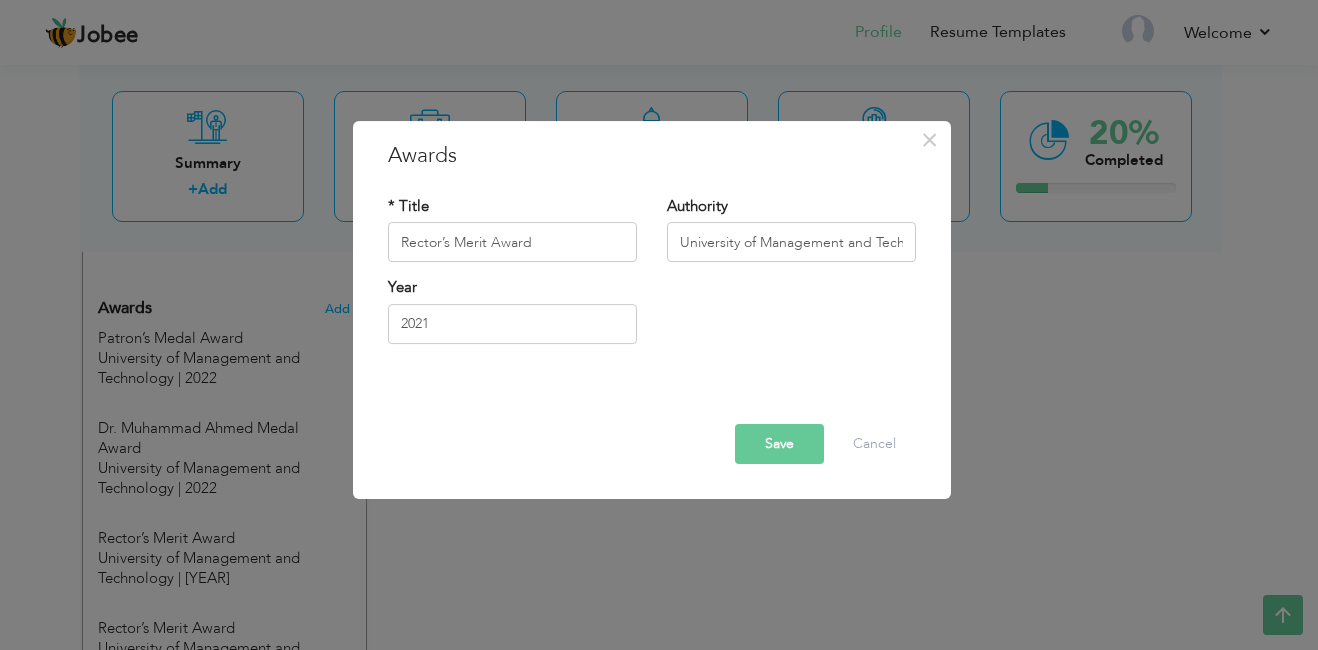 click on "Save" at bounding box center (779, 444) 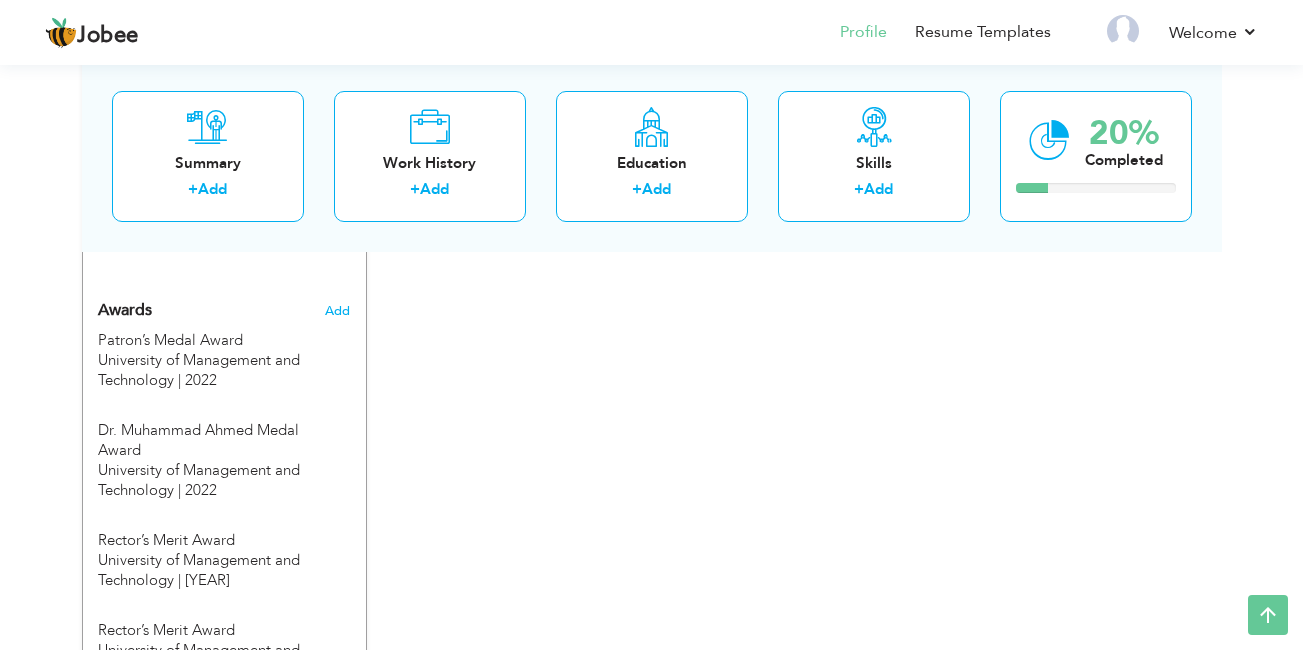 scroll, scrollTop: 1347, scrollLeft: 0, axis: vertical 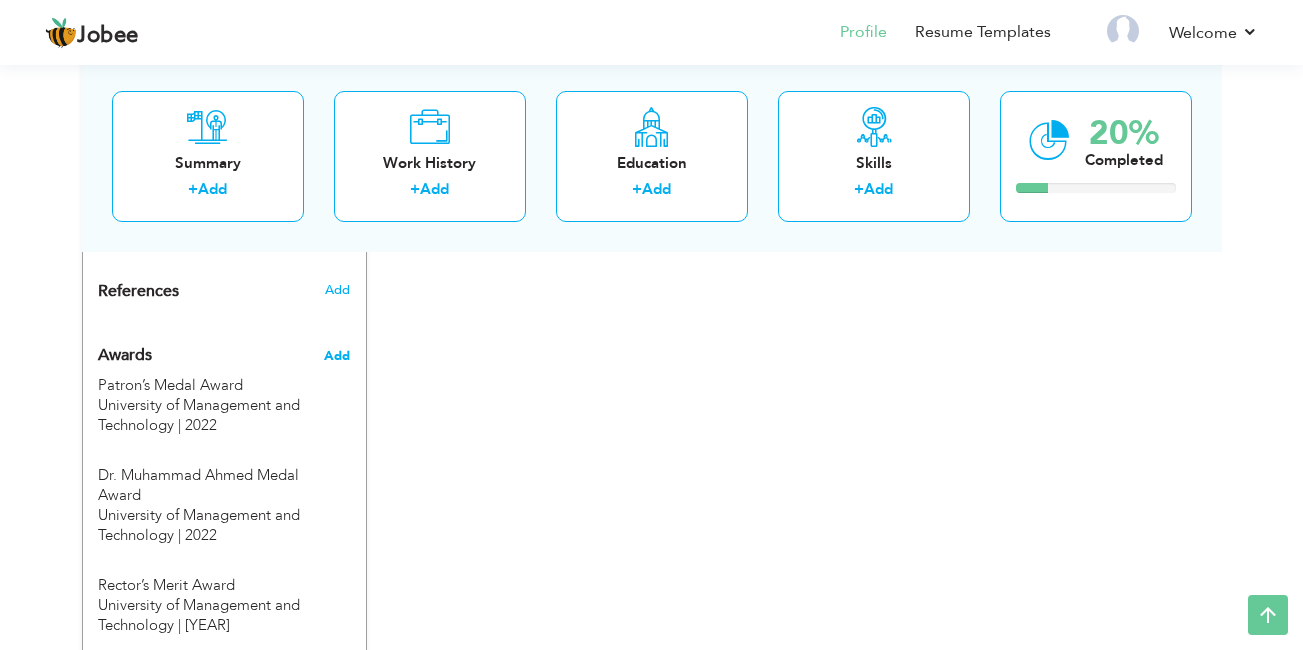 click on "Add" at bounding box center [337, 356] 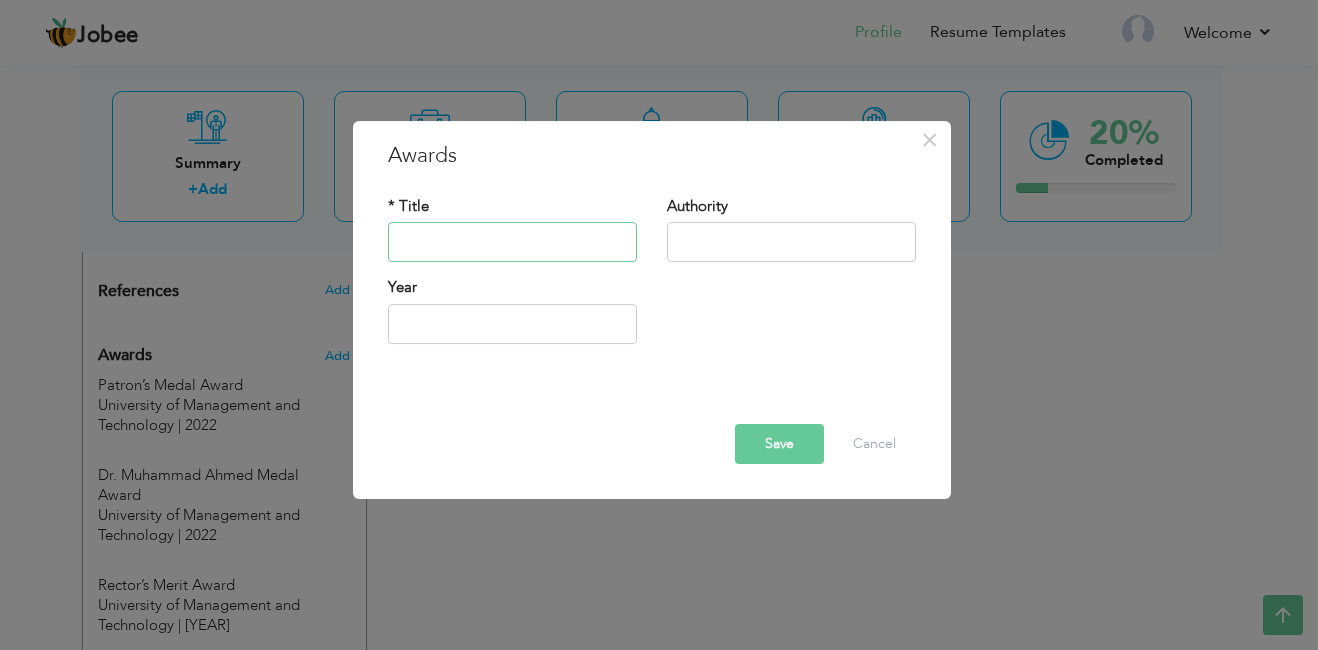 click at bounding box center (512, 243) 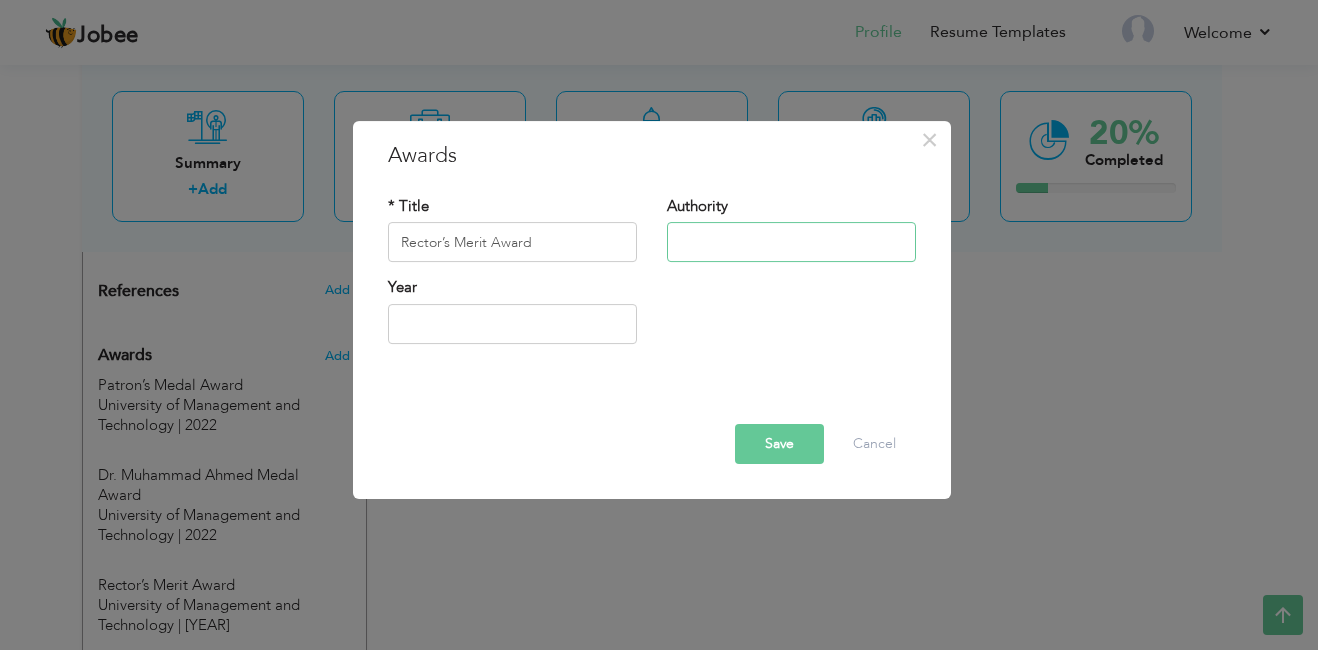 type on "University of Management and Technology" 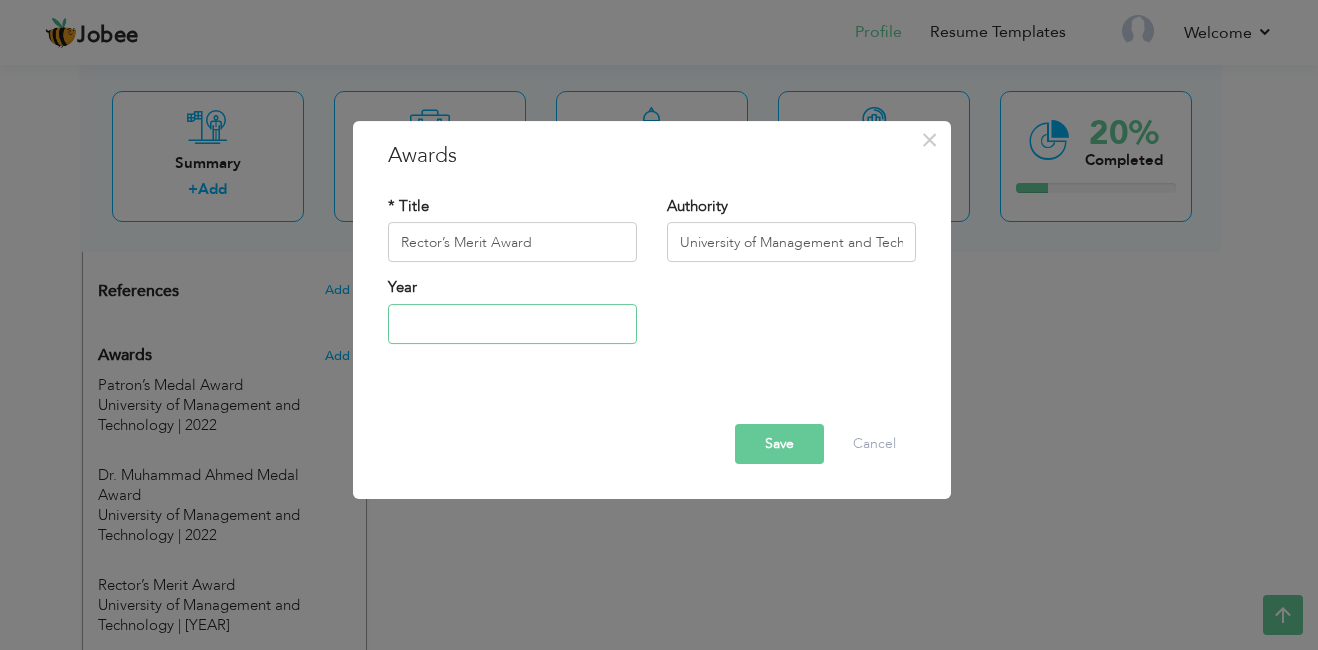 type on "2021" 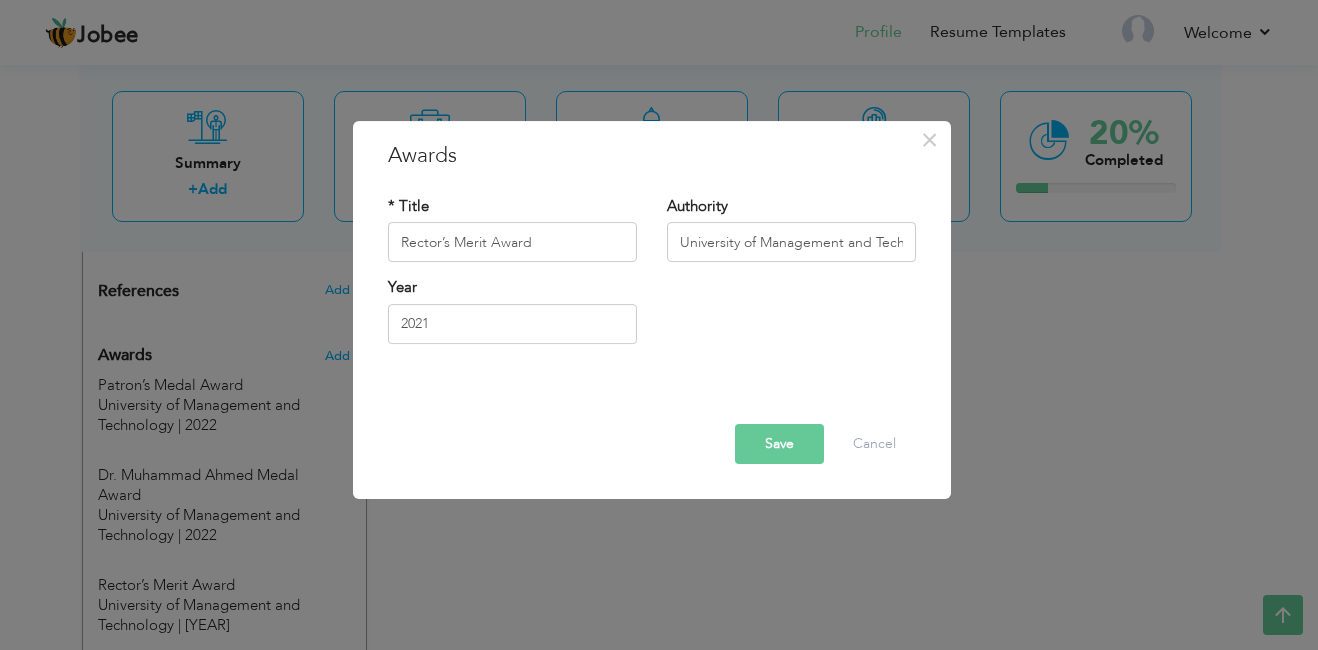 click on "Save" at bounding box center (779, 444) 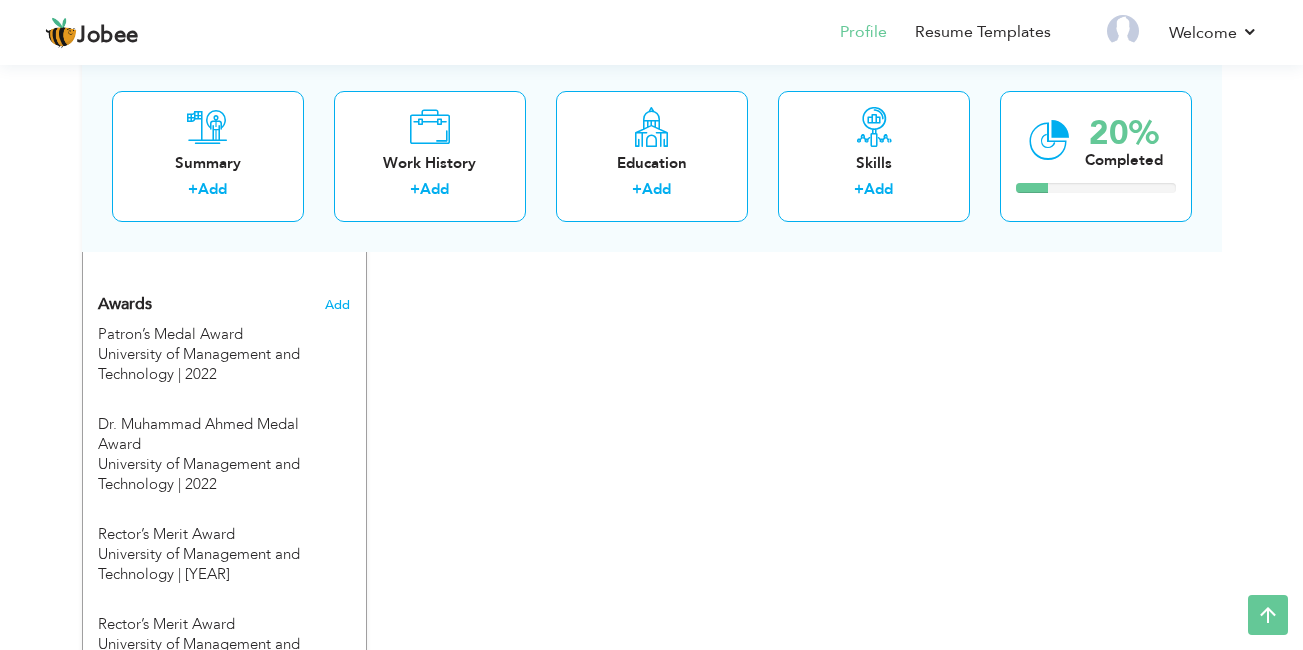 scroll, scrollTop: 1407, scrollLeft: 0, axis: vertical 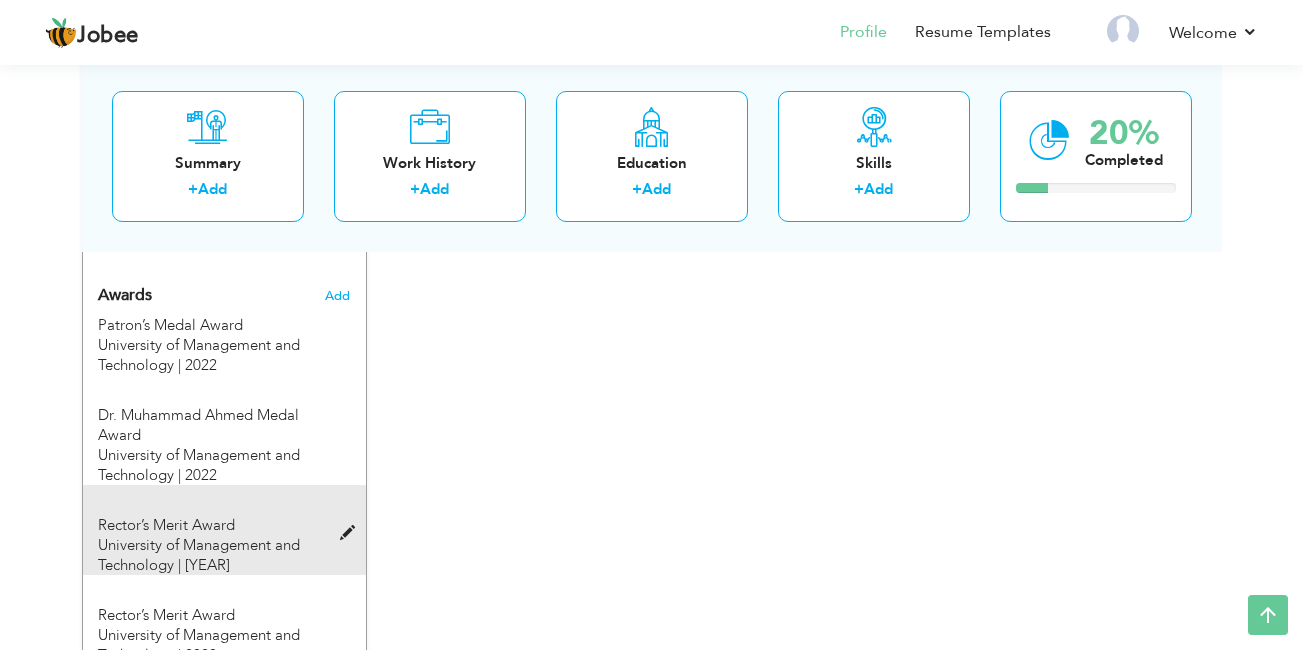 click at bounding box center (352, 533) 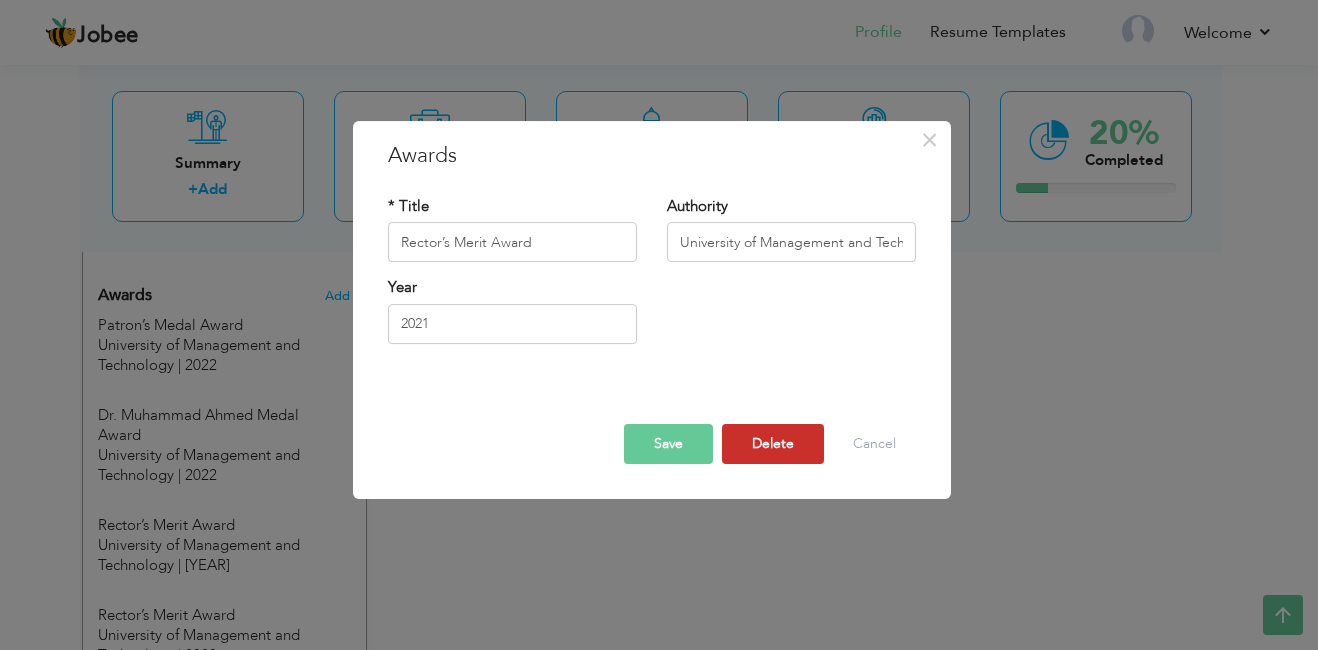 click on "Delete" at bounding box center (773, 444) 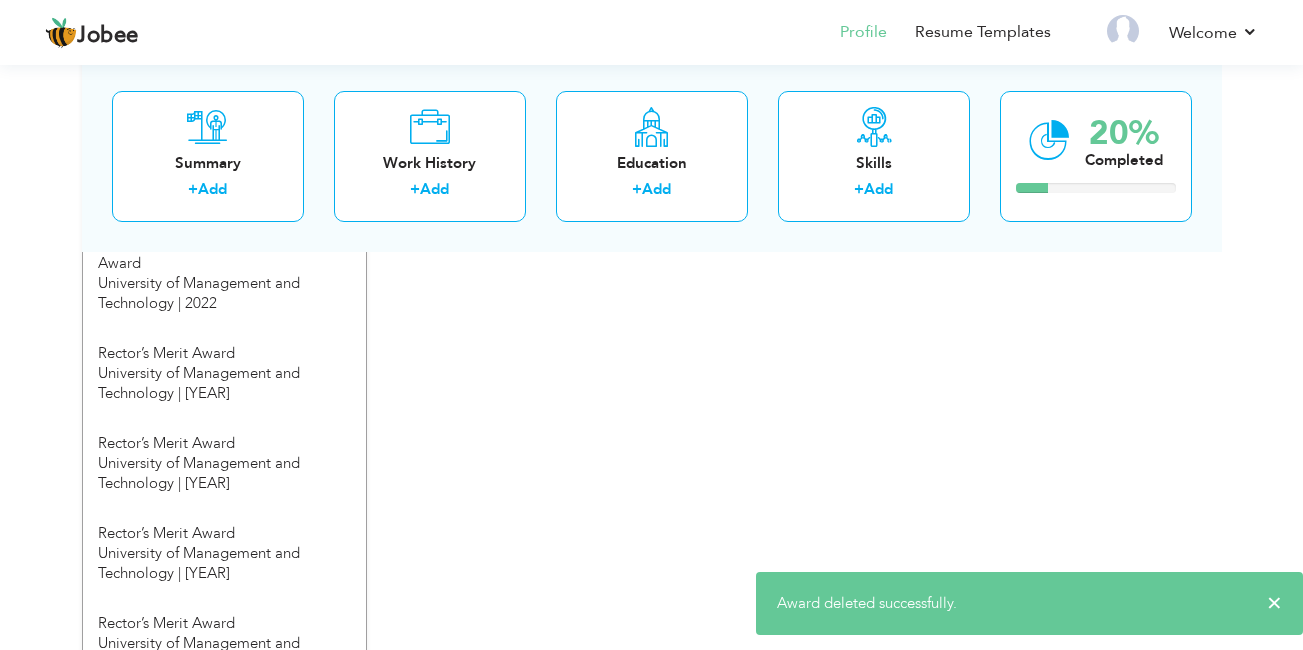 scroll, scrollTop: 1587, scrollLeft: 0, axis: vertical 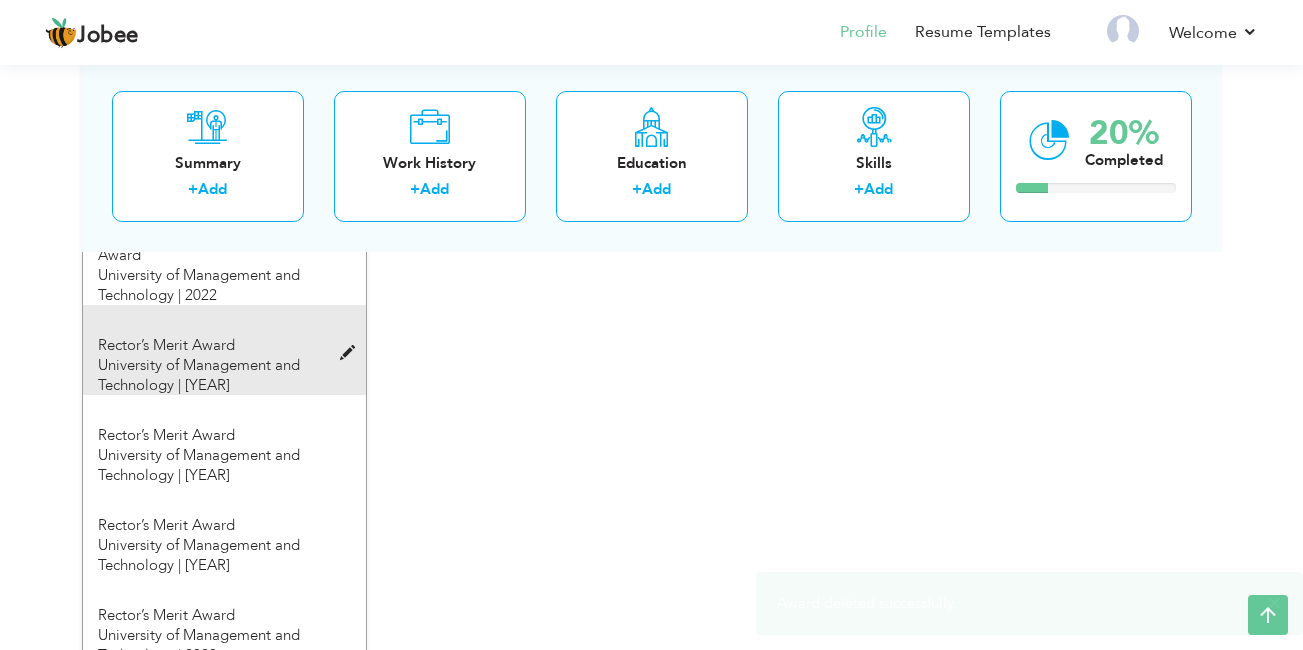 click at bounding box center [352, 353] 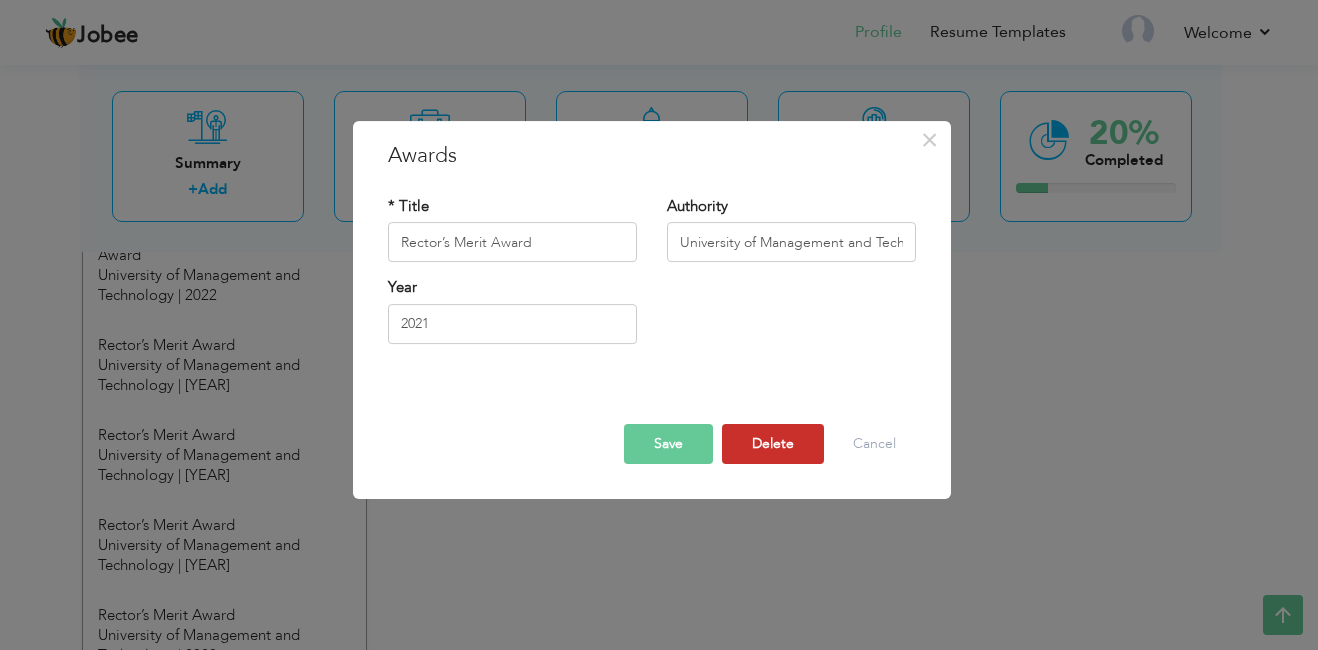 click on "Delete" at bounding box center [773, 444] 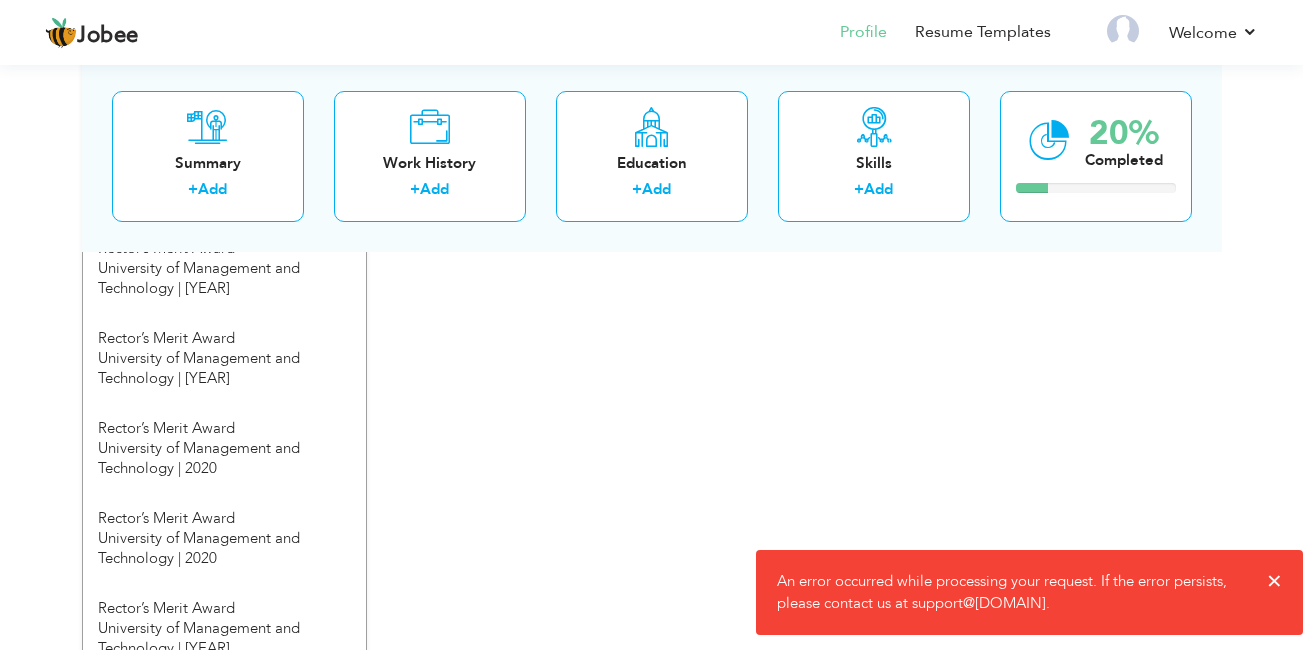 scroll, scrollTop: 1801, scrollLeft: 0, axis: vertical 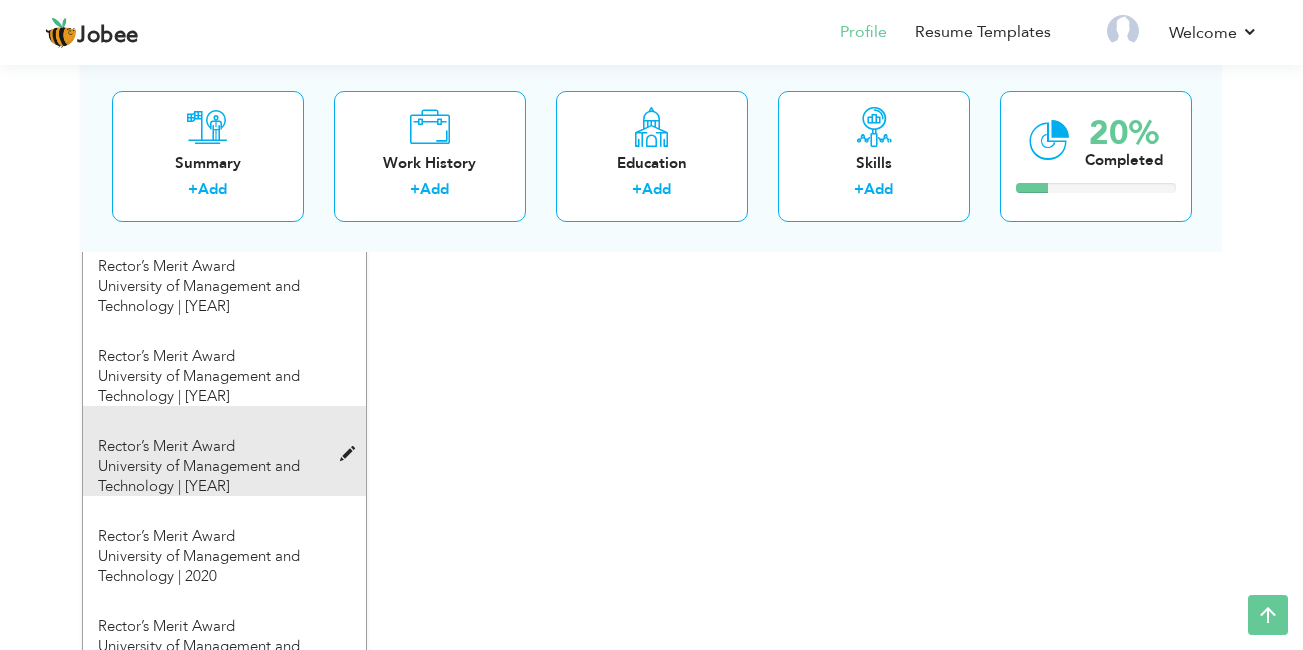 click at bounding box center (352, 454) 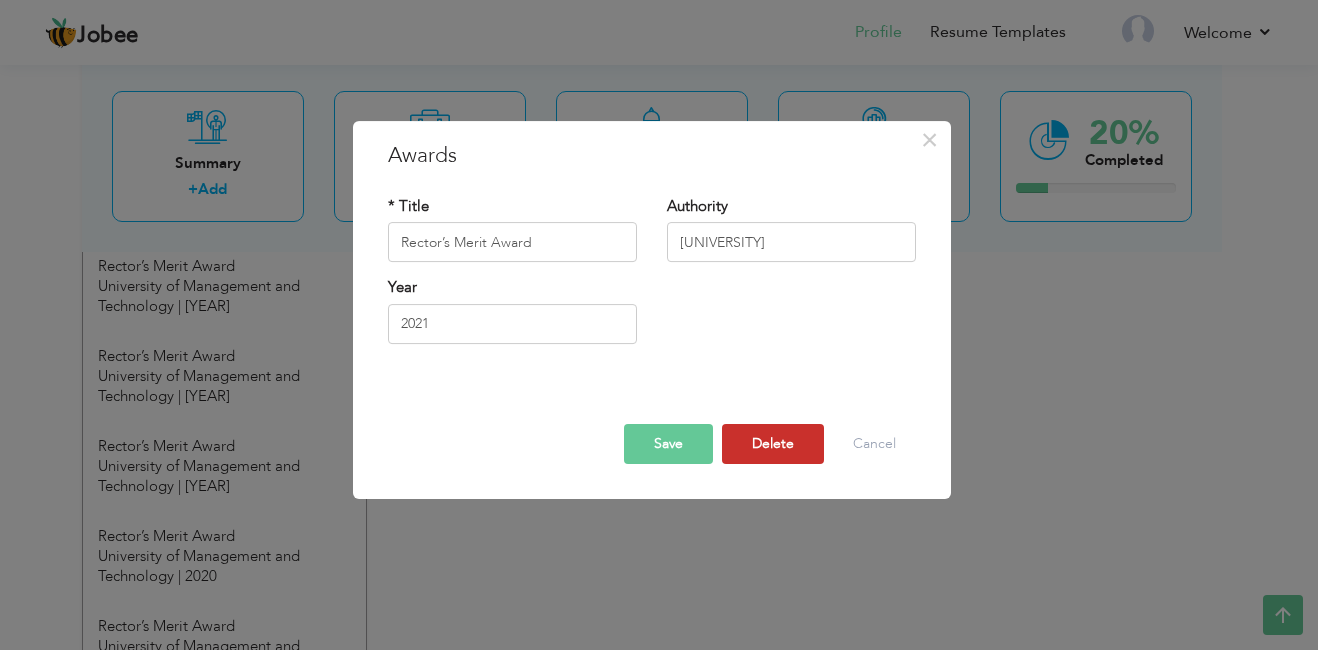 click on "Delete" at bounding box center (773, 444) 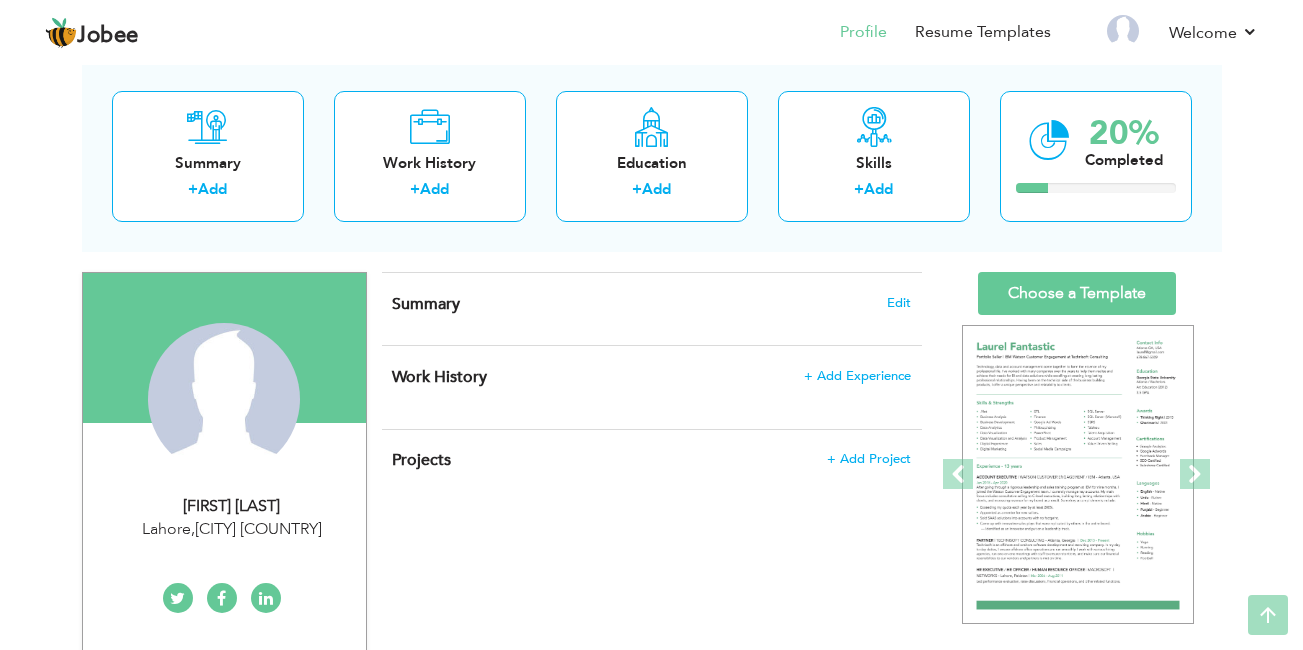 scroll, scrollTop: 0, scrollLeft: 0, axis: both 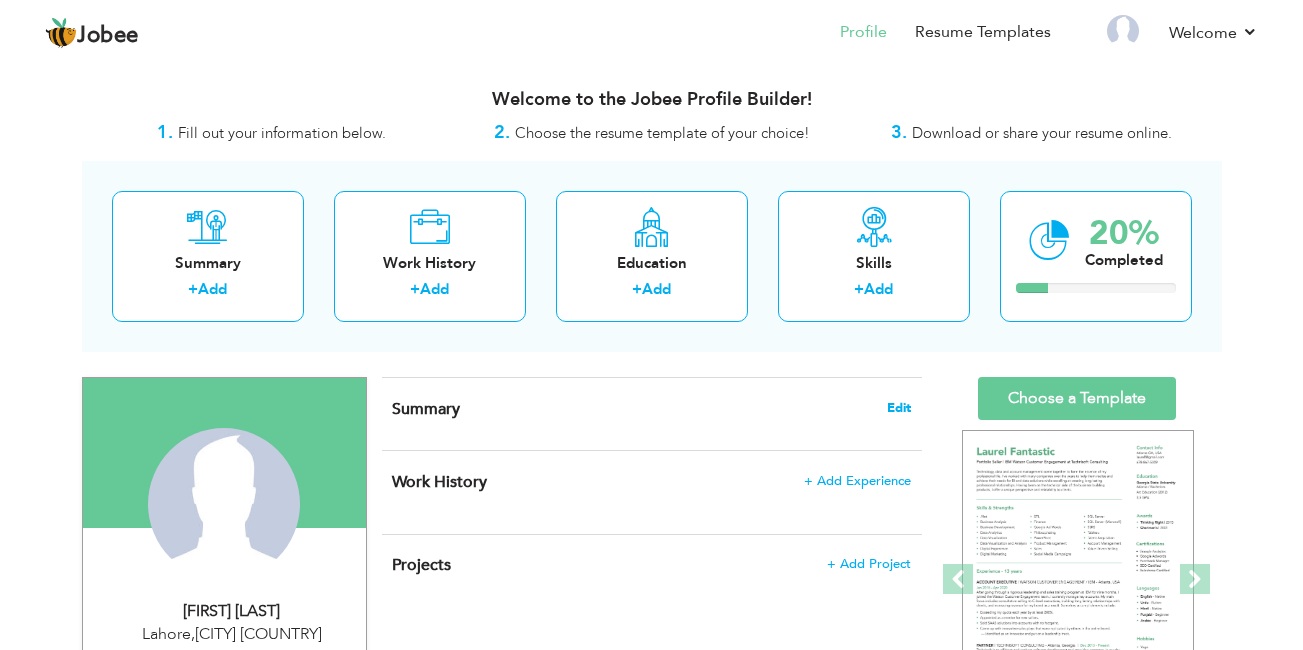 click on "Edit" at bounding box center [899, 408] 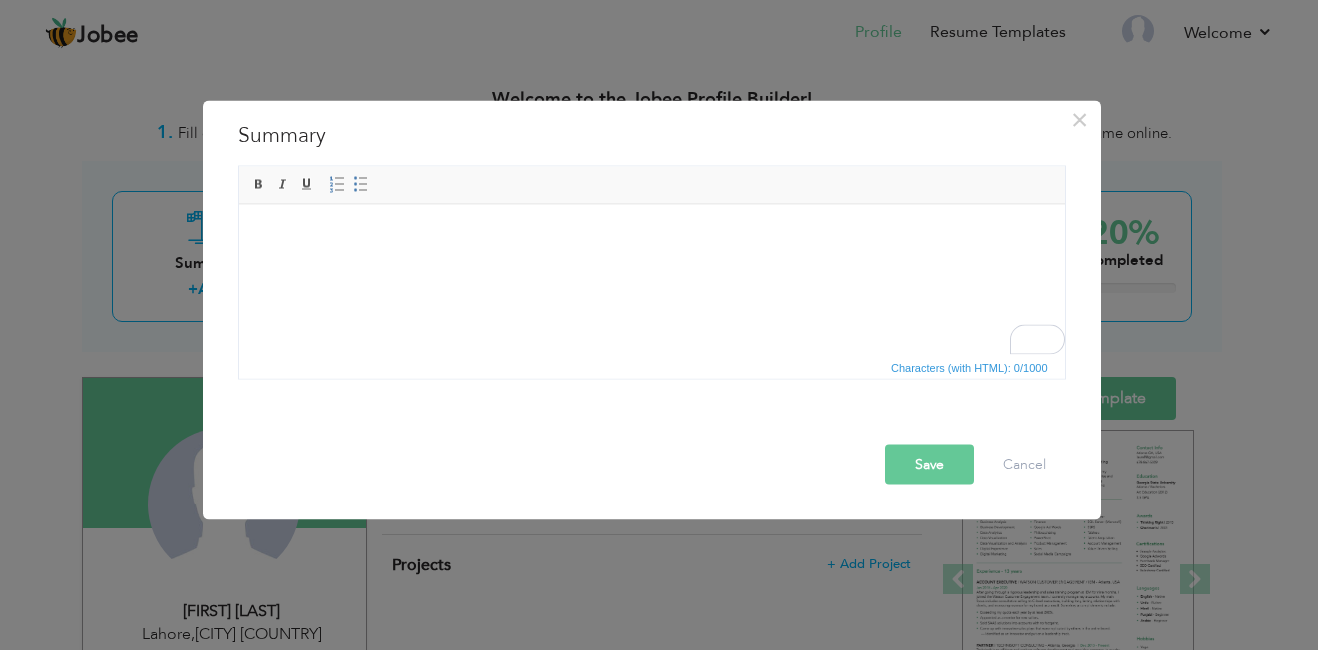 click at bounding box center [651, 234] 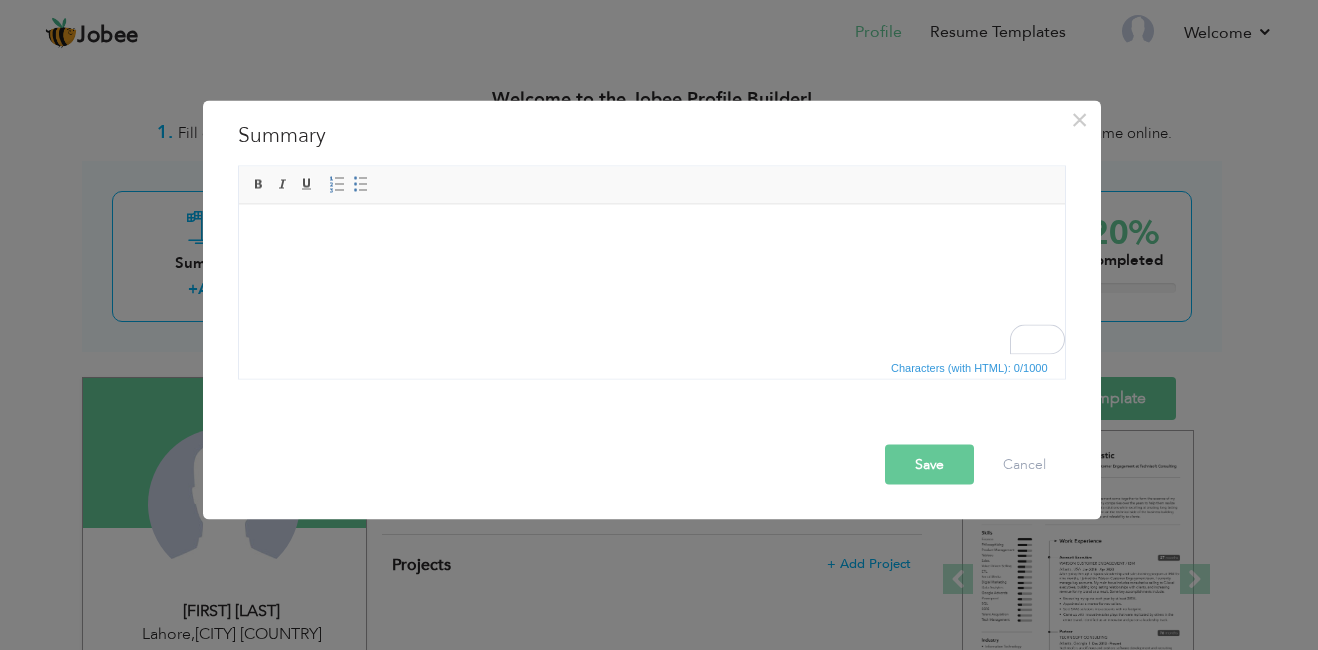click at bounding box center (651, 234) 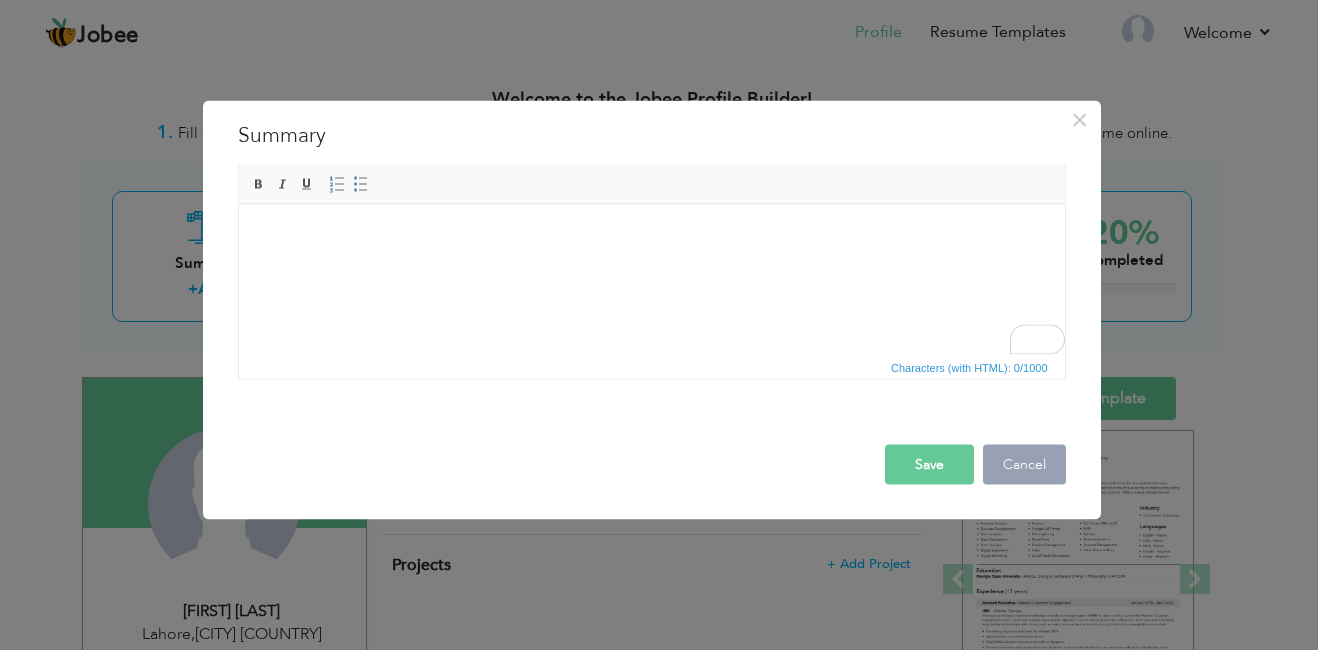 click on "Cancel" at bounding box center [1024, 465] 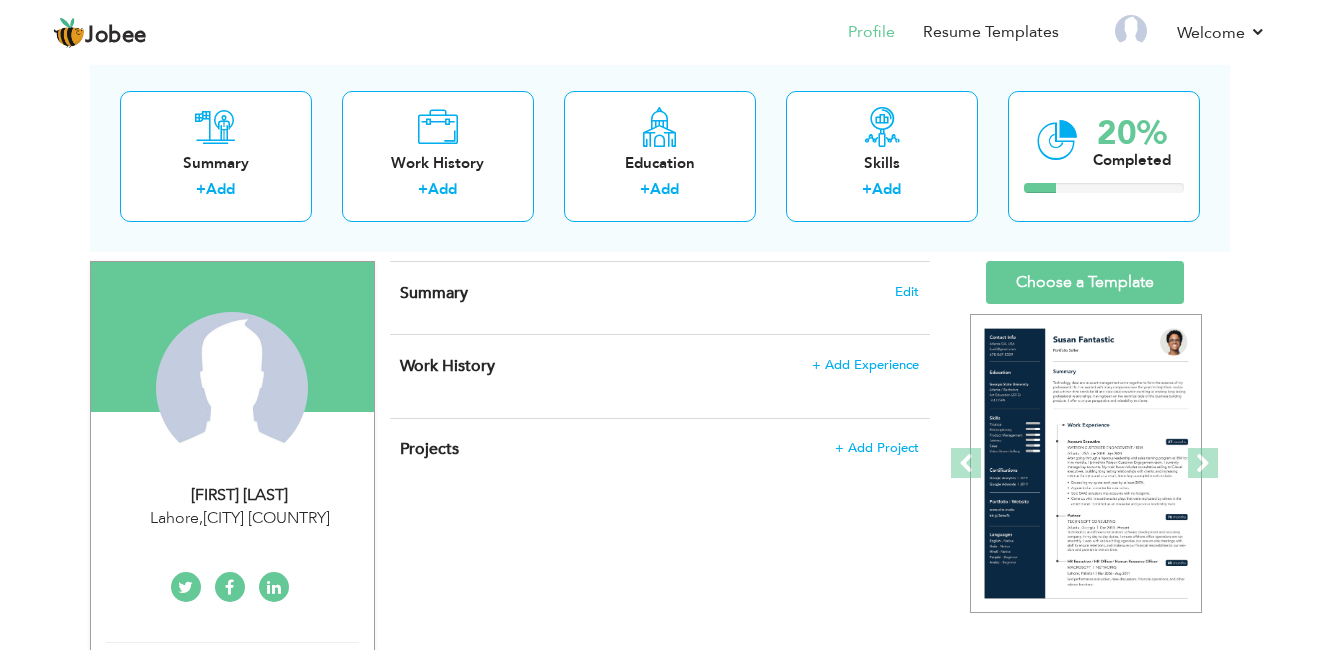 scroll, scrollTop: 133, scrollLeft: 0, axis: vertical 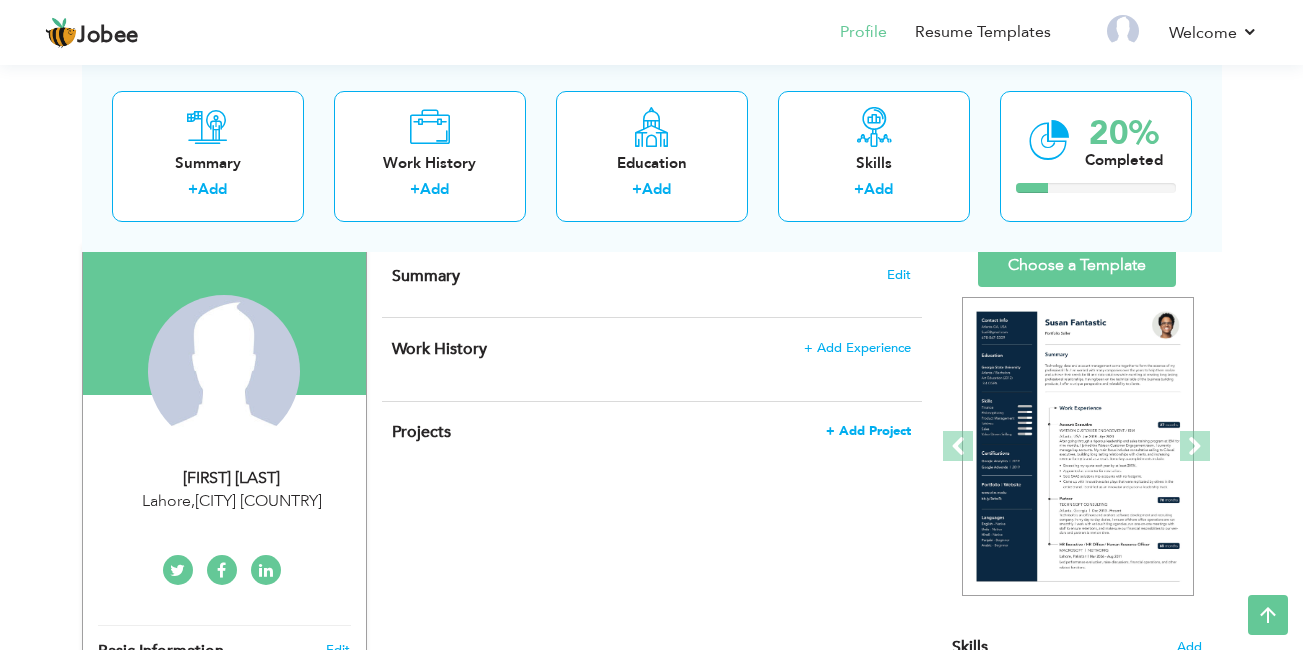 click on "+ Add Project" at bounding box center (868, 431) 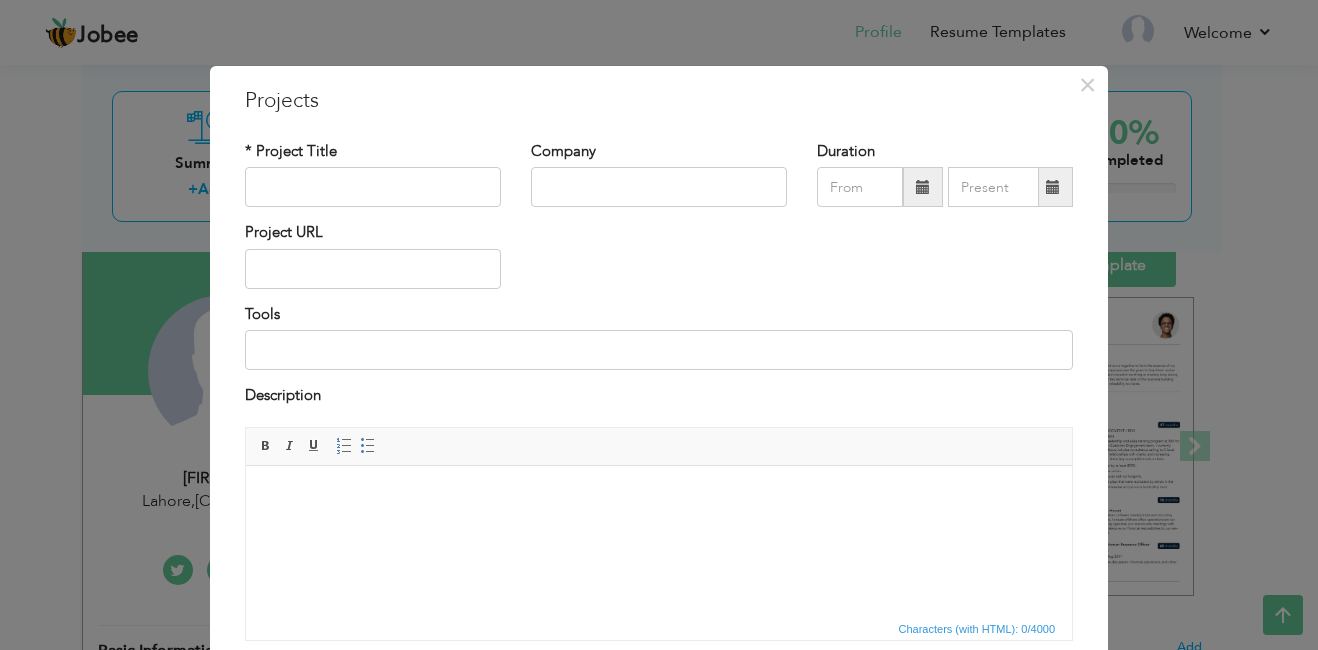 click on "* Project Title" at bounding box center [373, 181] 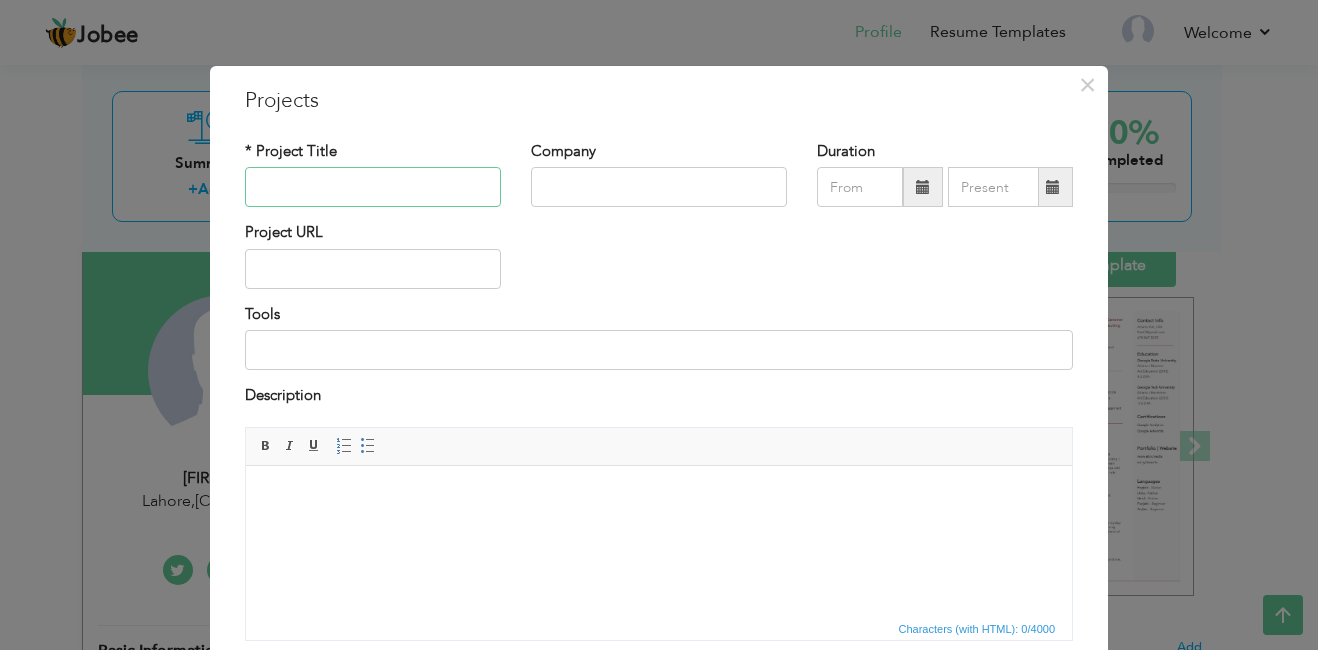 click at bounding box center [373, 187] 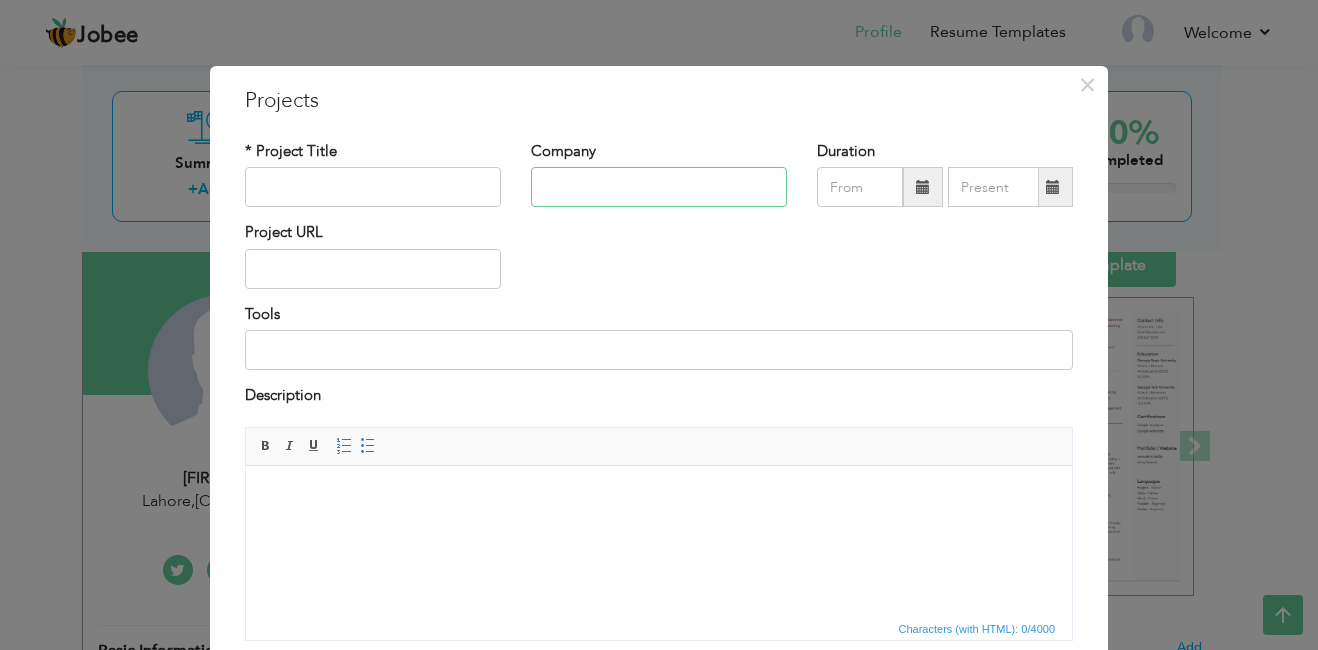 click at bounding box center (659, 187) 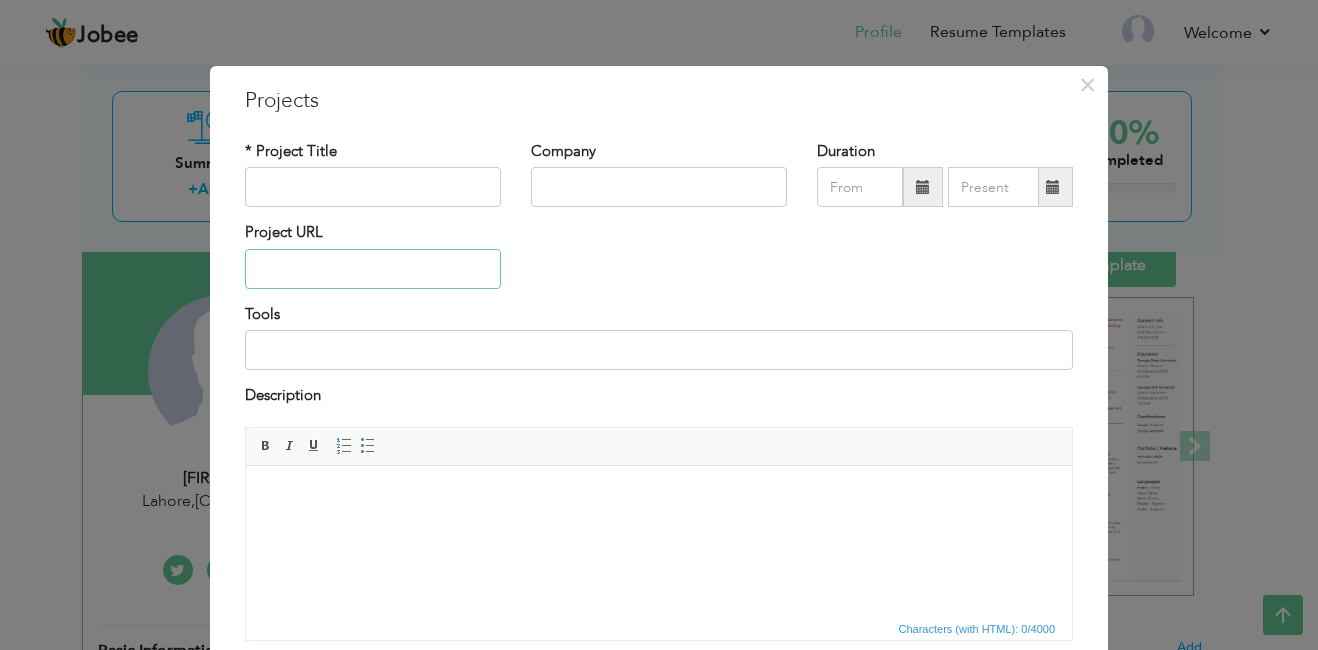 click at bounding box center (373, 269) 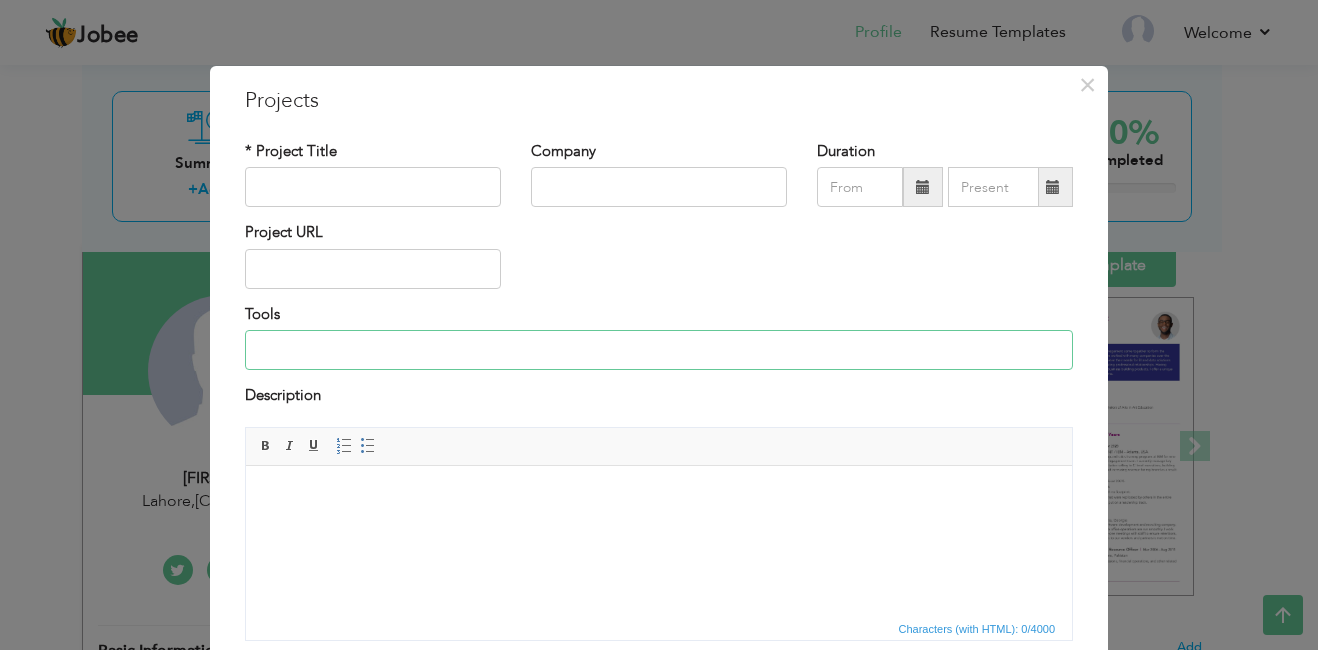 click at bounding box center (659, 350) 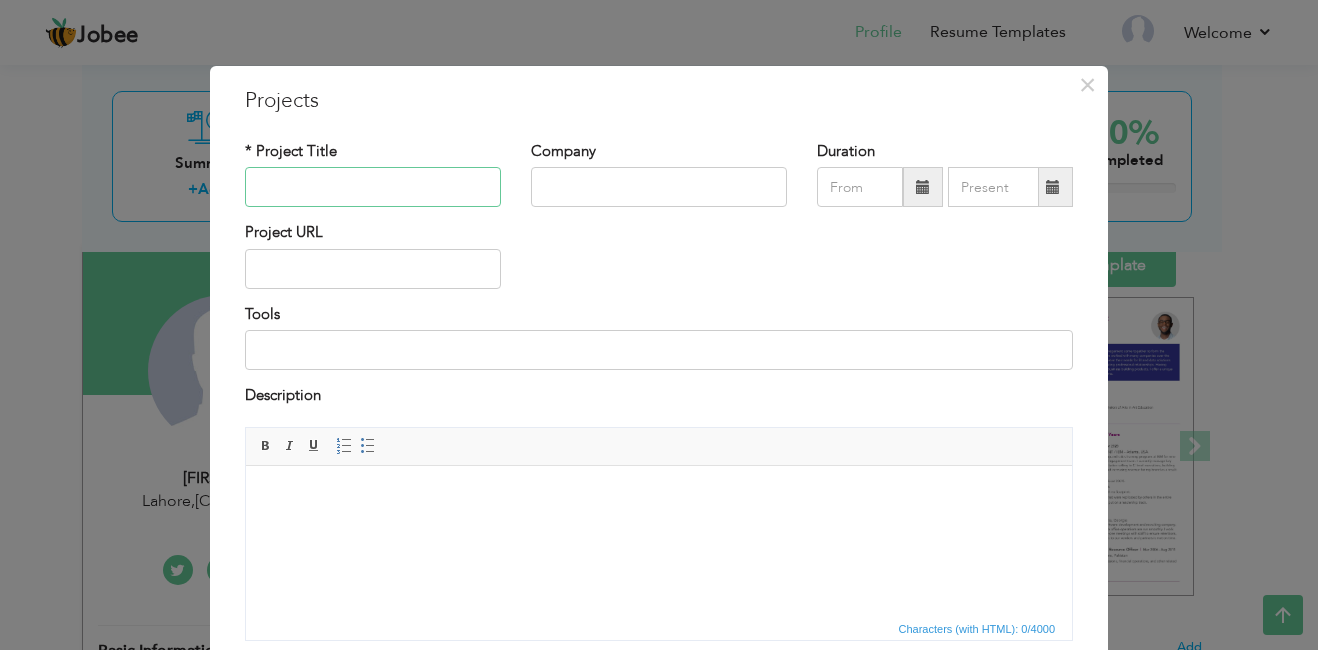 click at bounding box center [373, 187] 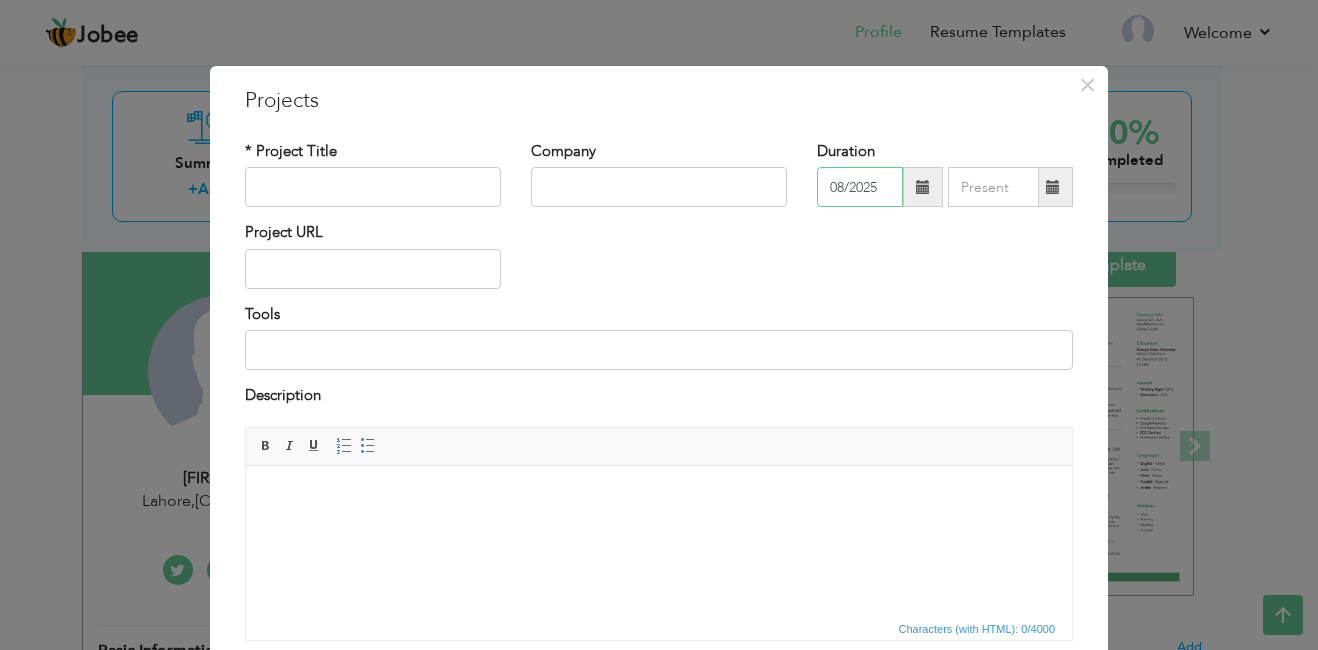 click on "08/2025" at bounding box center [860, 187] 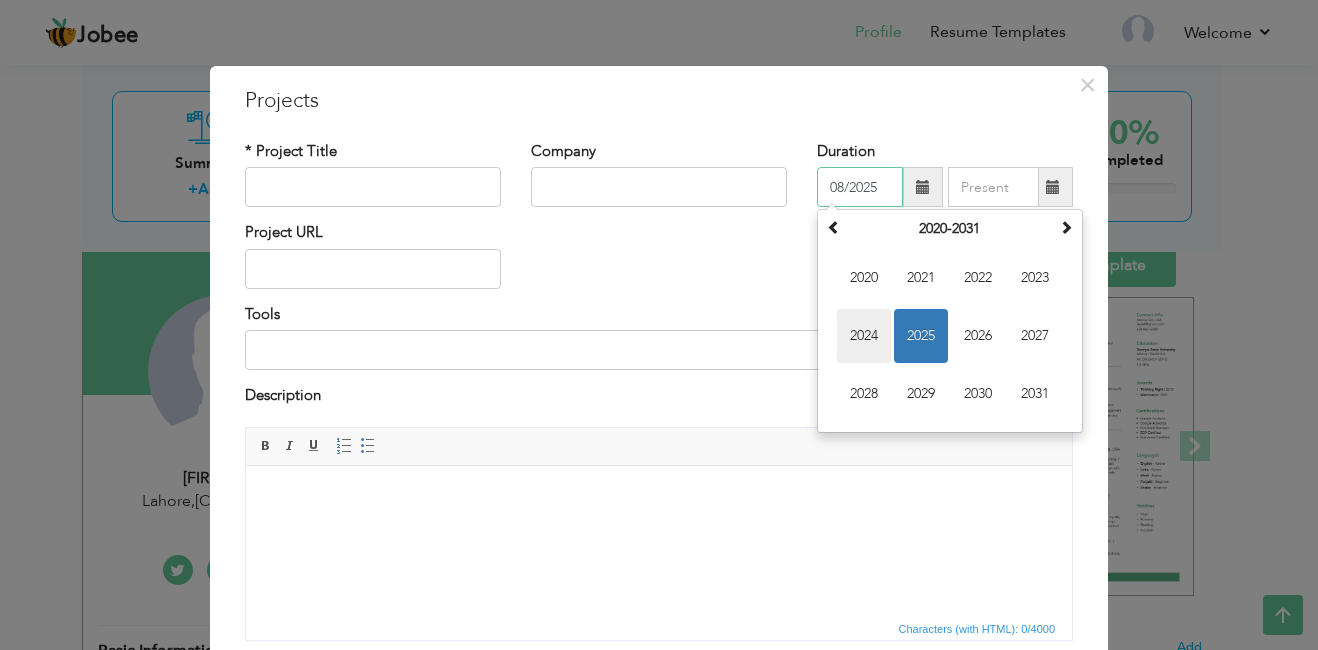 click on "2024" at bounding box center (864, 336) 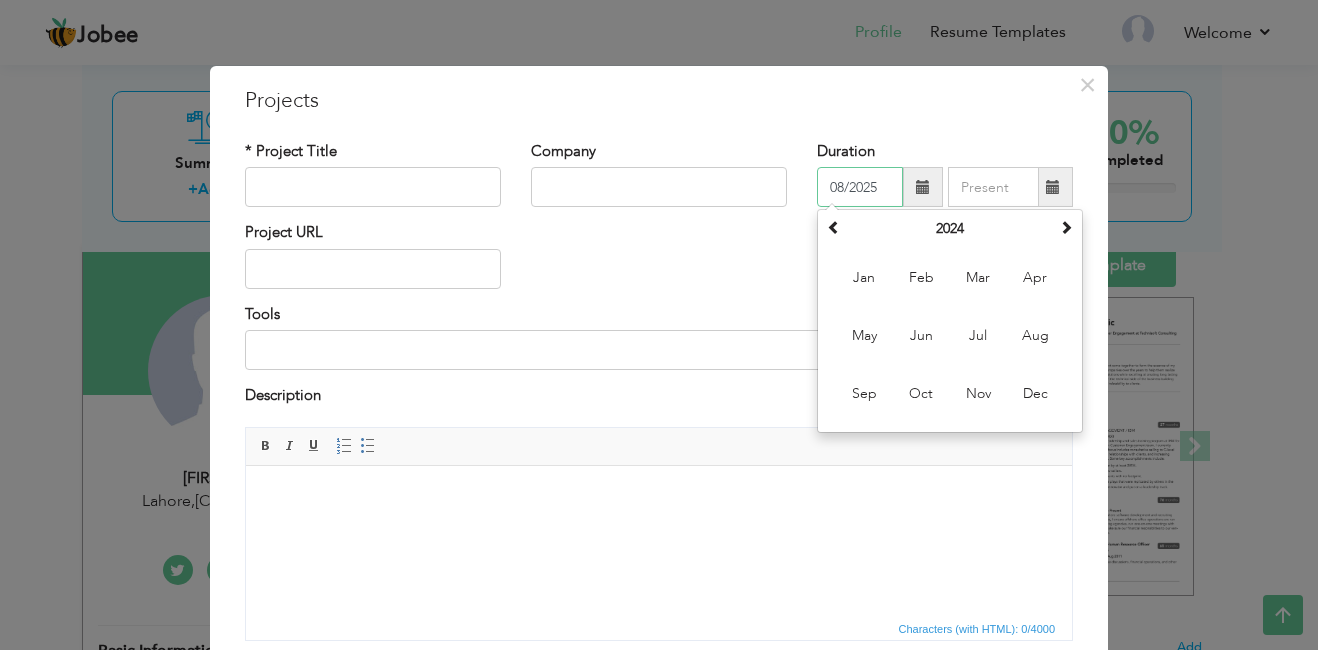click on "08/2025" at bounding box center [860, 187] 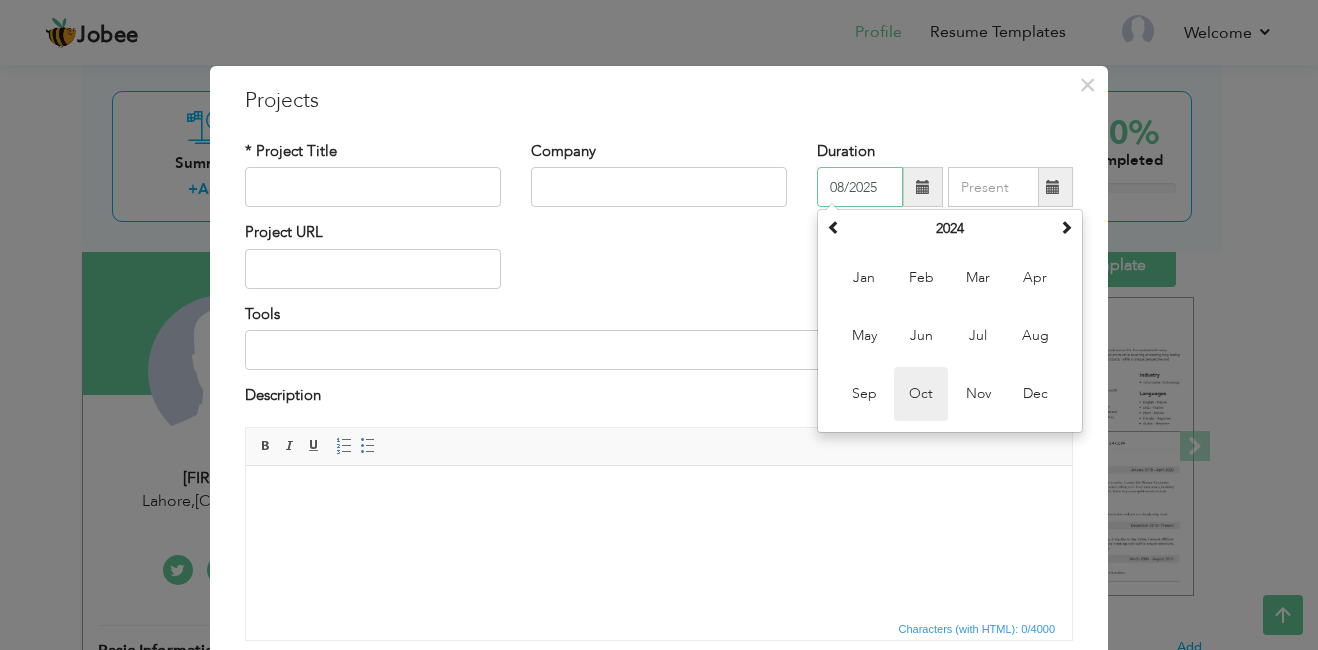 click on "Oct" at bounding box center (921, 394) 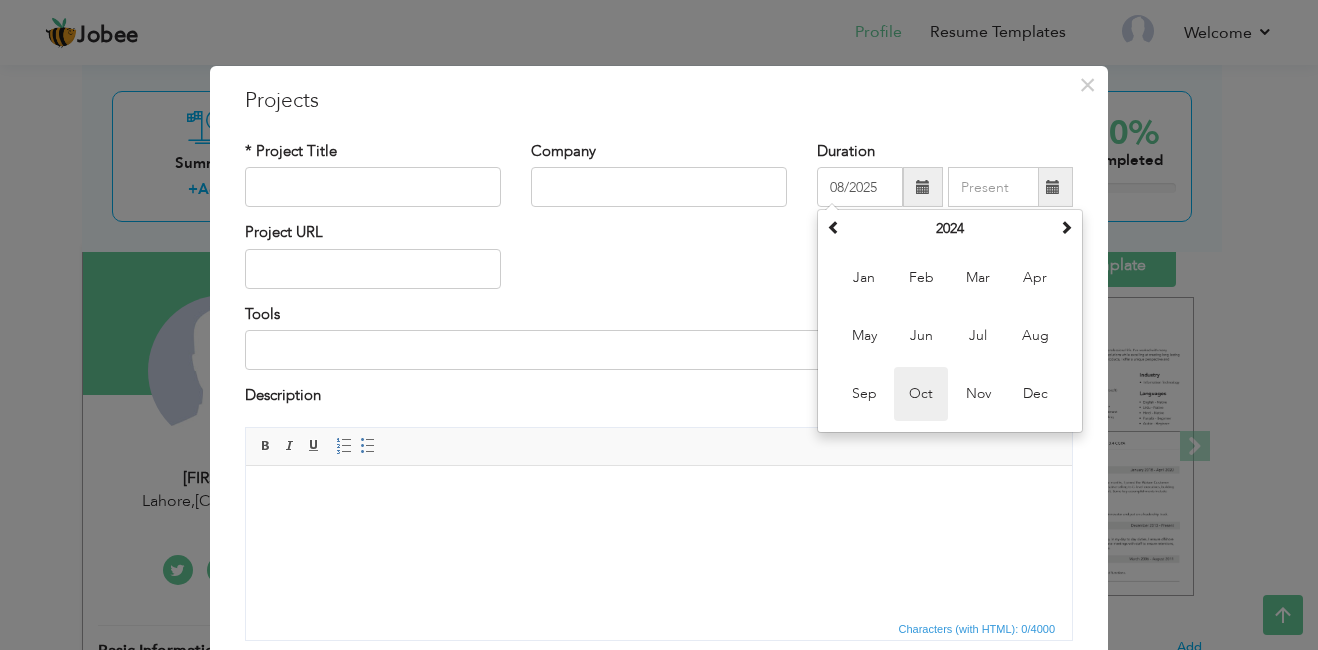 type on "10/2024" 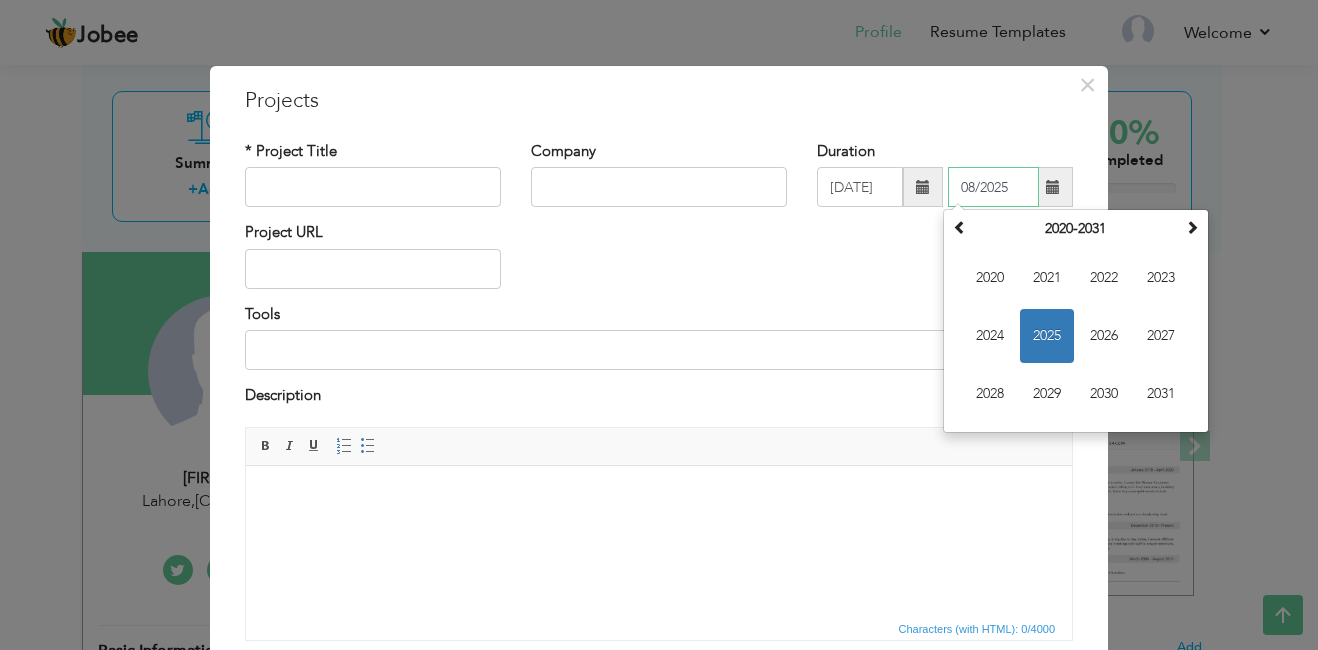 click on "08/2025" at bounding box center [993, 187] 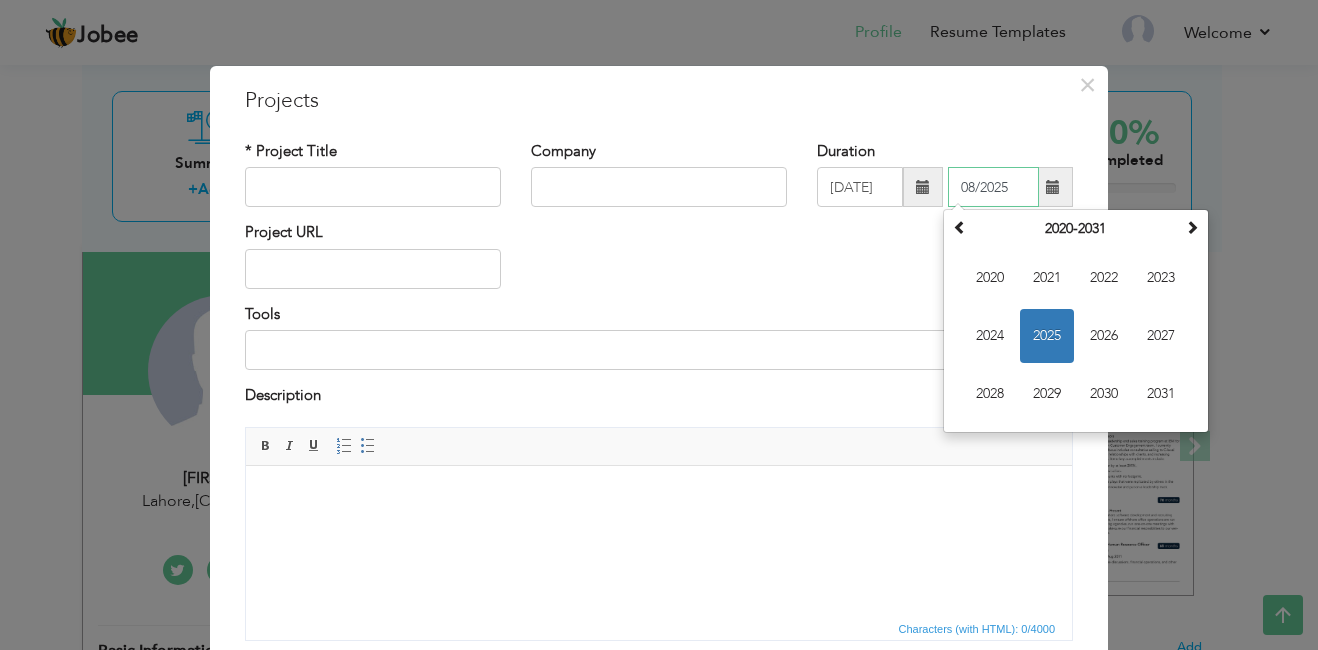 click on "2025" at bounding box center [1047, 336] 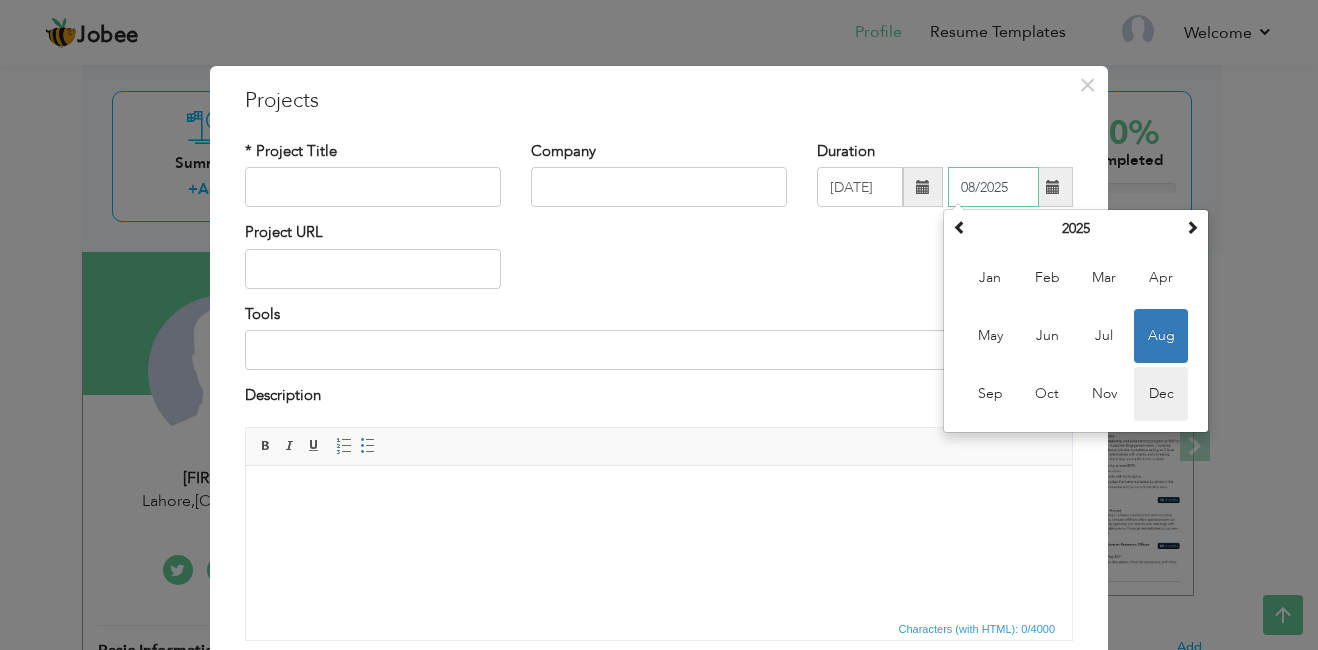 click on "Dec" at bounding box center (1161, 394) 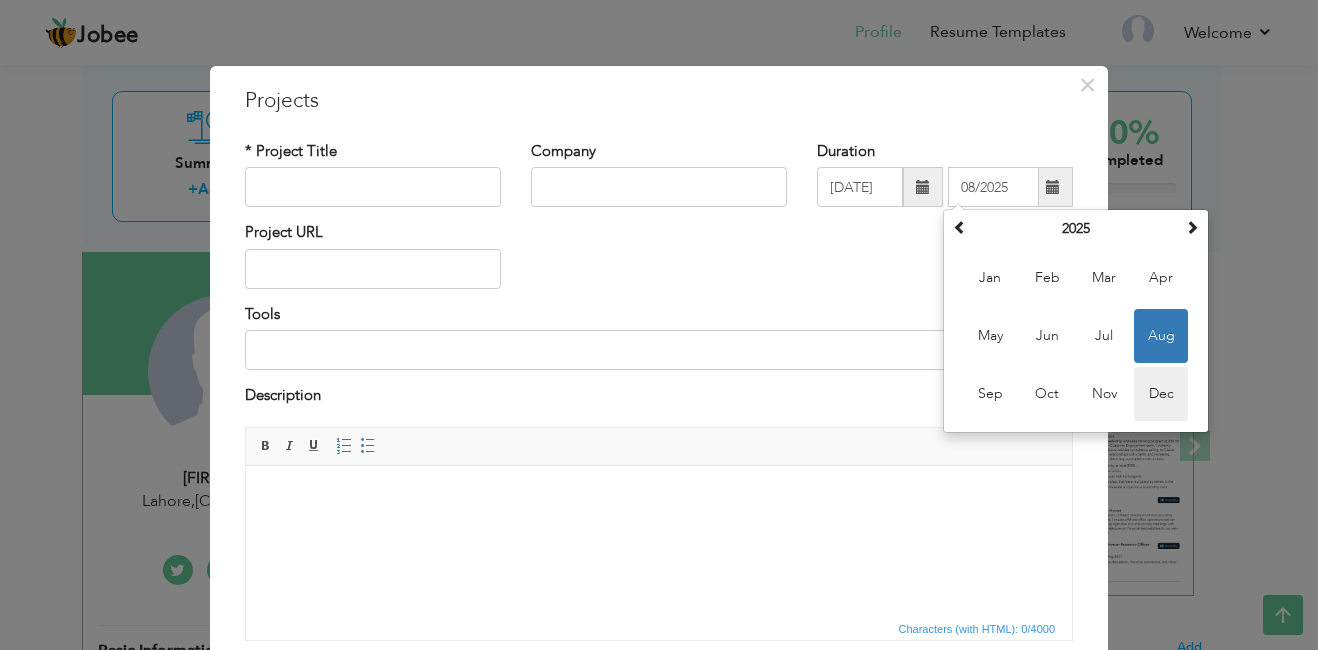 type on "12/2025" 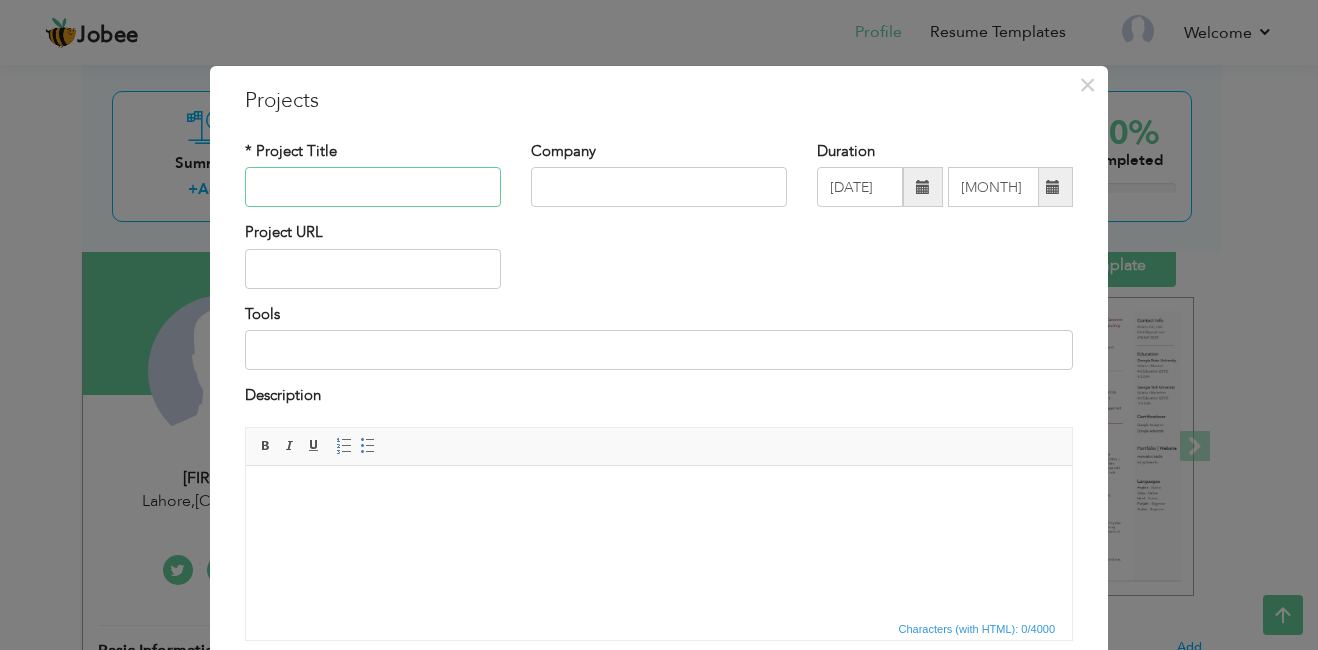 click at bounding box center (373, 187) 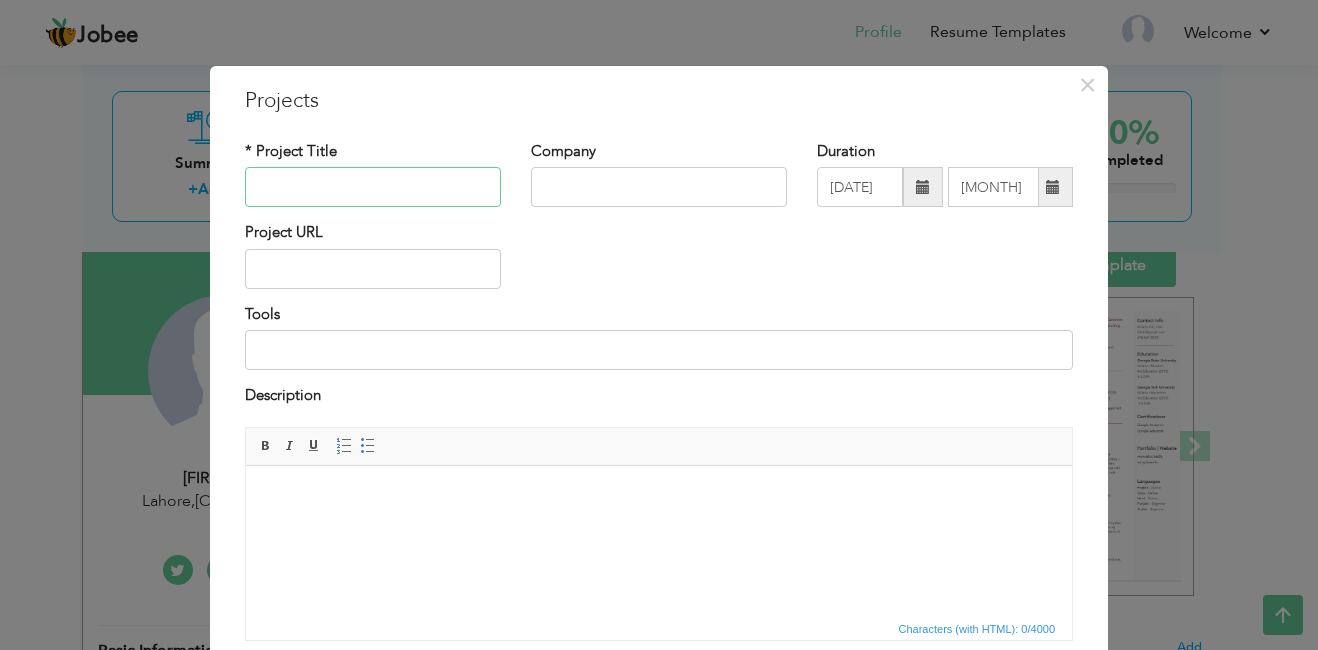 click at bounding box center (373, 187) 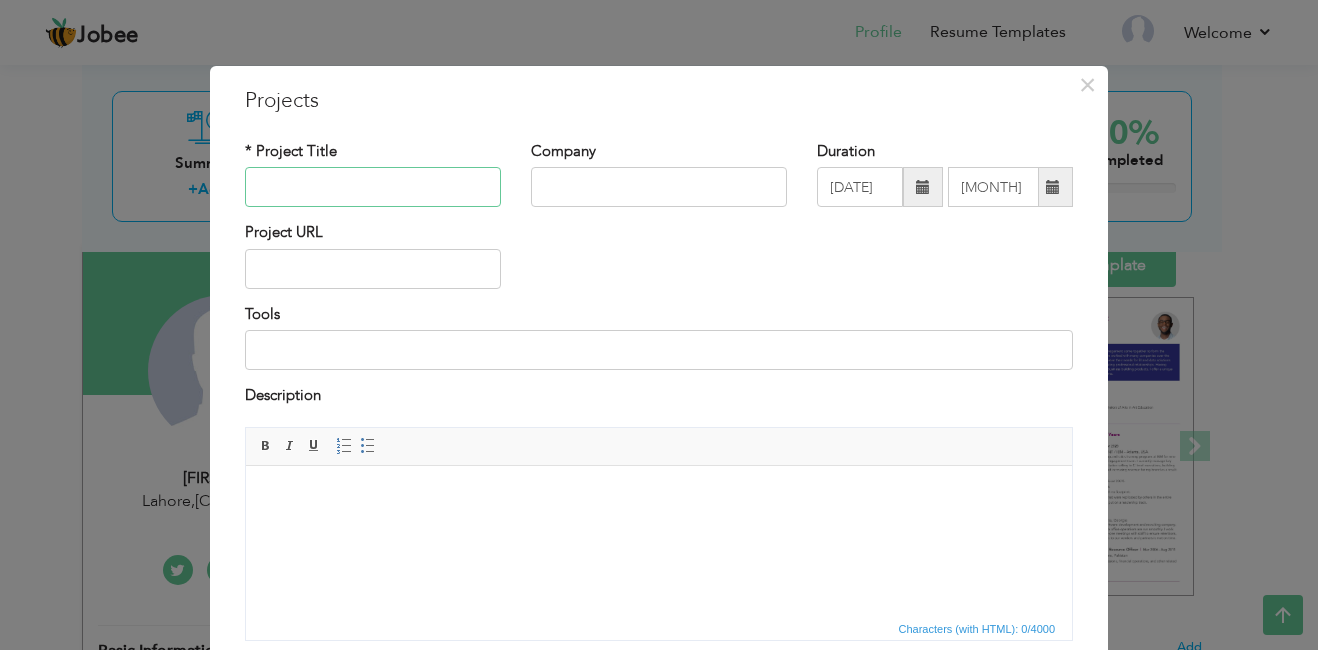 scroll, scrollTop: 0, scrollLeft: 0, axis: both 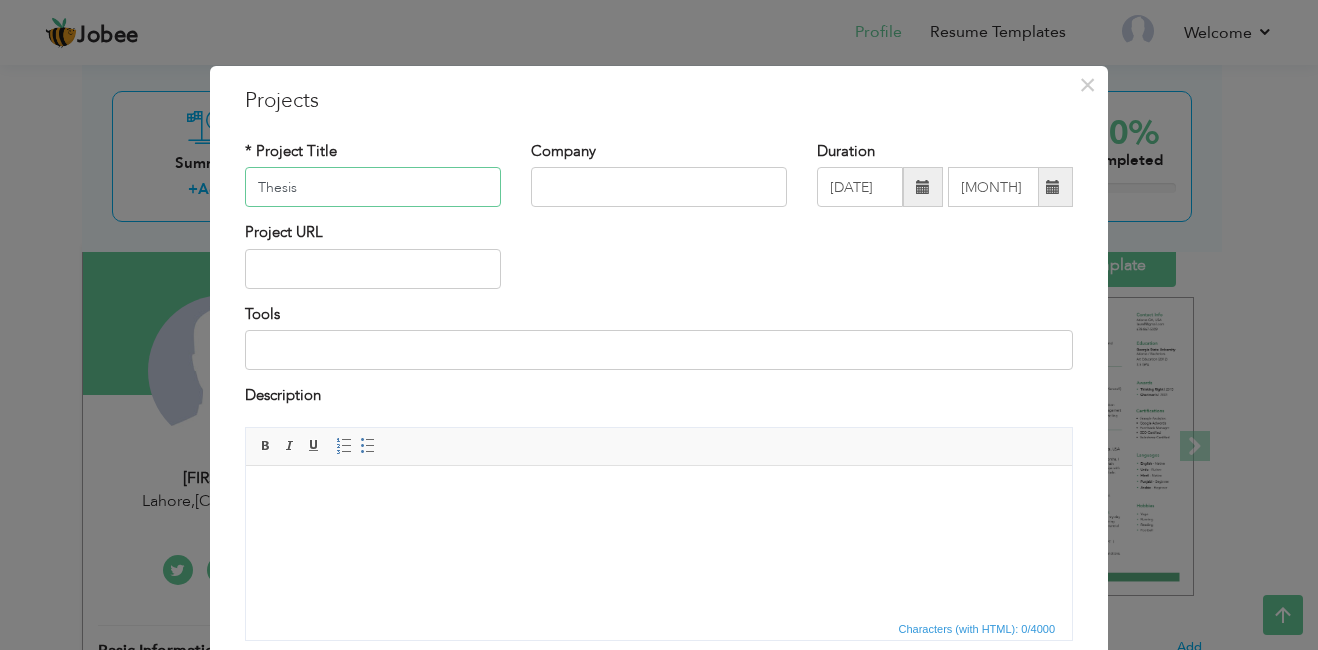 type on "Thesis" 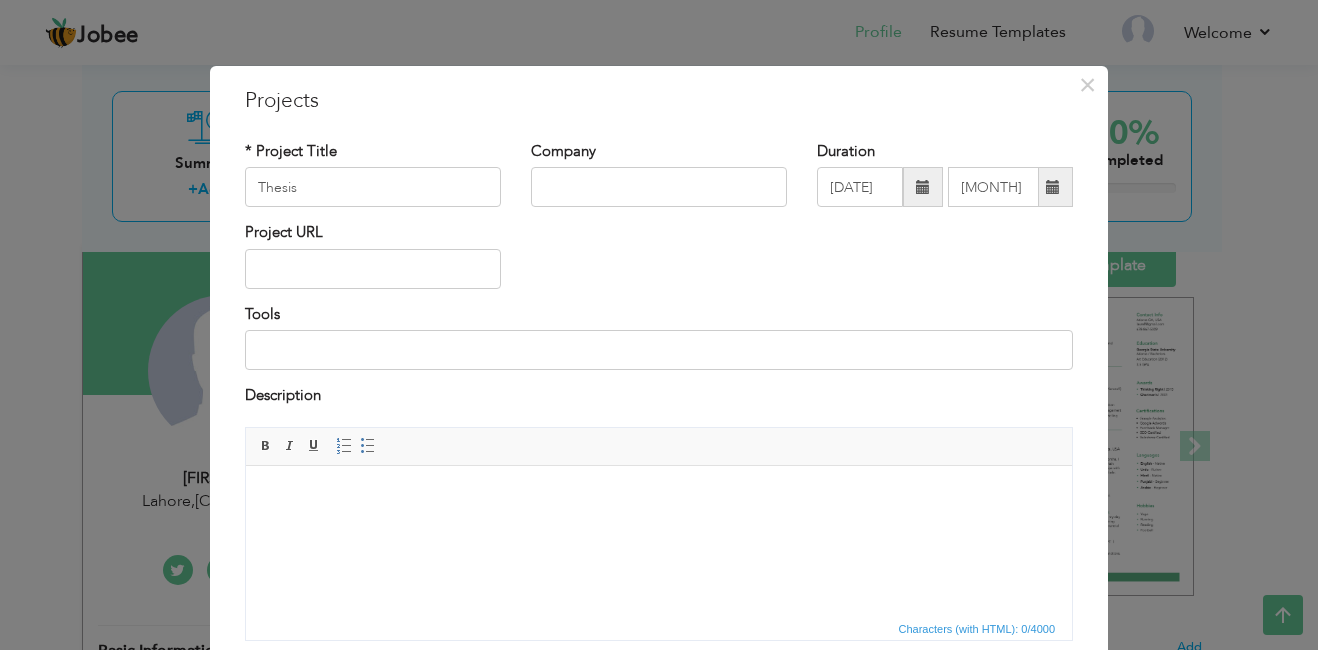 click at bounding box center (659, 495) 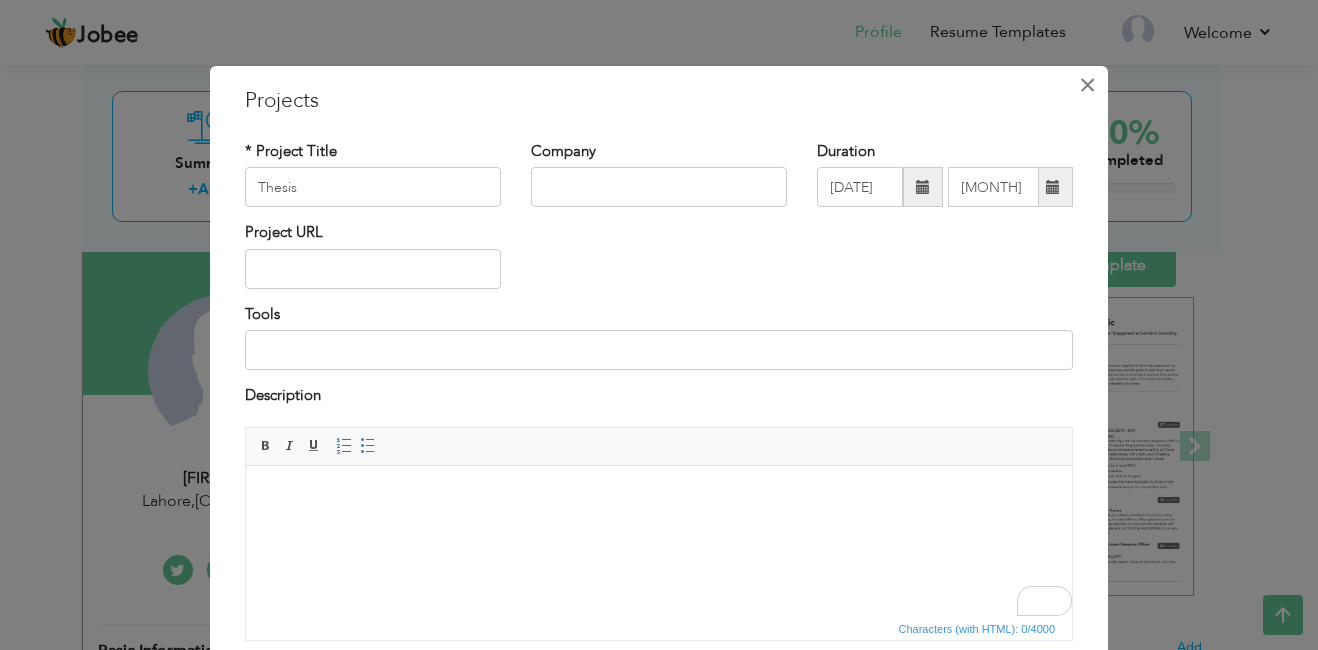 click on "×" at bounding box center (1087, 85) 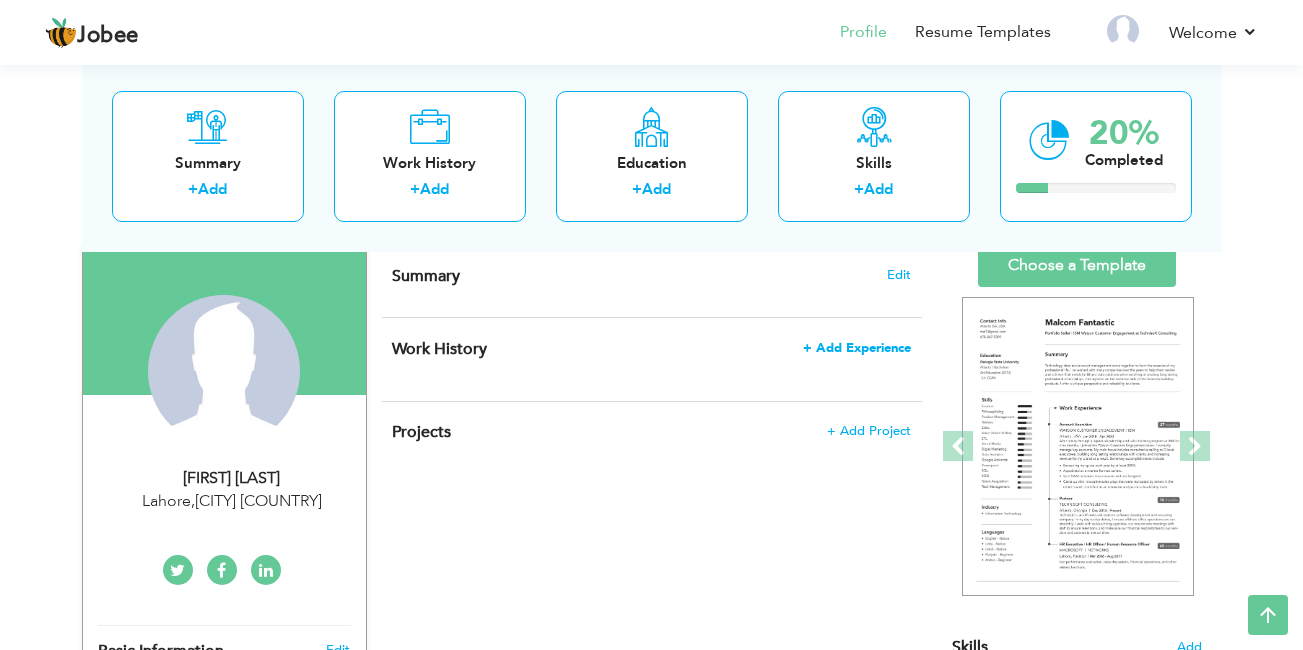 click on "+ Add Experience" at bounding box center [857, 348] 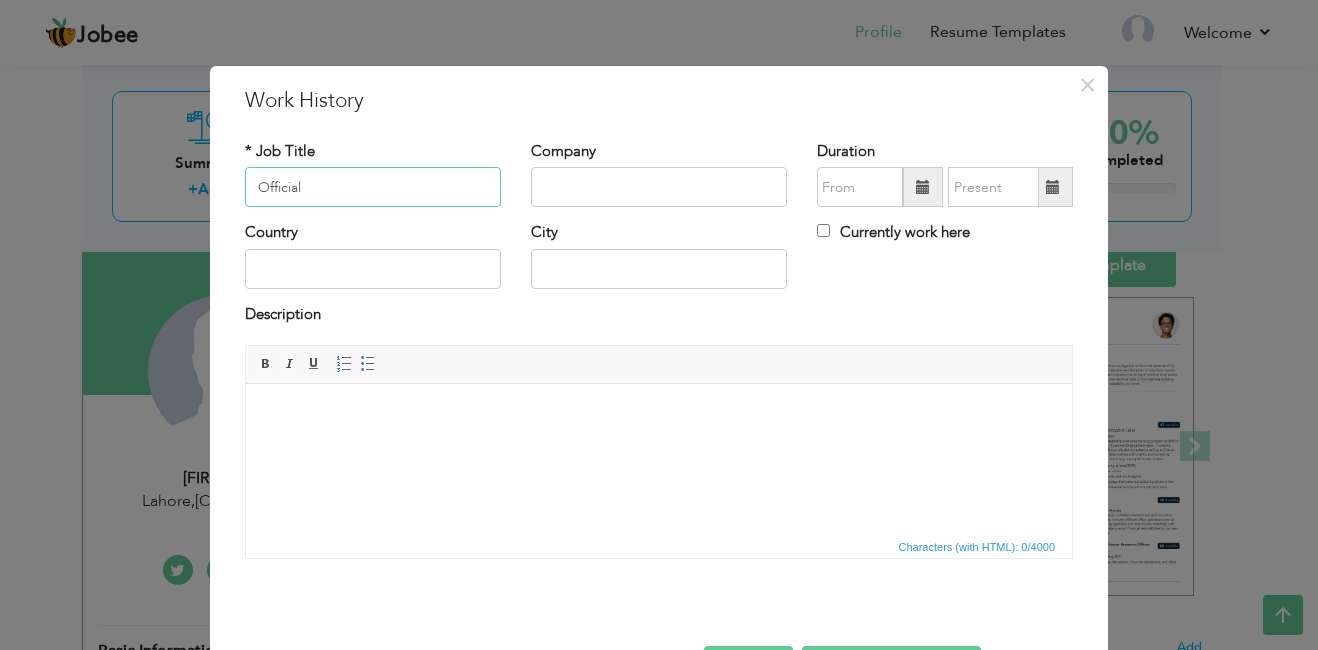 type on "P" 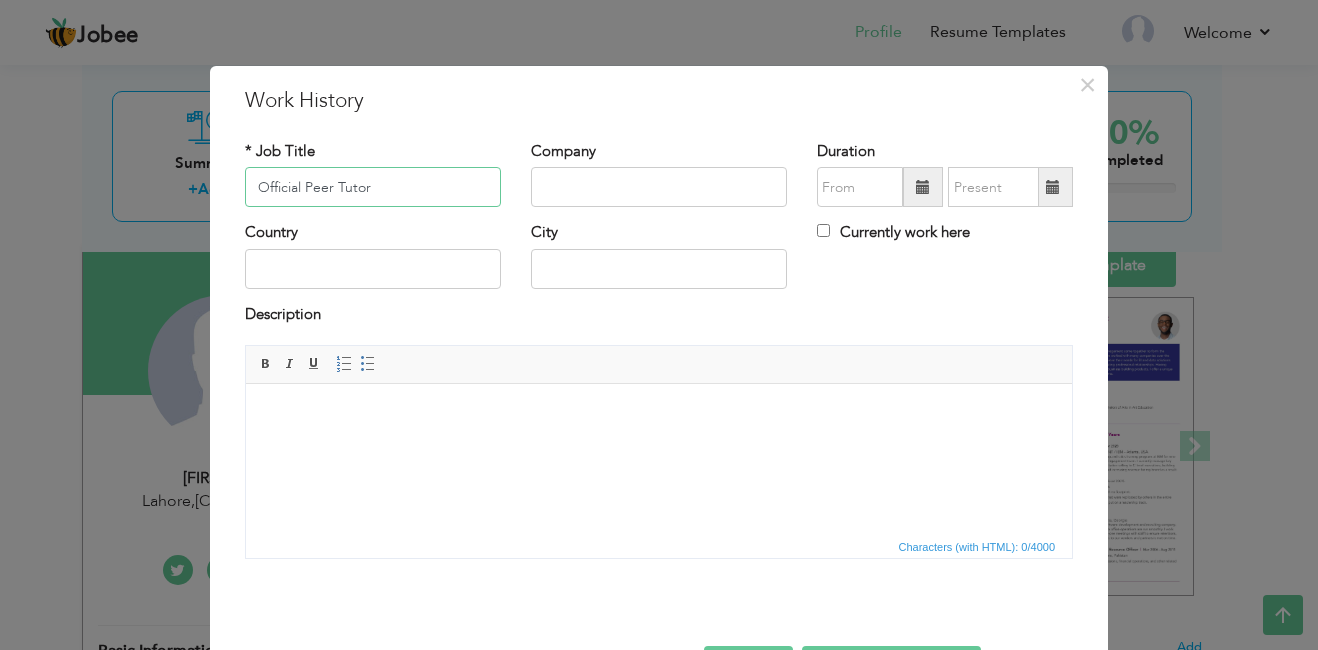 type on "Official Peer Tutor" 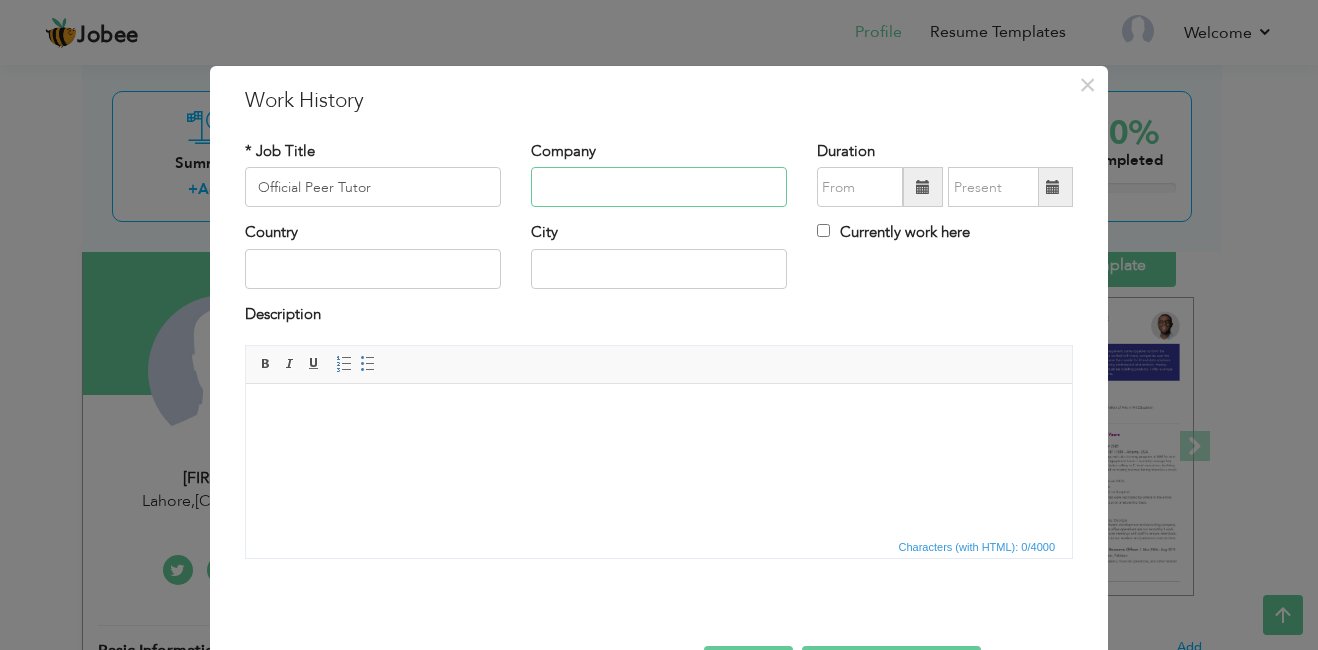 paste on "University of Management and Technology" 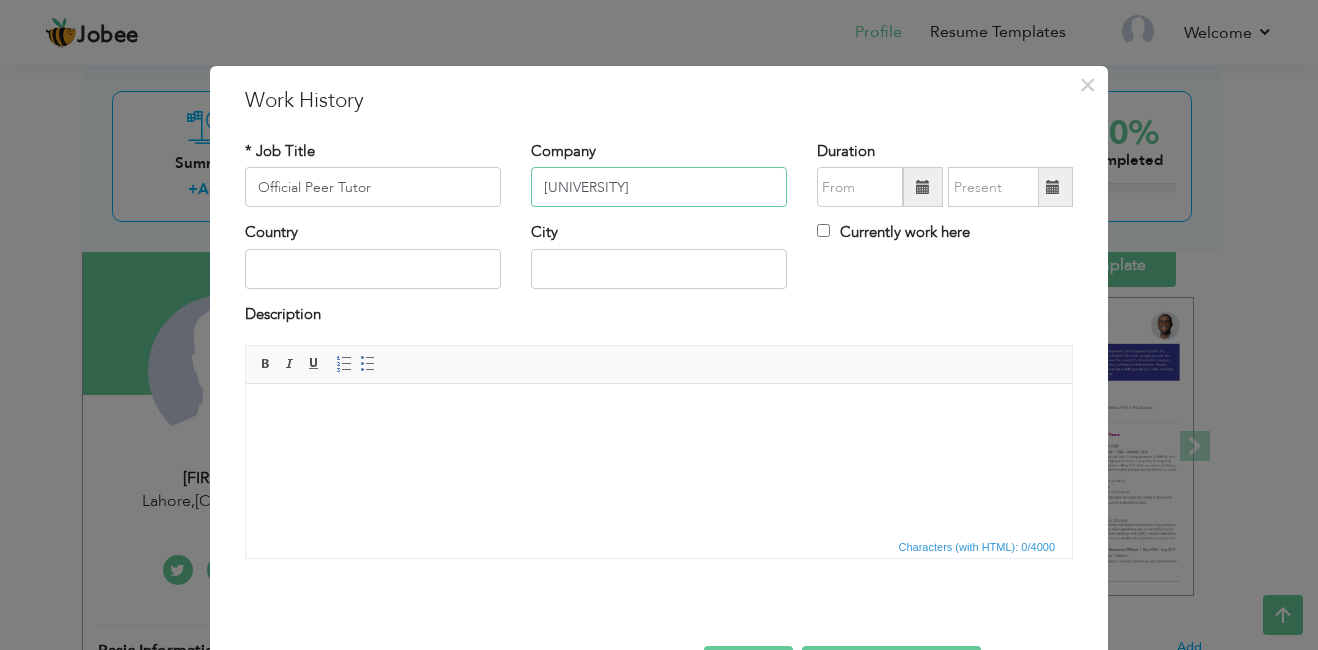 scroll, scrollTop: 0, scrollLeft: 36, axis: horizontal 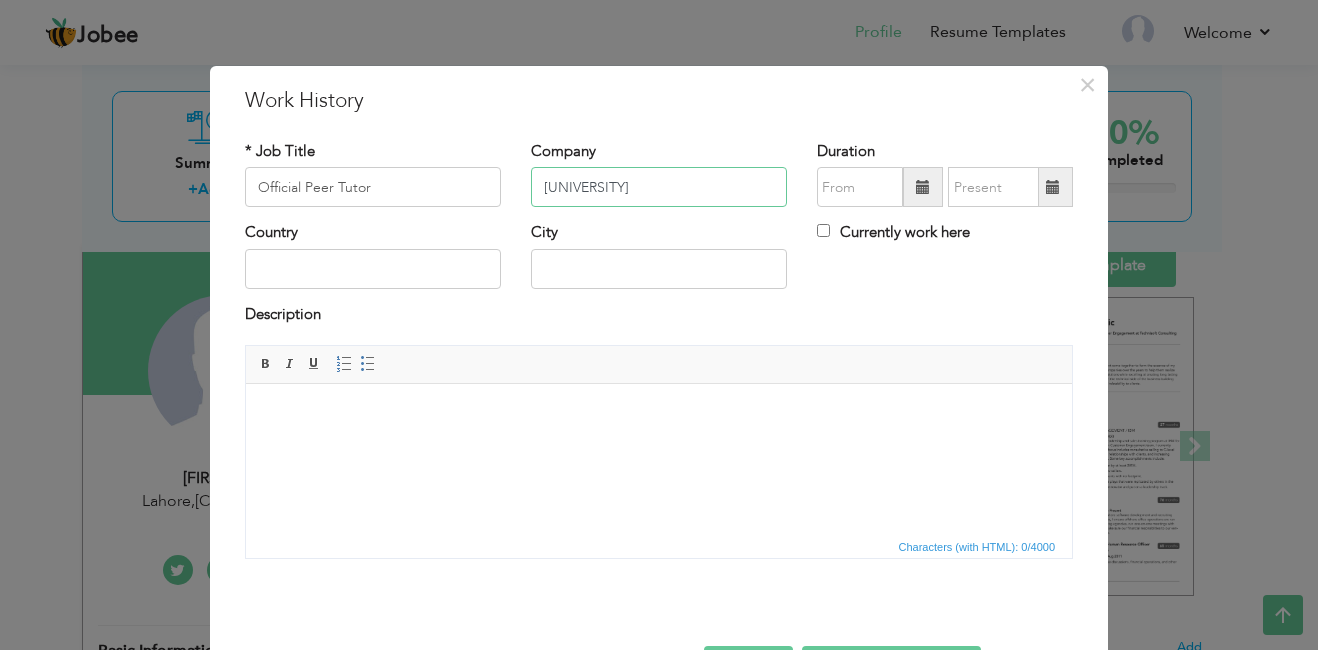 type on "University of Management and Technology" 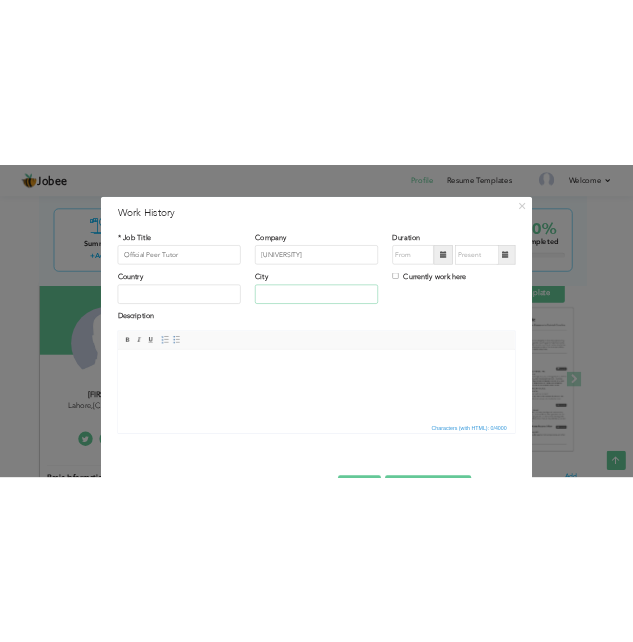 scroll, scrollTop: 0, scrollLeft: 0, axis: both 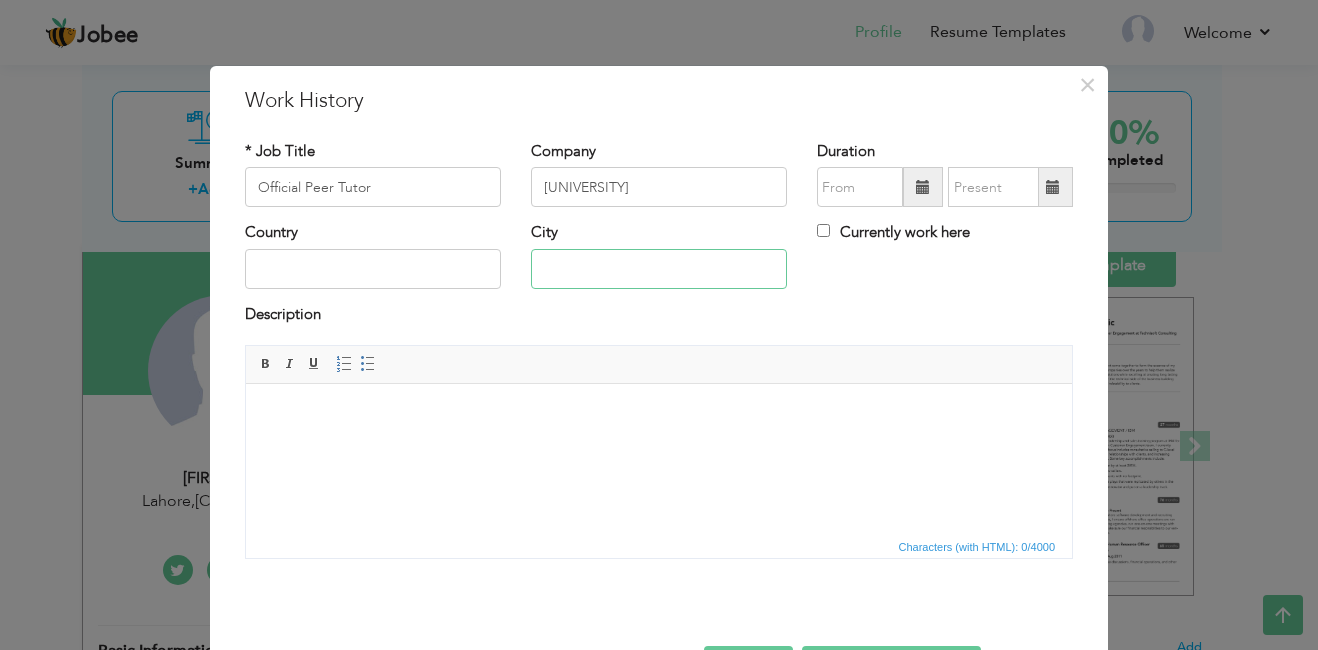click at bounding box center [659, 269] 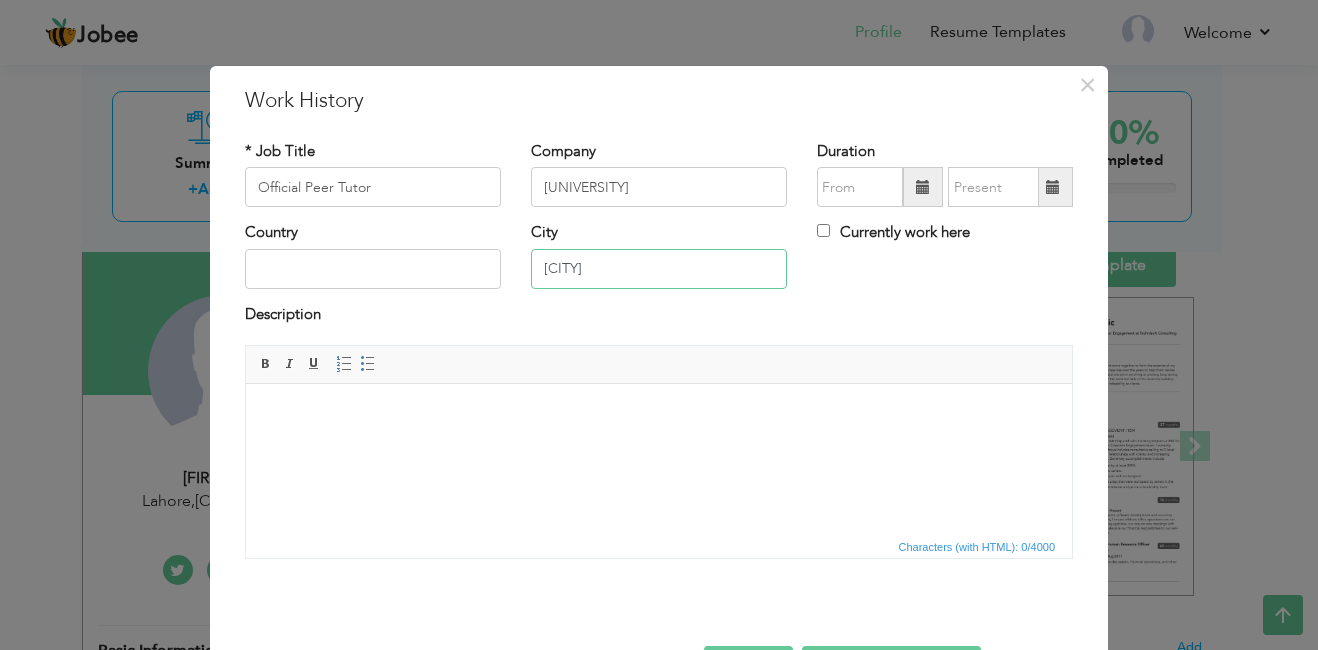 type on "Lahore" 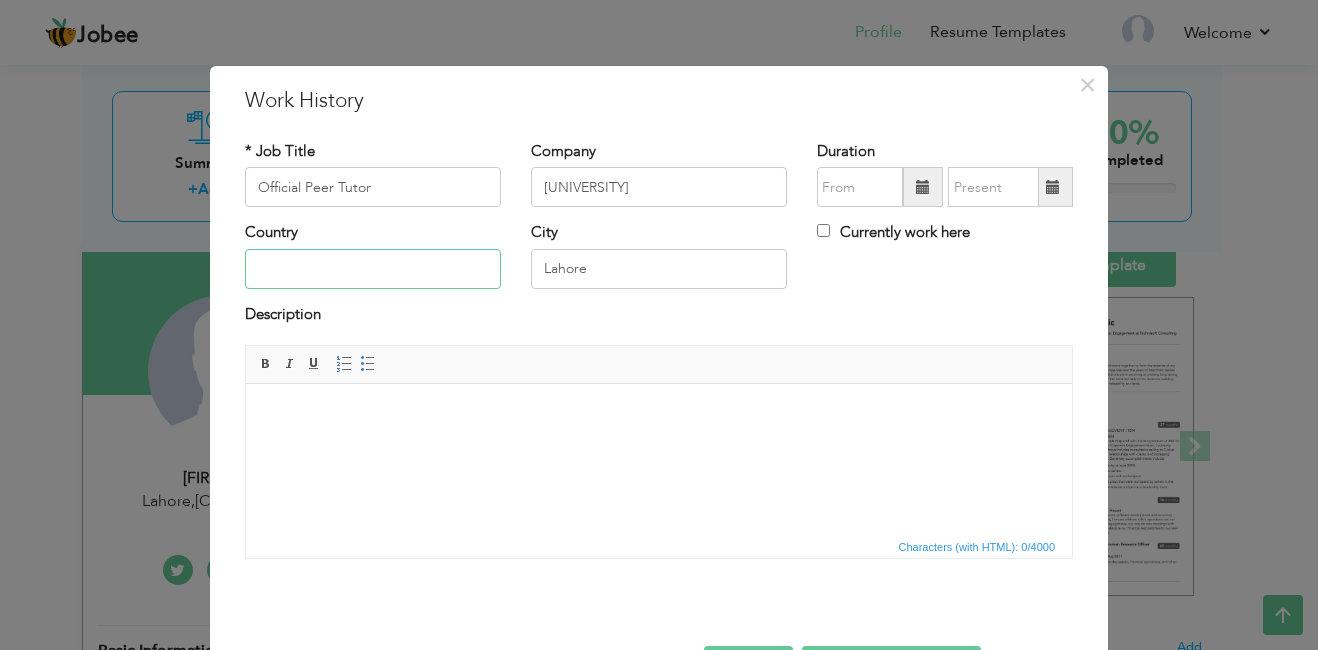 type on "Pakistan" 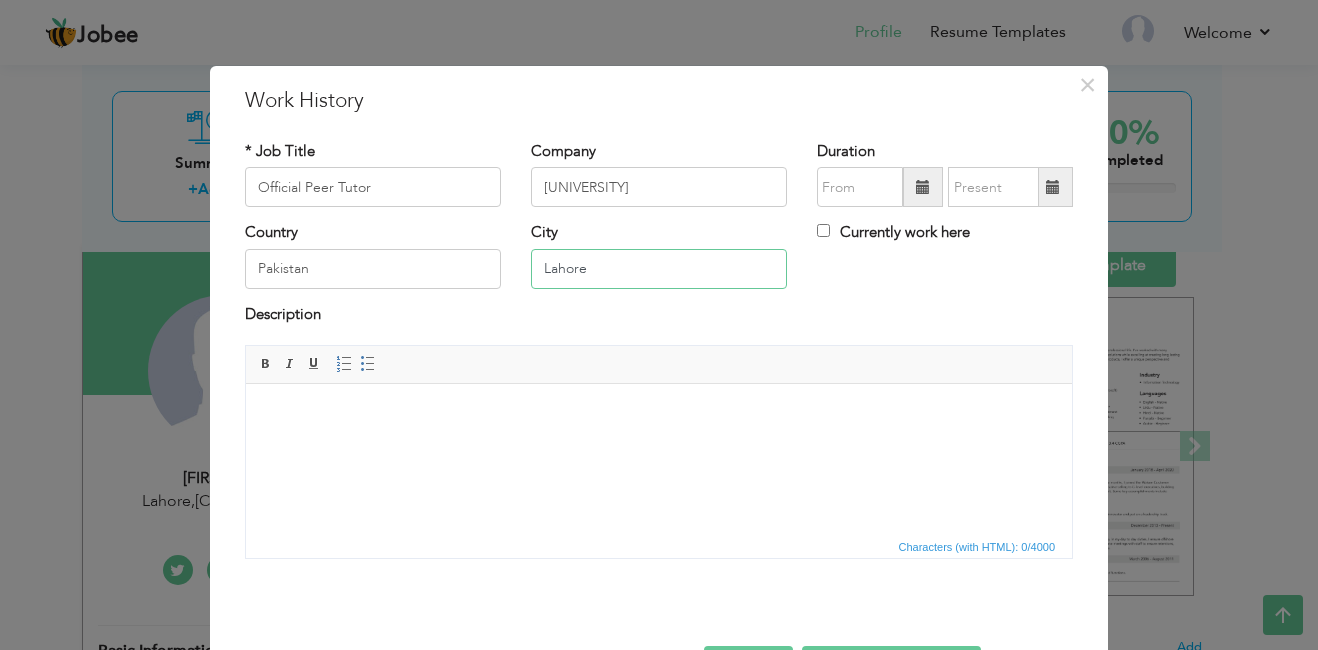 type on "Lahore" 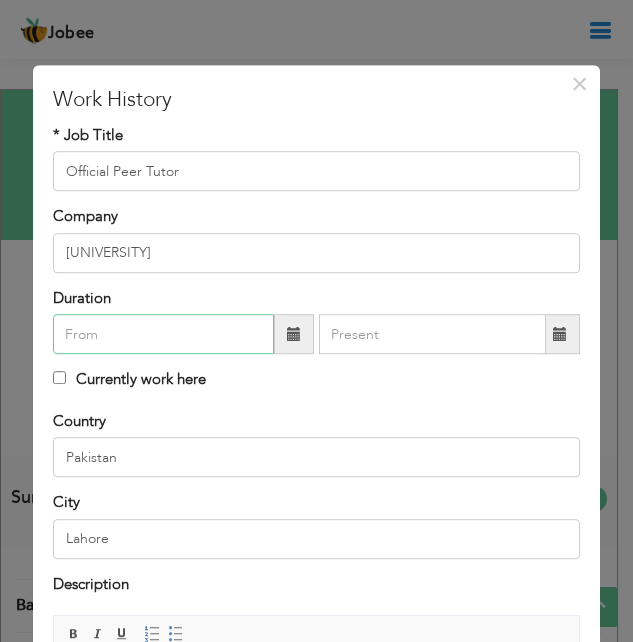 click at bounding box center (163, 334) 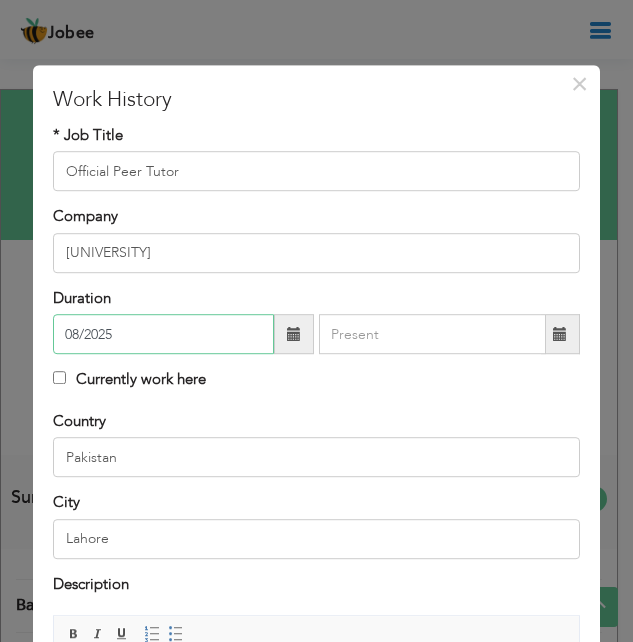 click on "08/2025" at bounding box center (163, 334) 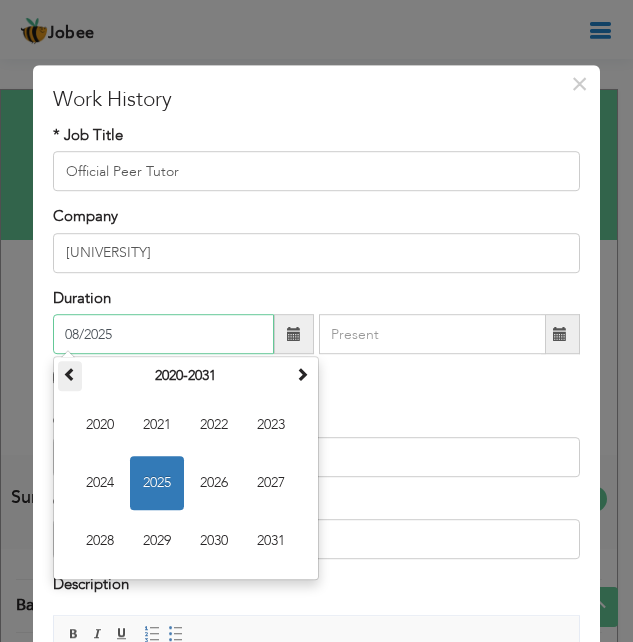 click at bounding box center [70, 374] 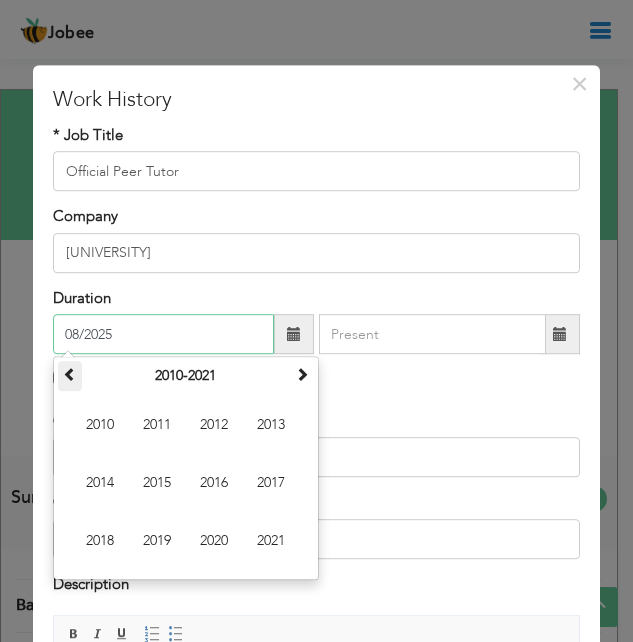 click at bounding box center [70, 374] 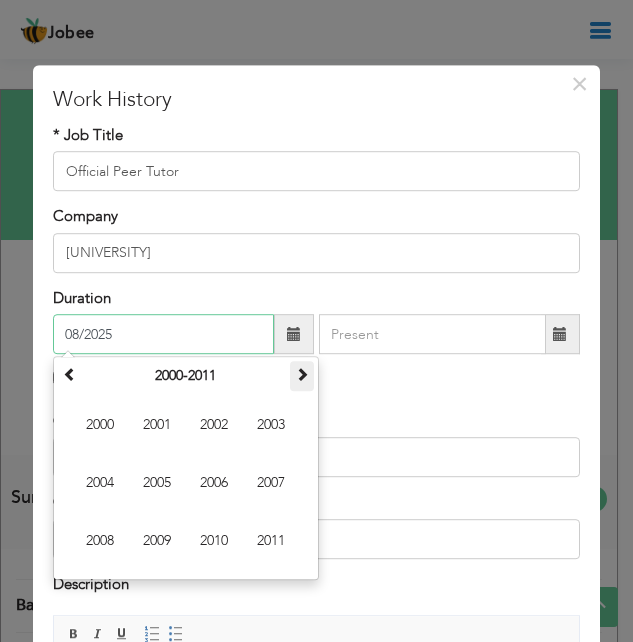 click at bounding box center [302, 374] 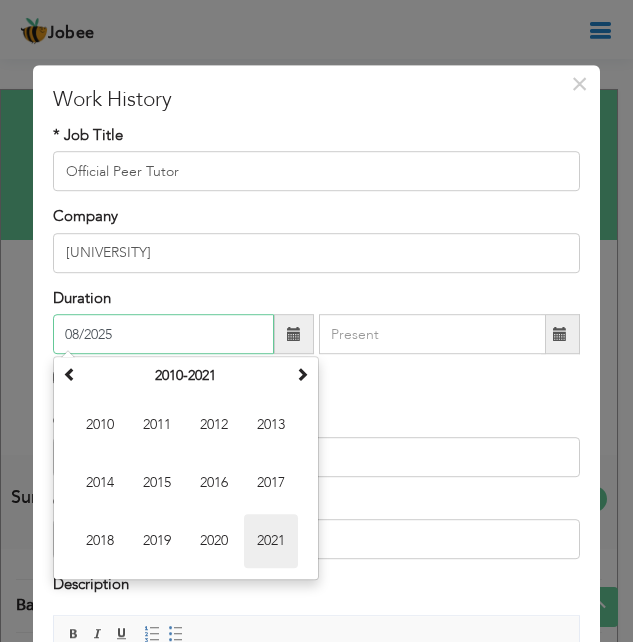 click on "2021" at bounding box center [271, 541] 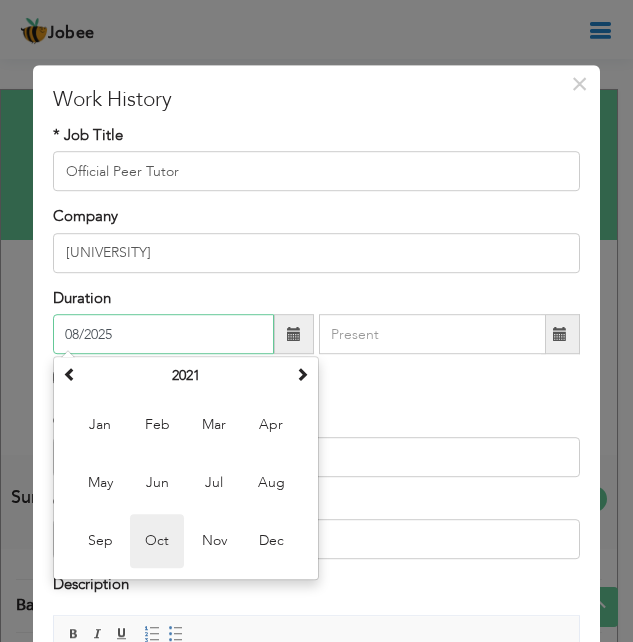 click on "Oct" at bounding box center [157, 541] 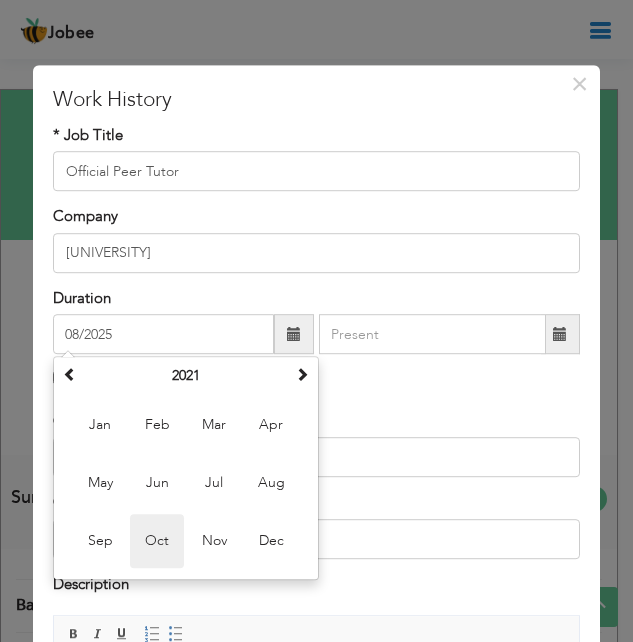 type on "10/2021" 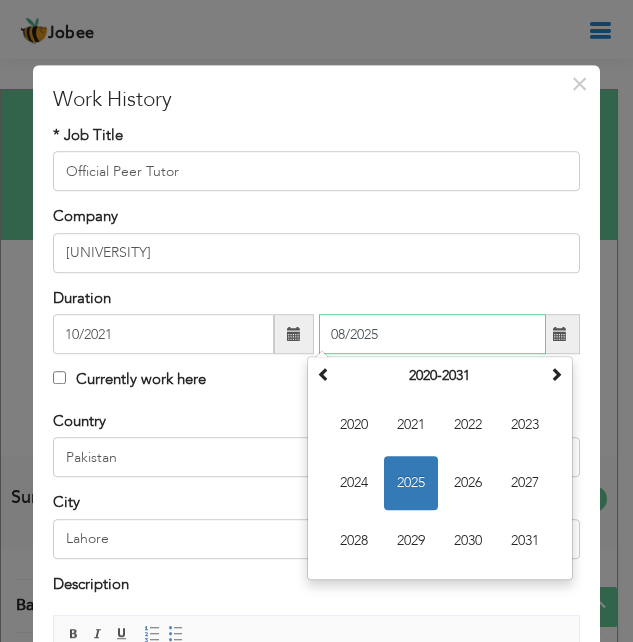 click on "08/2025" at bounding box center [433, 334] 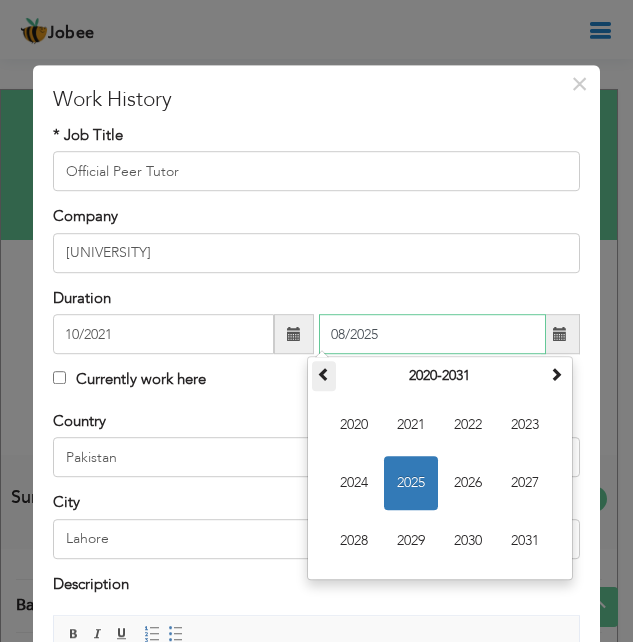 click at bounding box center [324, 374] 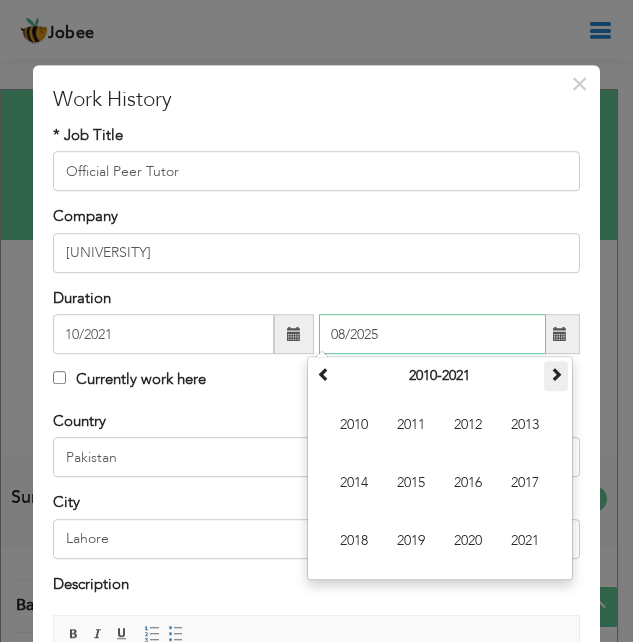 click at bounding box center [556, 374] 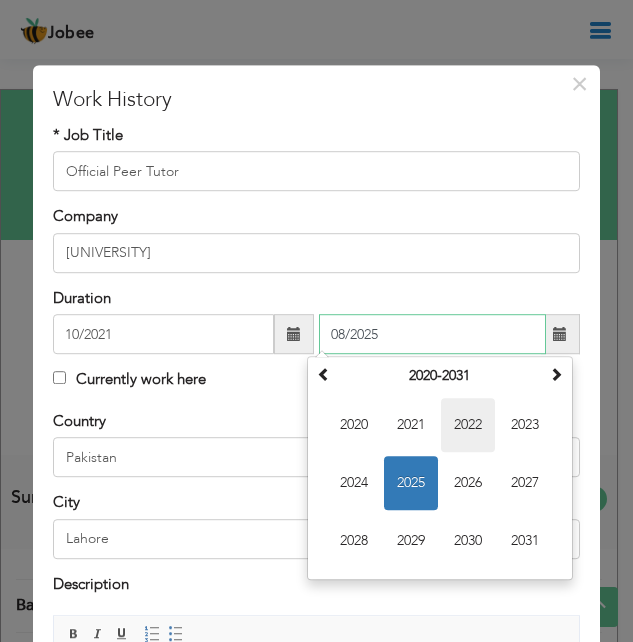 click on "2022" at bounding box center (468, 425) 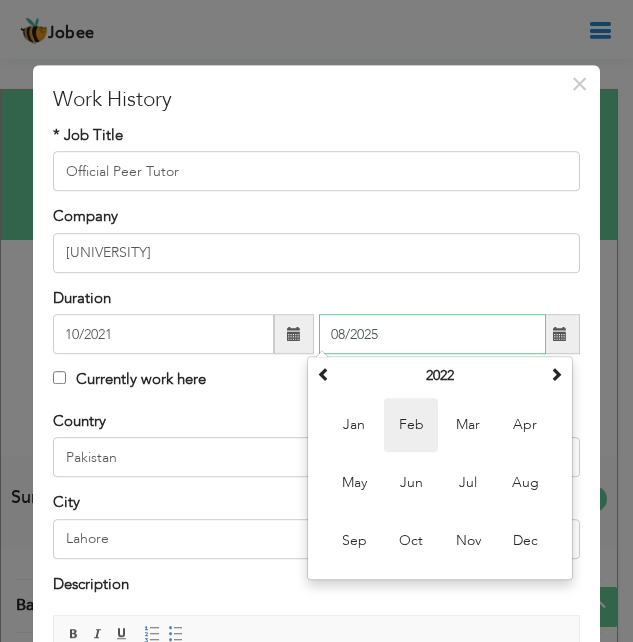 click on "Feb" at bounding box center [411, 425] 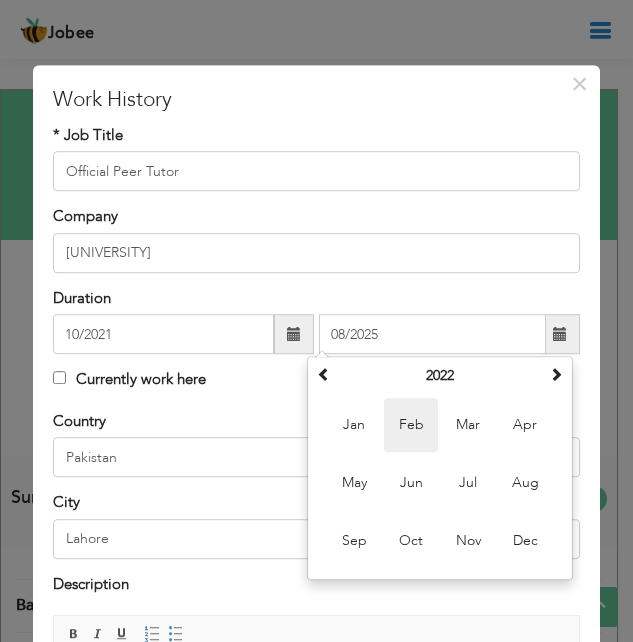 type on "02/2022" 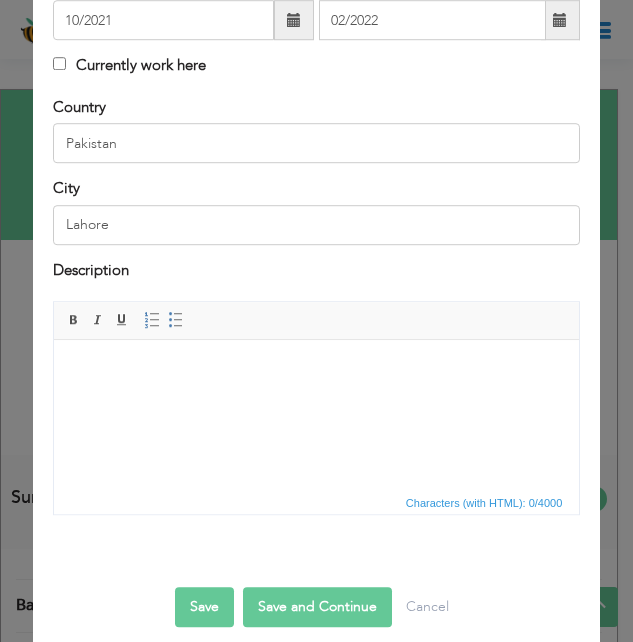 scroll, scrollTop: 333, scrollLeft: 0, axis: vertical 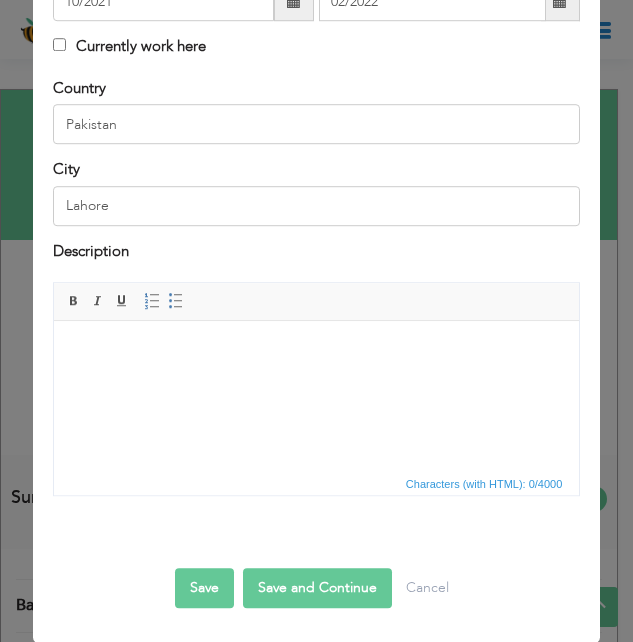 click at bounding box center (316, 351) 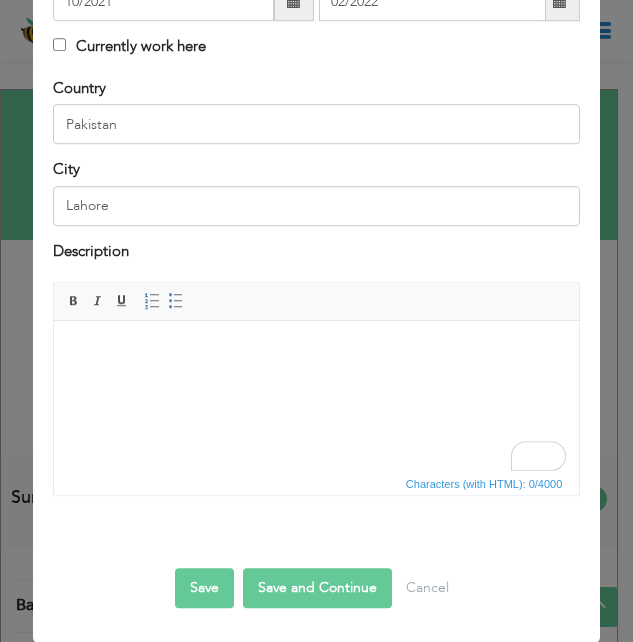 type 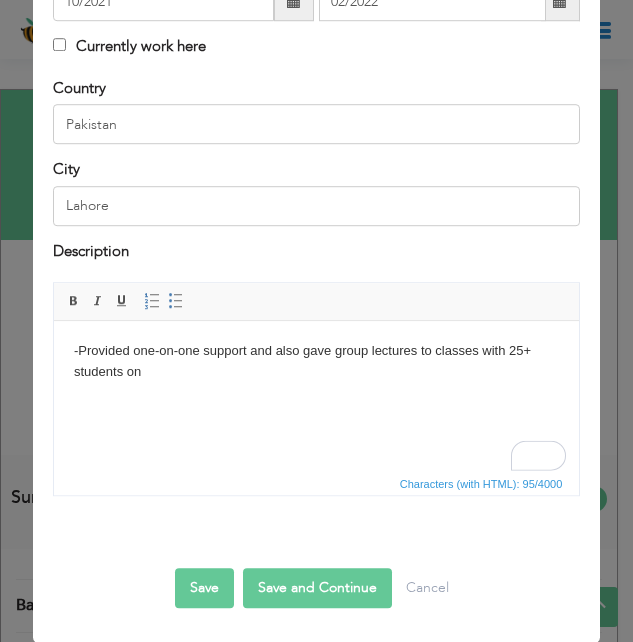 click on "-Provided one-on-one support and also gave group lectures to classes with 25+ students on" at bounding box center (316, 362) 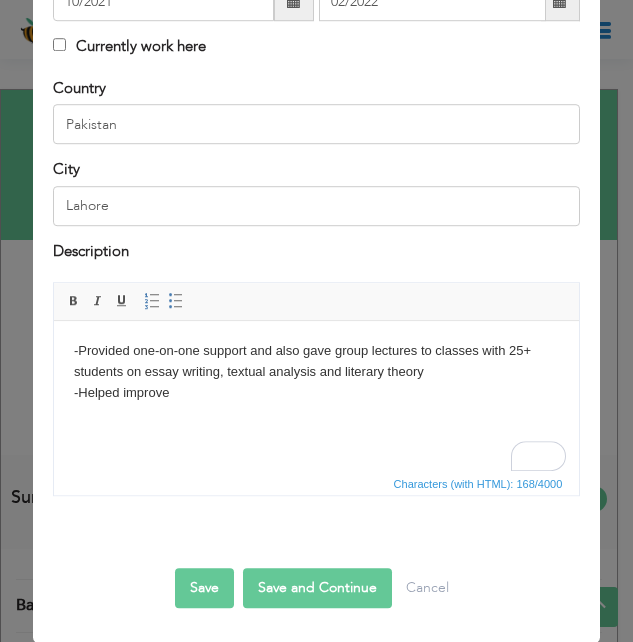click on "-Provided one-on-one support and also gave group lectures to classes with 25+ students on essay writing, textual analysis and literary theory -Helped improve" at bounding box center (316, 372) 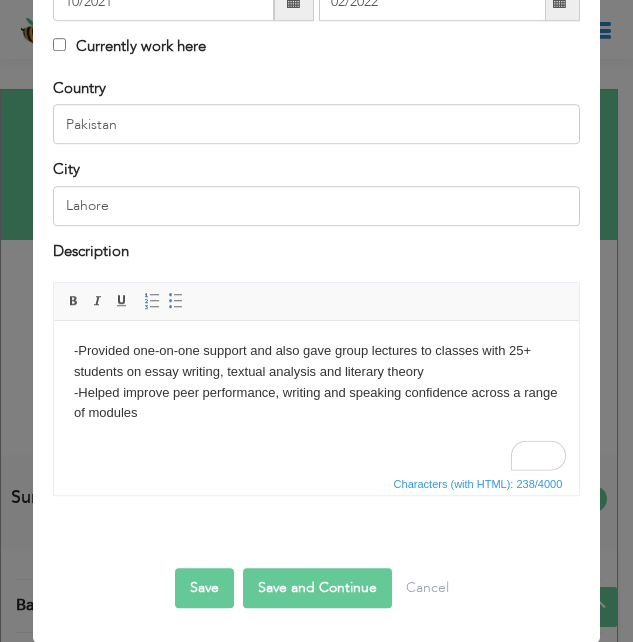 click on "-Provided one-on-one support and also gave group lectures to classes with 25+ students on essay writing, textual analysis and literary theory -Helped improve peer performance, writing and speaking confidence across a range of modules" at bounding box center (316, 382) 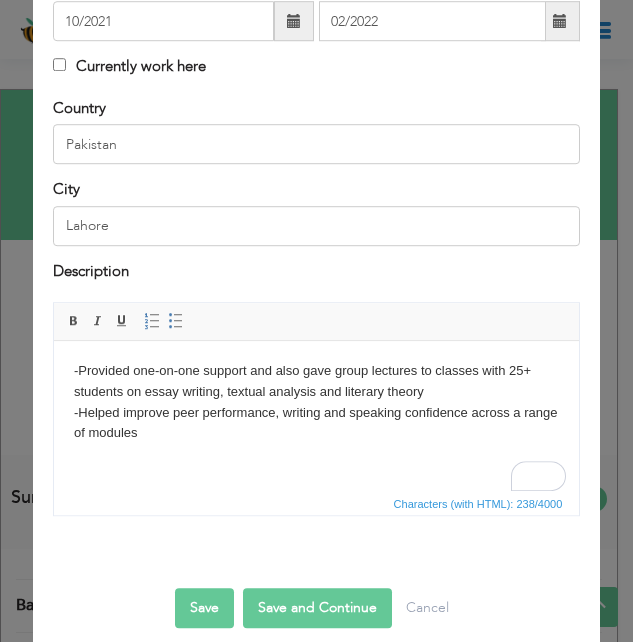 scroll, scrollTop: 334, scrollLeft: 0, axis: vertical 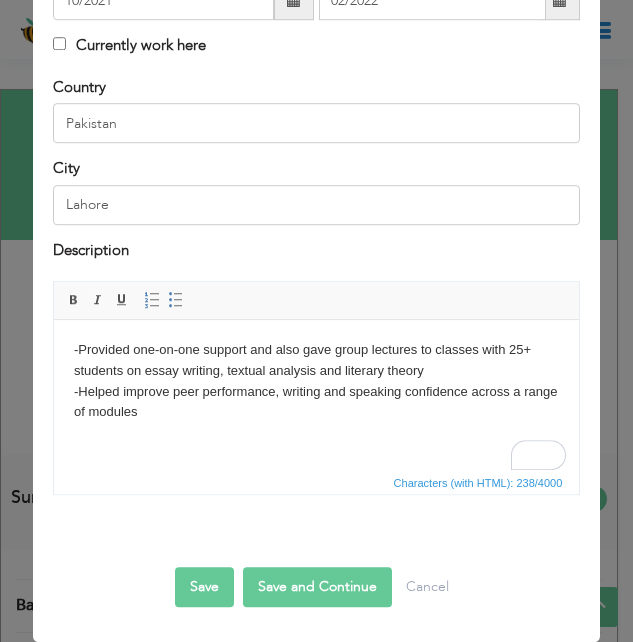 click on "Save and Continue" at bounding box center (317, 587) 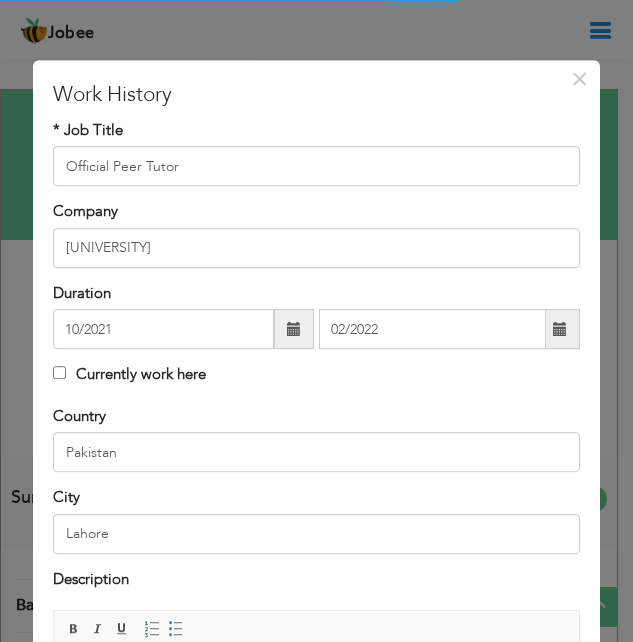 scroll, scrollTop: 0, scrollLeft: 0, axis: both 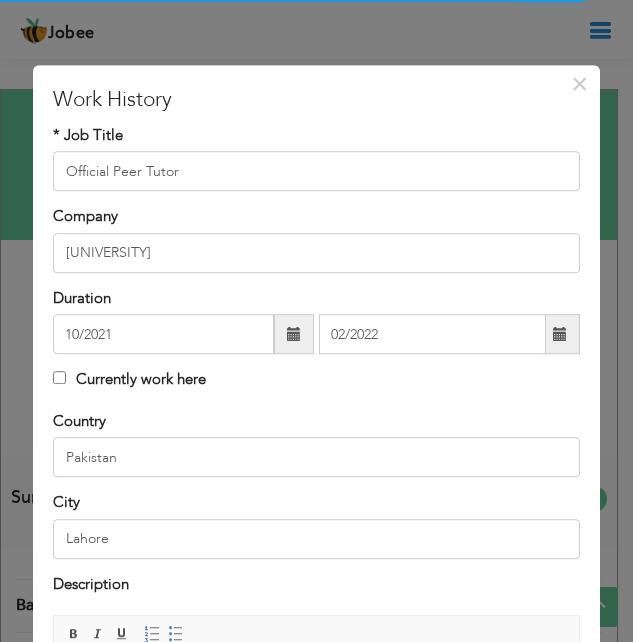 type 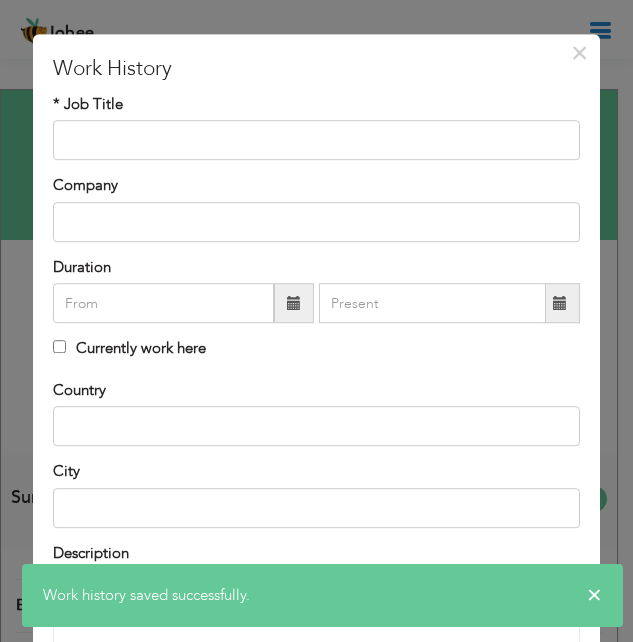 scroll, scrollTop: 0, scrollLeft: 0, axis: both 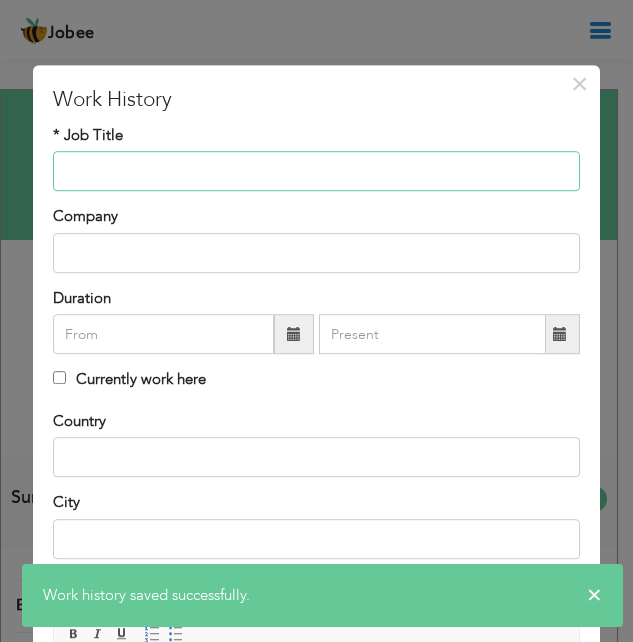 click at bounding box center [317, 172] 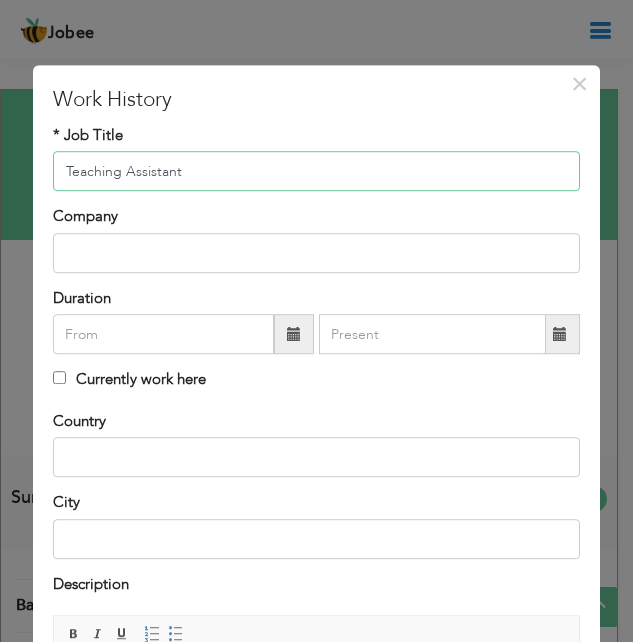 type on "Teaching Assistant" 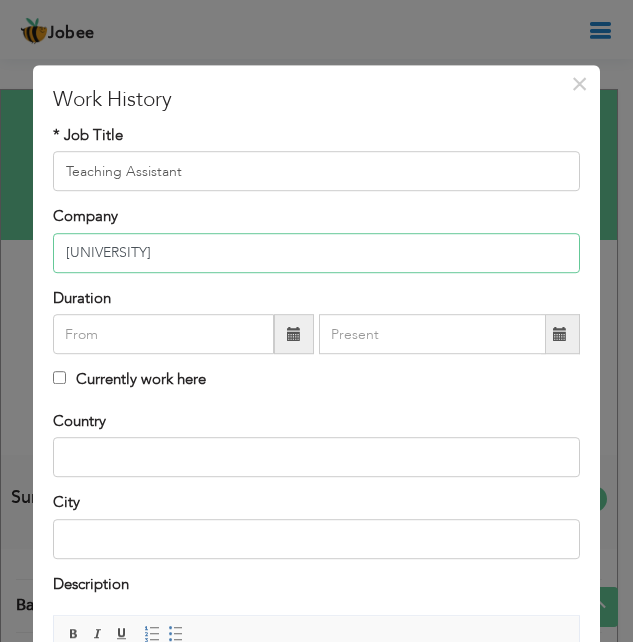 type on "University of Management and Technology" 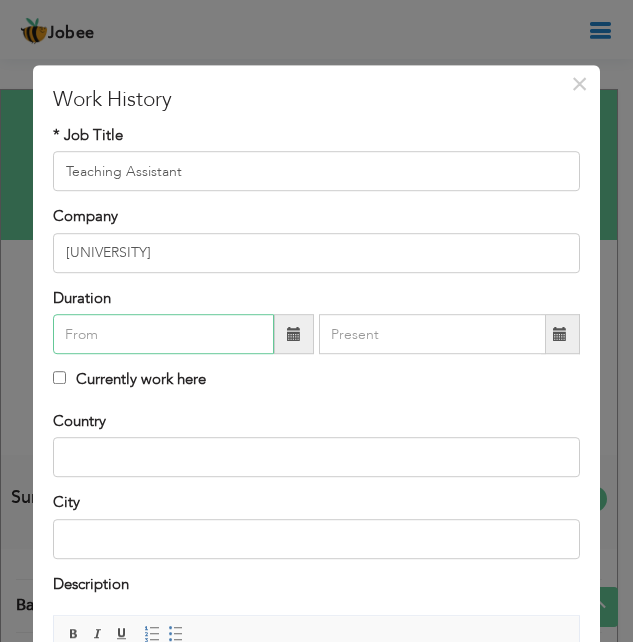 click at bounding box center (163, 334) 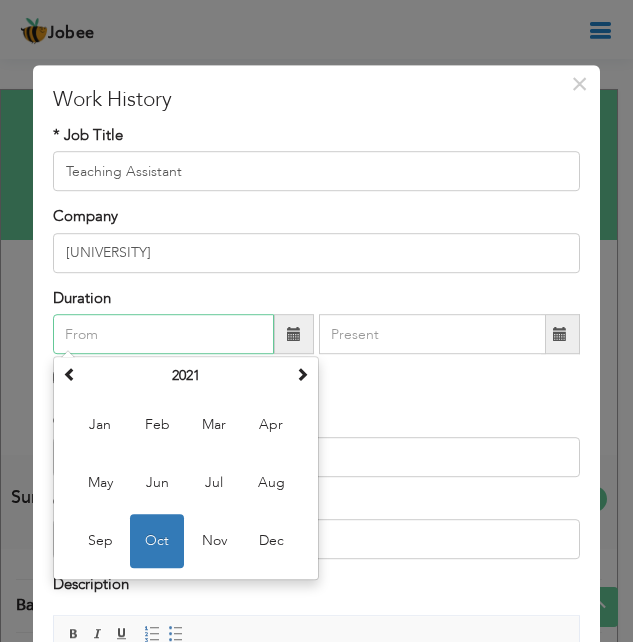 click on "Oct" at bounding box center (157, 541) 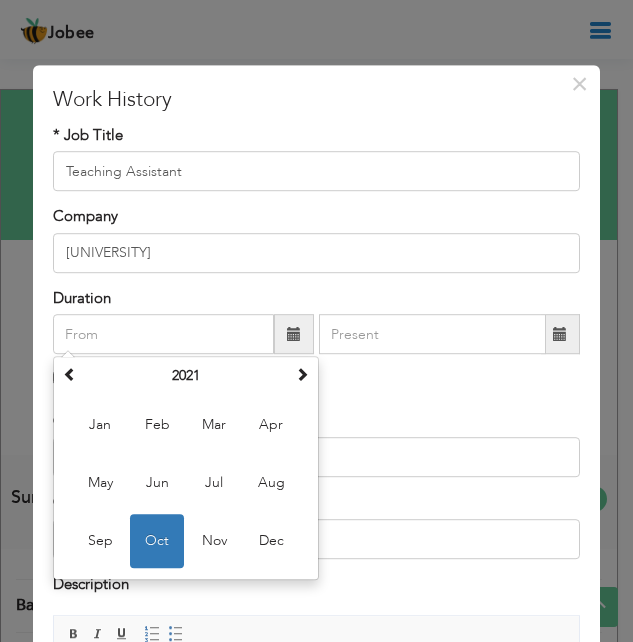 type on "10/2021" 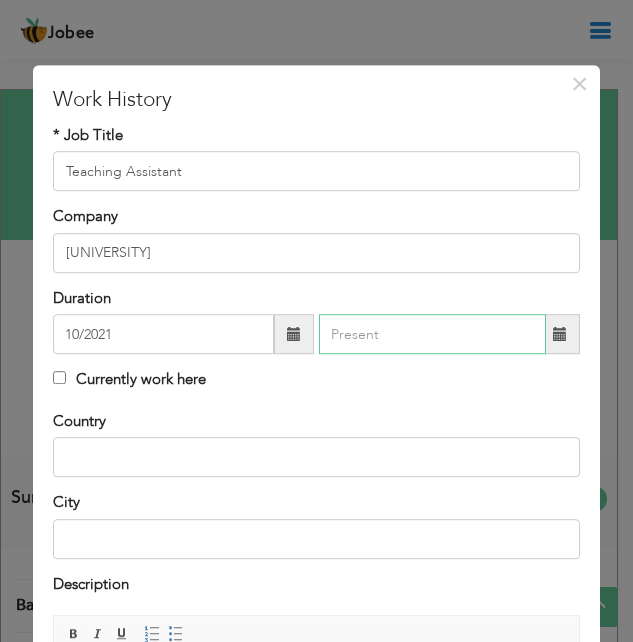 click at bounding box center (433, 334) 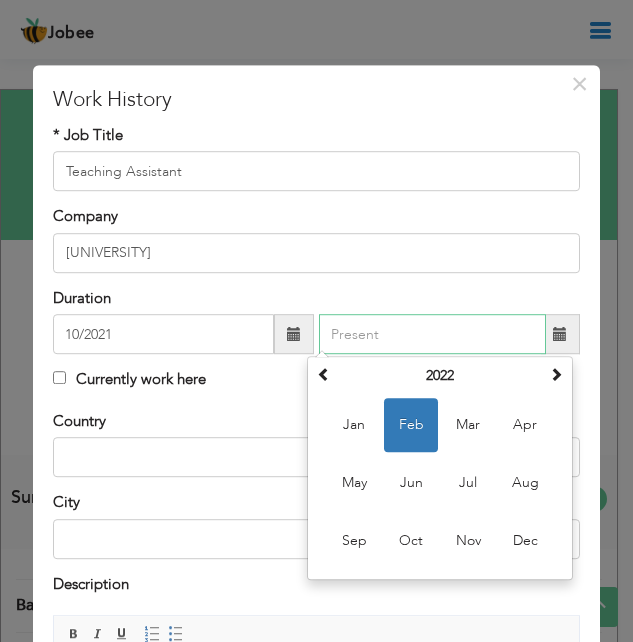 click on "Feb" at bounding box center (411, 425) 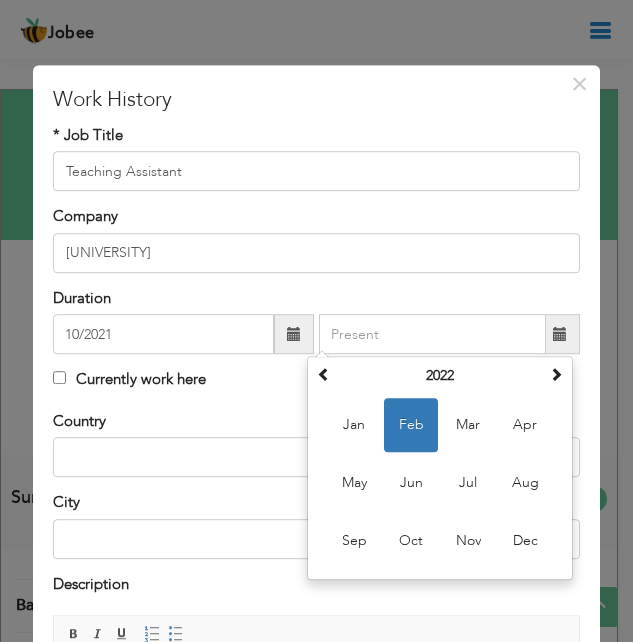 type on "02/2022" 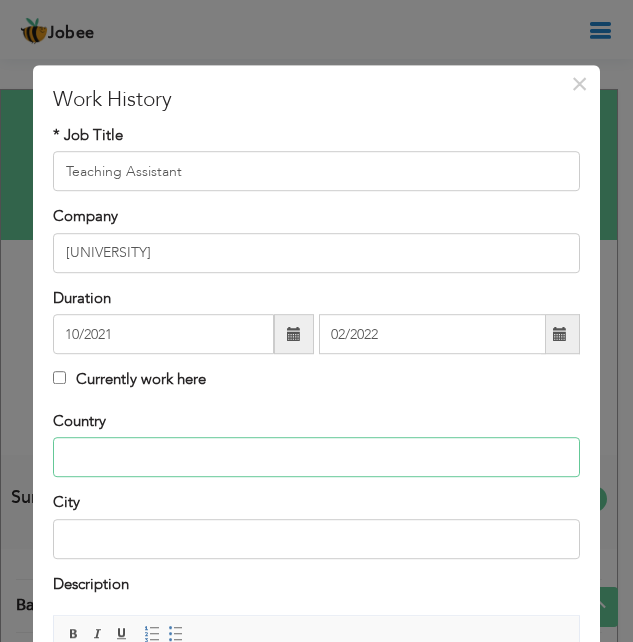 click at bounding box center [317, 457] 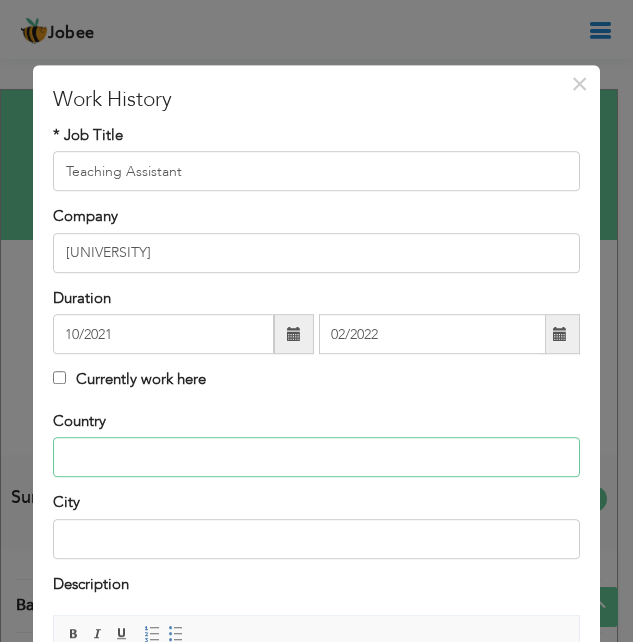 type on "Pakistan" 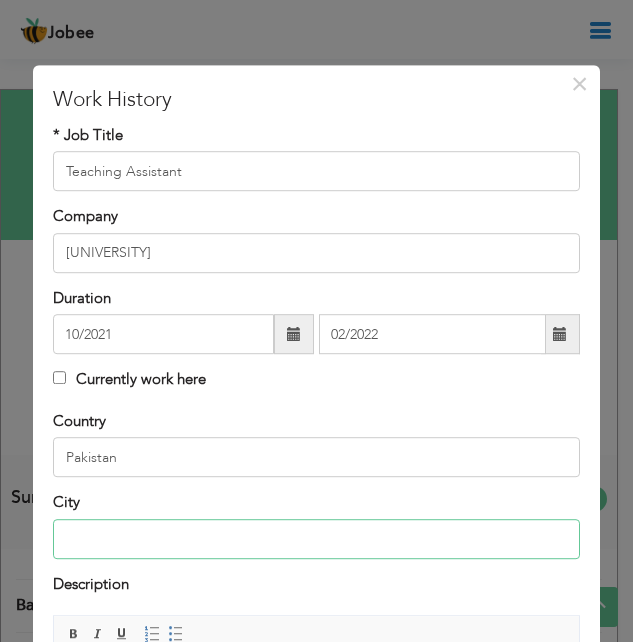 type on "Lahore" 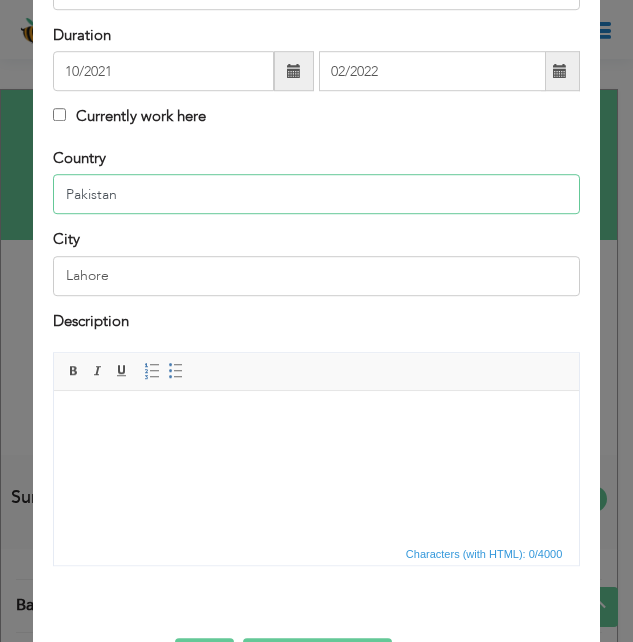 scroll, scrollTop: 267, scrollLeft: 0, axis: vertical 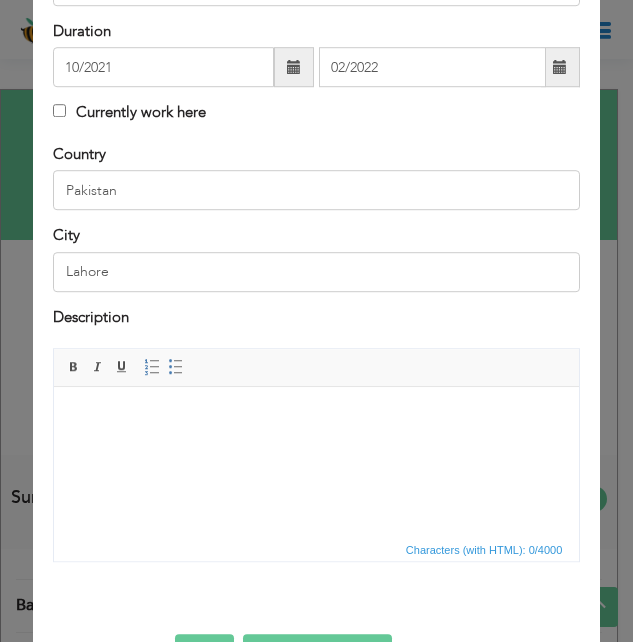 click at bounding box center [316, 417] 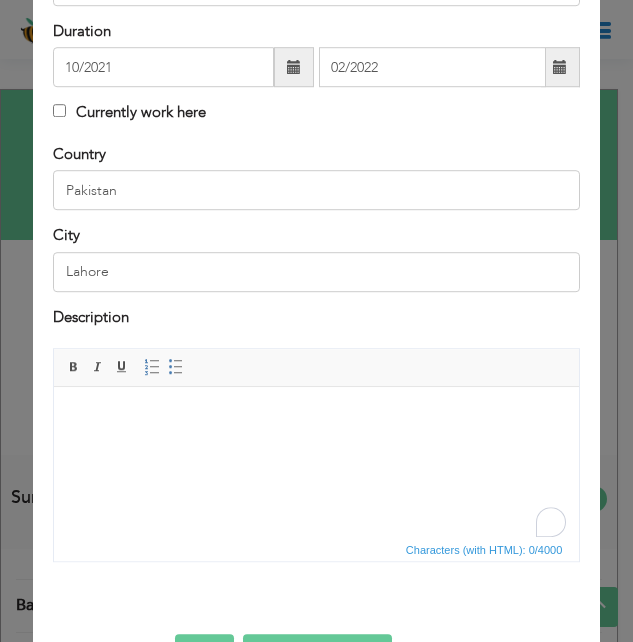 type 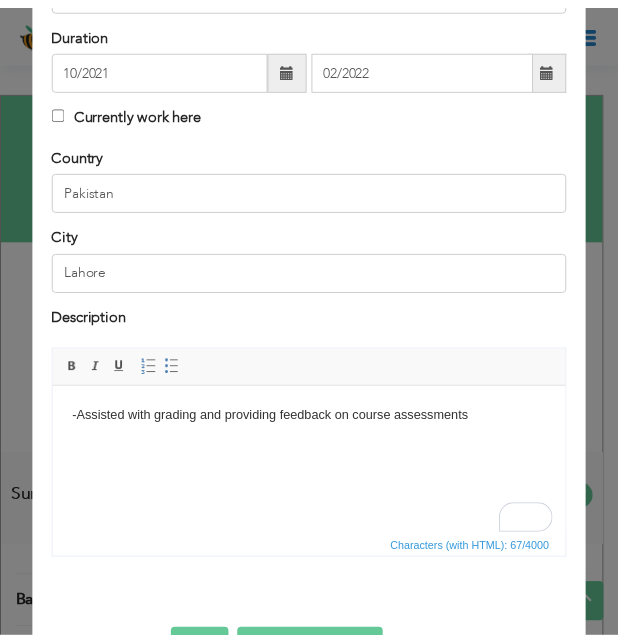 scroll, scrollTop: 334, scrollLeft: 0, axis: vertical 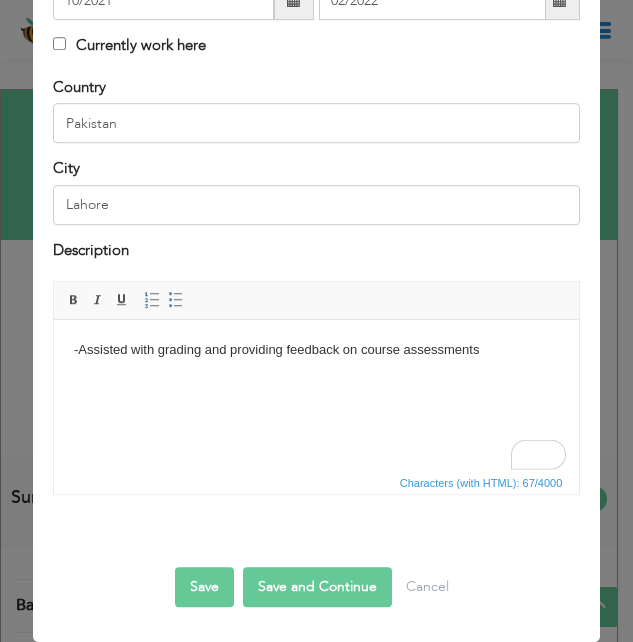 click on "Save" at bounding box center (204, 587) 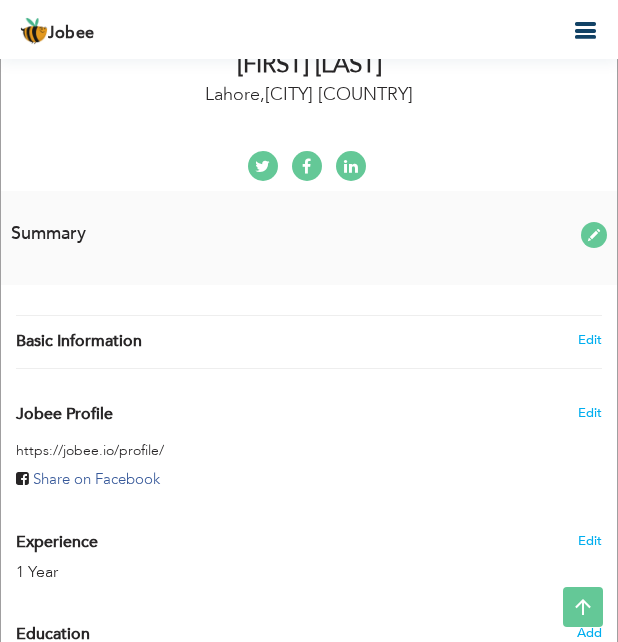 scroll, scrollTop: 407, scrollLeft: 0, axis: vertical 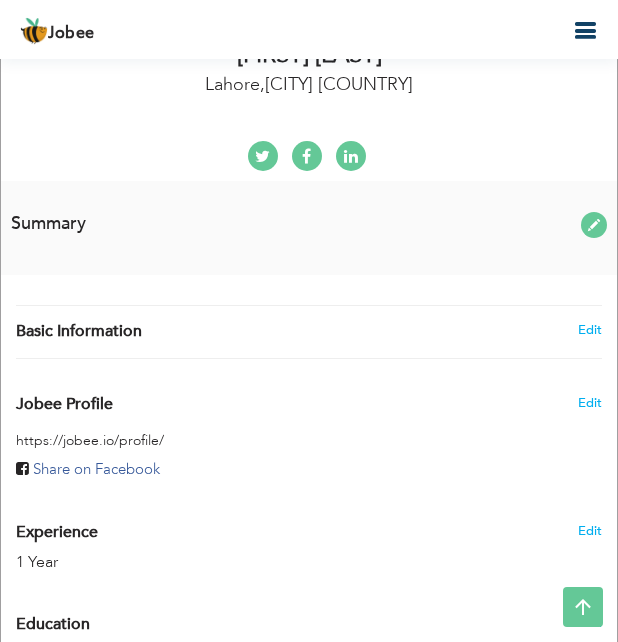 click at bounding box center [594, 225] 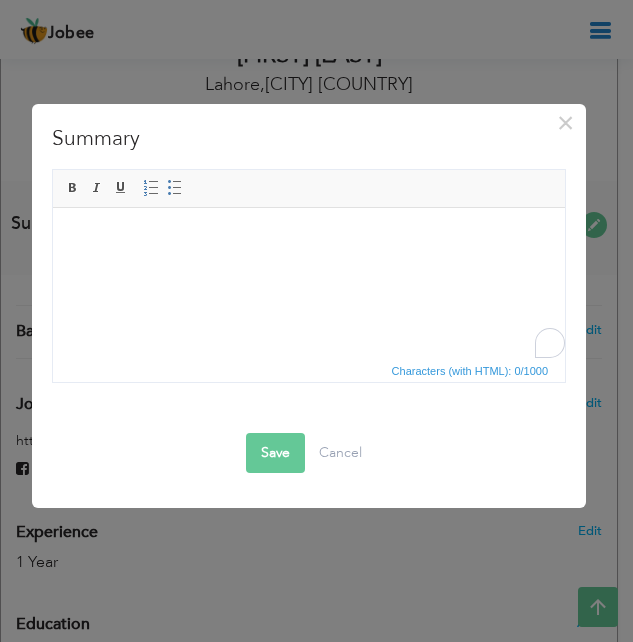 type 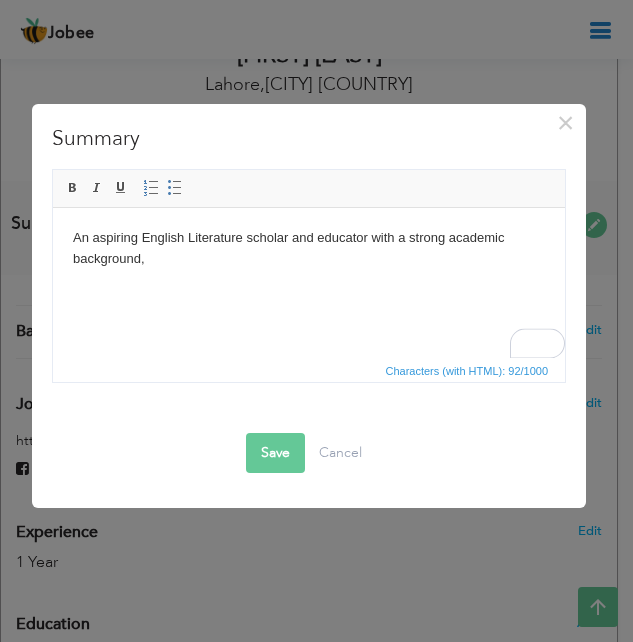 click on "An aspiring English Literature scholar and educator with a strong academic background," at bounding box center [308, 249] 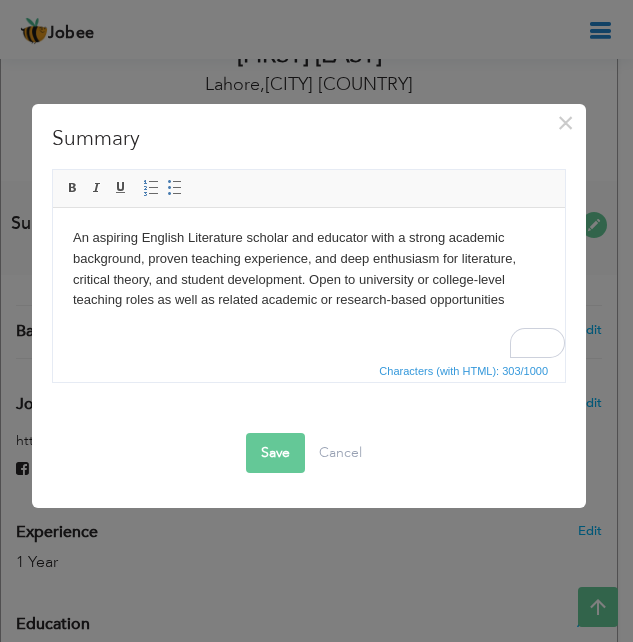 click on "An aspiring English Literature scholar and educator with a strong academic background, proven teaching experience, and deep enthusiasm for literature, critical theory, and student development. Open to university or college-level teaching roles as well as related academic or research-based opportunities" at bounding box center [308, 269] 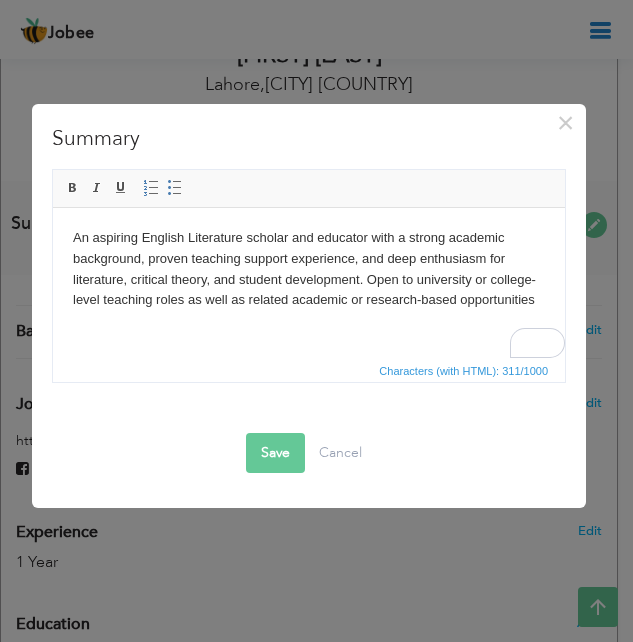 click on "An aspiring English Literature scholar and educator with a strong academic background, proven teaching support experience, and deep enthusiasm for literature, critical theory, and student development. Open to university or college-level teaching roles as well as related academic or research-based opportunities" at bounding box center [308, 269] 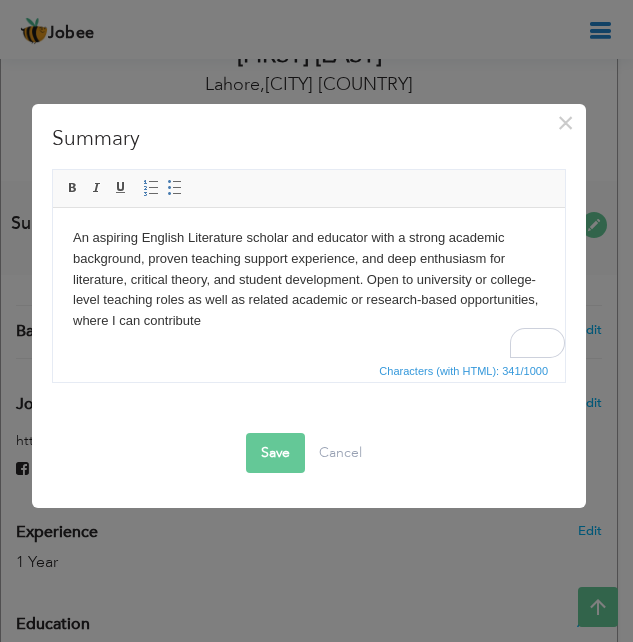 click on "An aspiring English Literature scholar and educator with a strong academic background, proven teaching support experience, and deep enthusiasm for literature, critical theory, and student development. Open to university or college-level teaching roles as well as related academic or research-based opportunities, where I can contribute" at bounding box center [308, 280] 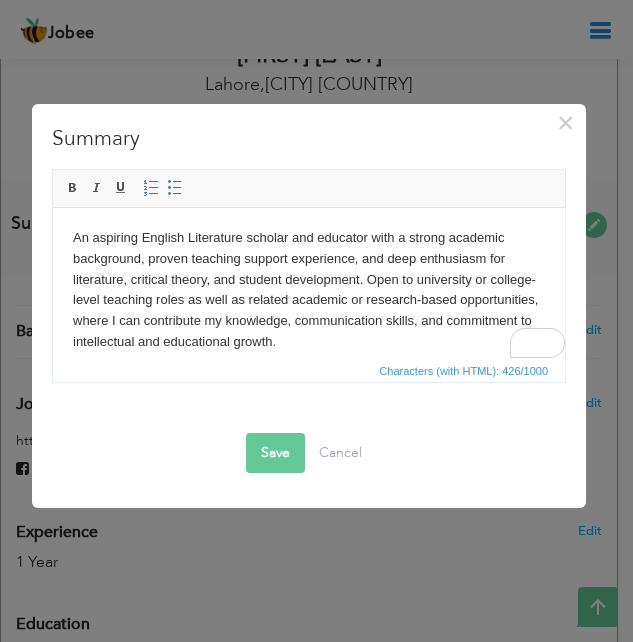 click on "Save" at bounding box center [275, 453] 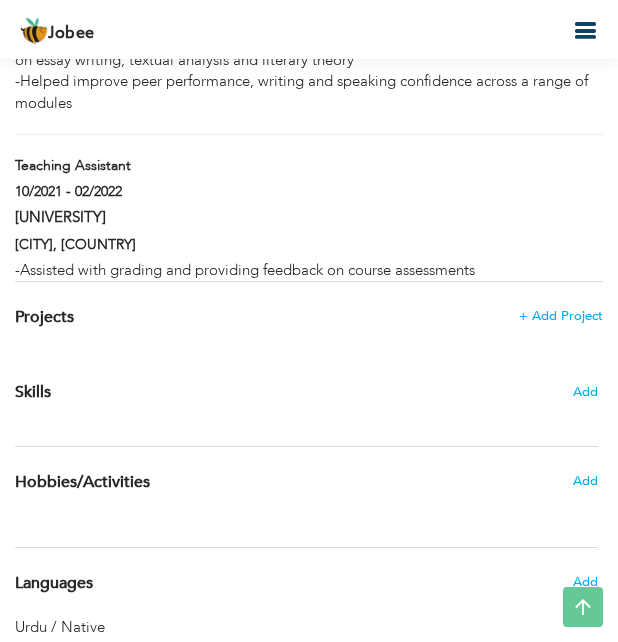 scroll, scrollTop: 2496, scrollLeft: 0, axis: vertical 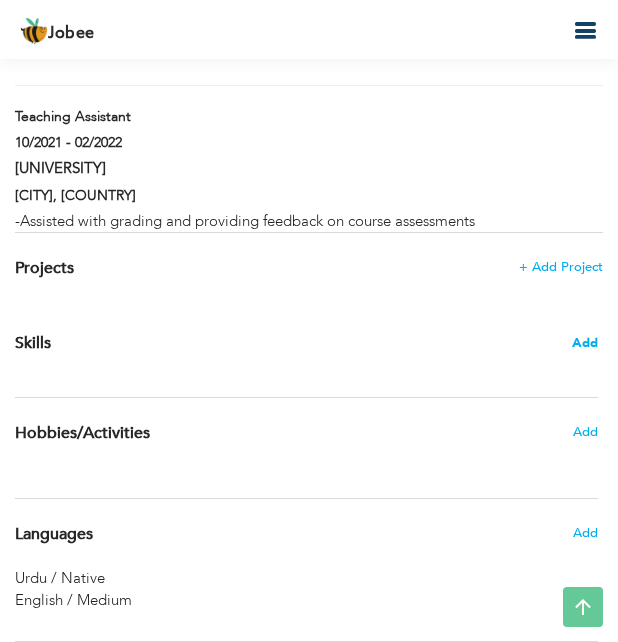 click on "Add" at bounding box center [585, 343] 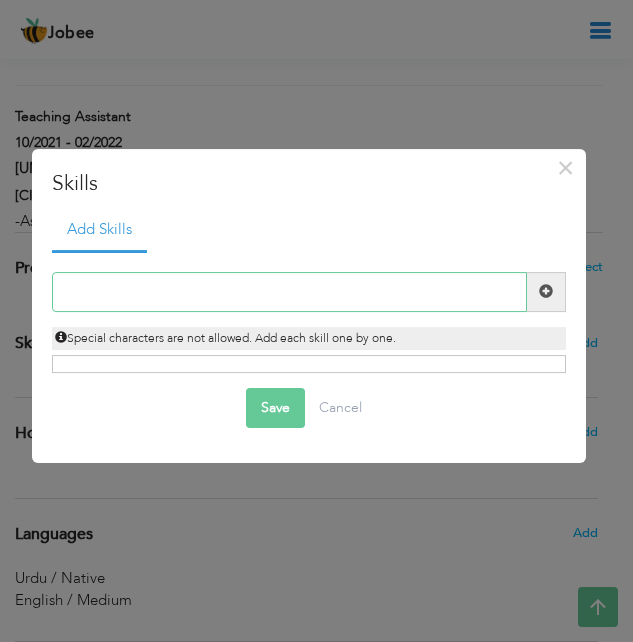 click at bounding box center (289, 292) 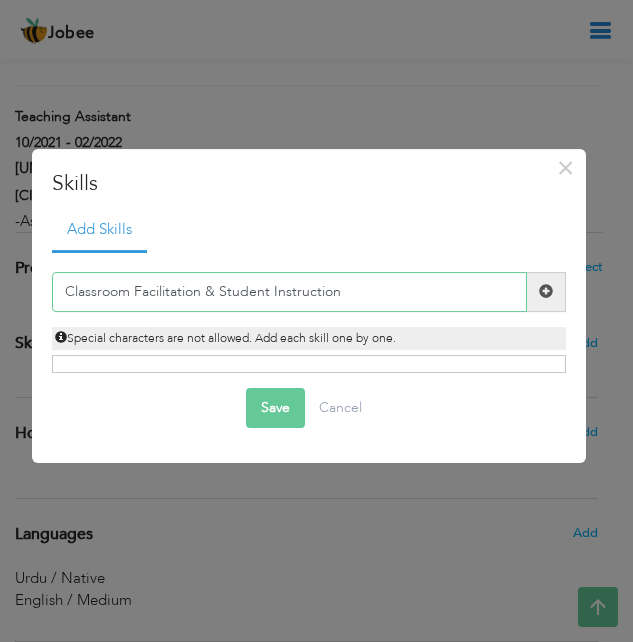 type on "Classroom Facilitation & Student Instruction" 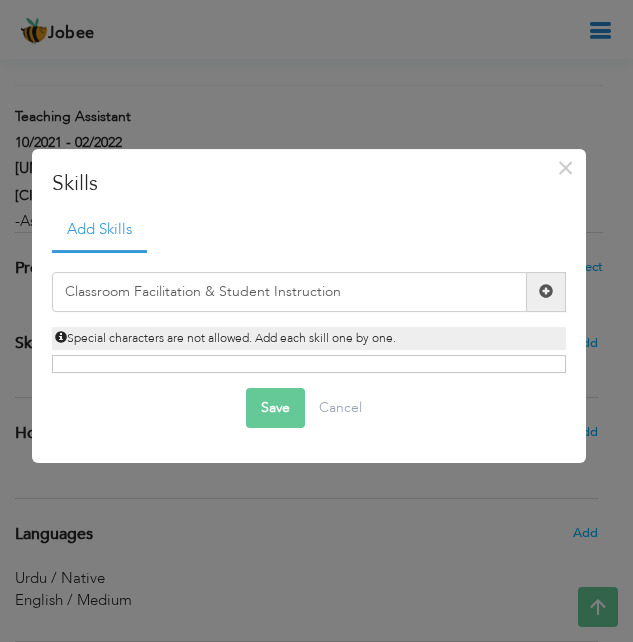 click at bounding box center (546, 292) 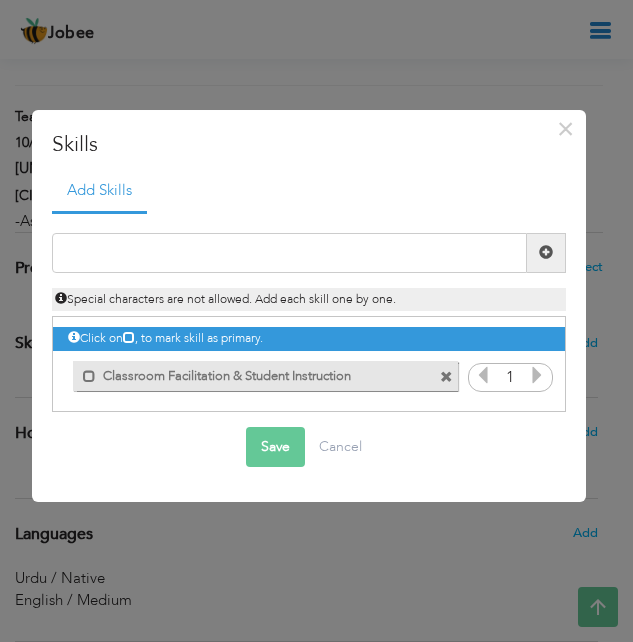 click at bounding box center [537, 375] 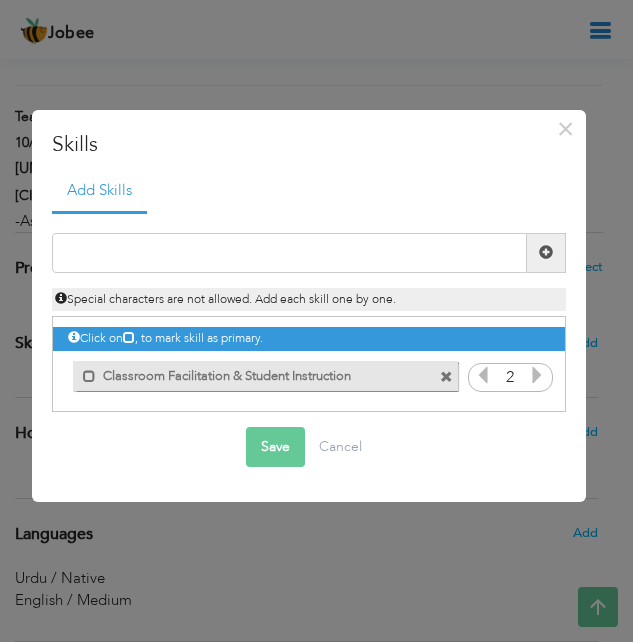 click at bounding box center [483, 375] 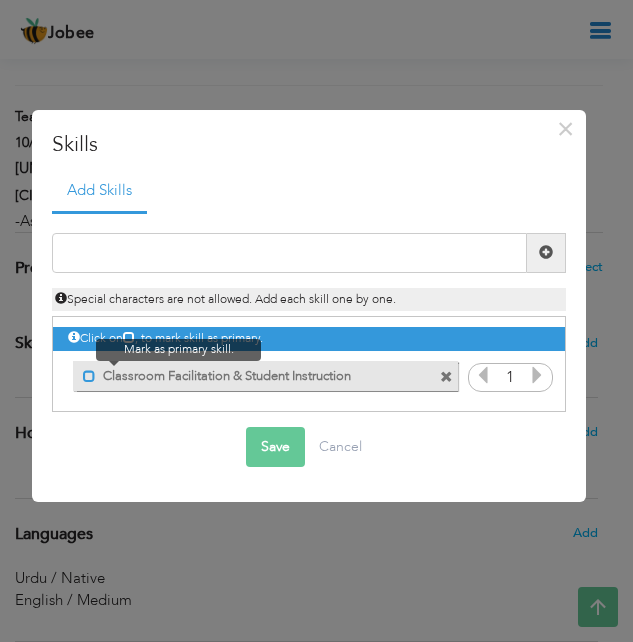click at bounding box center (89, 376) 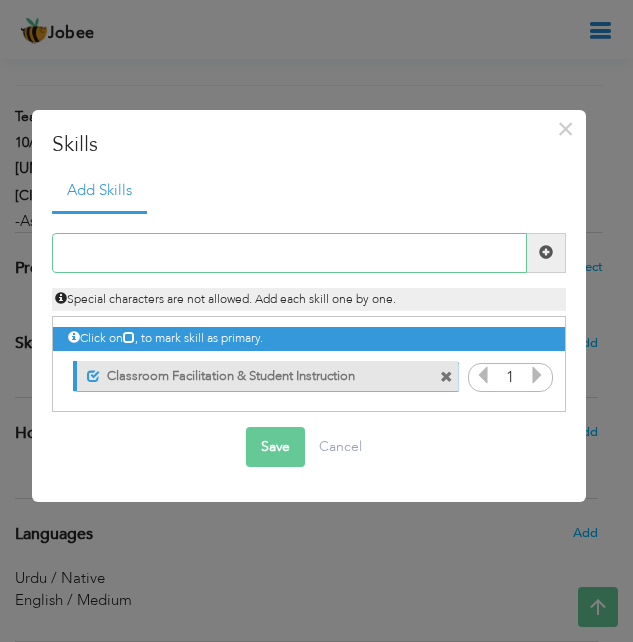click at bounding box center [289, 253] 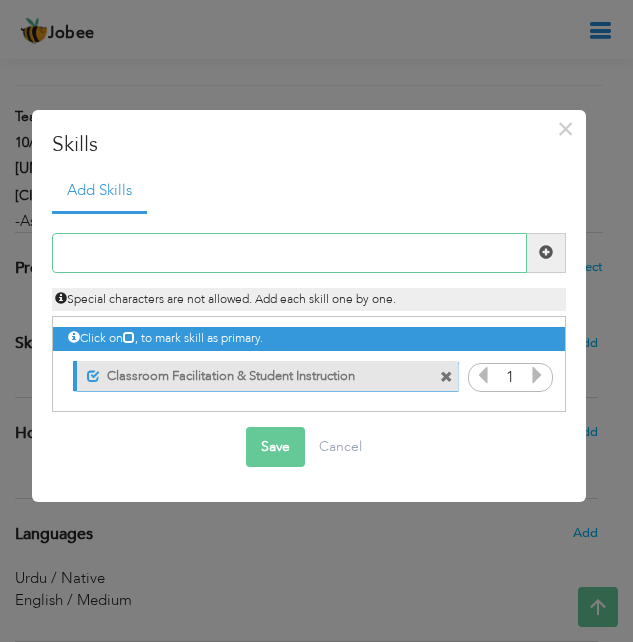 click at bounding box center (289, 253) 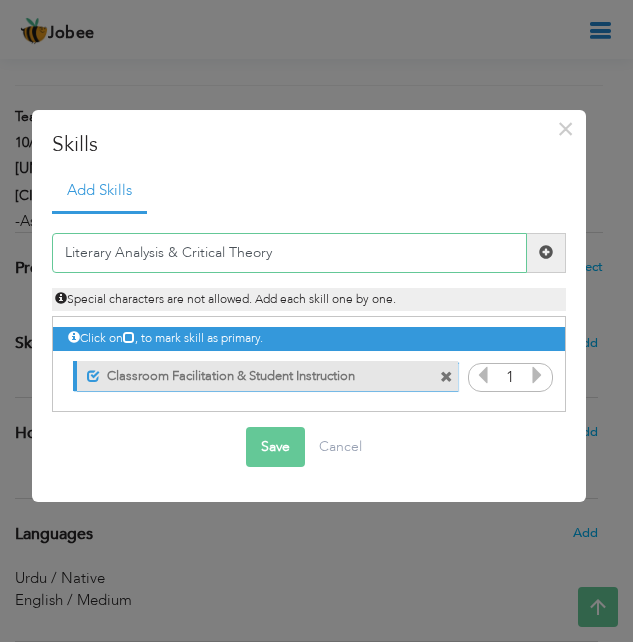 type on "Literary Analysis & Critical Theory" 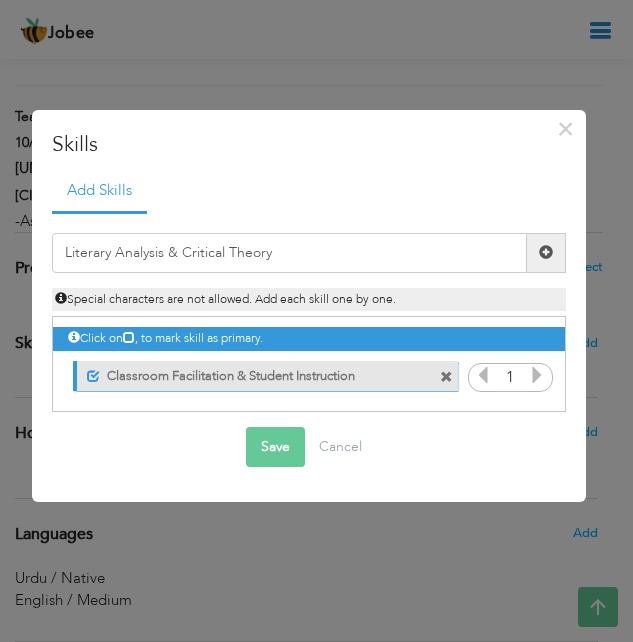 click at bounding box center [546, 252] 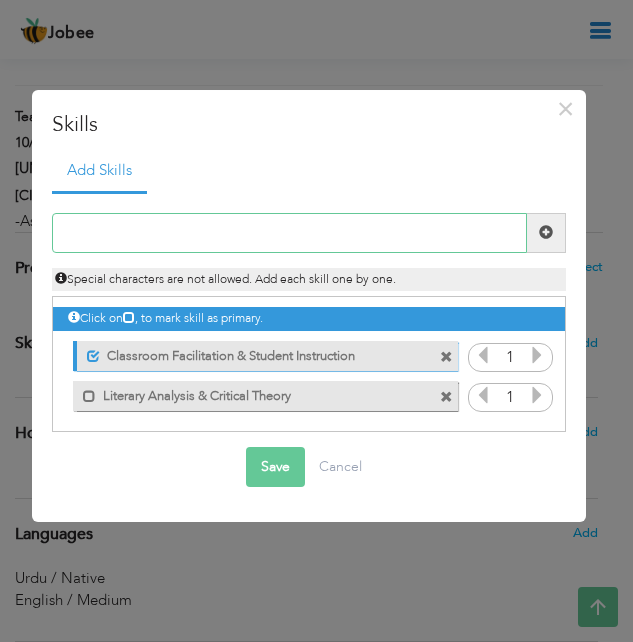 click at bounding box center (289, 233) 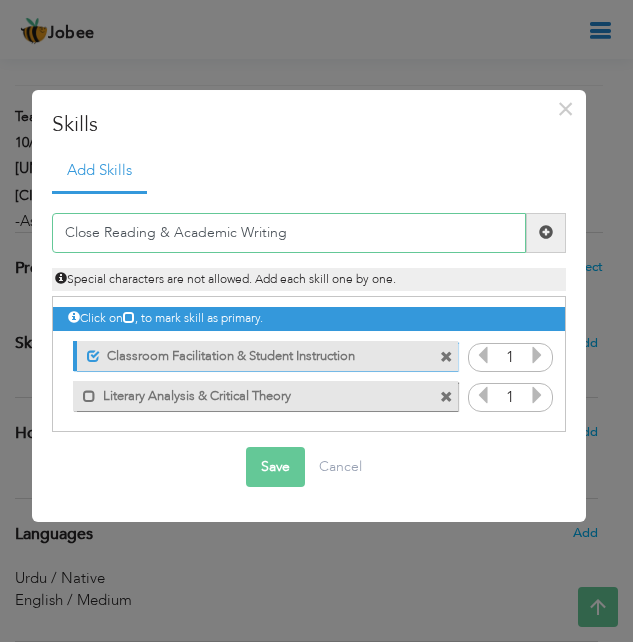 type on "Close Reading & Academic Writing" 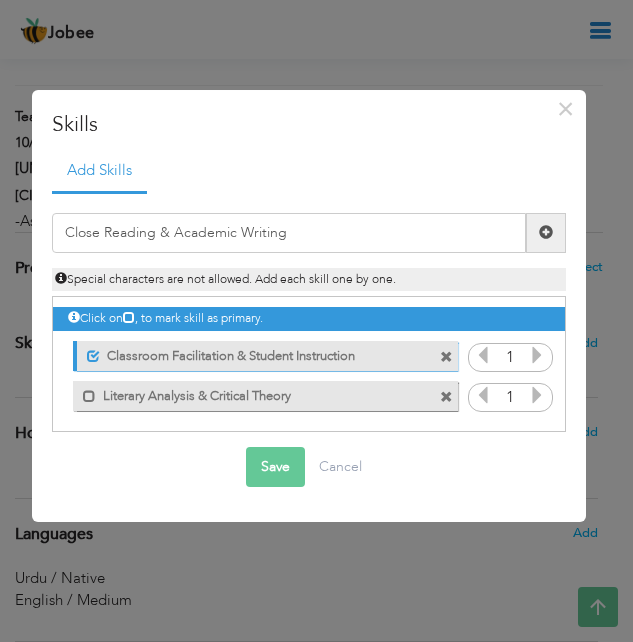 click at bounding box center [546, 233] 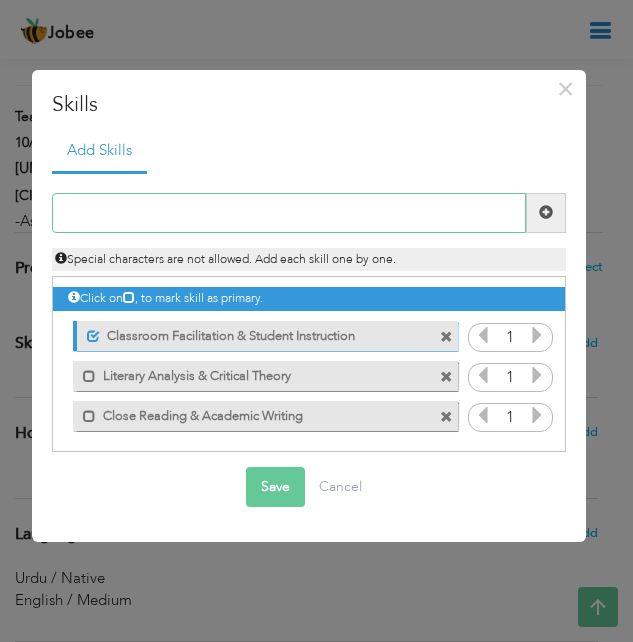click at bounding box center [289, 213] 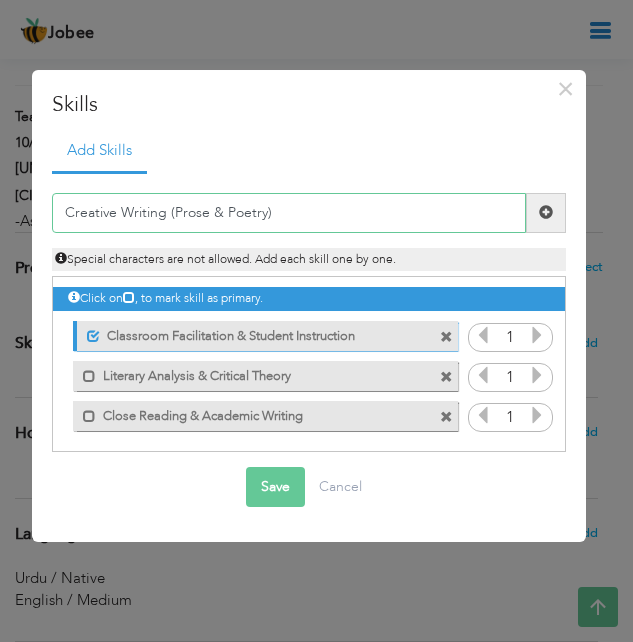 type on "Creative Writing (Prose & Poetry)" 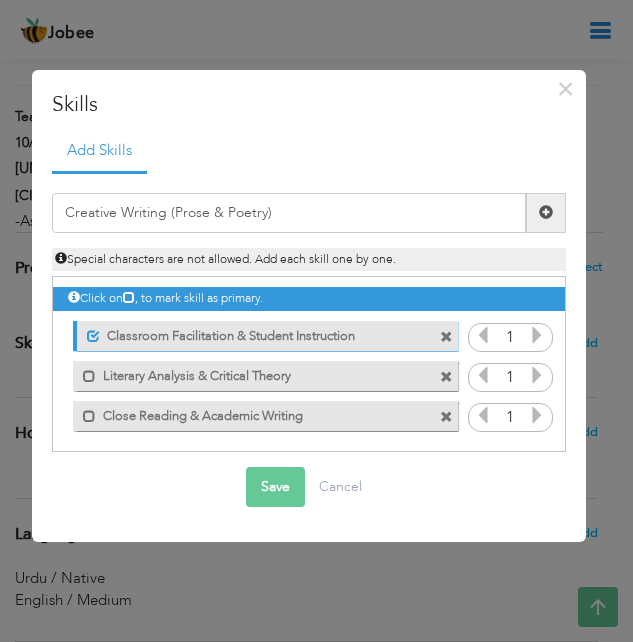 click at bounding box center [546, 213] 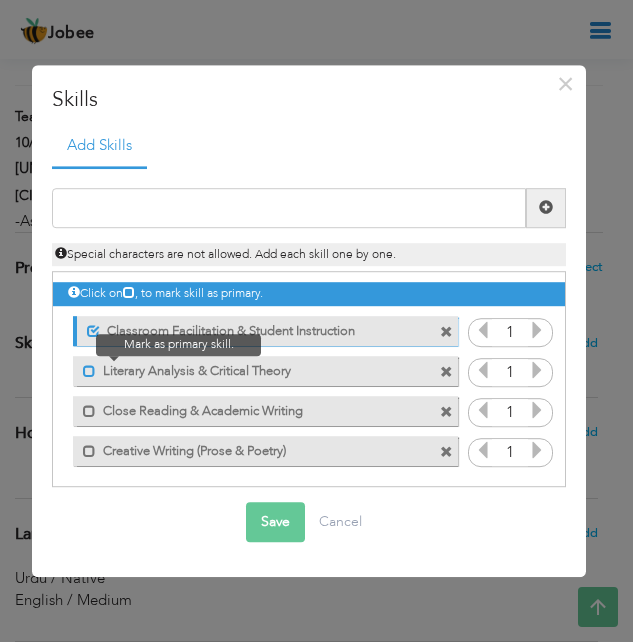 click at bounding box center (89, 371) 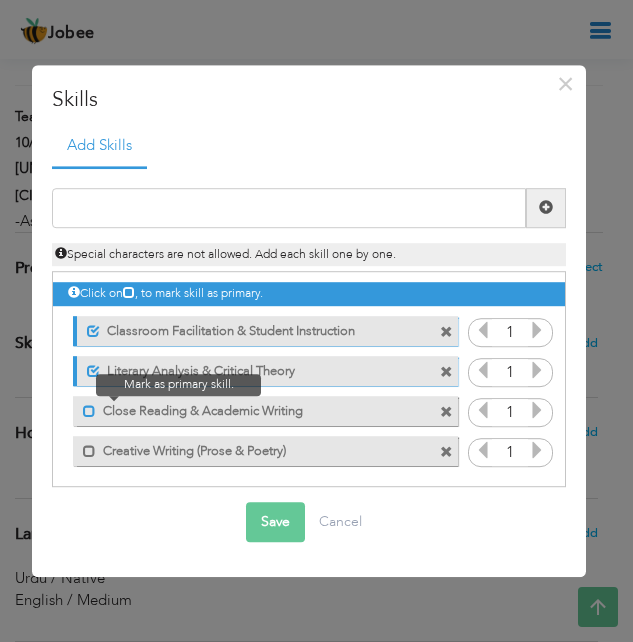 click at bounding box center [89, 411] 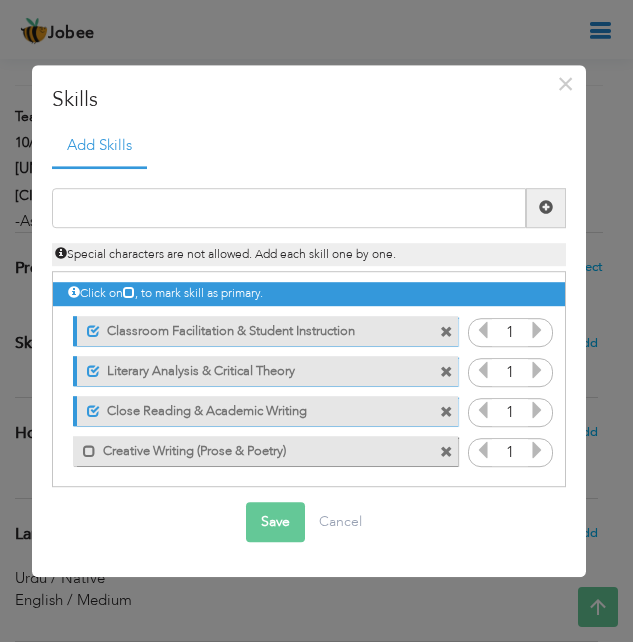 click on "Save" at bounding box center [275, 522] 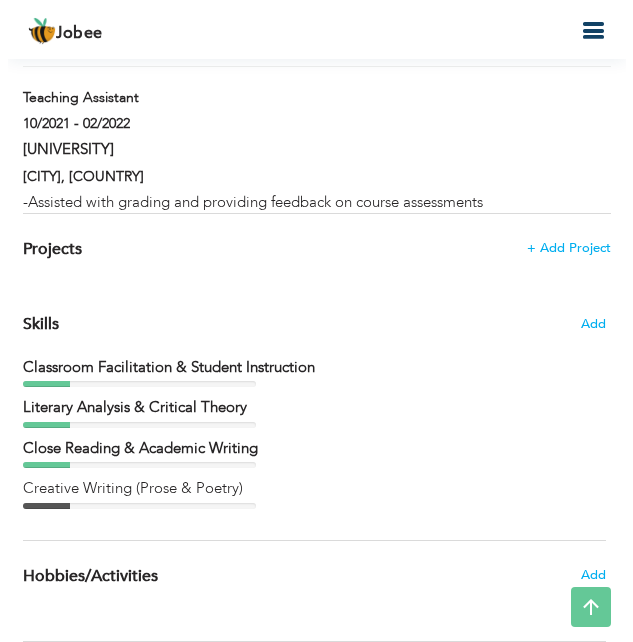 scroll, scrollTop: 2504, scrollLeft: 0, axis: vertical 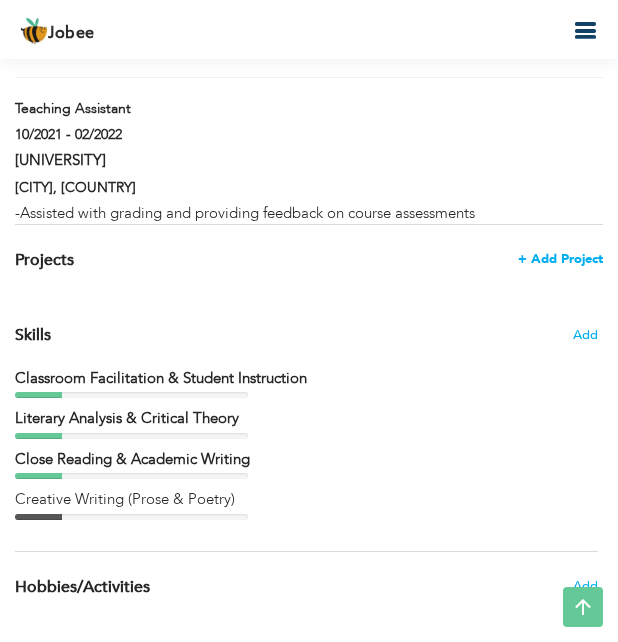 click on "+ Add Project" at bounding box center (560, 259) 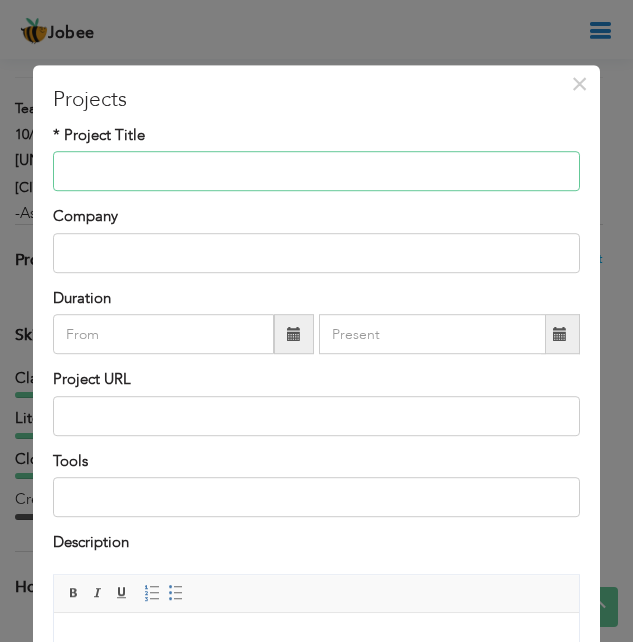 click at bounding box center (317, 172) 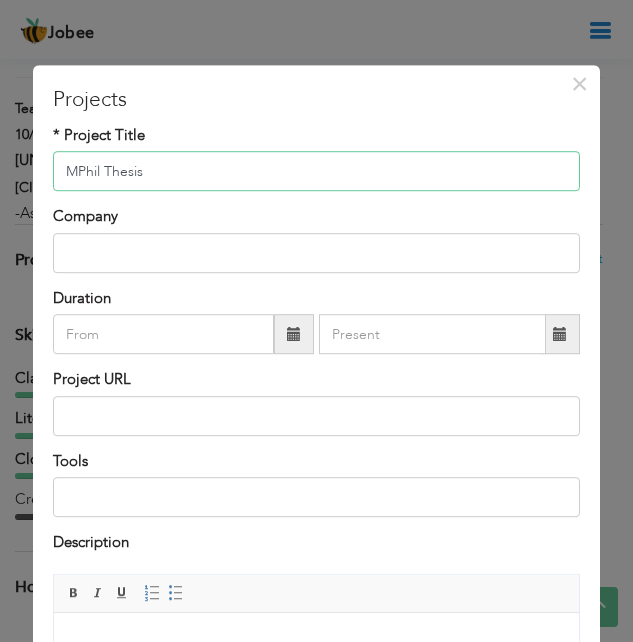 type on "MPhil Thesis" 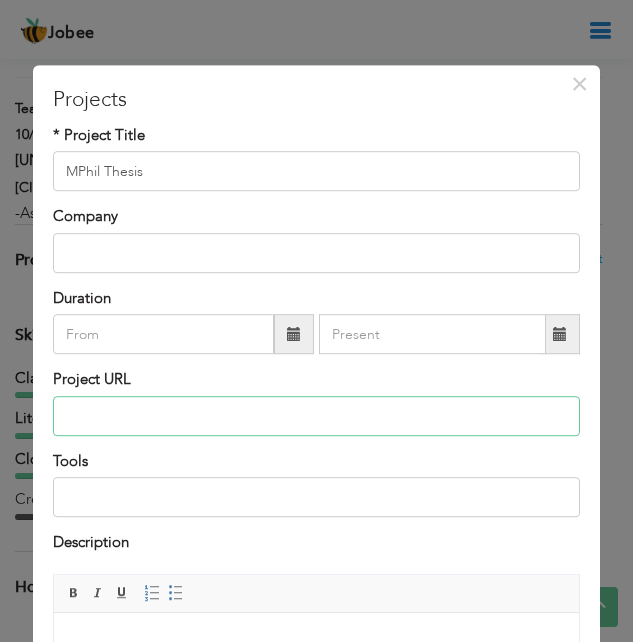 click at bounding box center (317, 416) 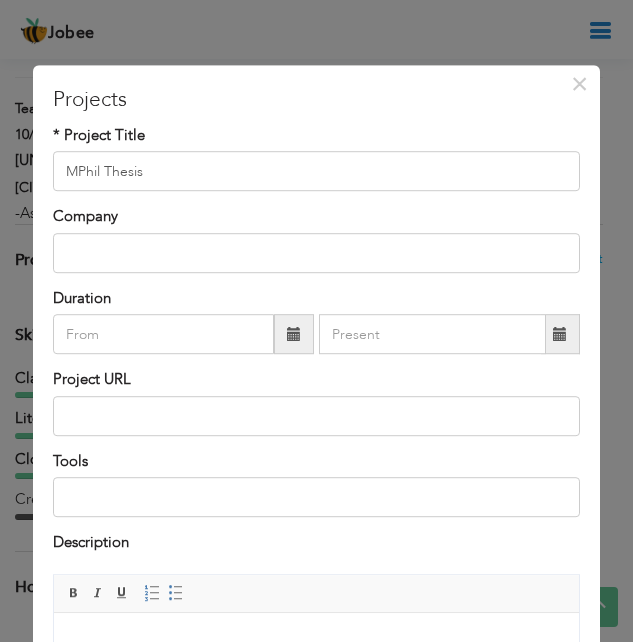 click on "Description" at bounding box center (317, 545) 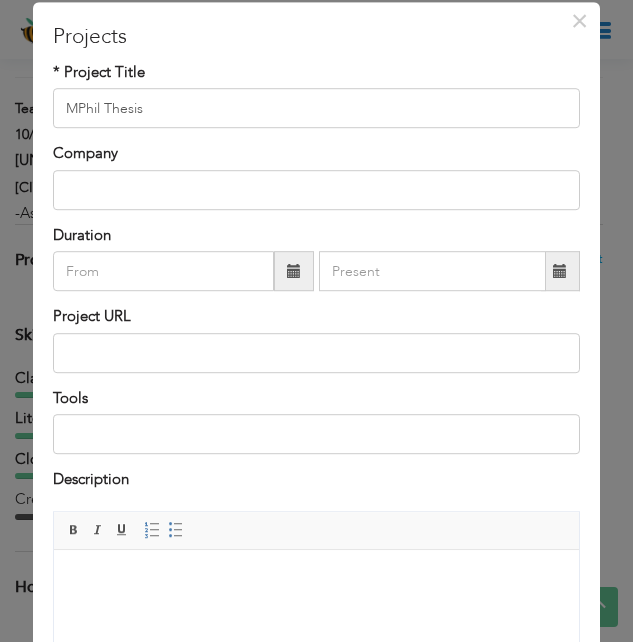 scroll, scrollTop: 67, scrollLeft: 0, axis: vertical 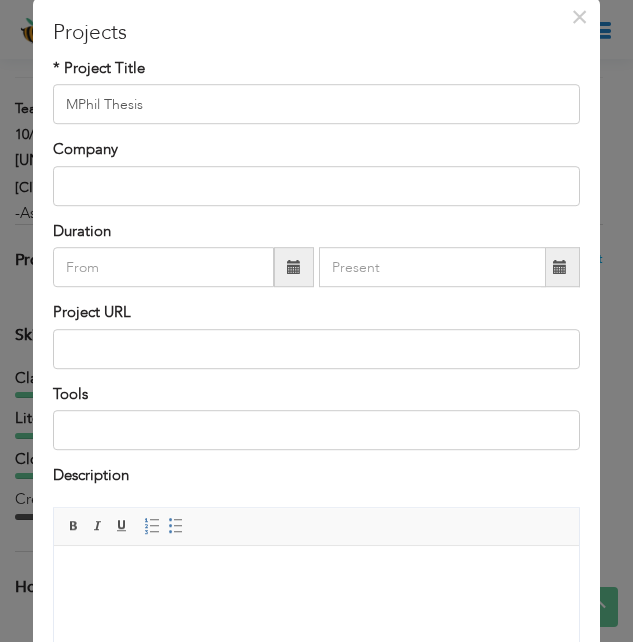 click at bounding box center [316, 575] 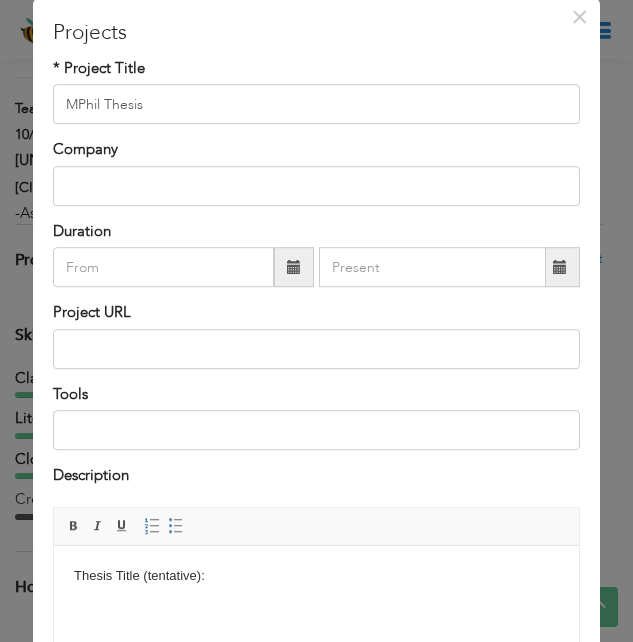 click on "Thesis Title (tentative):" at bounding box center (316, 575) 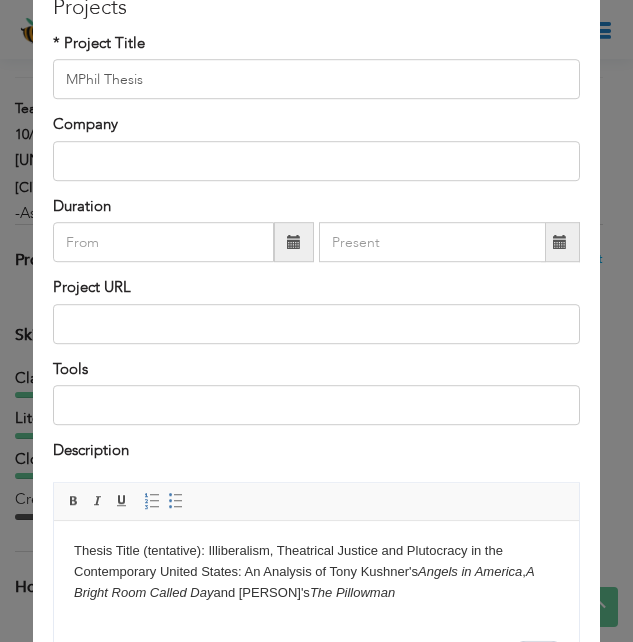 scroll, scrollTop: 100, scrollLeft: 0, axis: vertical 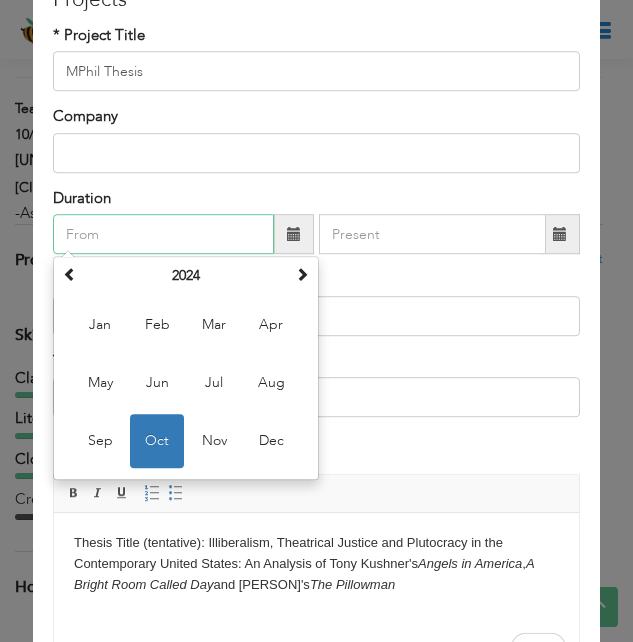 click at bounding box center (163, 234) 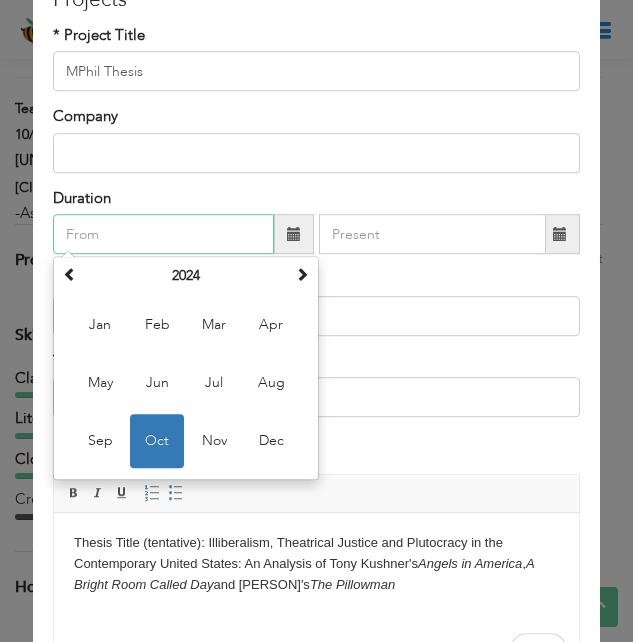 click on "Oct" at bounding box center (157, 441) 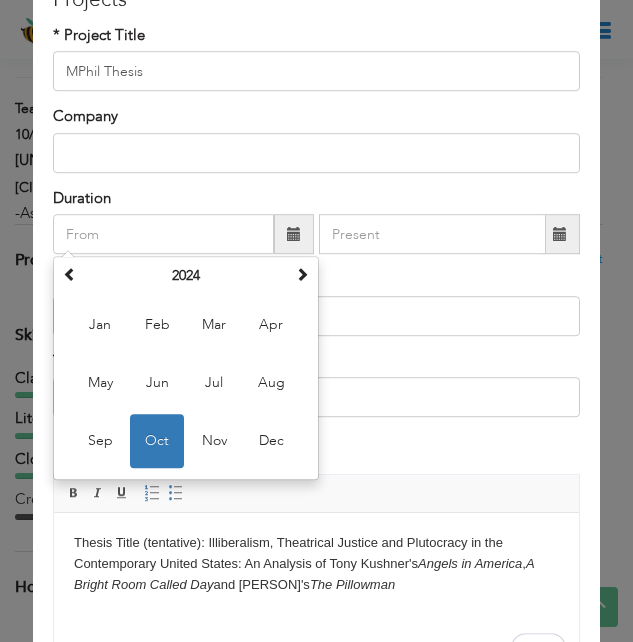 type on "10/2024" 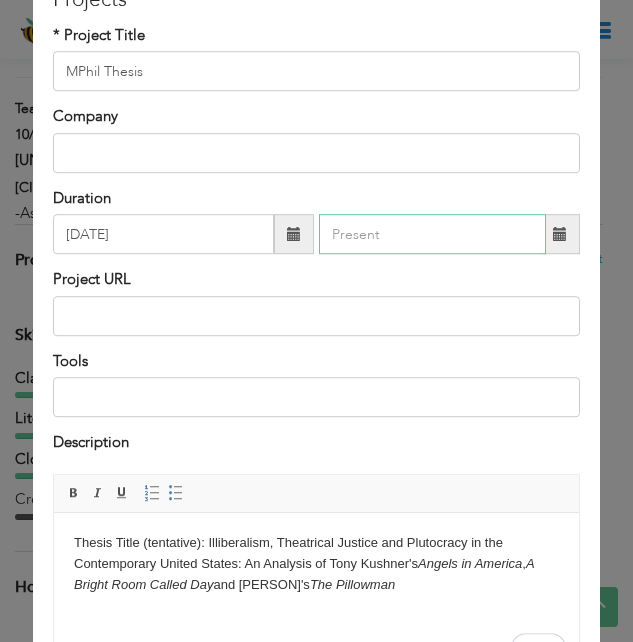 click at bounding box center [432, 234] 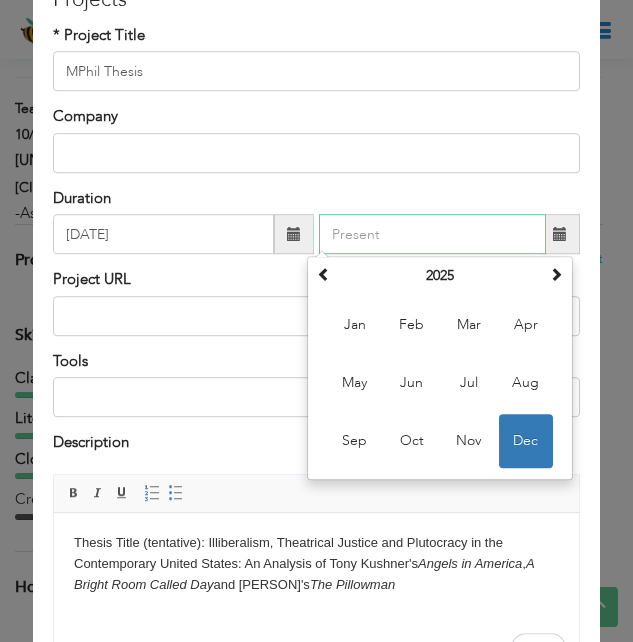 click on "Dec" at bounding box center (526, 441) 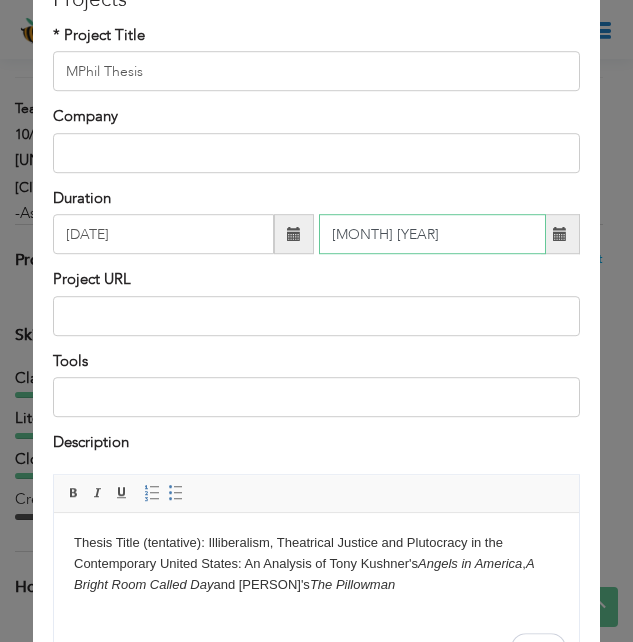 click on "12/2025" at bounding box center (432, 234) 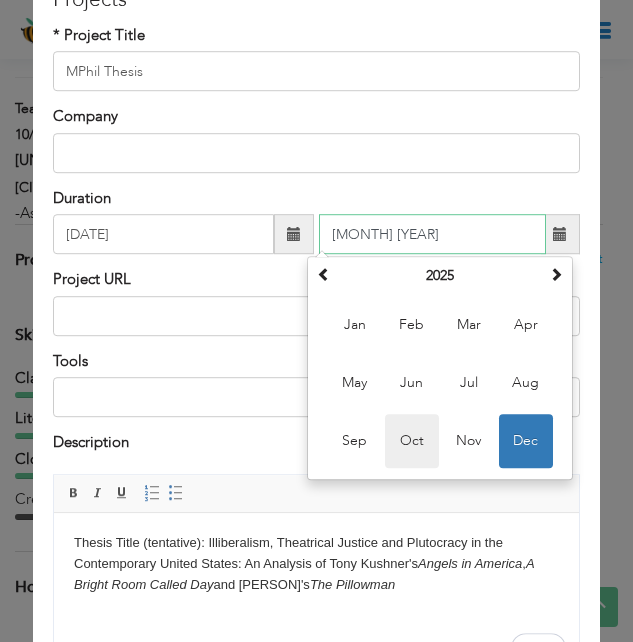 click on "Oct" at bounding box center [412, 441] 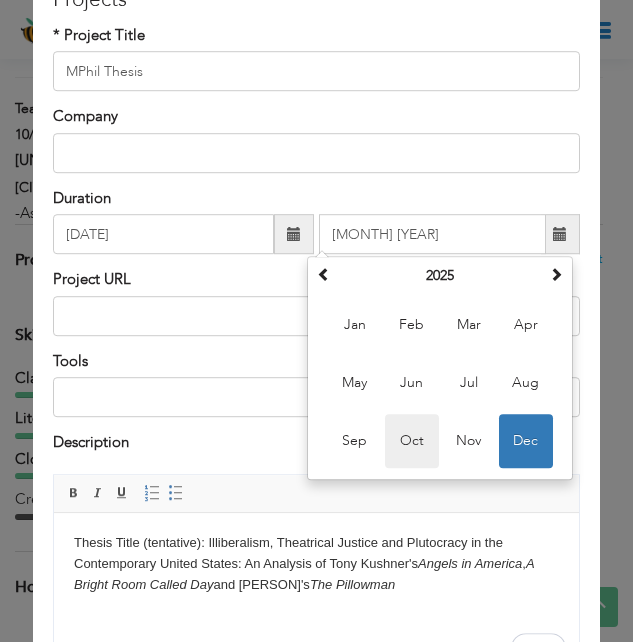 type on "10/2025" 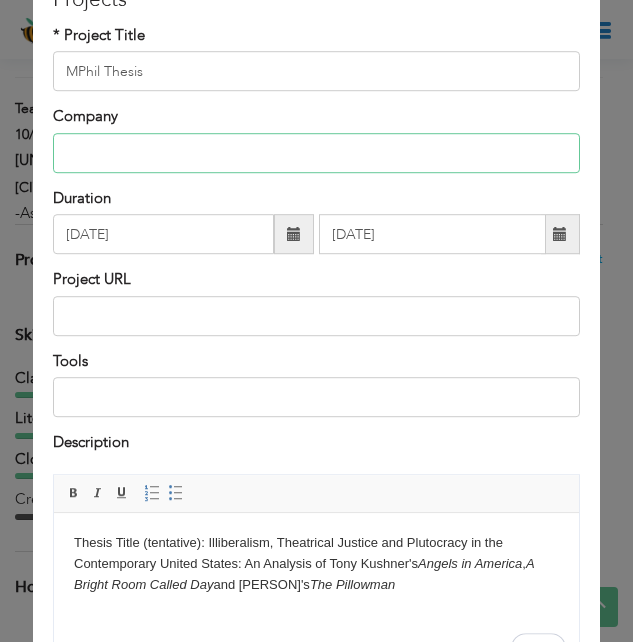 click at bounding box center [317, 153] 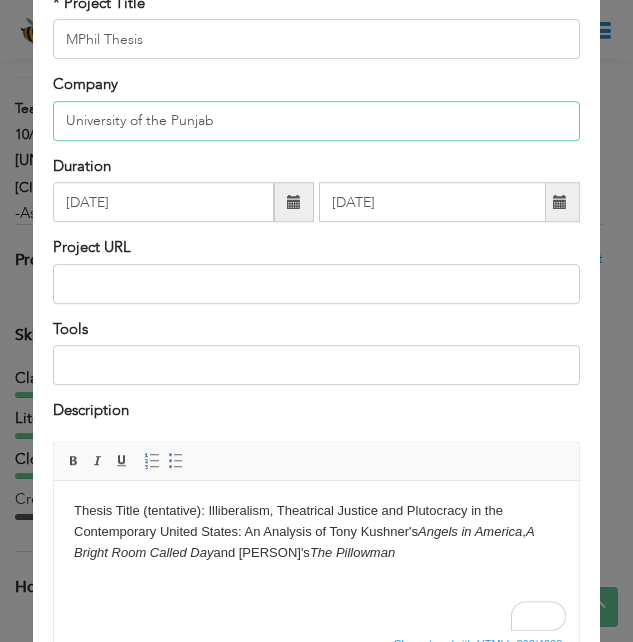 scroll, scrollTop: 140, scrollLeft: 0, axis: vertical 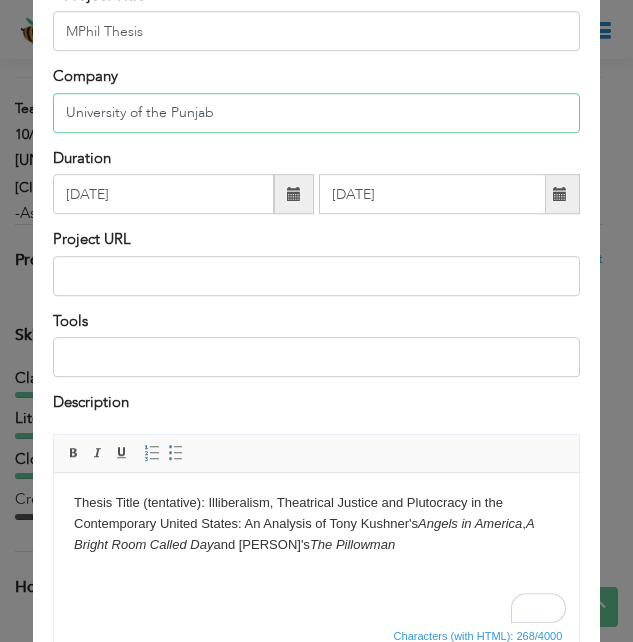 type on "University of the Punjab" 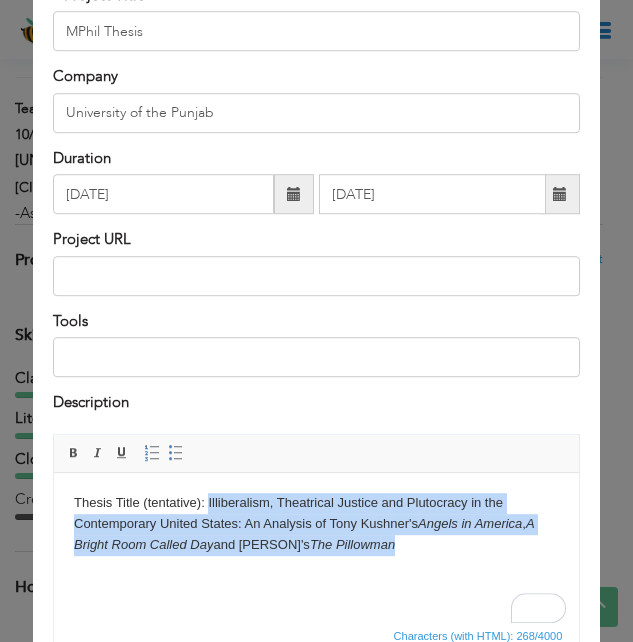 drag, startPoint x: 207, startPoint y: 503, endPoint x: 467, endPoint y: 563, distance: 266.83328 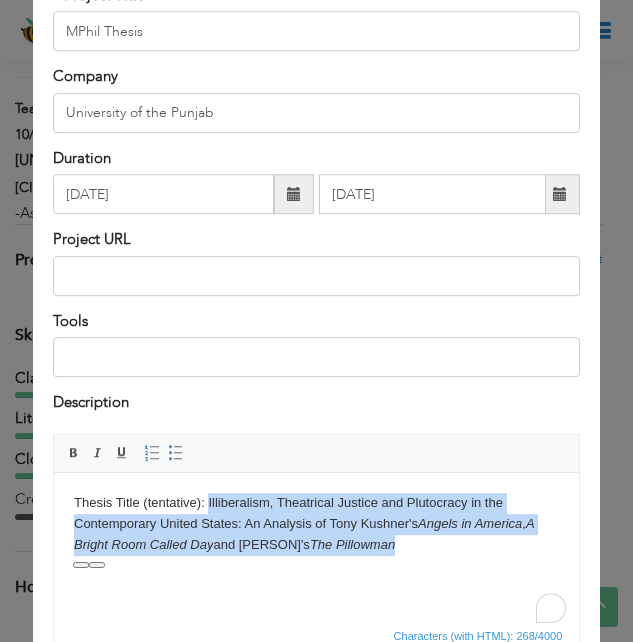 copy on "Illiberalism, Theatrical Justice and Plutocracy in the Contemporary United States: An Analysis of Tony Kushner's  Angels in America ,  A Bright Room Called Day  and Martin McDonagh's  The Pillowman" 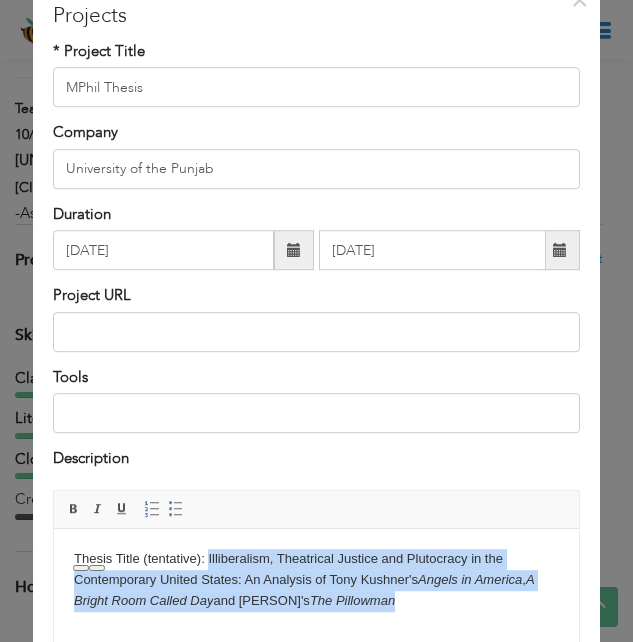 scroll, scrollTop: 67, scrollLeft: 0, axis: vertical 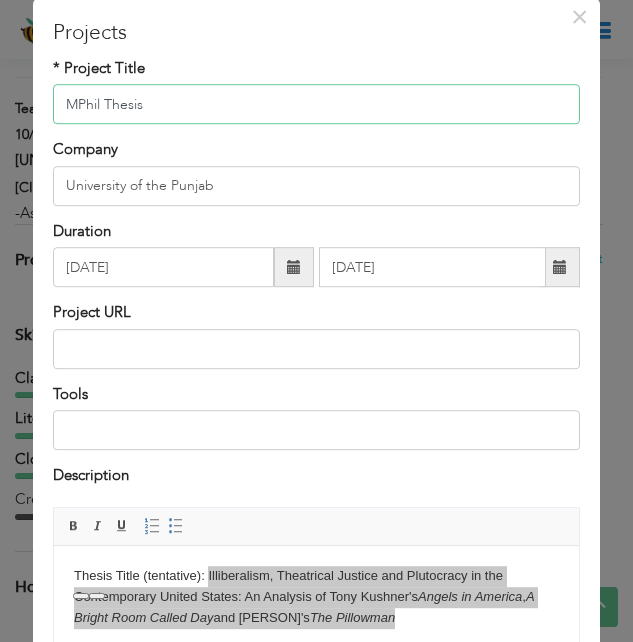 click on "MPhil Thesis" at bounding box center [317, 105] 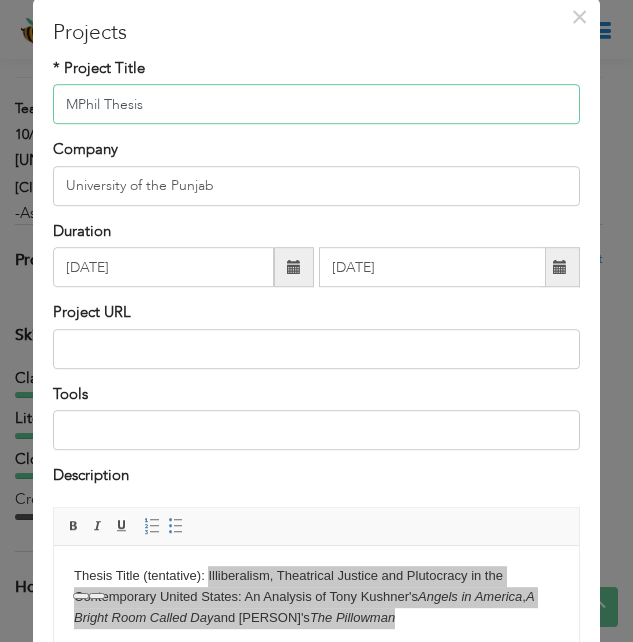 paste on "Illiberalism, Theatrical Justice and Plutocracy in the Contemporary United States: An Analysis of Tony Kushner's Angels in America, A Bright Room Call" 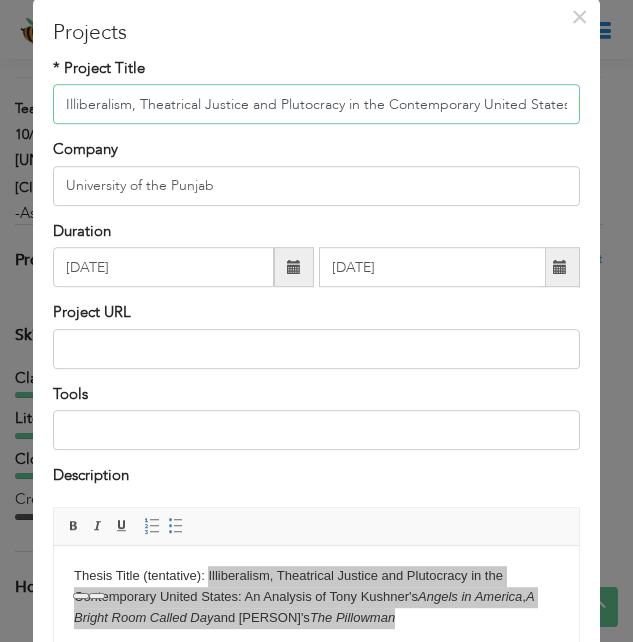 scroll, scrollTop: 0, scrollLeft: 441, axis: horizontal 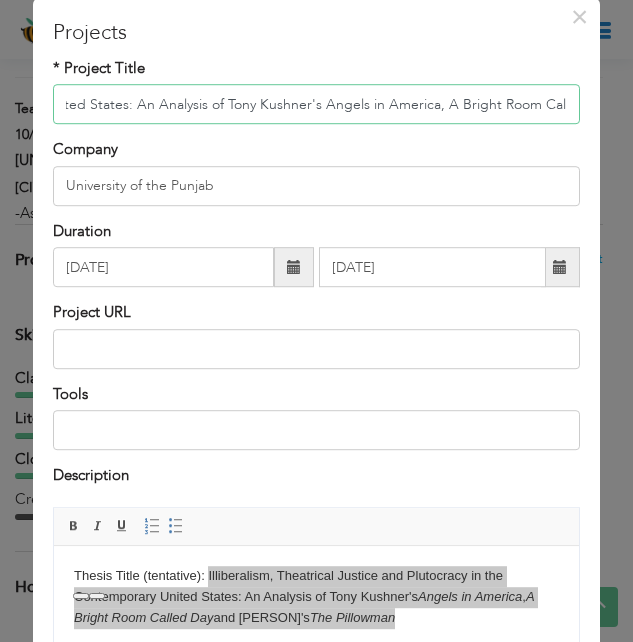 type on "MPhil Thesis" 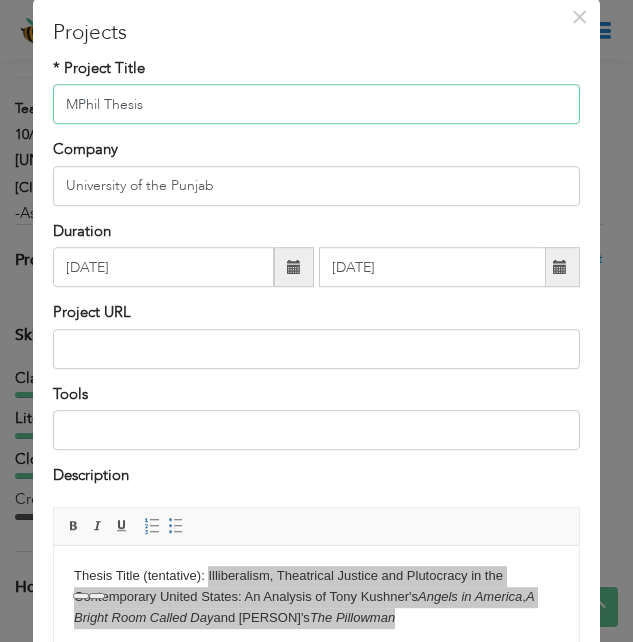 scroll, scrollTop: 0, scrollLeft: 0, axis: both 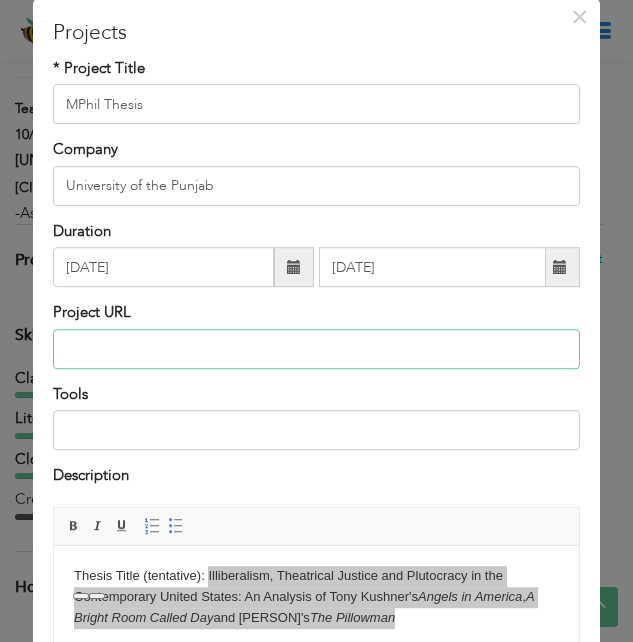 click at bounding box center (317, 349) 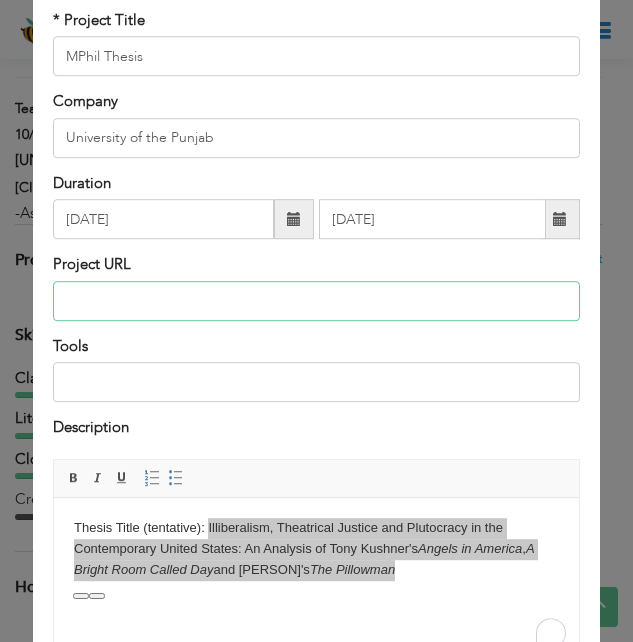 scroll, scrollTop: 133, scrollLeft: 0, axis: vertical 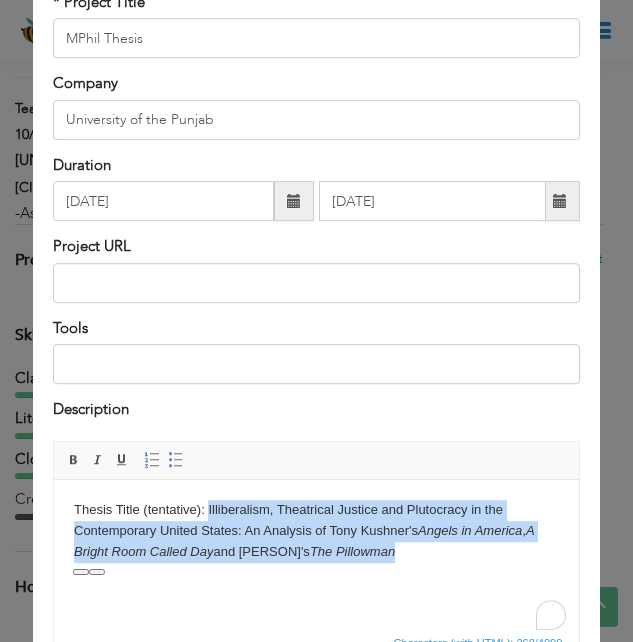 click on "Thesis Title (tentative): Illiberalism, Theatrical Justice and Plutocracy in the Contemporary United States: An Analysis of Tony Kushner's  Angels in America ,  A Bright Room Called Day  and Martin McDonagh's  The Pillowman" at bounding box center (316, 530) 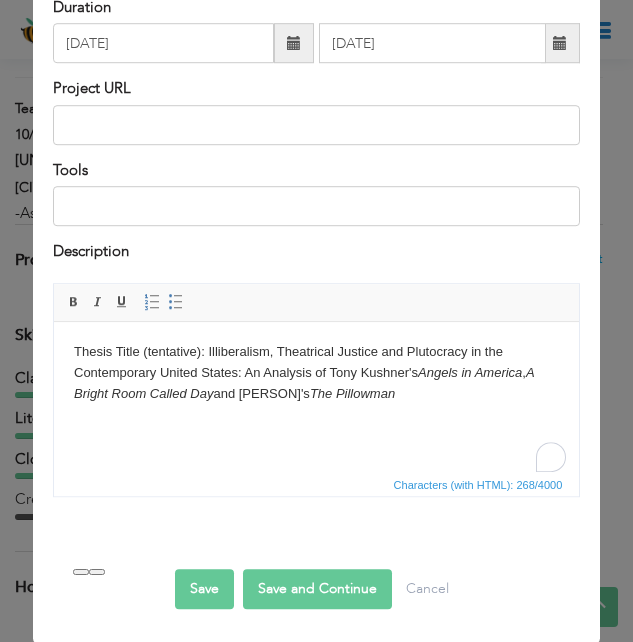 scroll, scrollTop: 293, scrollLeft: 0, axis: vertical 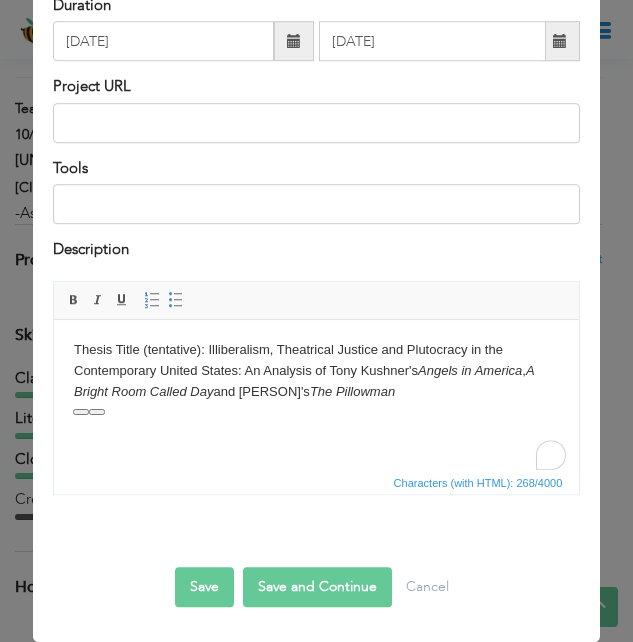 click on "Thesis Title (tentative): Illiberalism, Theatrical Justice and Plutocracy in the Contemporary United States: An Analysis of Tony Kushner's  Angels in America ,  A Bright Room Called Day  and Martin McDonagh's  The Pillowman" at bounding box center [316, 370] 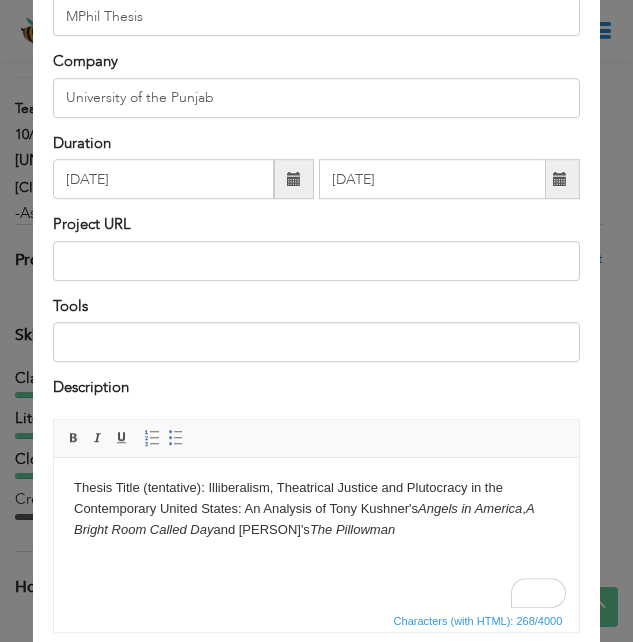 scroll, scrollTop: 186, scrollLeft: 0, axis: vertical 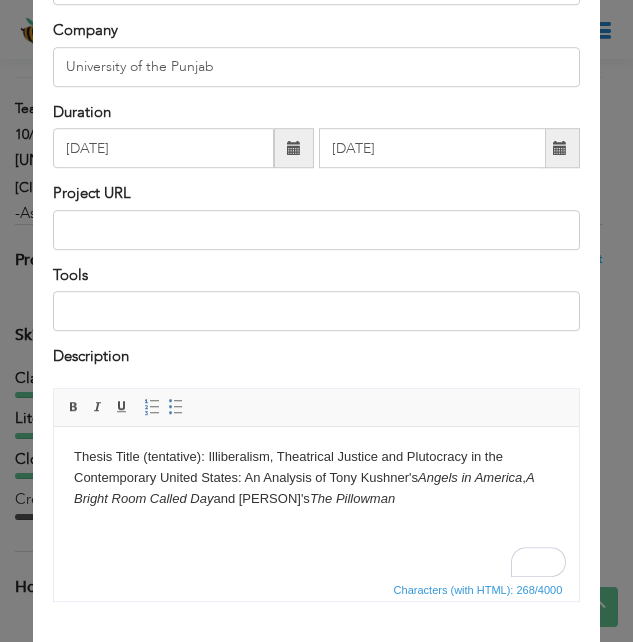 click on "Thesis Title (tentative): Illiberalism, Theatrical Justice and Plutocracy in the Contemporary United States: An Analysis of Tony Kushner's  Angels in America ,  A Bright Room Called Day  and Martin McDonagh's  The Pillowman" at bounding box center [316, 477] 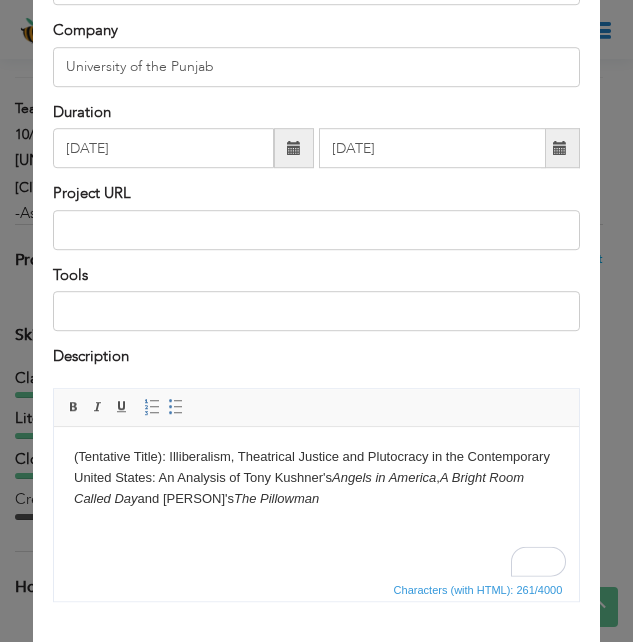 click on "(Tentative Title): Illiberalism, Theatrical Justice and Plutocracy in the Contemporary United States: An Analysis of [PERSON]'s Angels in America, A Bright Room Called Day and [PERSON]'s The Pillowman" at bounding box center (316, 477) 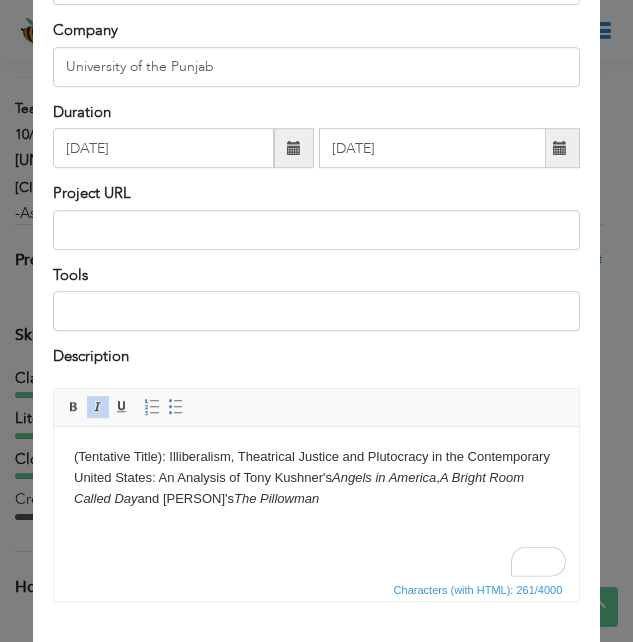 click on "(Tentative Title): Illiberalism, Theatrical Justice and Plutocracy in the Contemporary United States: An Analysis of [PERSON]'s Angels in America, A Bright Room Called Day and [PERSON]'s The Pillowman" at bounding box center [316, 477] 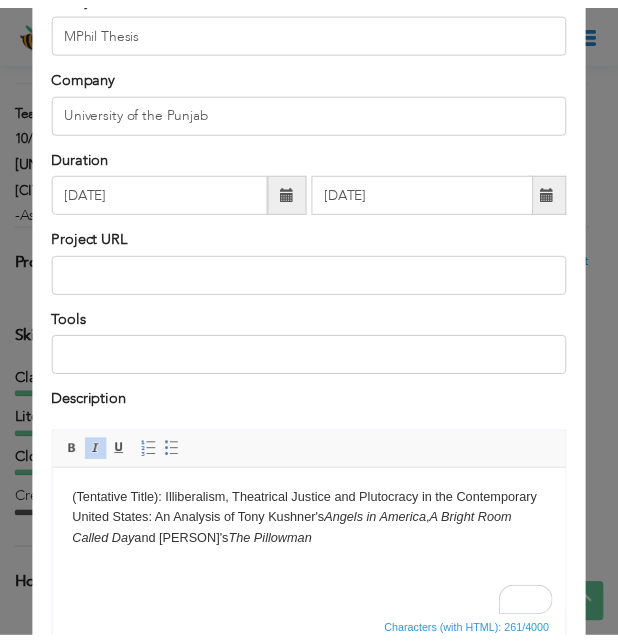scroll, scrollTop: 293, scrollLeft: 0, axis: vertical 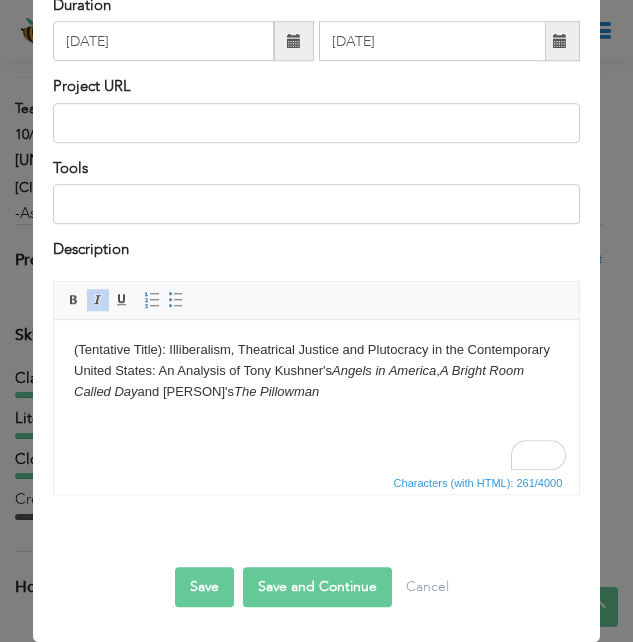 click on "Save" at bounding box center [204, 587] 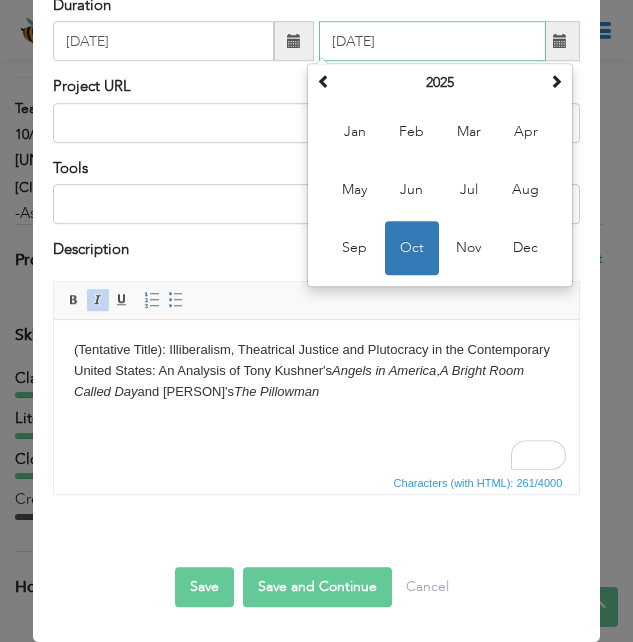 click on "Oct" at bounding box center (412, 248) 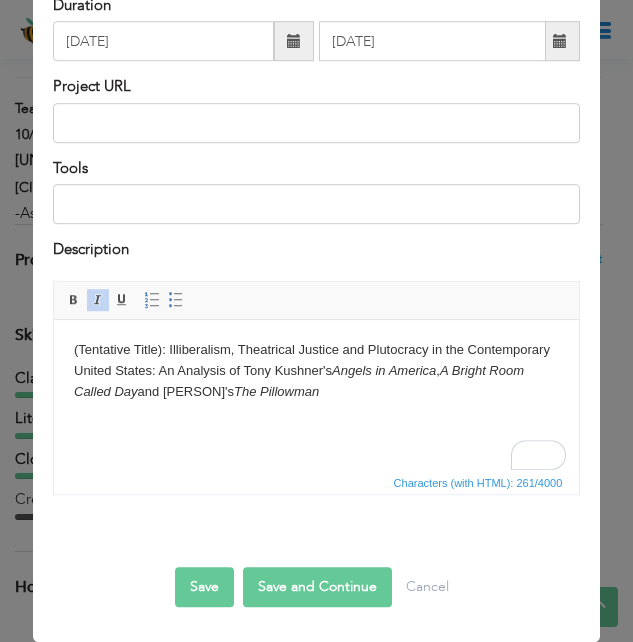 click on "Save" at bounding box center [204, 587] 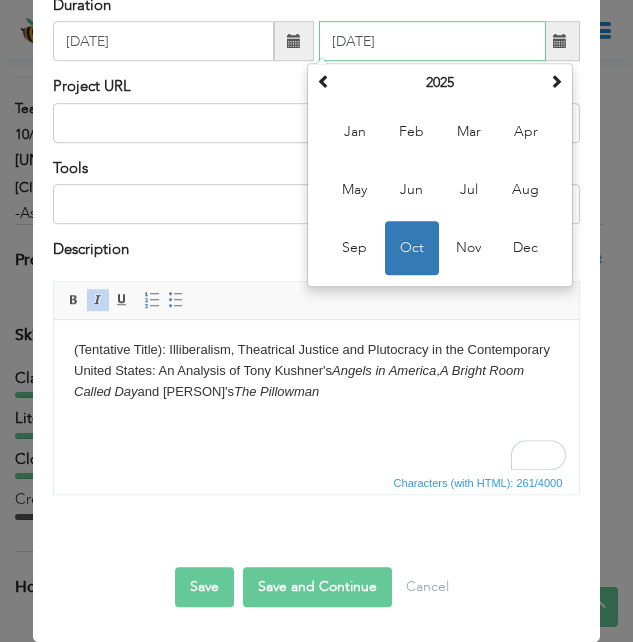 click on "Oct" at bounding box center [412, 248] 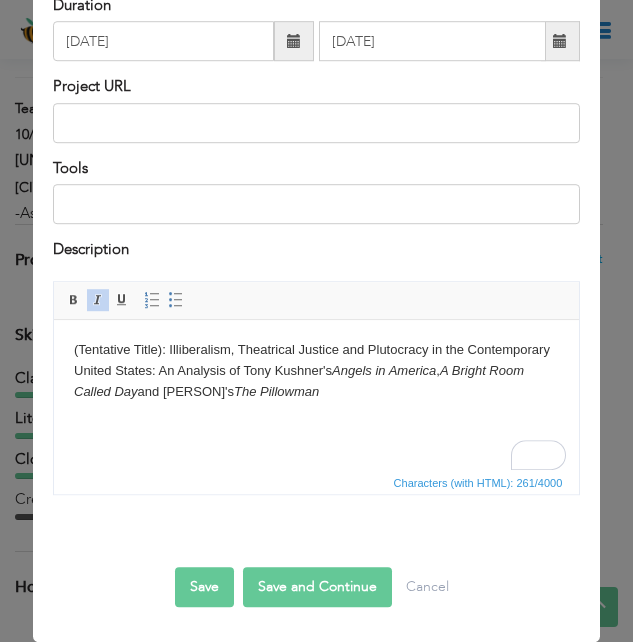 click on "Save" at bounding box center [204, 587] 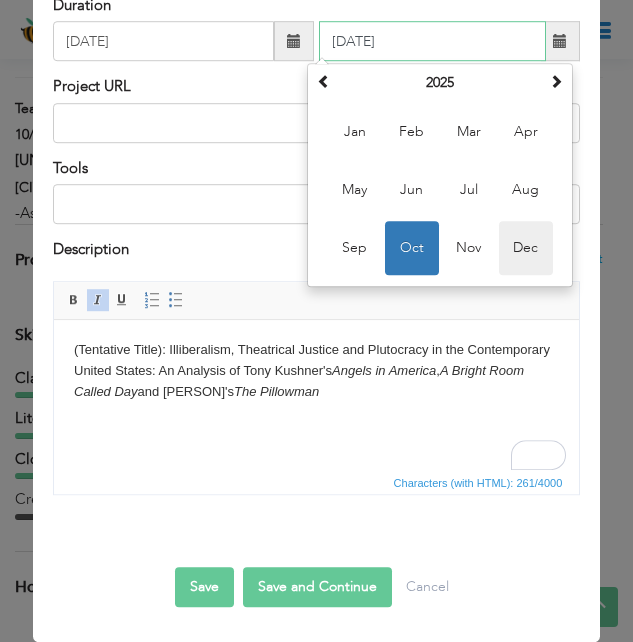 click on "Dec" at bounding box center [526, 248] 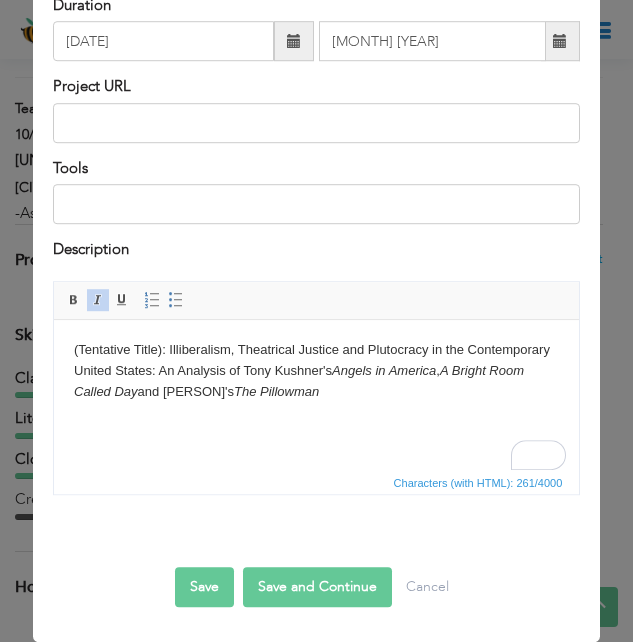 click on "Save" at bounding box center [204, 587] 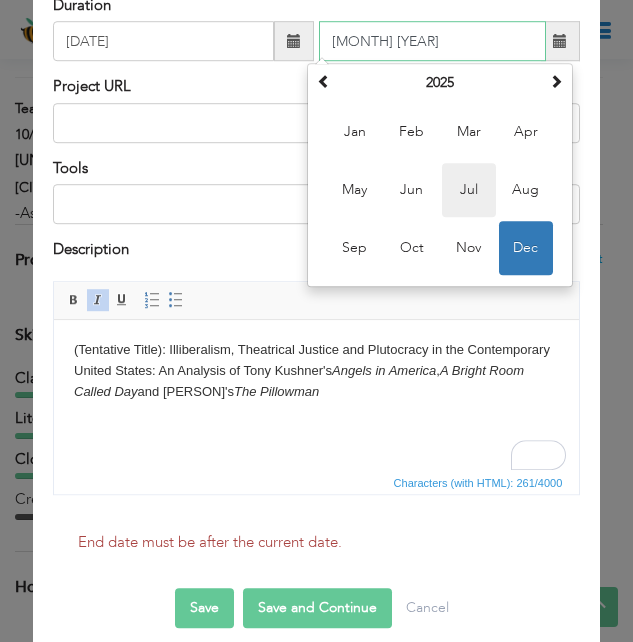 click on "Jul" at bounding box center [469, 190] 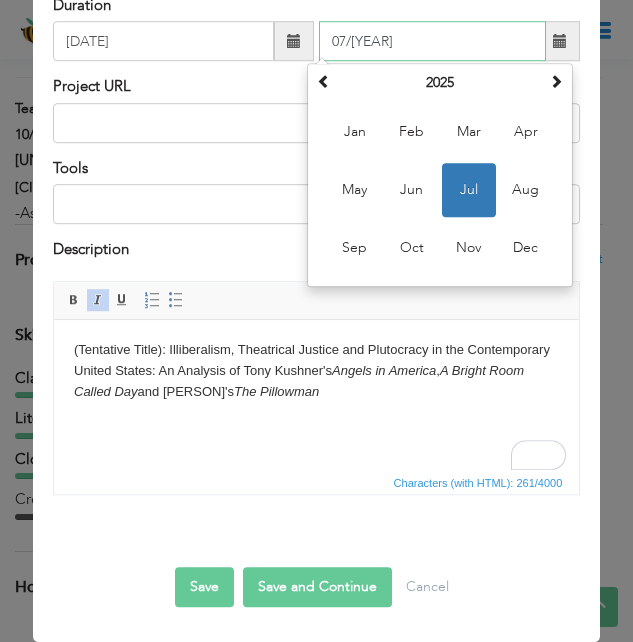 click on "07/2025" at bounding box center (432, 41) 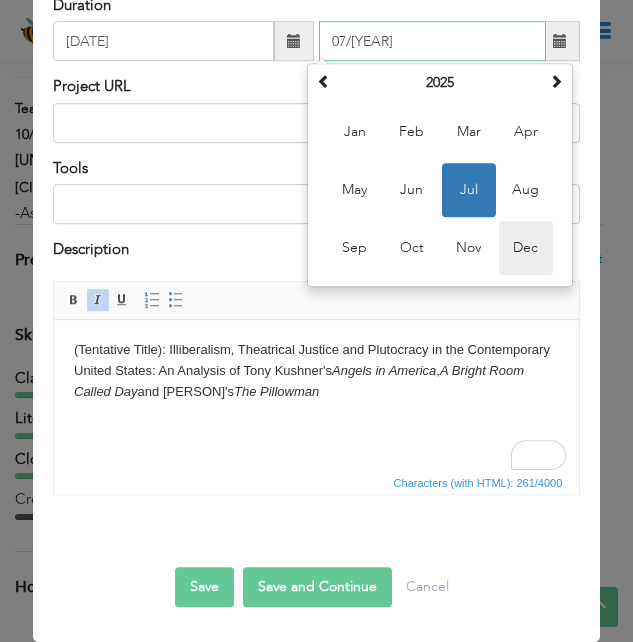 click on "Dec" at bounding box center [526, 248] 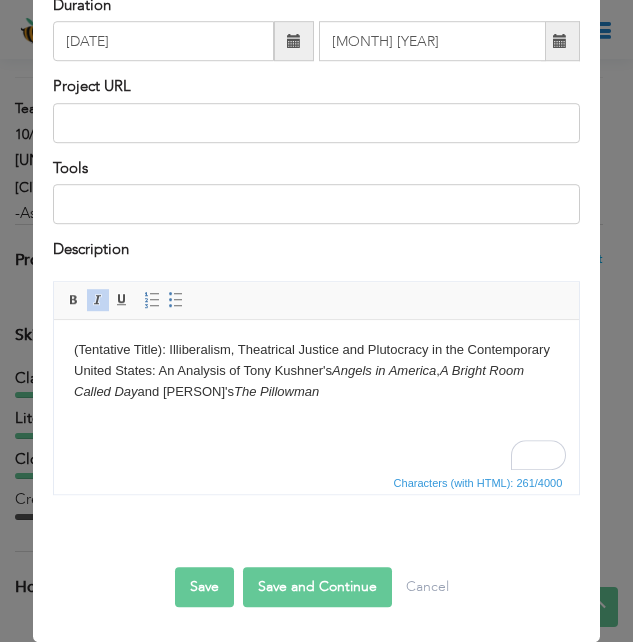 click on "Save" at bounding box center [204, 587] 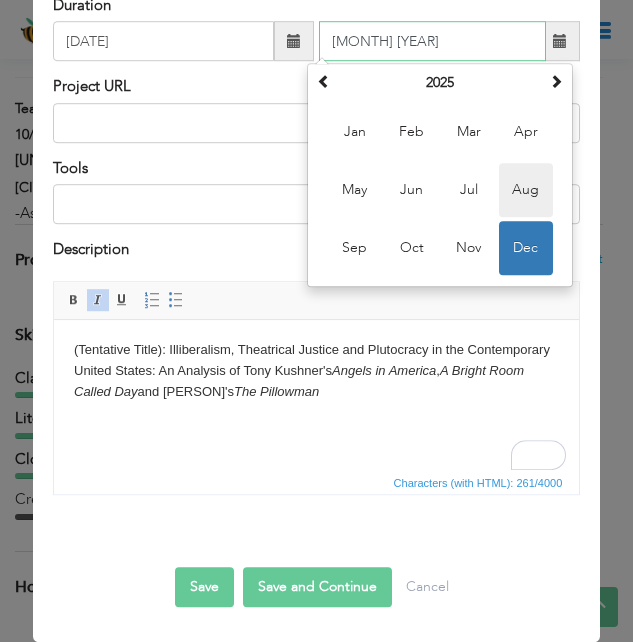 click on "Aug" at bounding box center (526, 190) 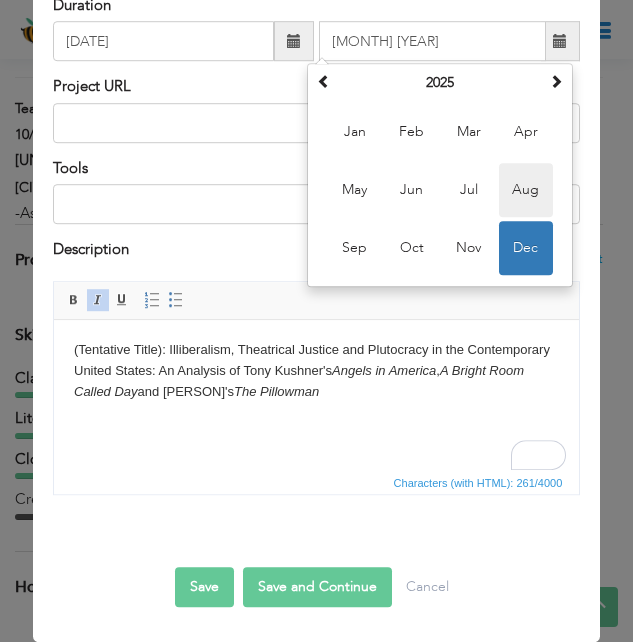 type on "08/2025" 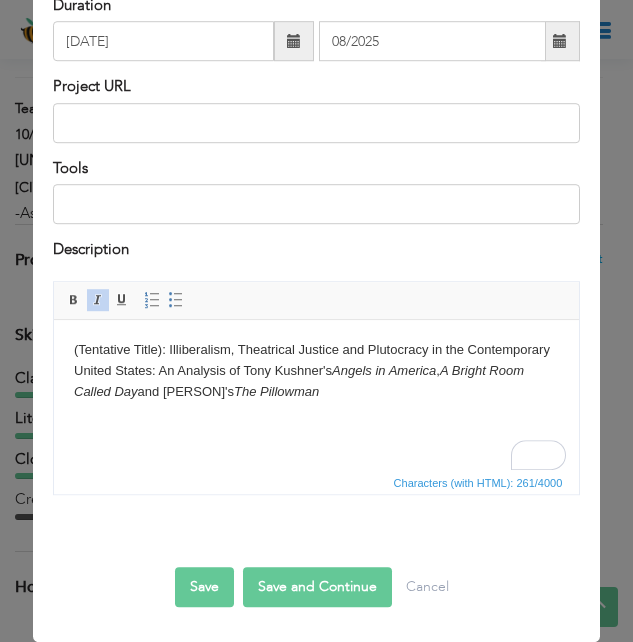 click on "Save" at bounding box center (204, 587) 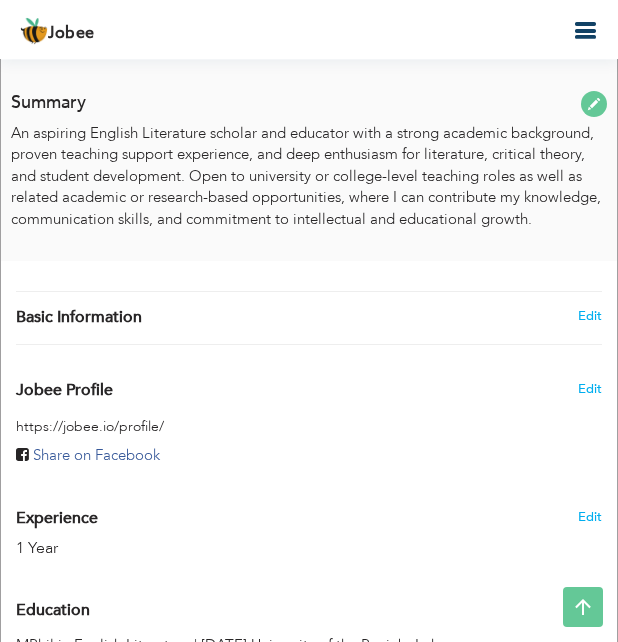 scroll, scrollTop: 499, scrollLeft: 0, axis: vertical 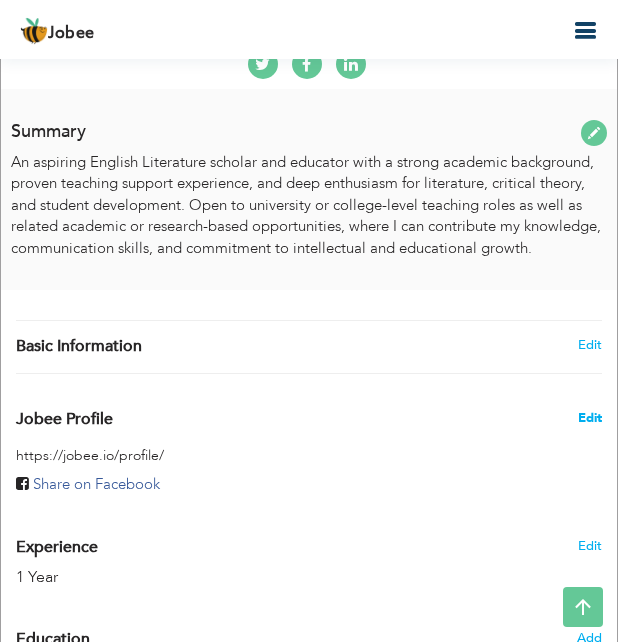 click on "Edit" at bounding box center [590, 418] 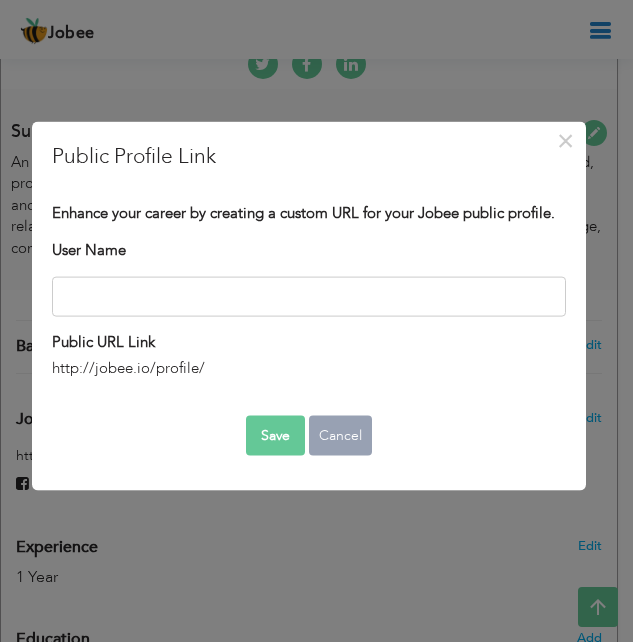click on "Cancel" at bounding box center (340, 435) 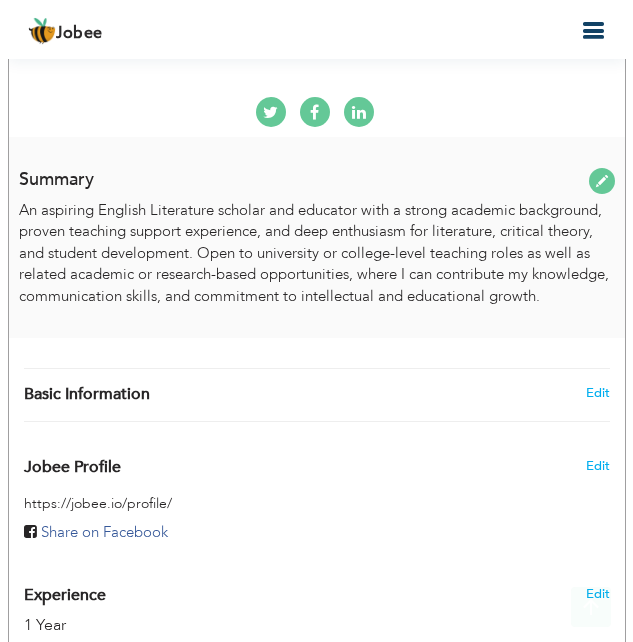 scroll, scrollTop: 452, scrollLeft: 0, axis: vertical 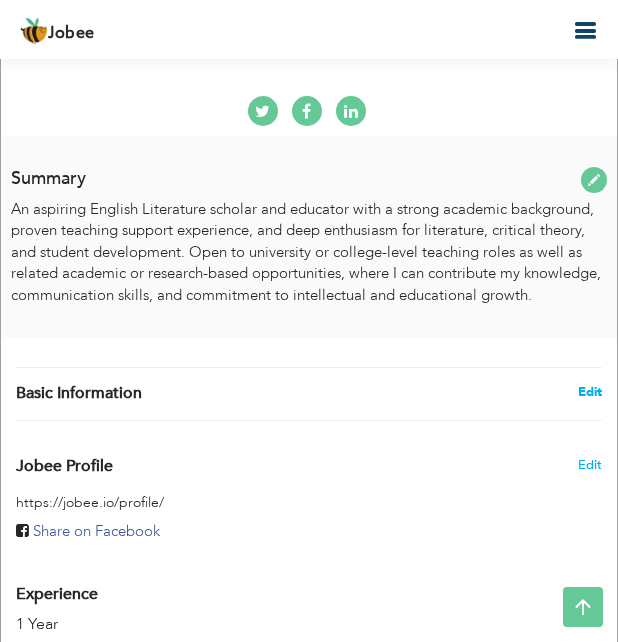 click on "Edit" at bounding box center [590, 392] 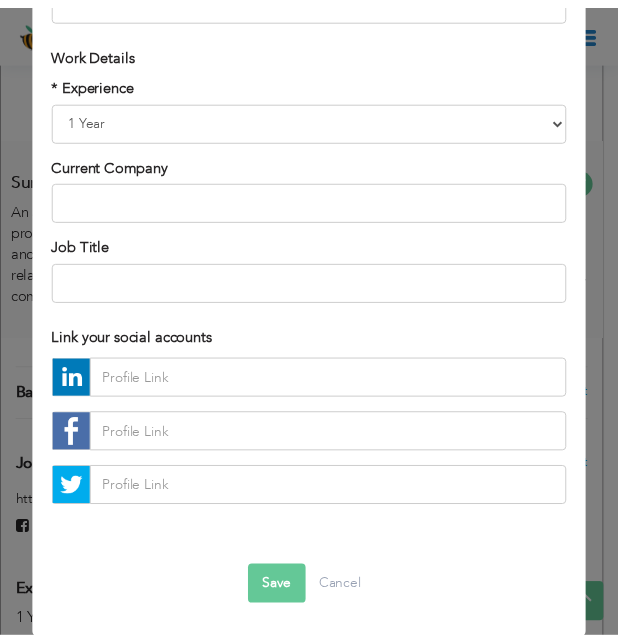 scroll, scrollTop: 641, scrollLeft: 0, axis: vertical 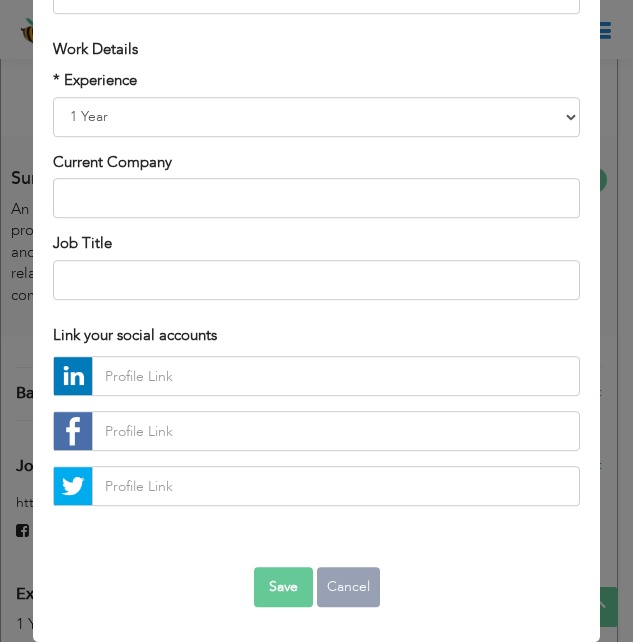 click on "Cancel" at bounding box center (348, 587) 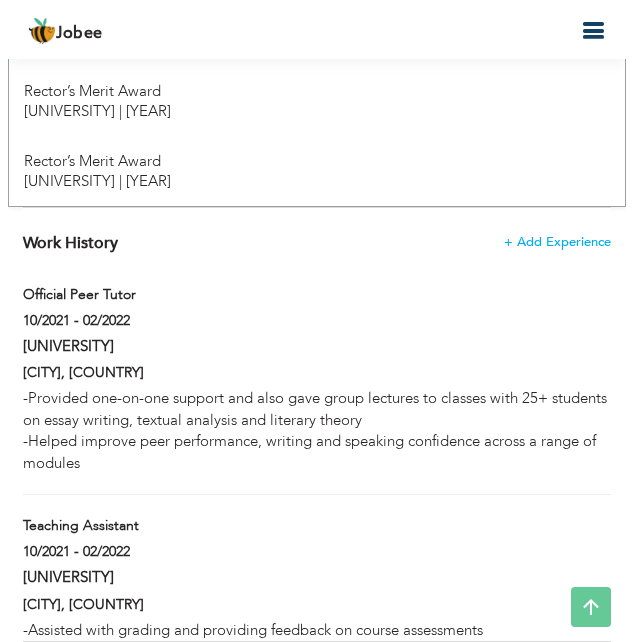 scroll, scrollTop: 2093, scrollLeft: 0, axis: vertical 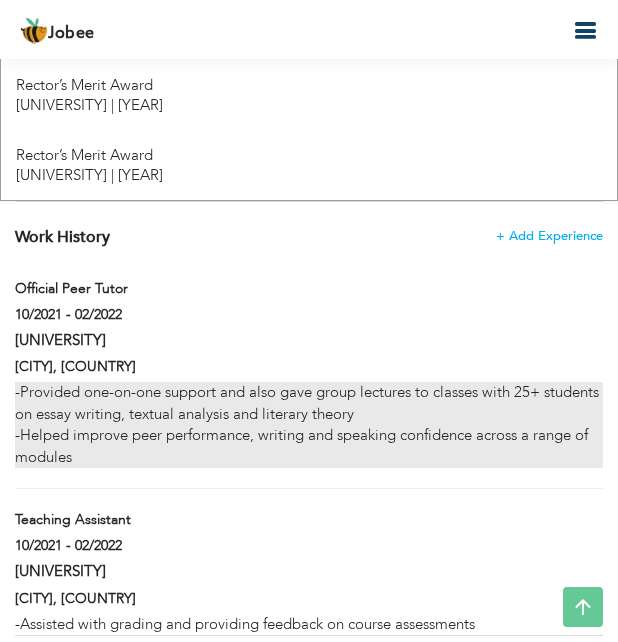 click on "-Provided one-on-one support and also gave group lectures to classes with 25+ students on essay writing, textual analysis and literary theory
-Helped improve peer performance, writing and speaking confidence across a range of modules" at bounding box center (309, 425) 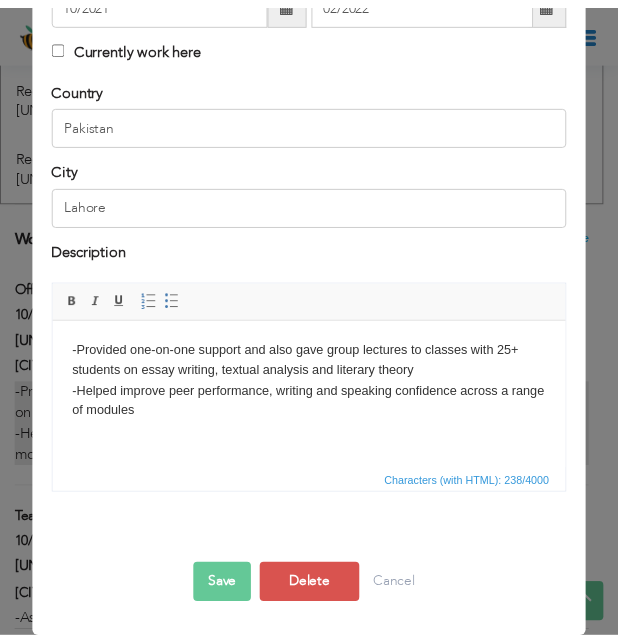 scroll, scrollTop: 0, scrollLeft: 0, axis: both 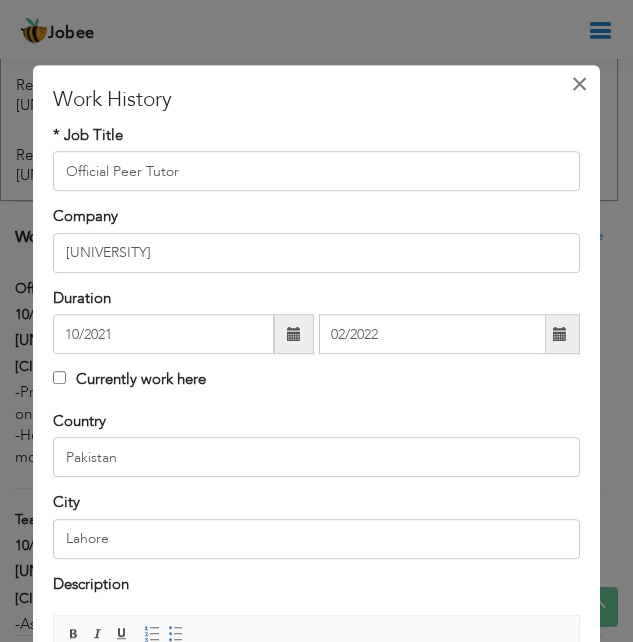 click on "×" at bounding box center [579, 84] 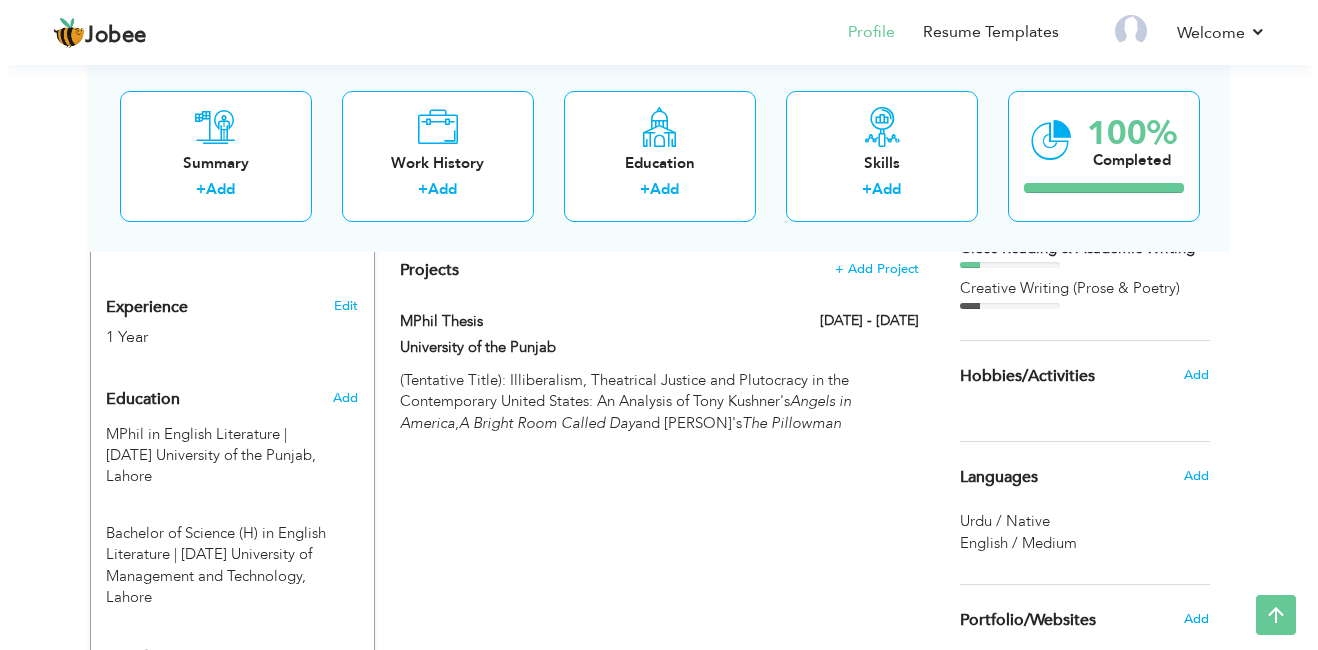 scroll, scrollTop: 680, scrollLeft: 0, axis: vertical 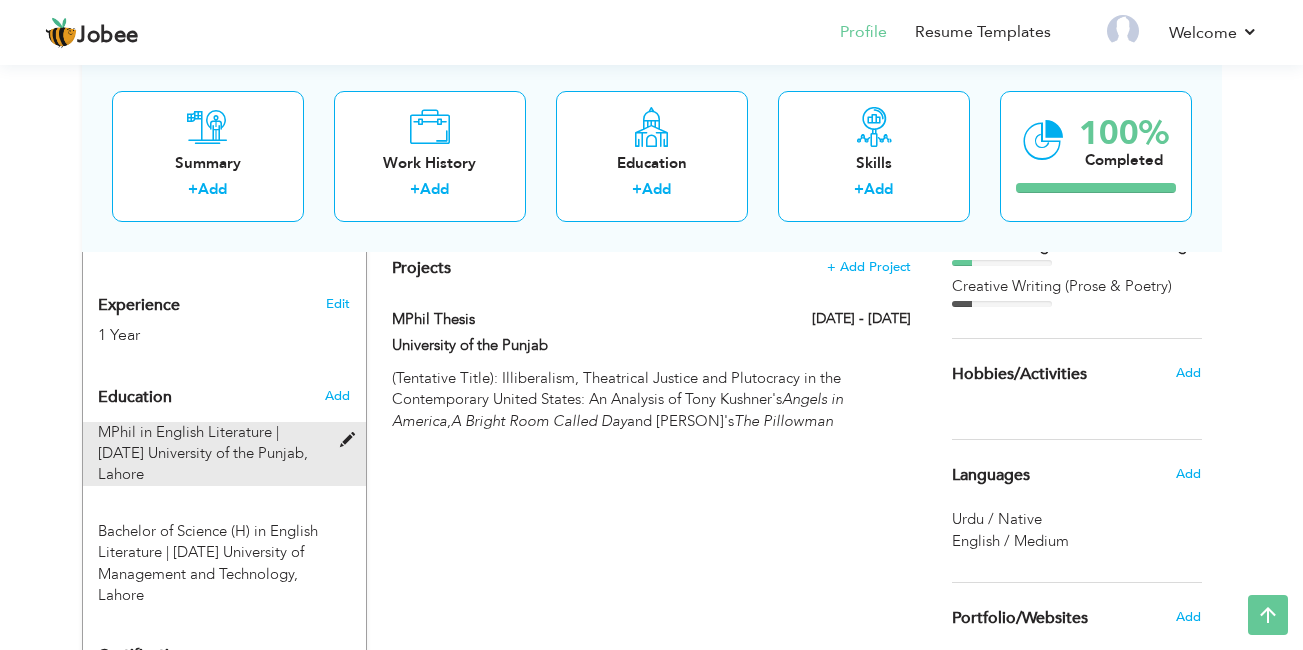 click at bounding box center (352, 440) 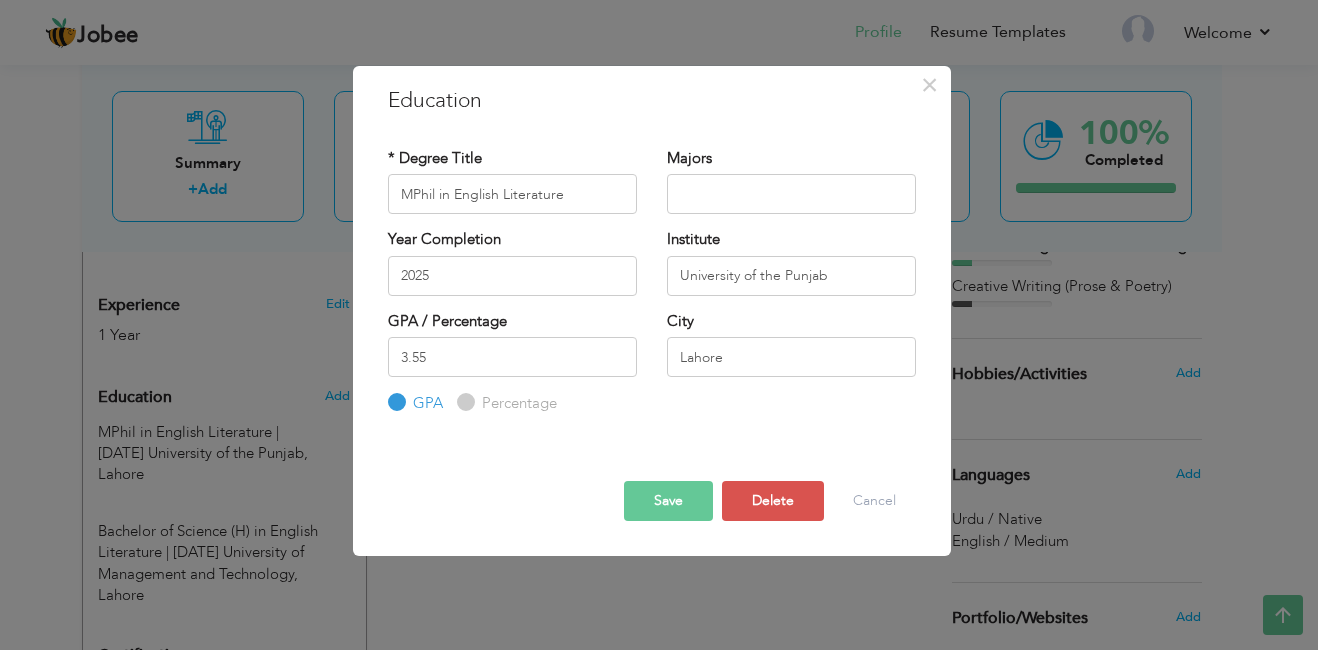 click on "3.55
GPA
Percentage" at bounding box center (512, 376) 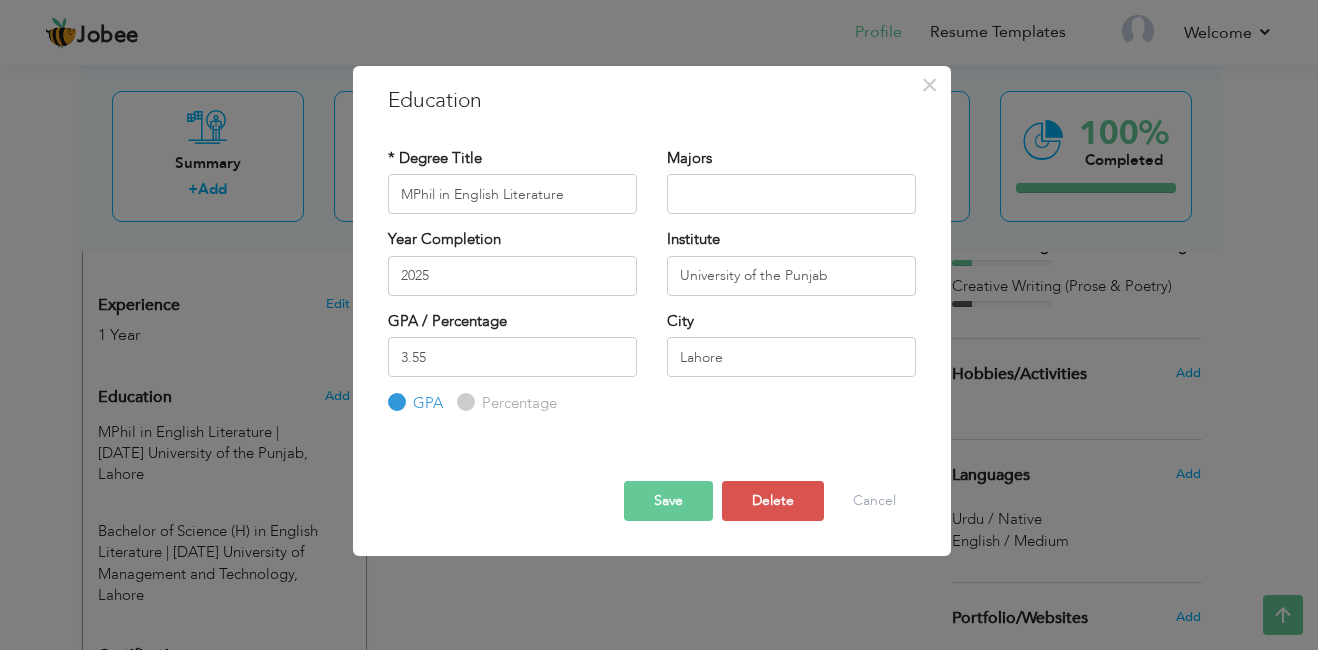 click on "Percentage" at bounding box center [463, 402] 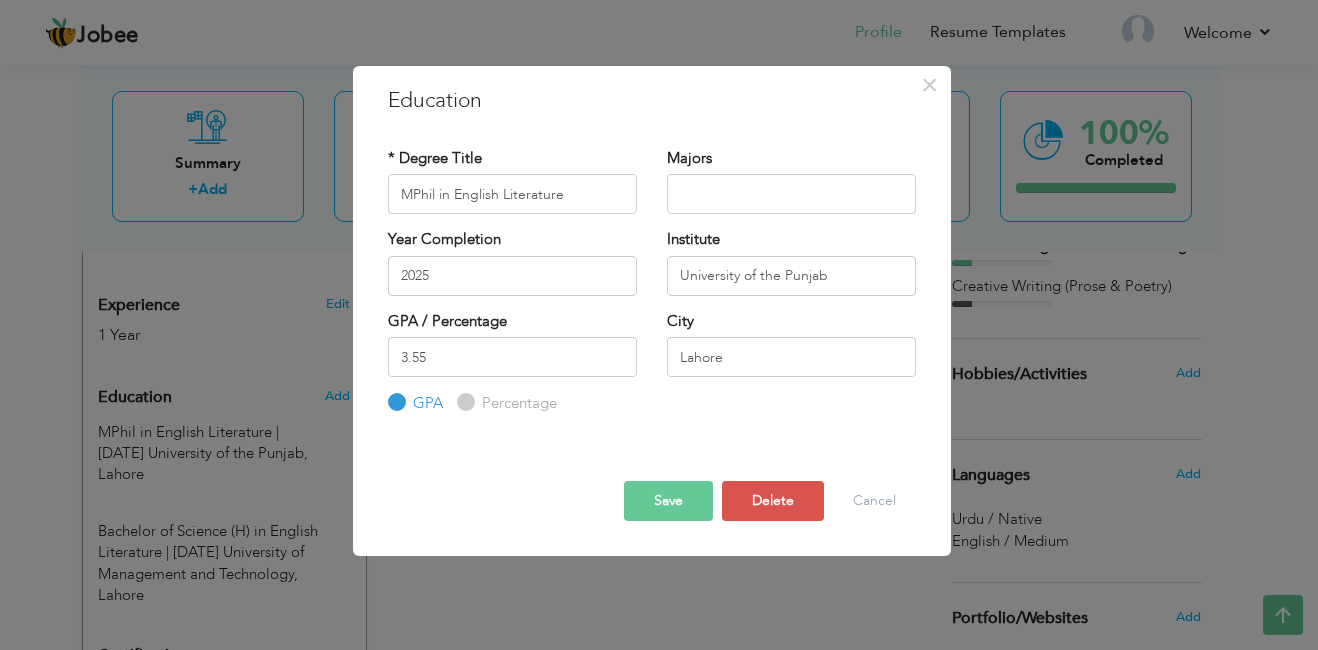 radio on "true" 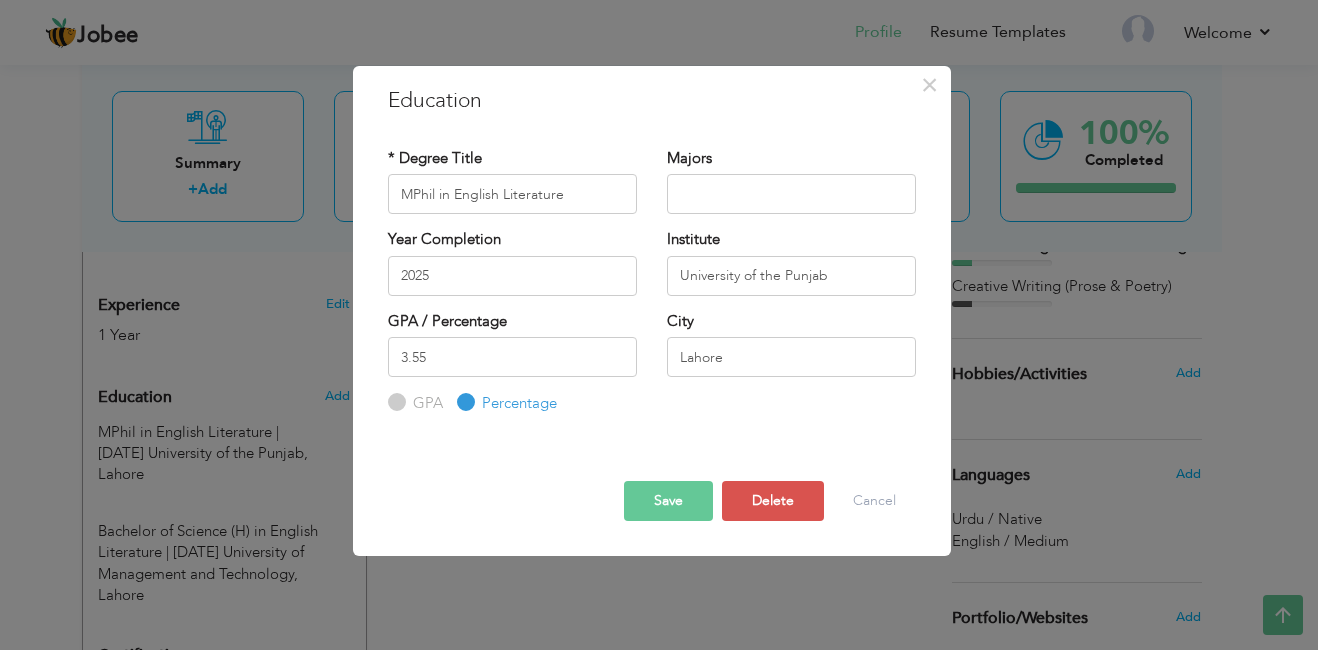click on "GPA" at bounding box center [394, 402] 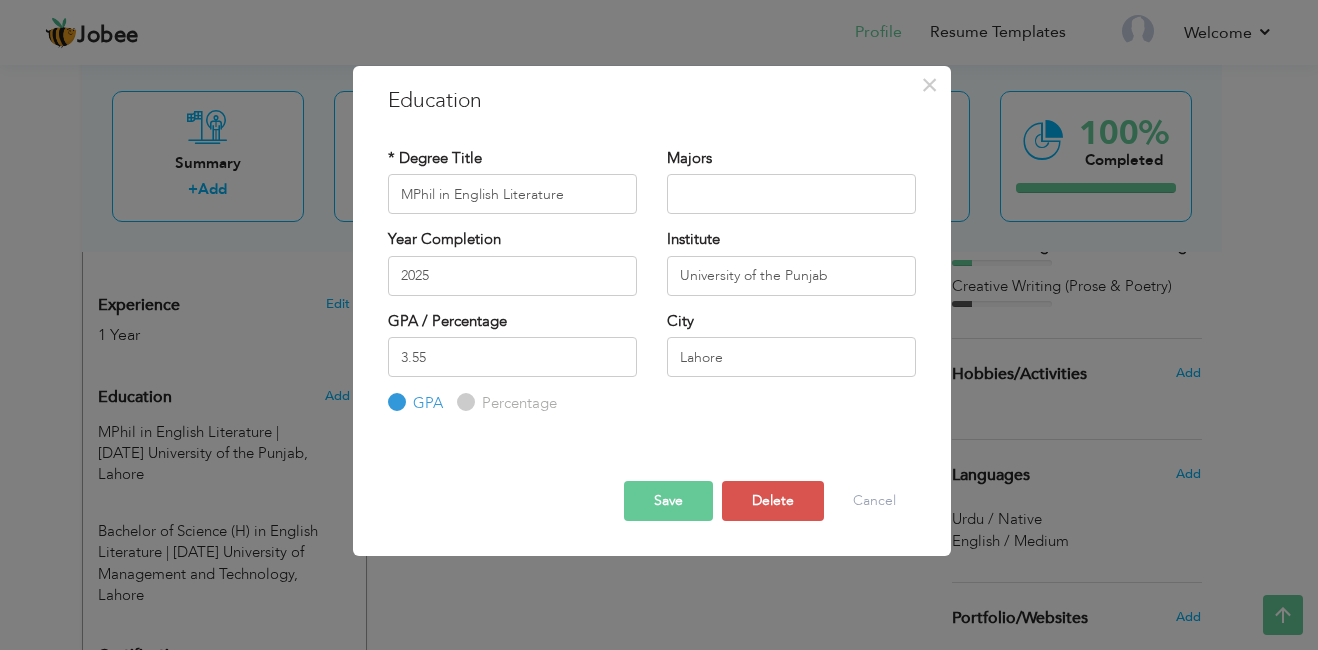 click on "Save" at bounding box center [668, 501] 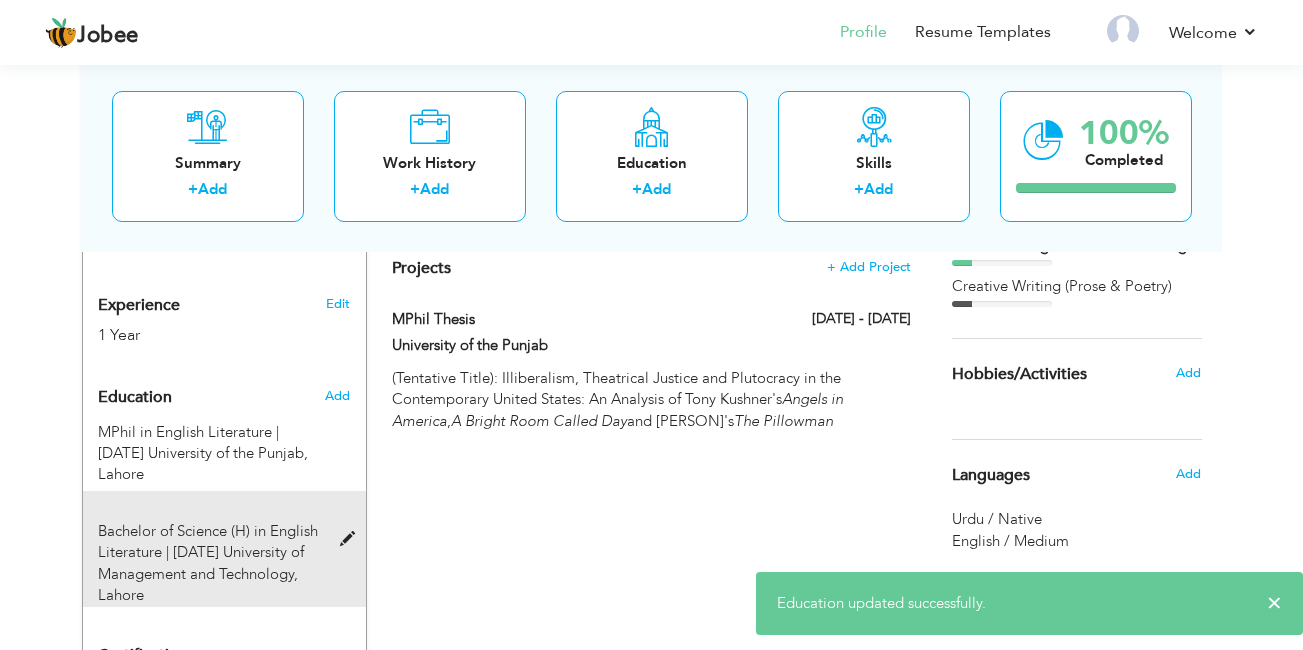 click at bounding box center (352, 539) 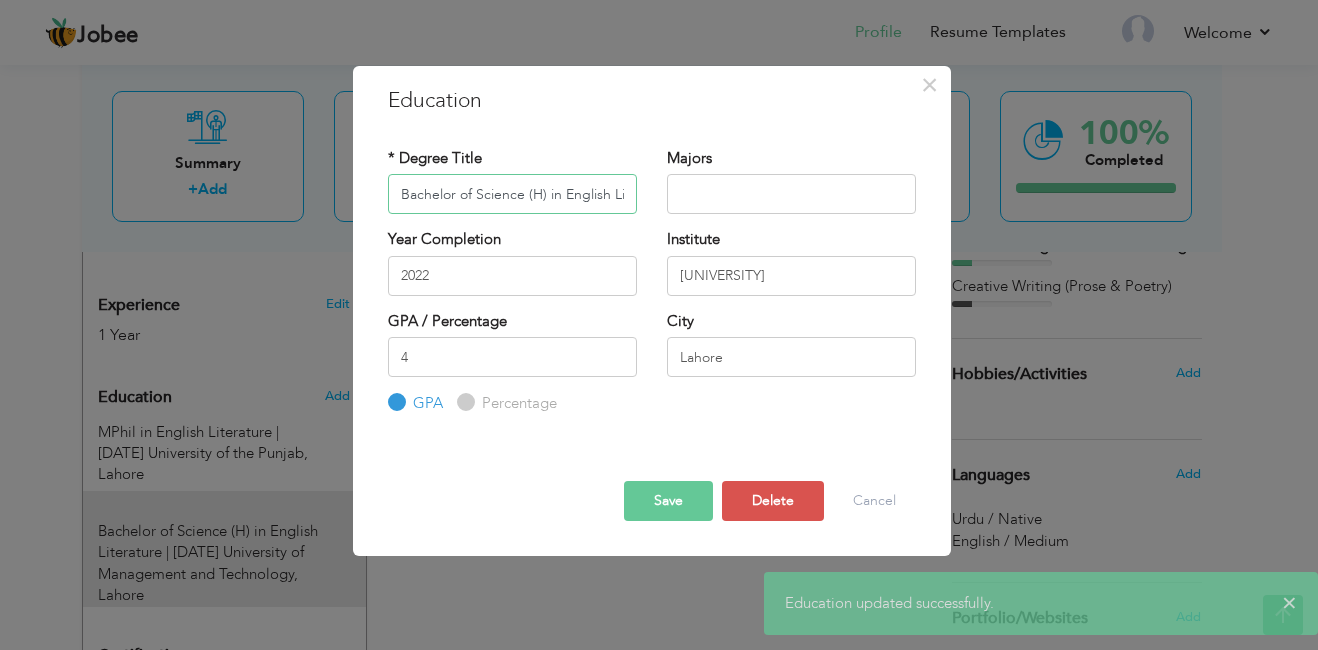 scroll, scrollTop: 0, scrollLeft: 47, axis: horizontal 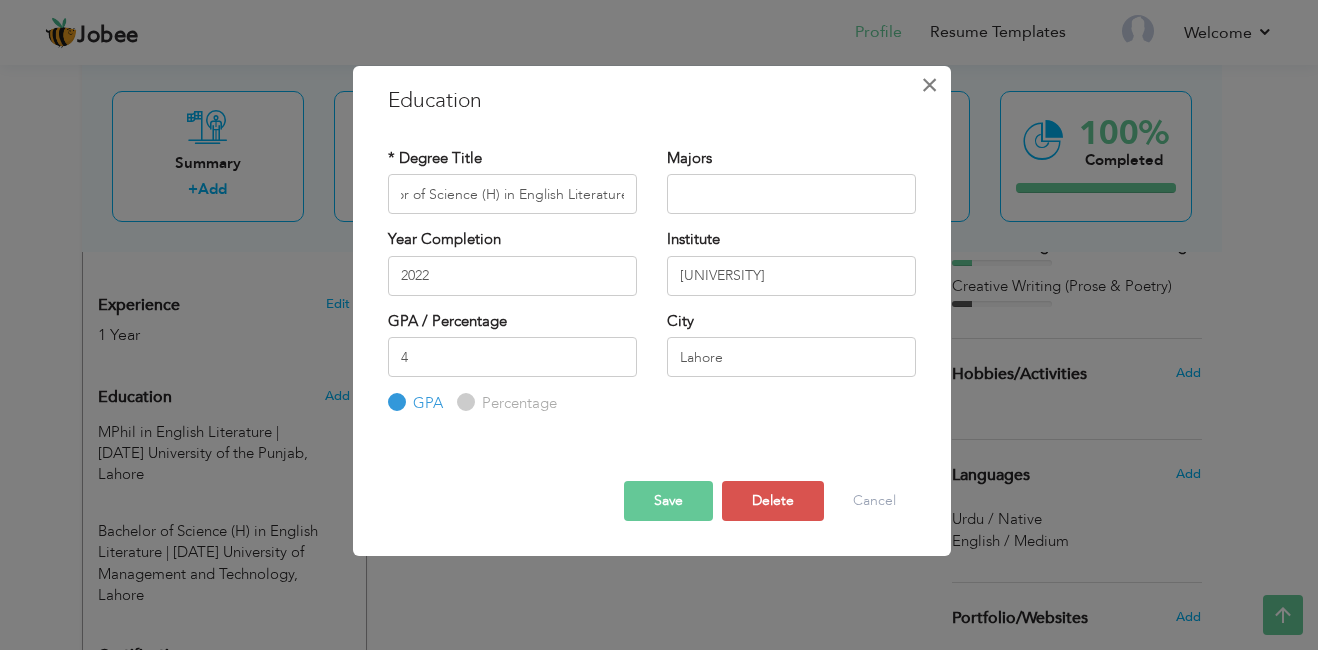 click on "×" at bounding box center (929, 85) 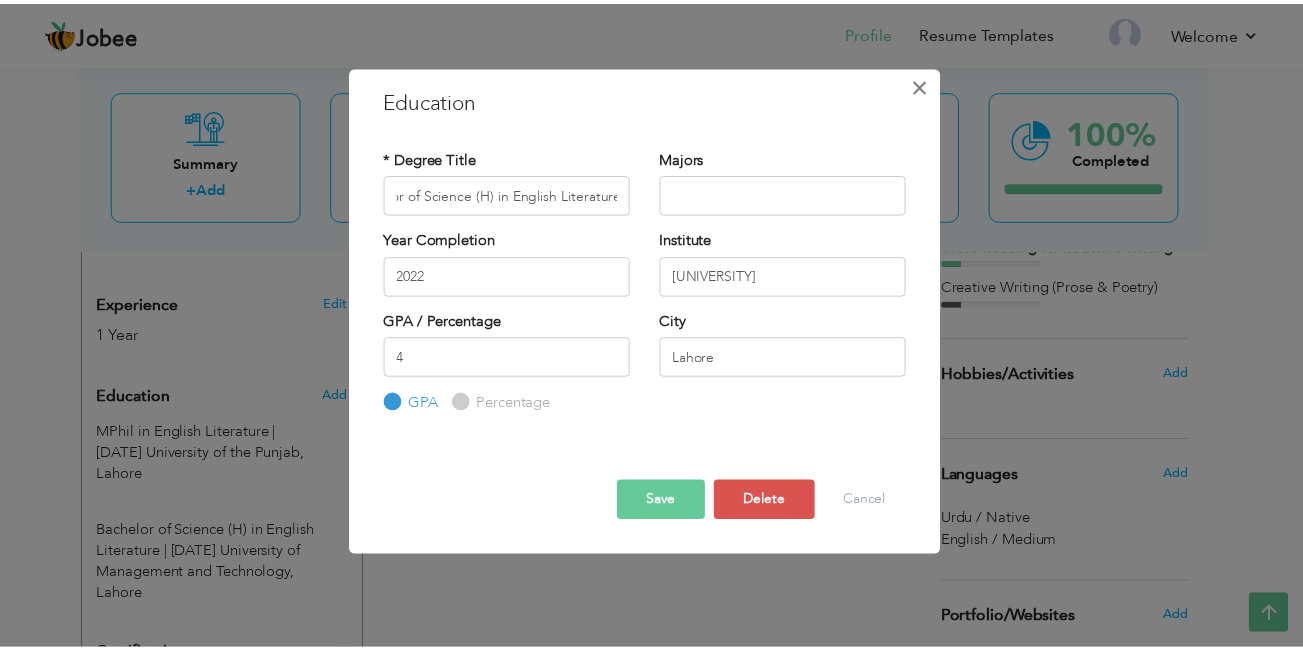 scroll, scrollTop: 0, scrollLeft: 0, axis: both 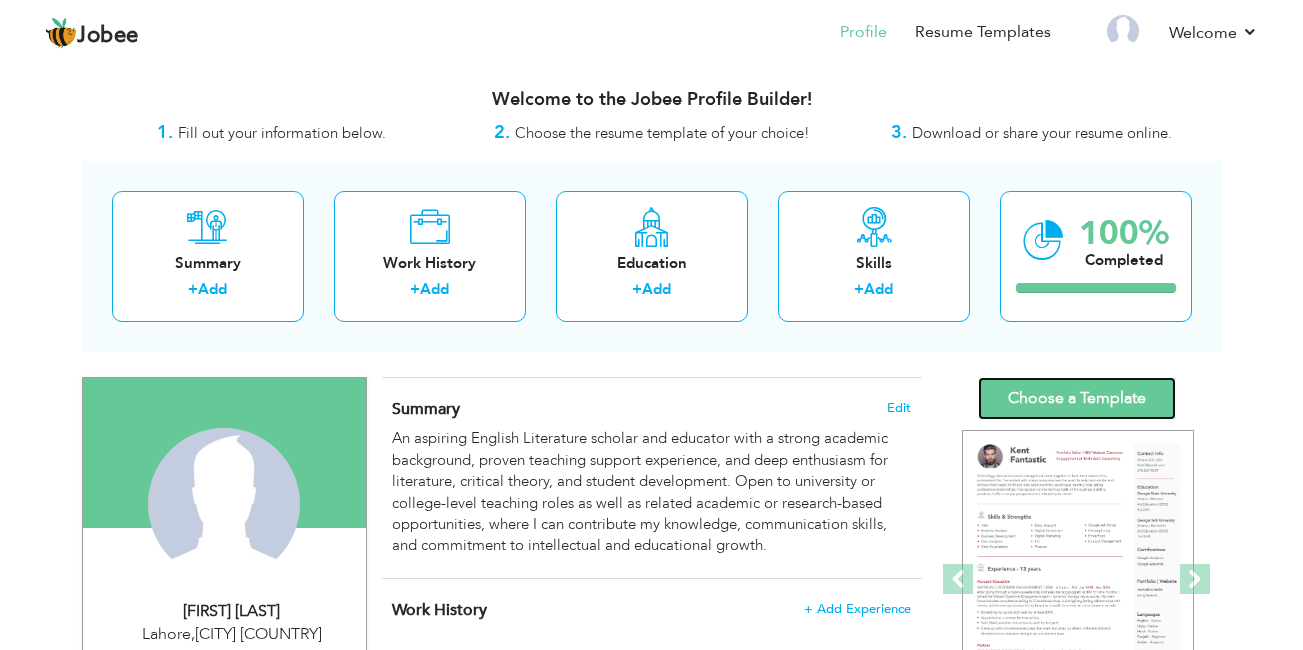 click on "Choose a Template" at bounding box center [1077, 398] 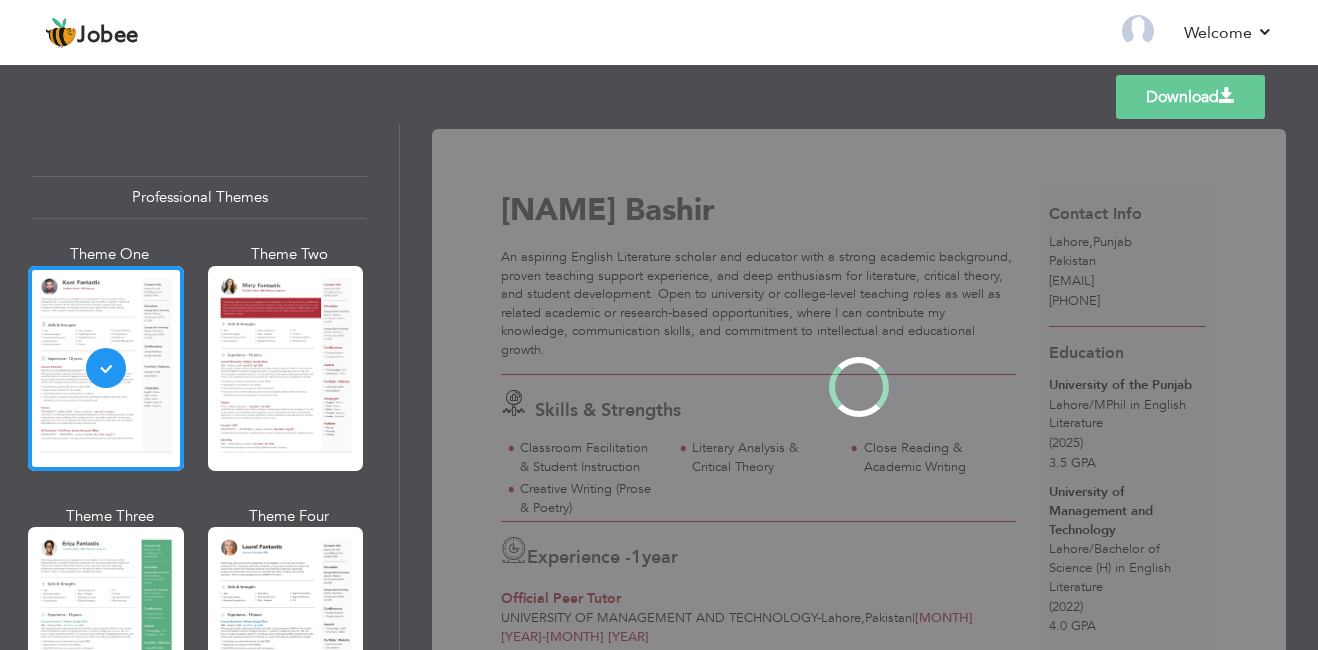 scroll, scrollTop: 0, scrollLeft: 0, axis: both 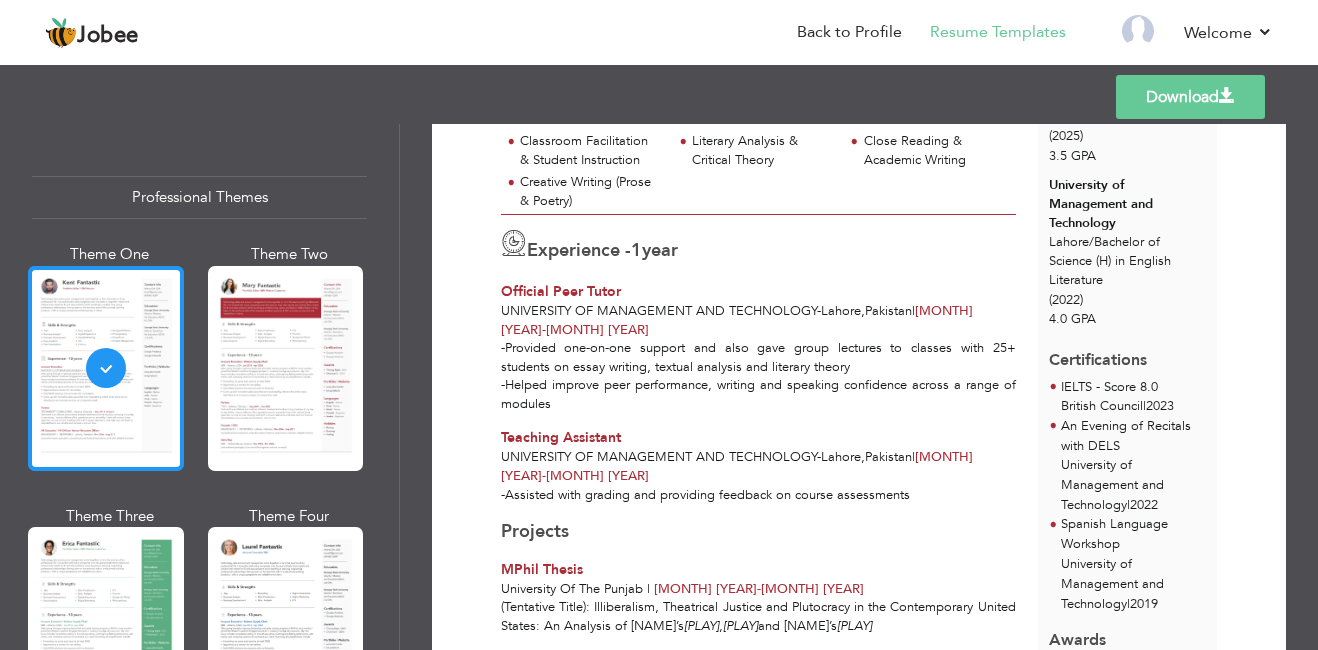 click at bounding box center (106, 368) 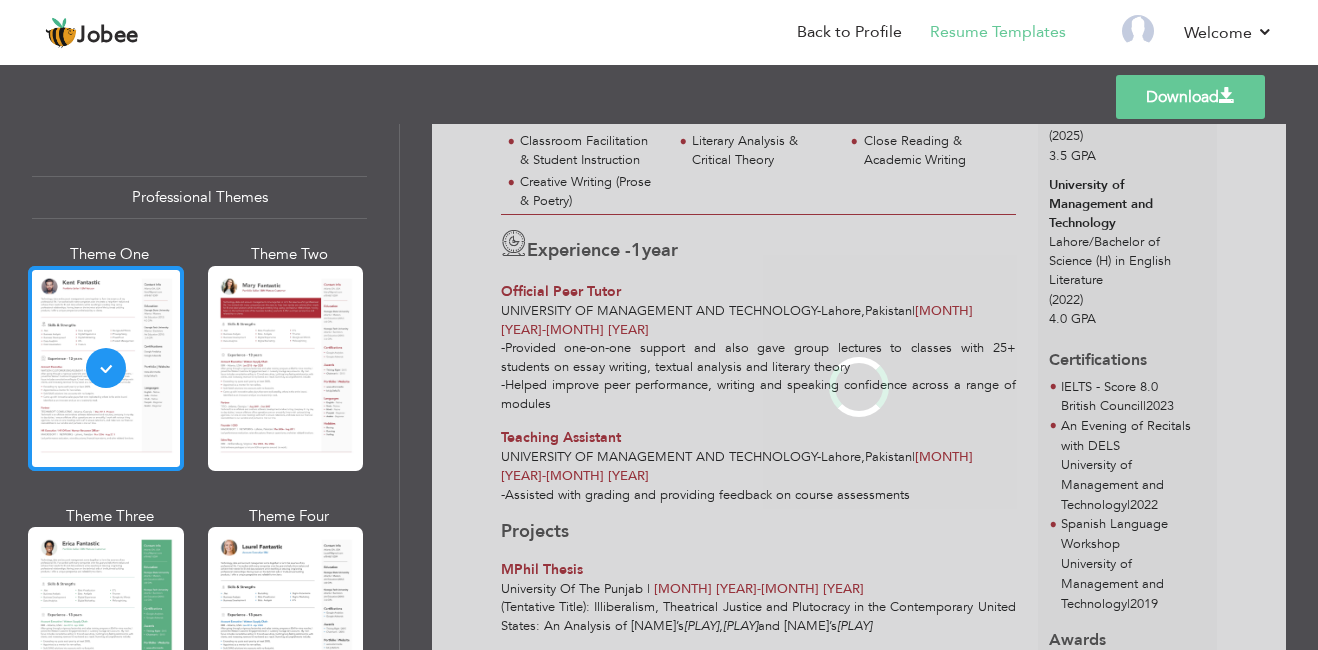 scroll, scrollTop: 0, scrollLeft: 0, axis: both 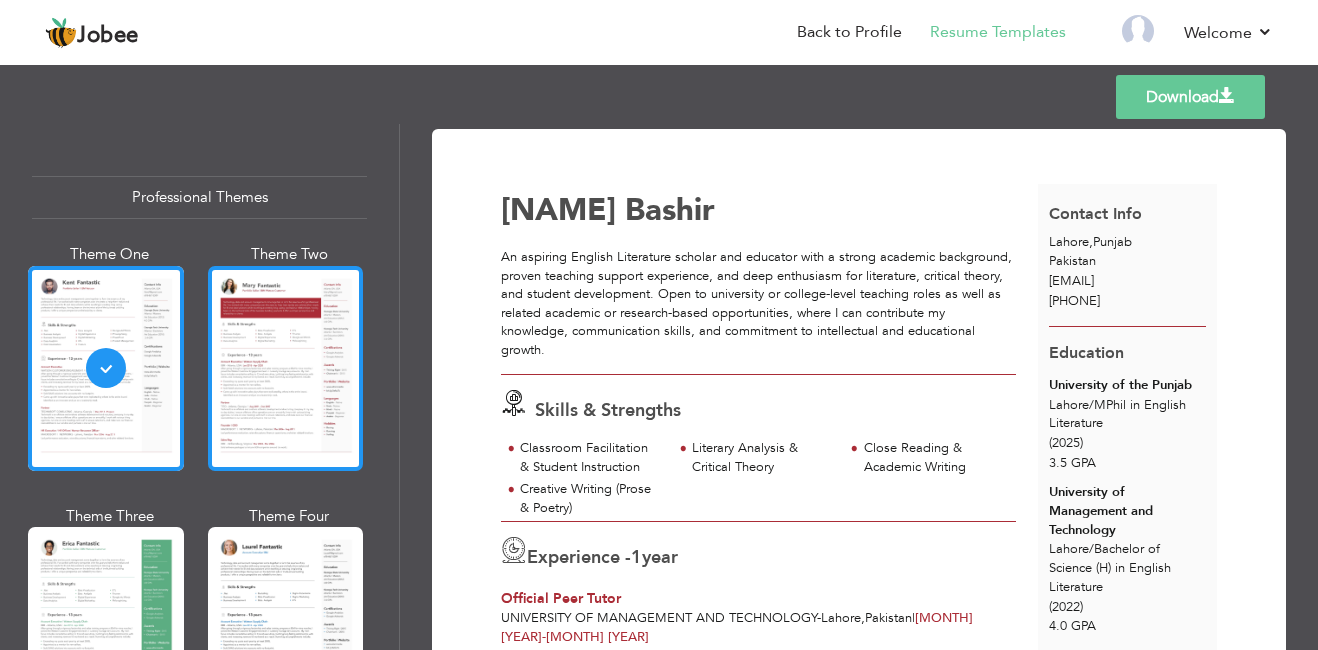 click at bounding box center (286, 368) 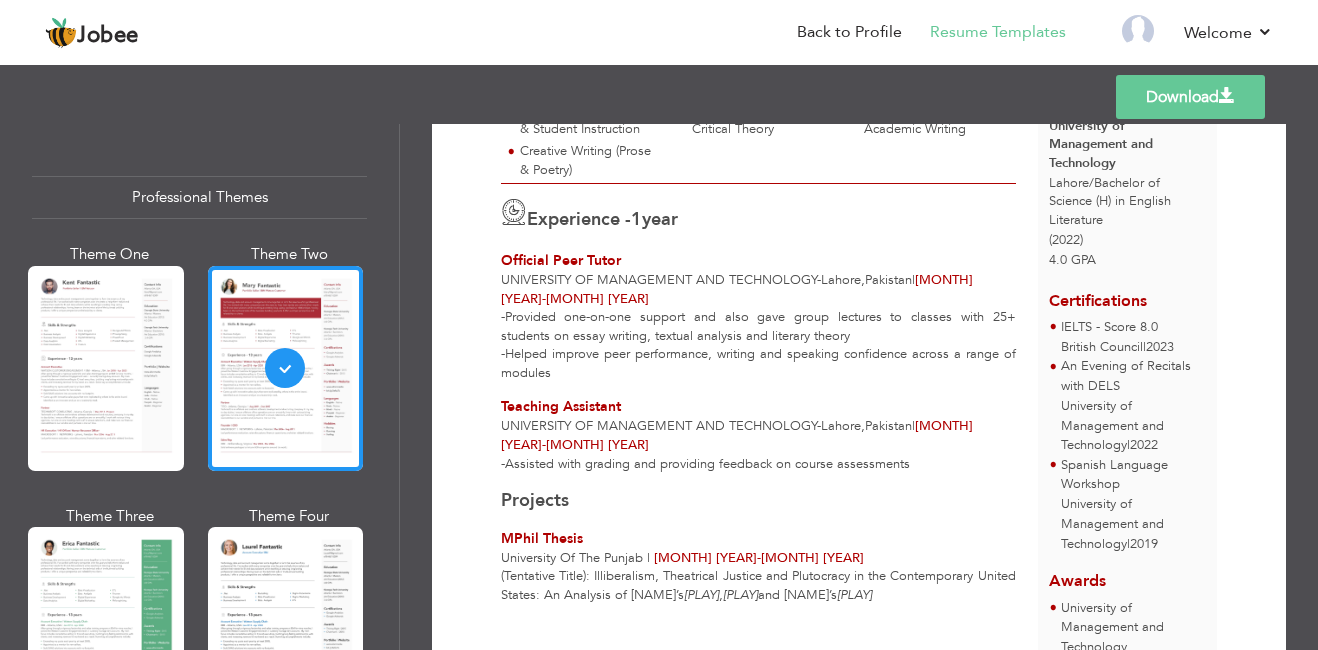 scroll, scrollTop: 353, scrollLeft: 0, axis: vertical 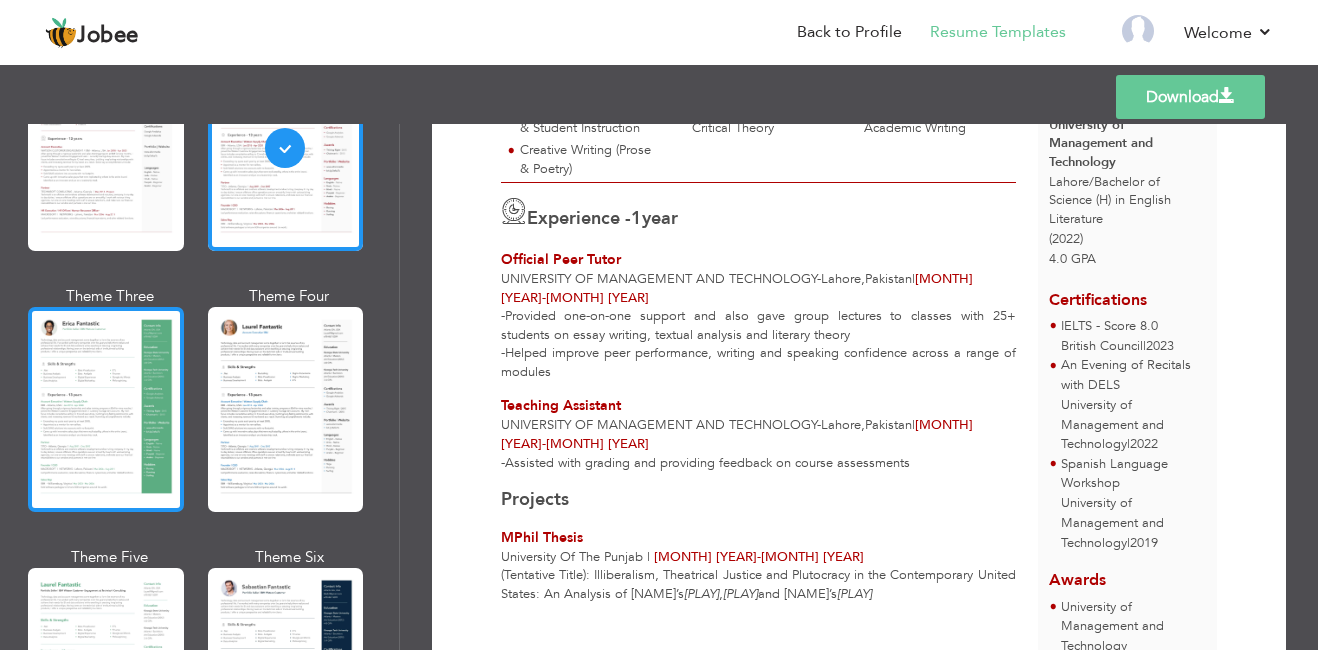 click at bounding box center [106, 409] 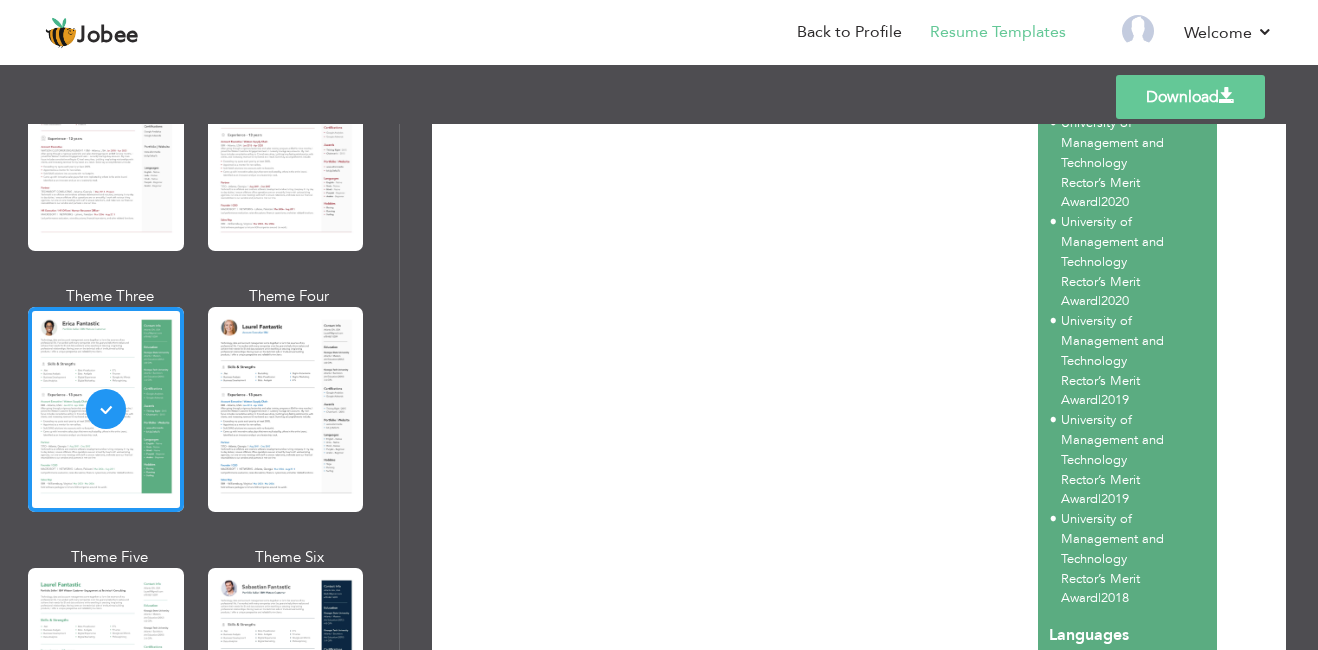 scroll, scrollTop: 1187, scrollLeft: 0, axis: vertical 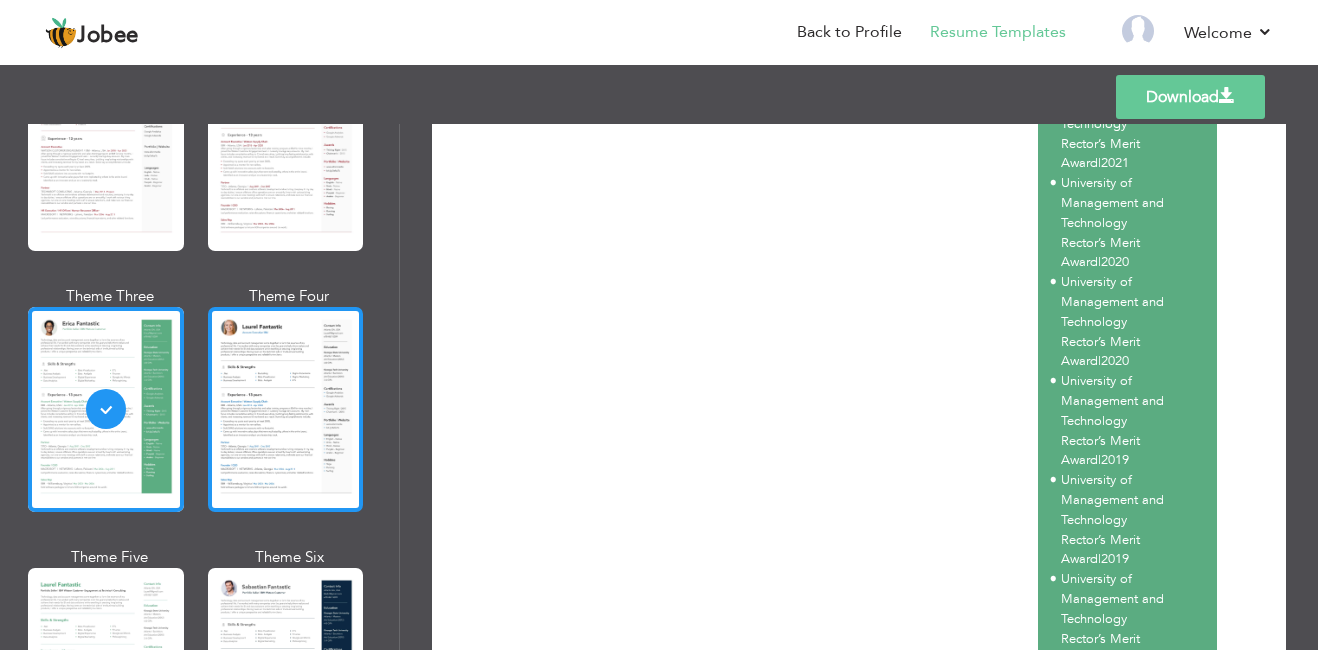 click at bounding box center (286, 409) 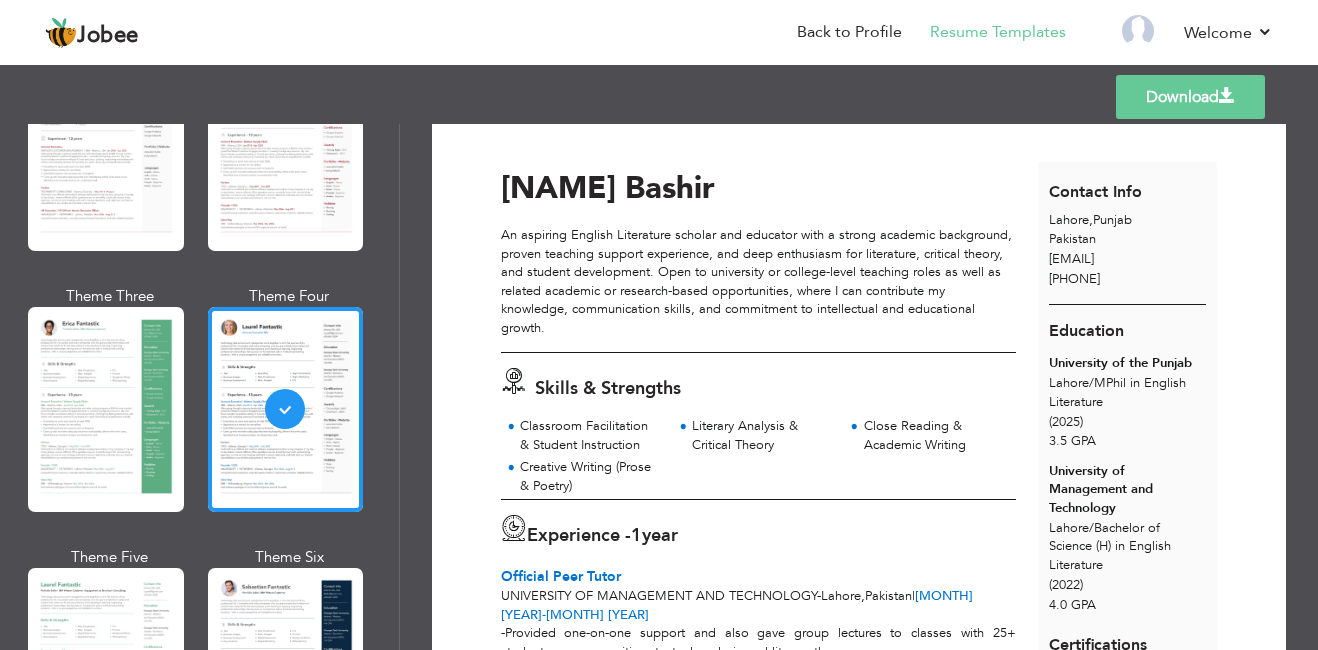 scroll, scrollTop: 0, scrollLeft: 0, axis: both 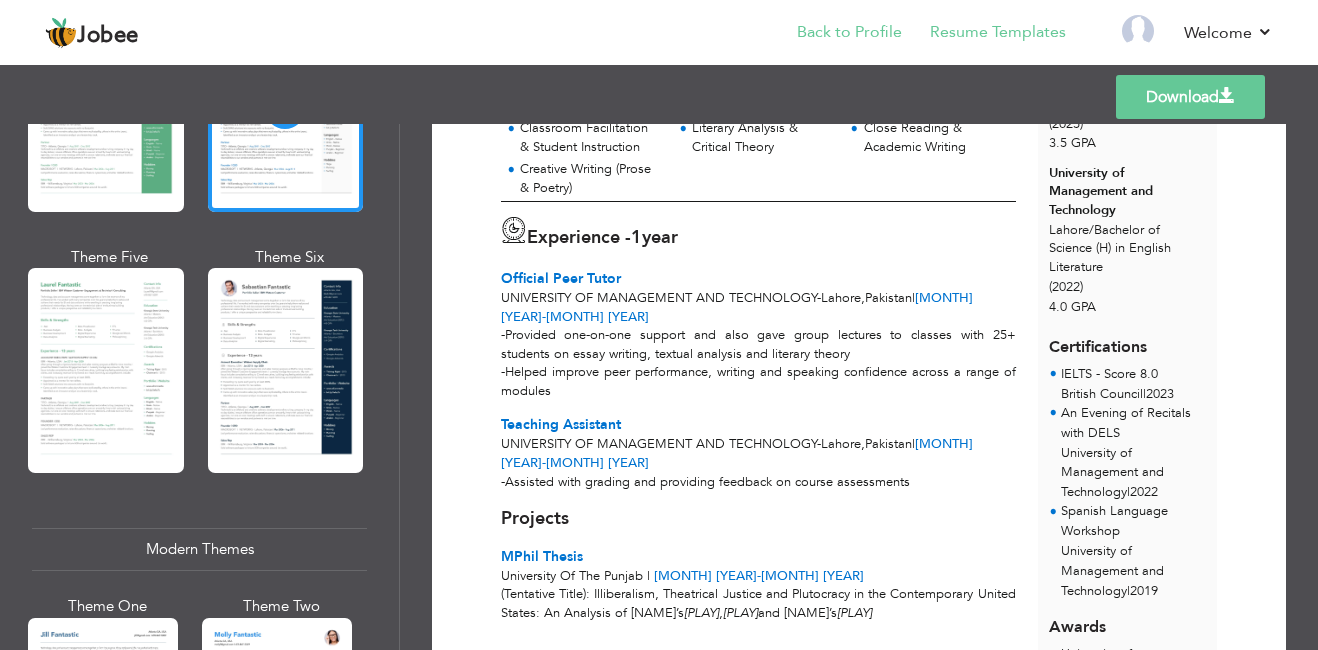 click on "Back to Profile" at bounding box center (835, 34) 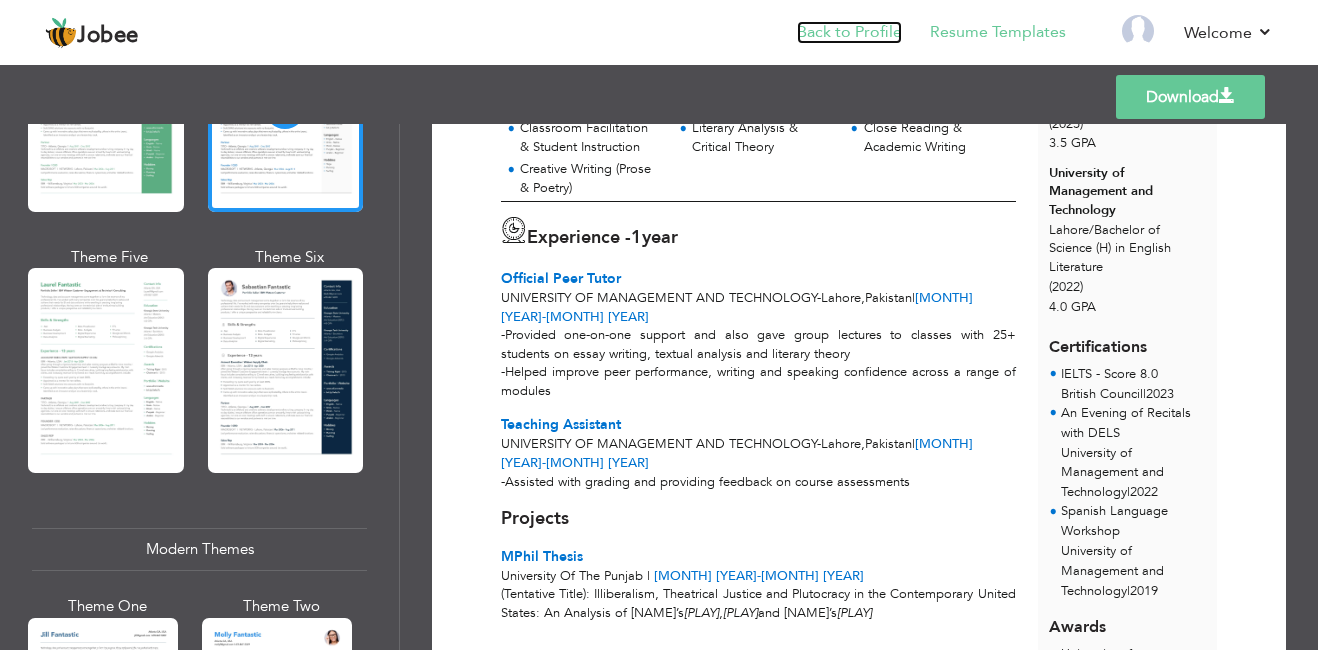 click on "Back to Profile" at bounding box center (849, 32) 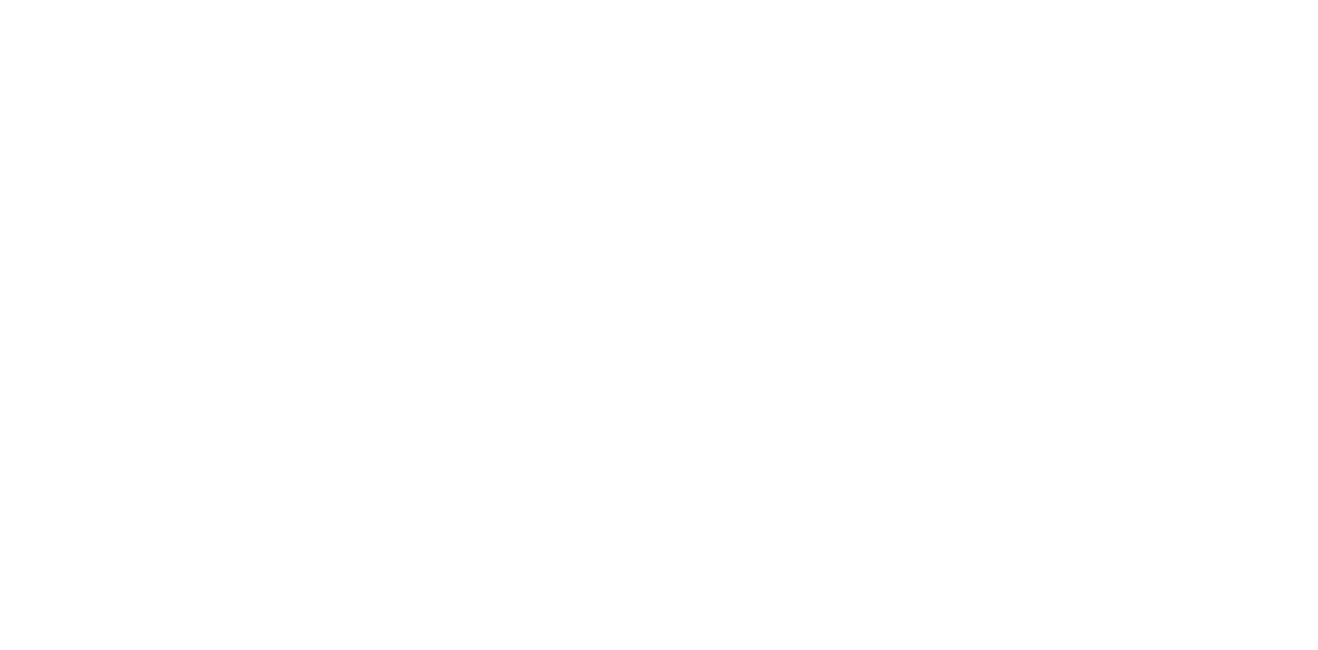 scroll, scrollTop: 0, scrollLeft: 0, axis: both 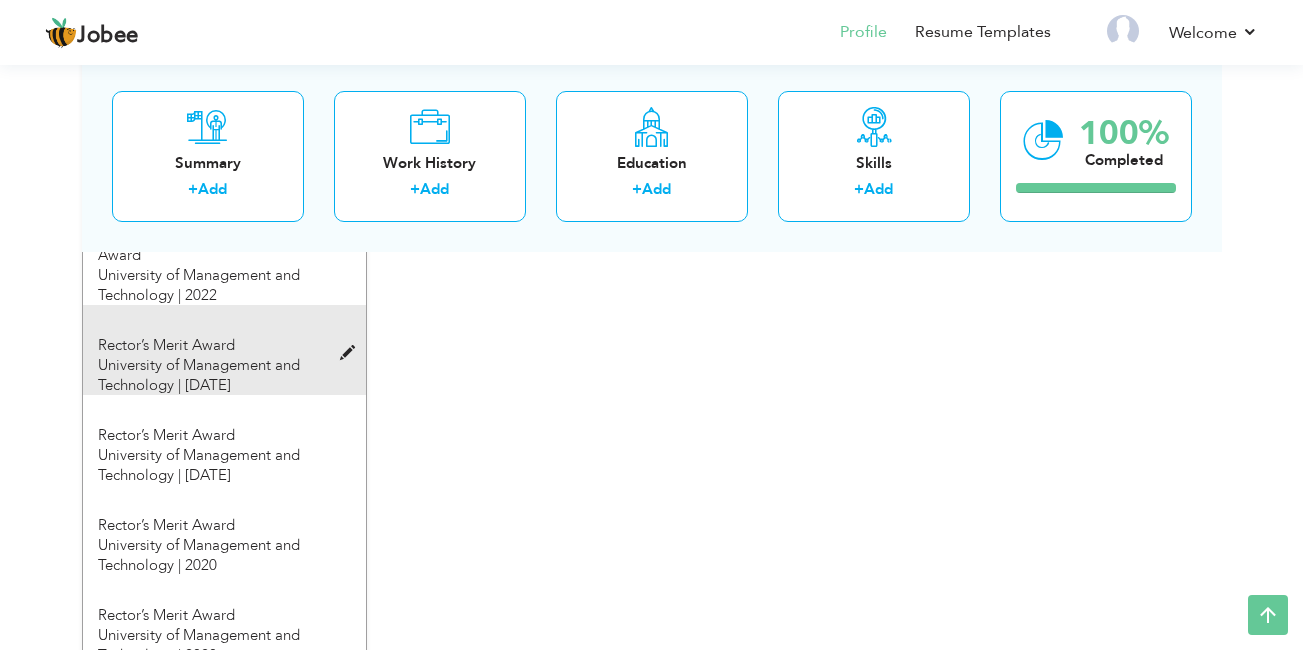 click at bounding box center (354, 342) 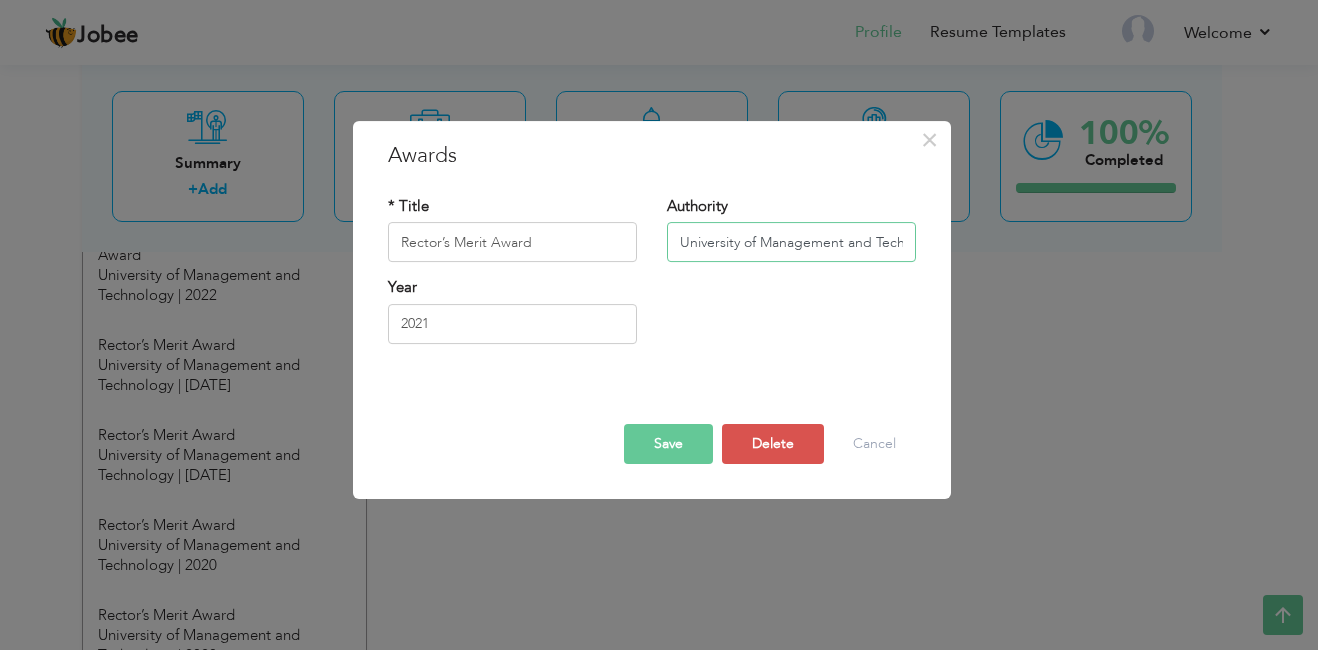 click on "University of Management and Technology" at bounding box center [791, 243] 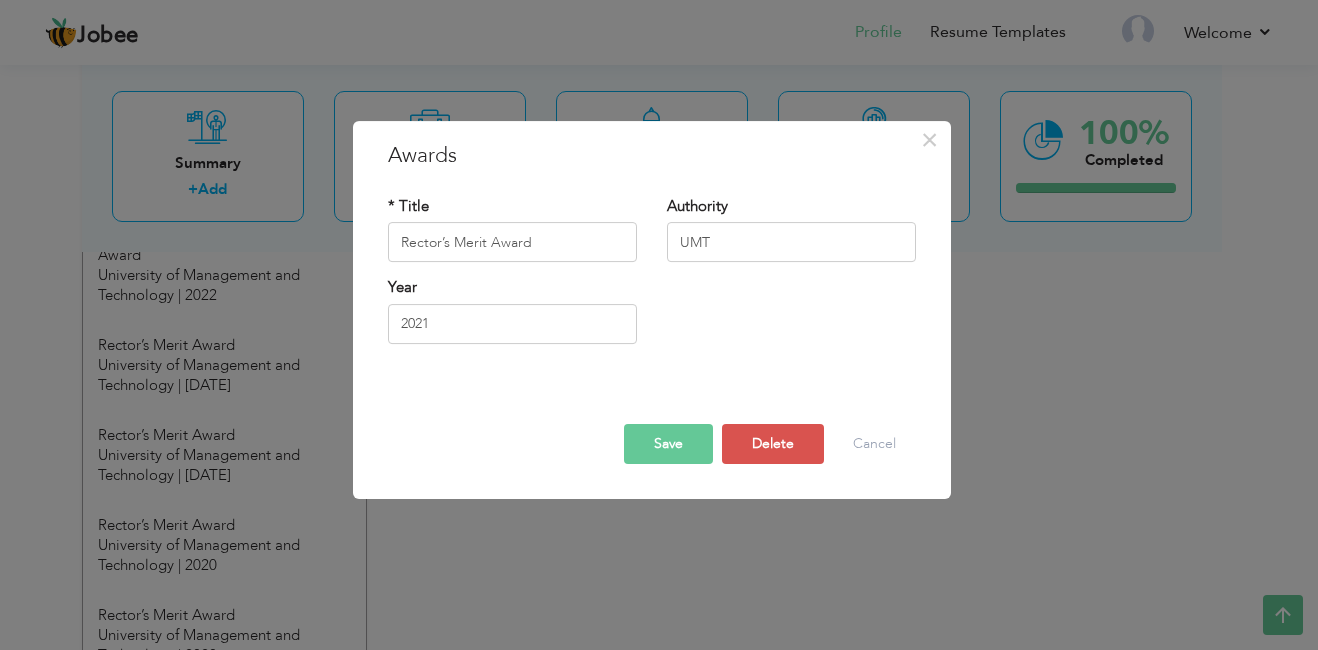click on "Save" at bounding box center [668, 444] 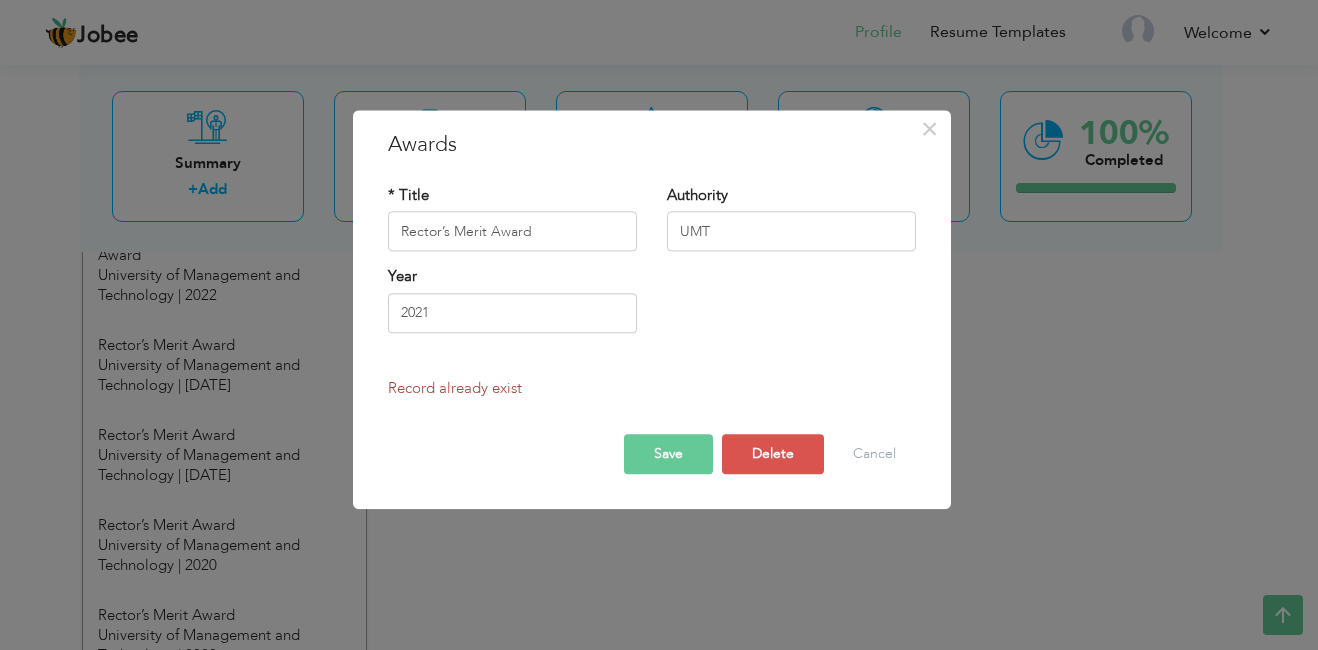 click on "Save" at bounding box center [668, 455] 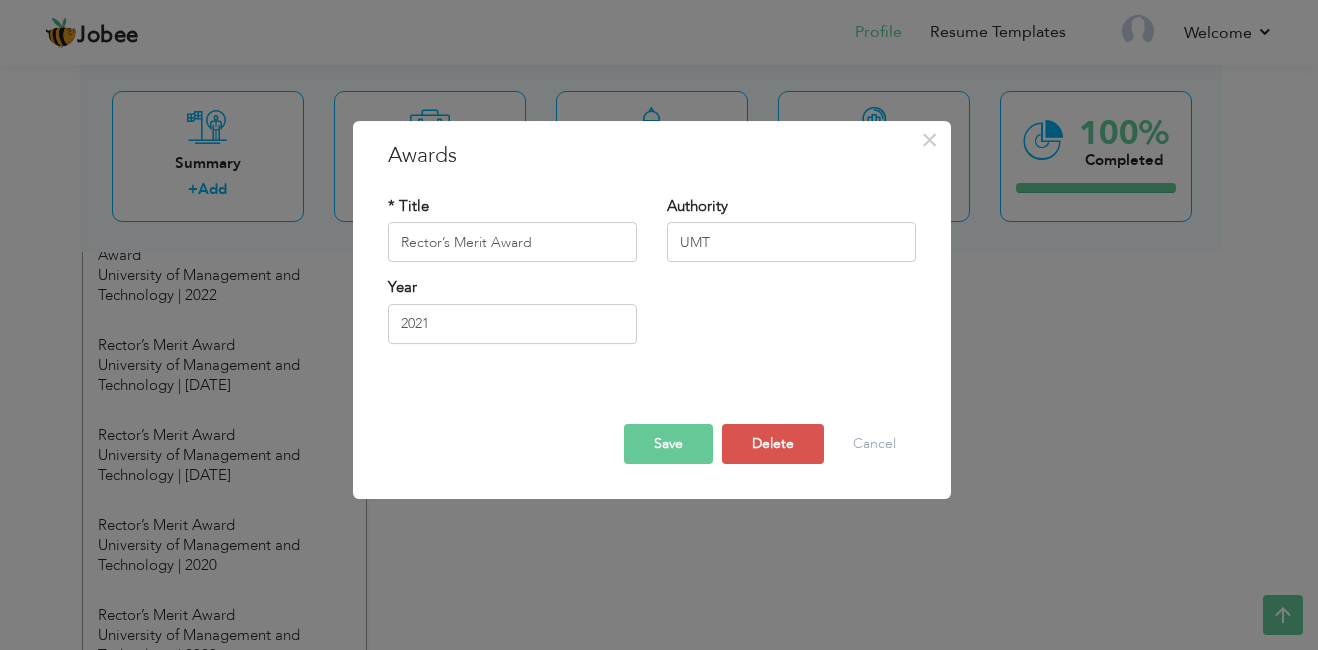 click on "Save" at bounding box center [668, 444] 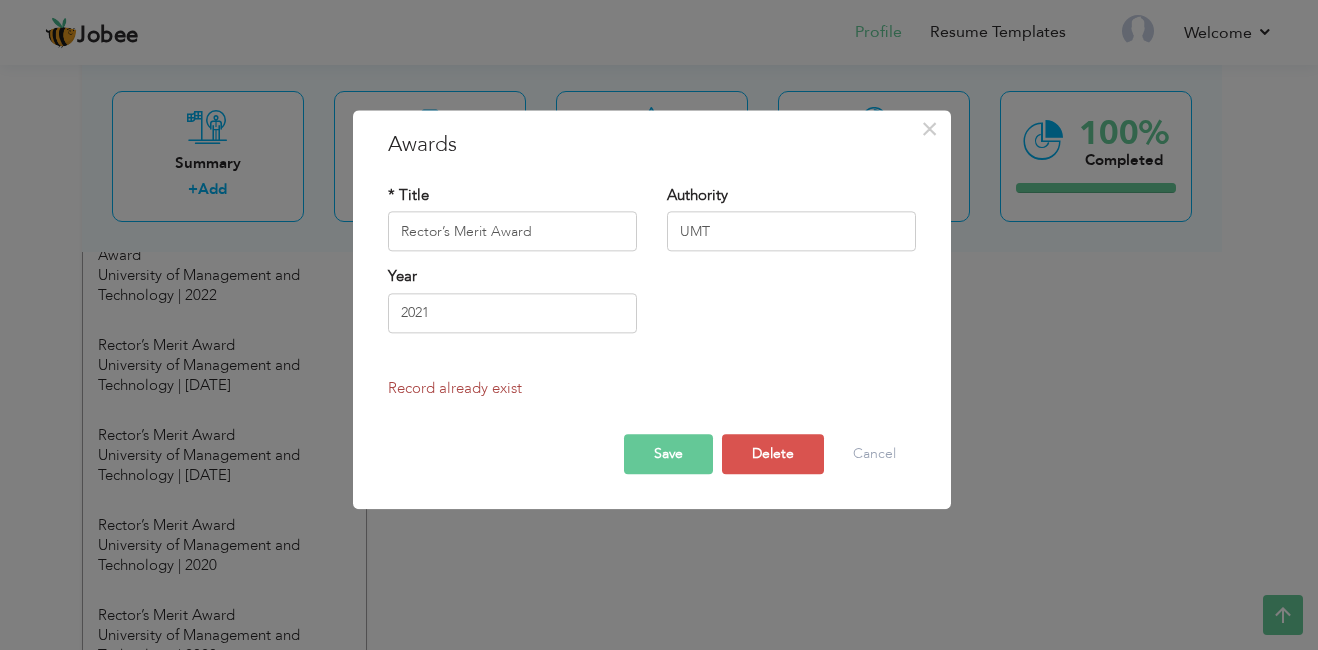 click on "Save" at bounding box center (668, 455) 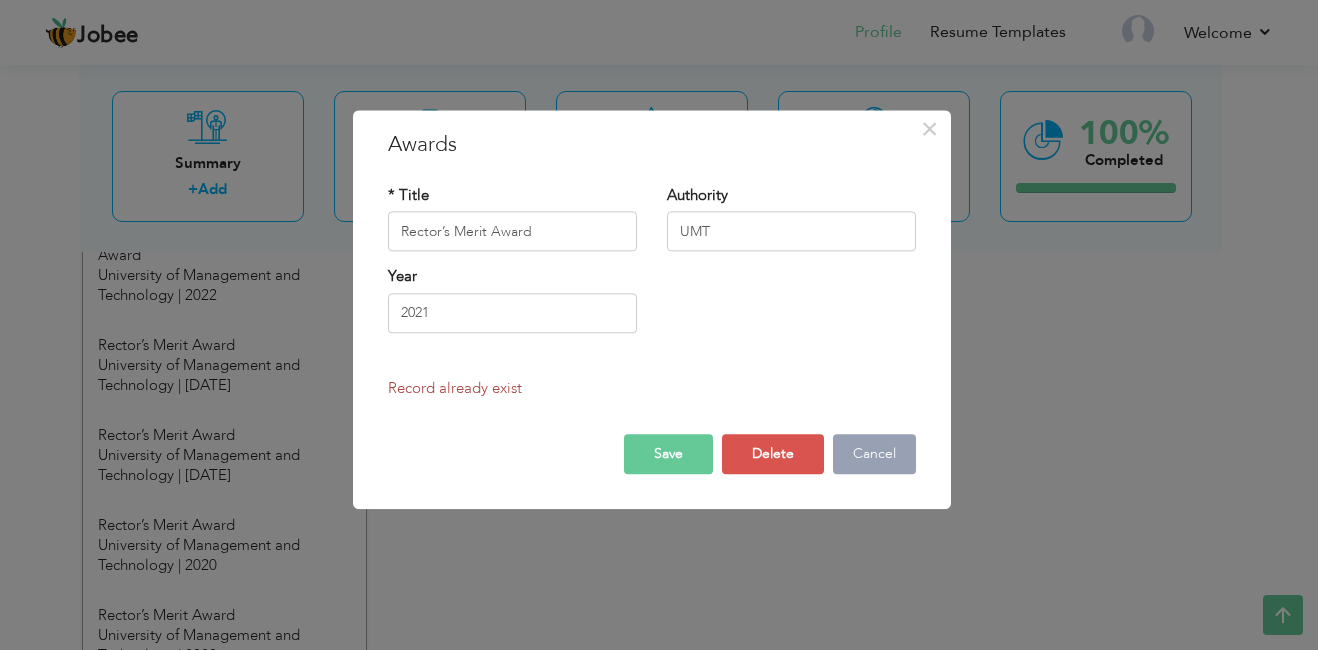 click on "Cancel" at bounding box center (874, 455) 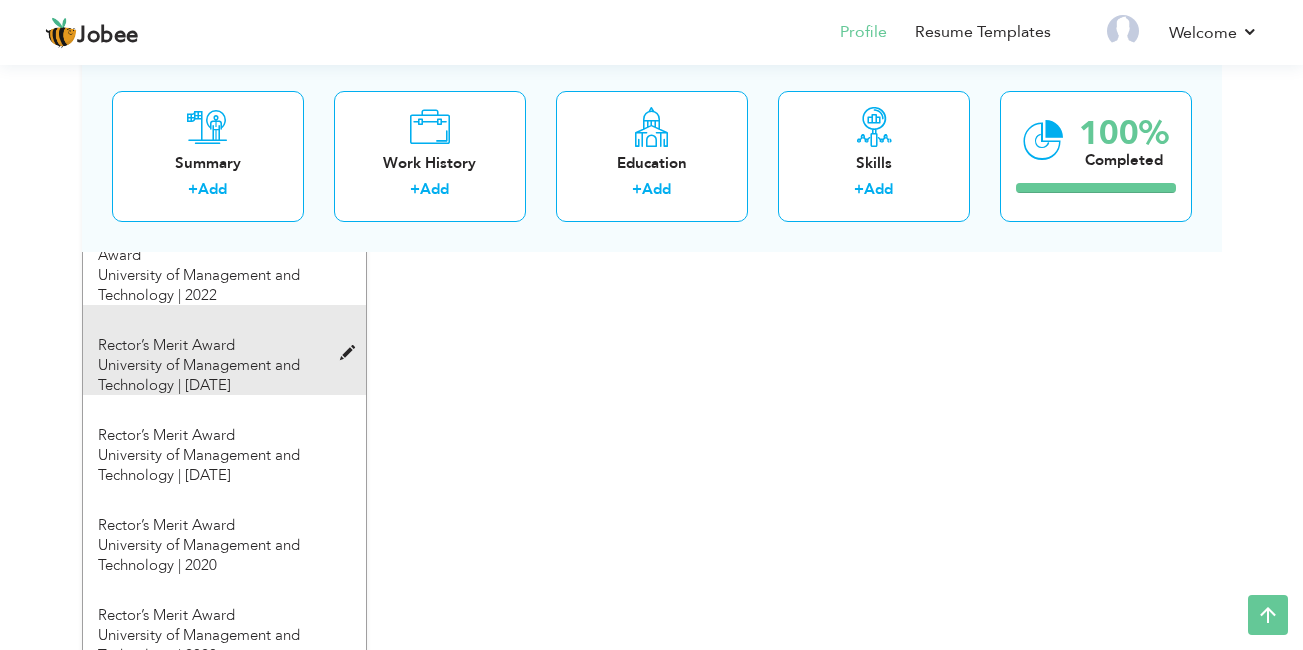 click at bounding box center [352, 353] 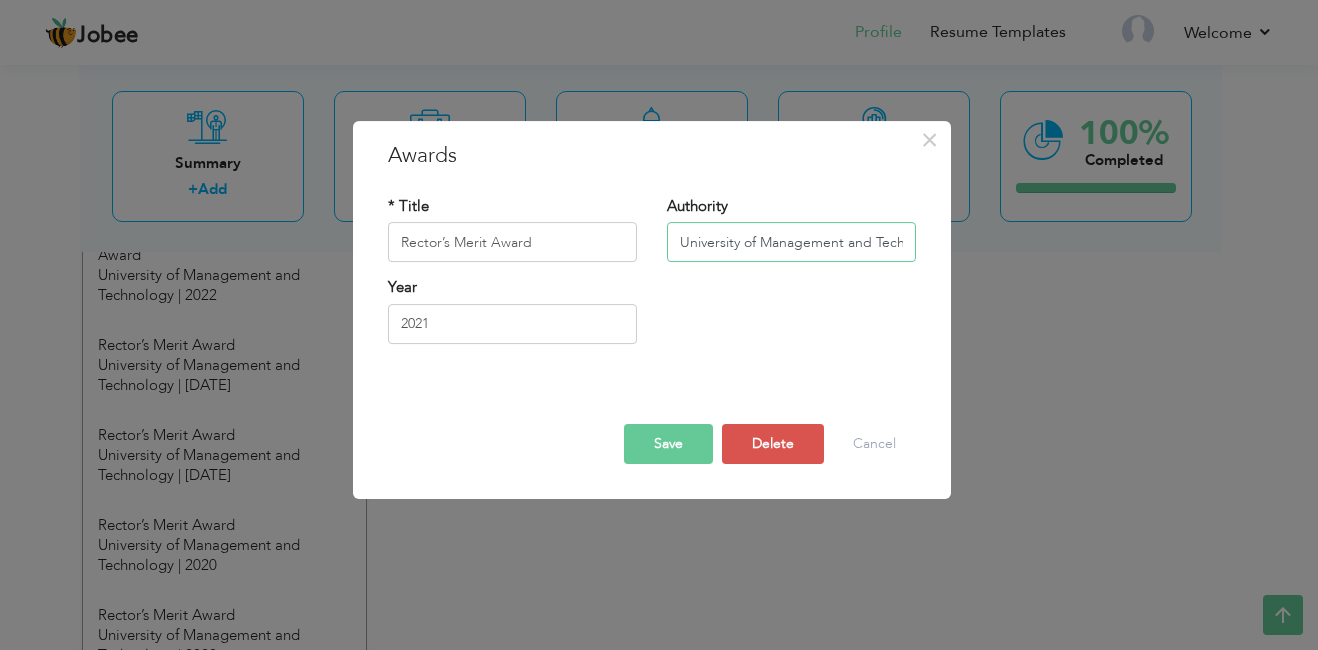 click on "[UNIVERSITY]" at bounding box center (791, 243) 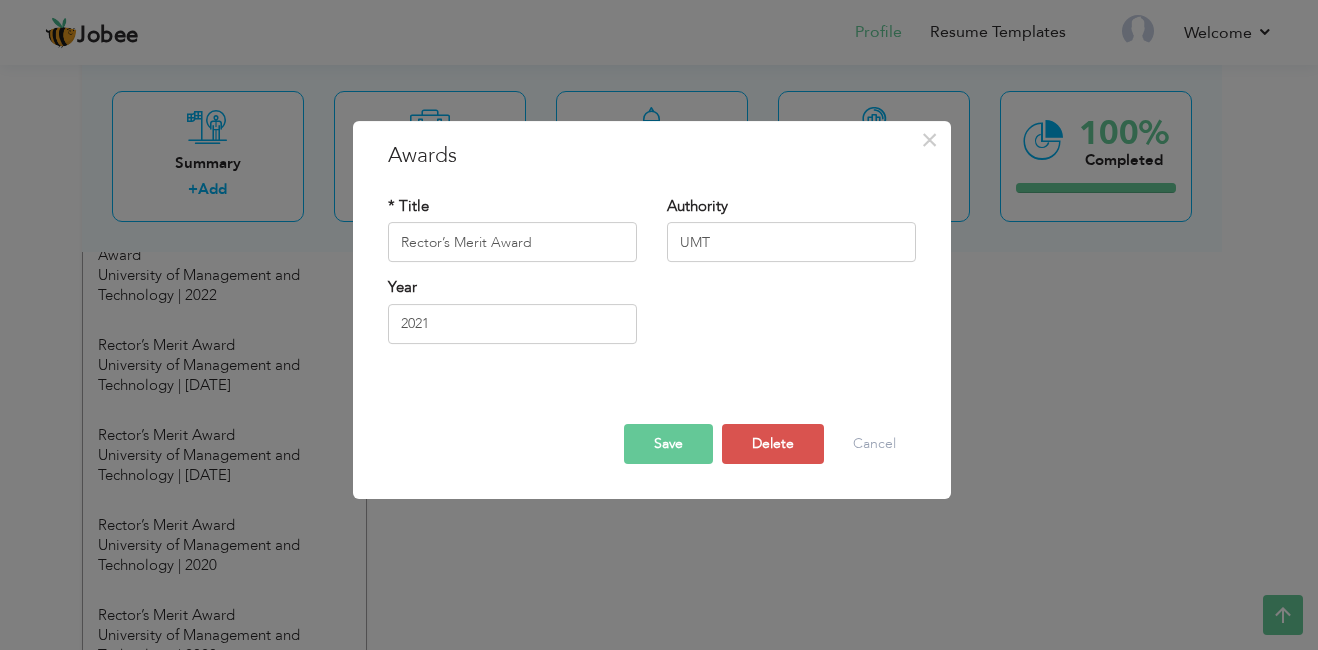 click on "Save" at bounding box center [668, 444] 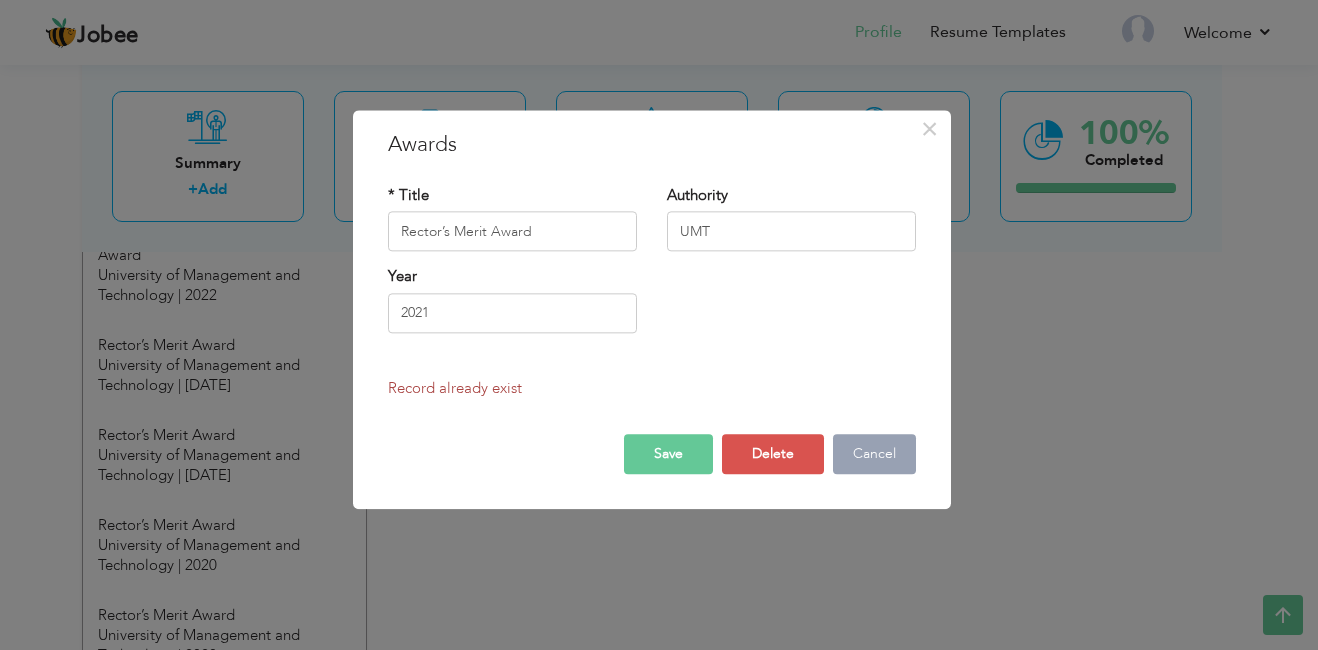 click on "Cancel" at bounding box center [874, 455] 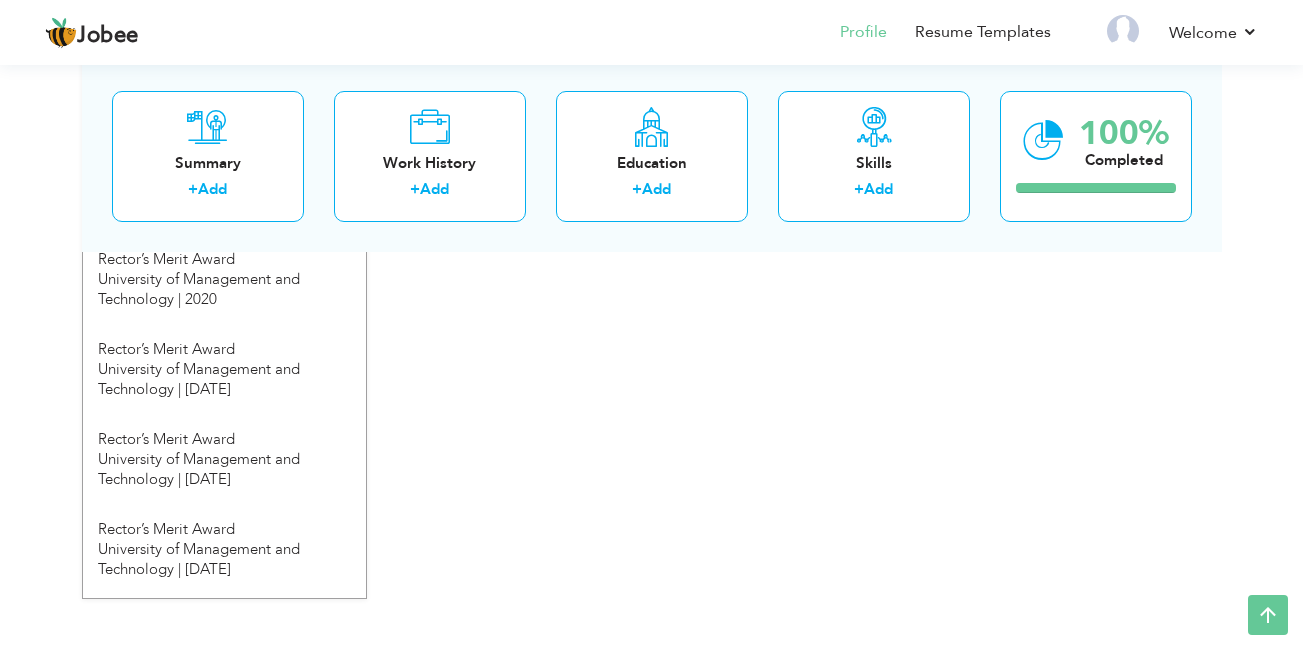 scroll, scrollTop: 1947, scrollLeft: 0, axis: vertical 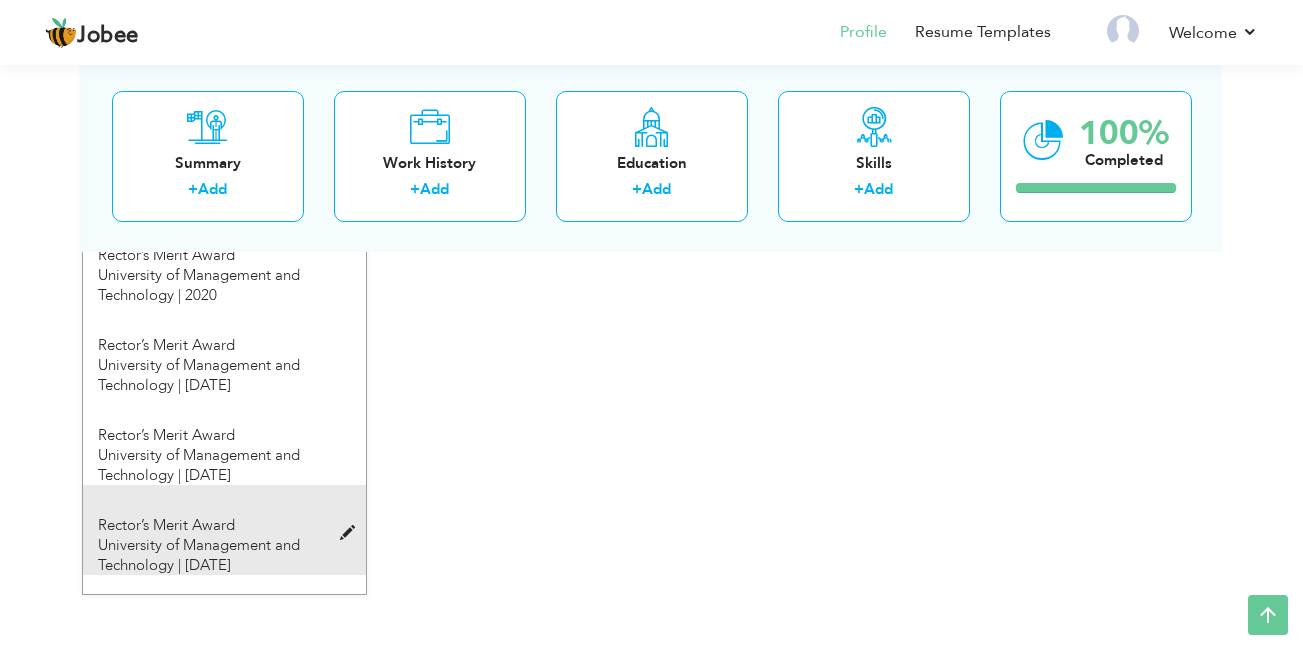 click on "Rector’s Merit Award
University of Management and Technology | 2018" at bounding box center (224, 530) 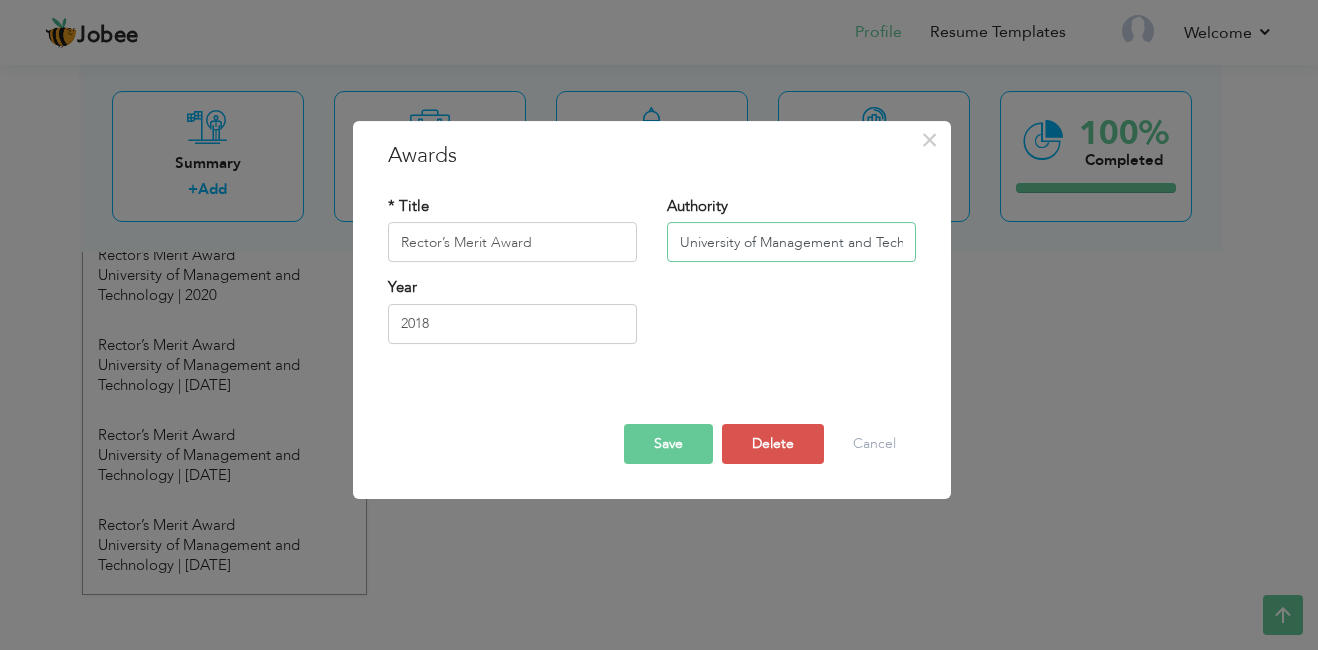 click on "University of Management and Technology" at bounding box center (791, 243) 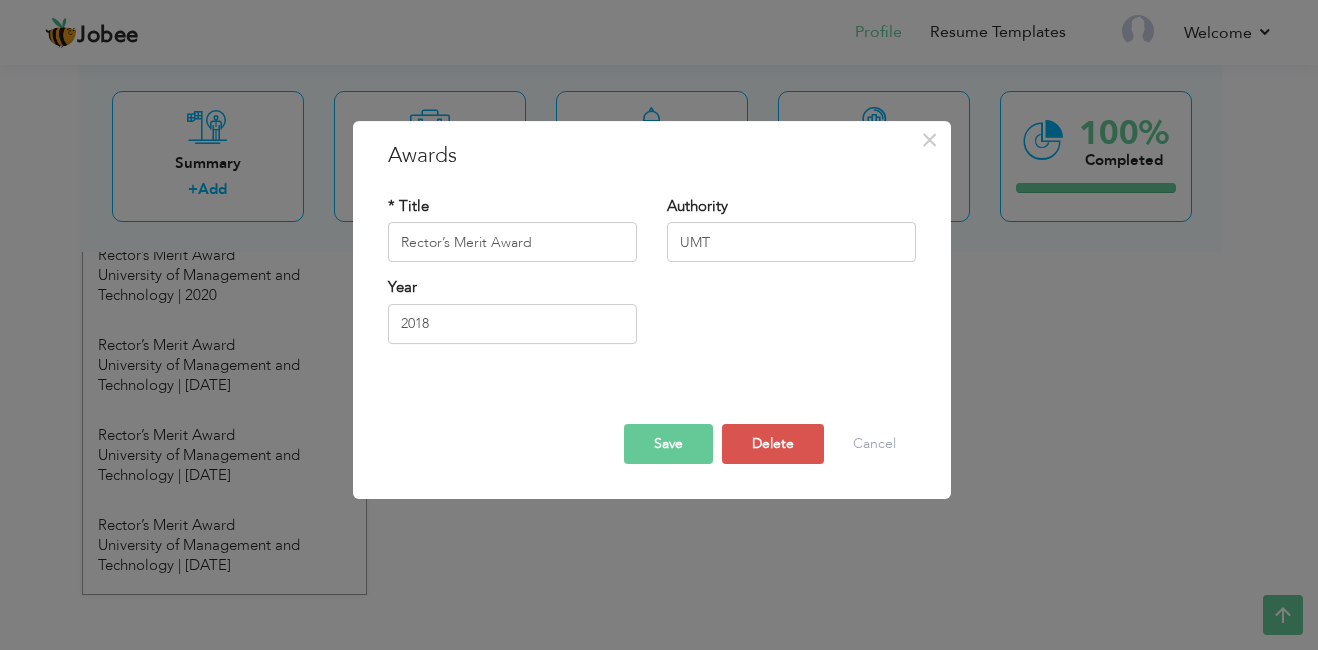 click on "Save" at bounding box center (668, 444) 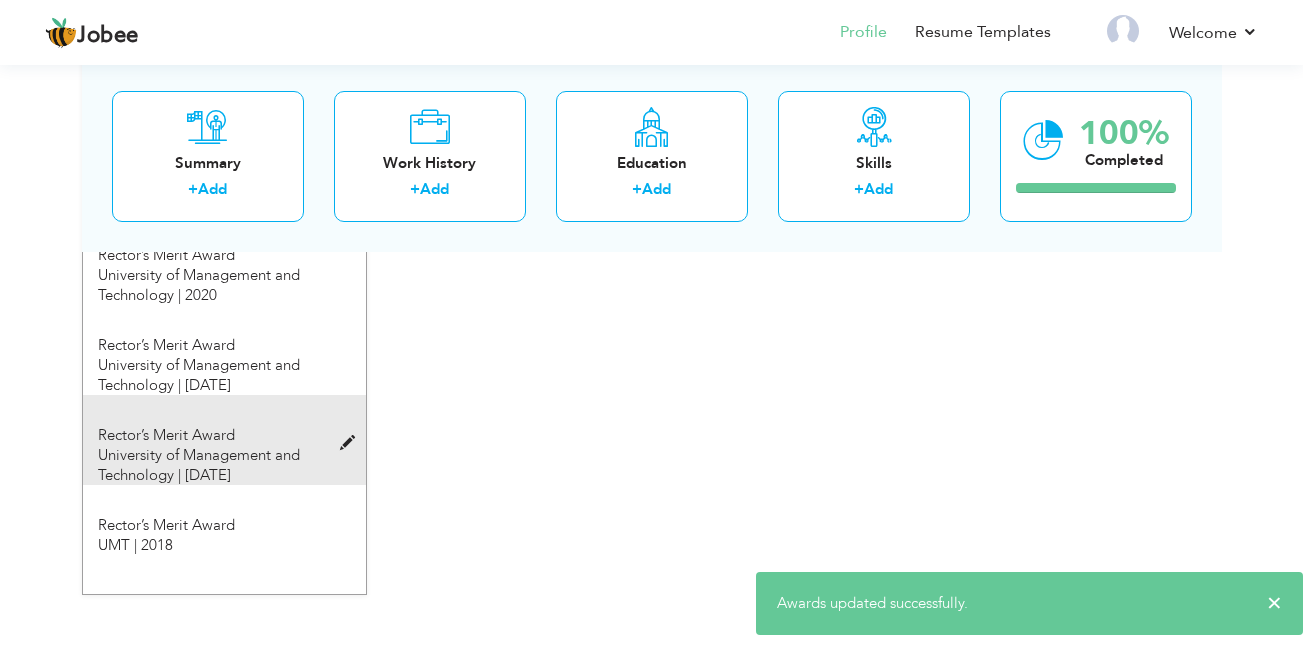click at bounding box center [352, 443] 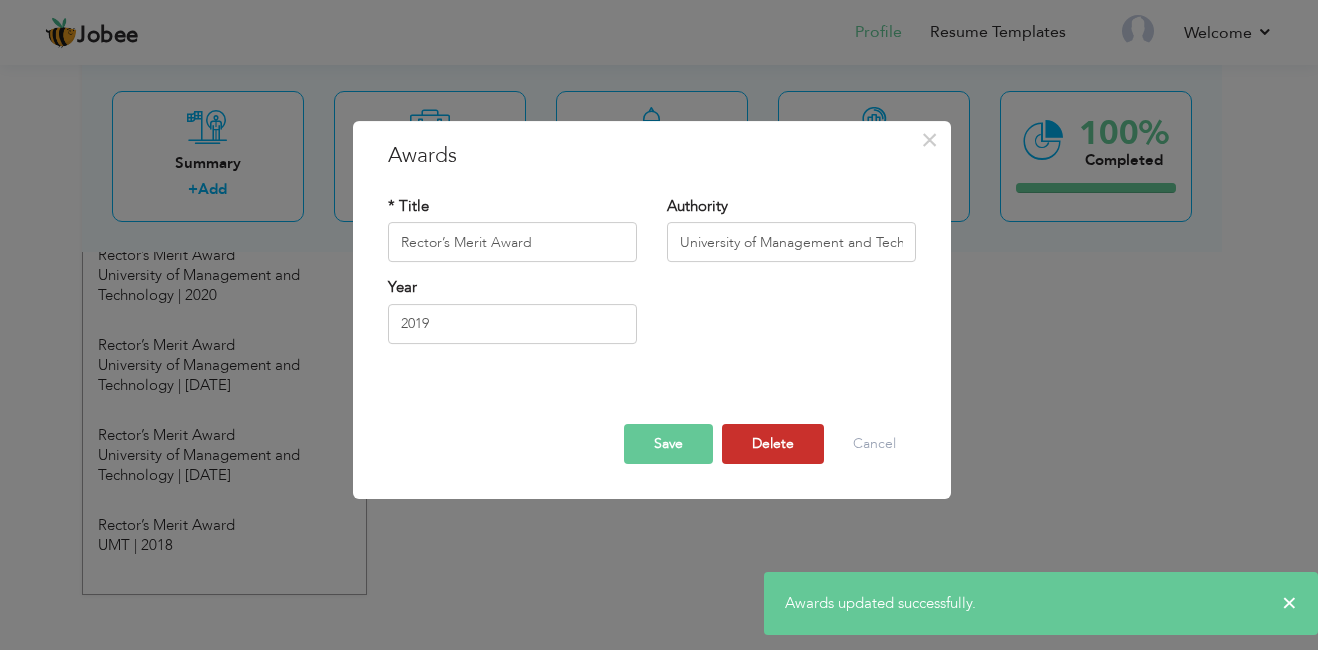 click on "Delete" at bounding box center [773, 444] 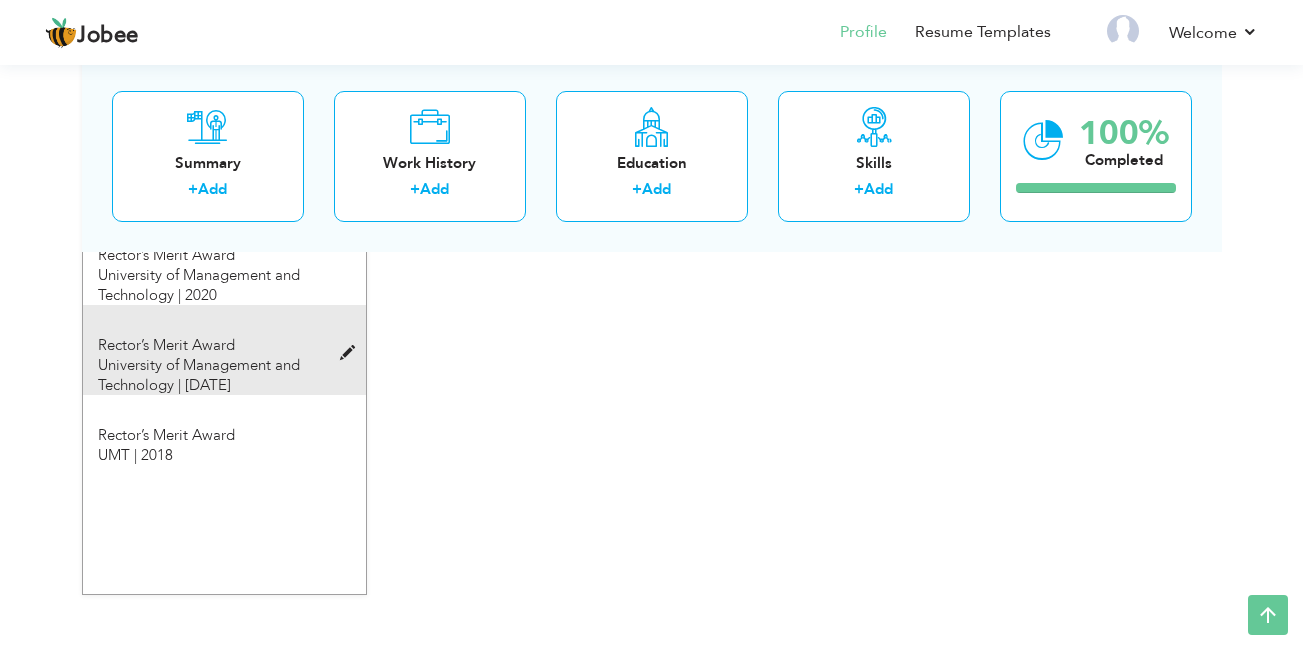 click at bounding box center (352, 353) 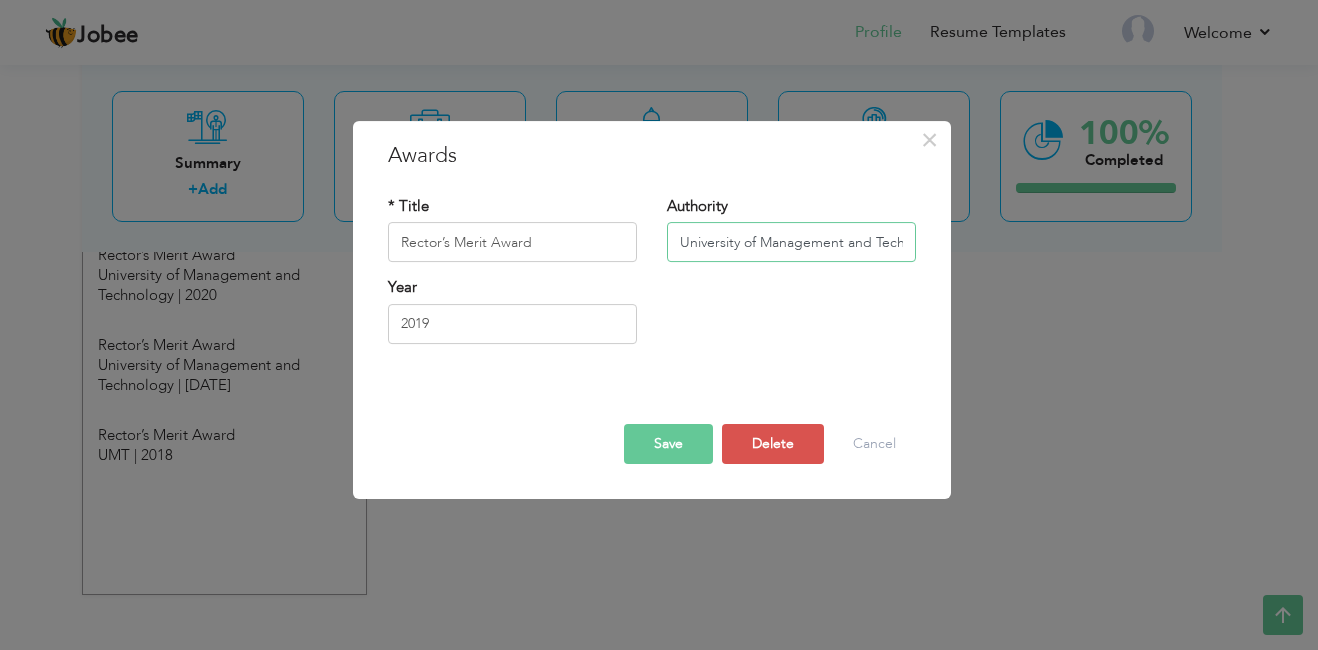 click on "University of Management and Technology" at bounding box center [791, 243] 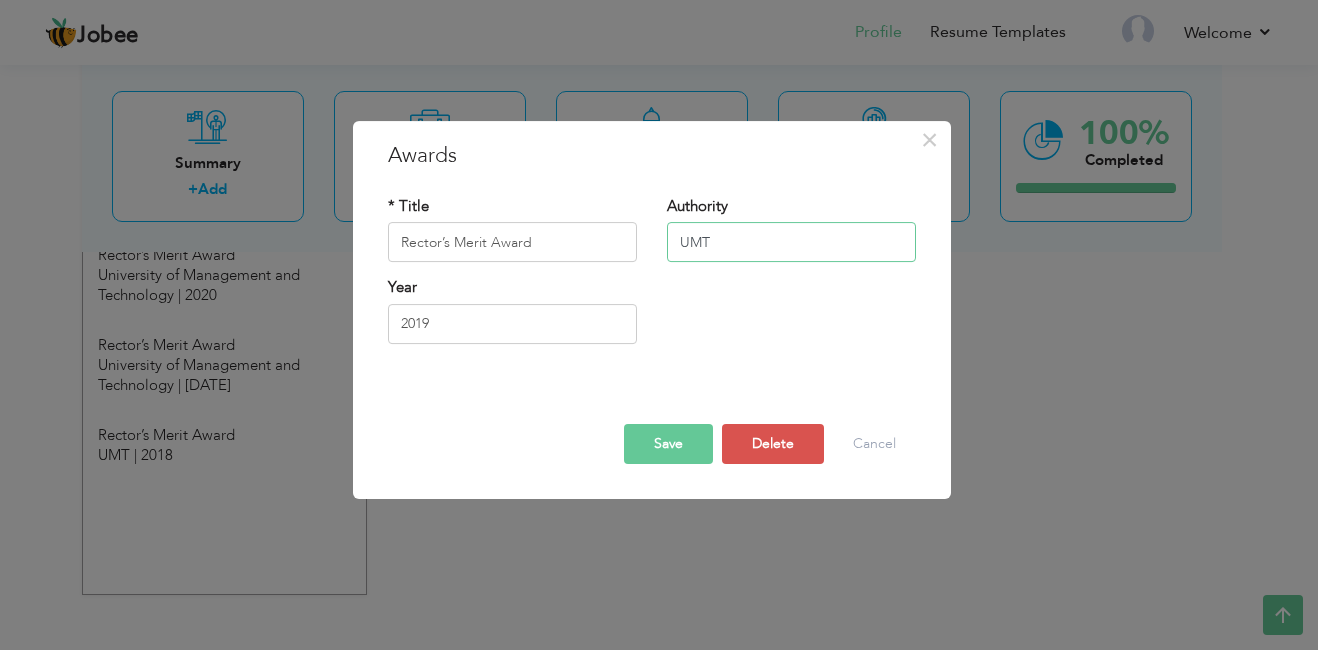 type on "UMT" 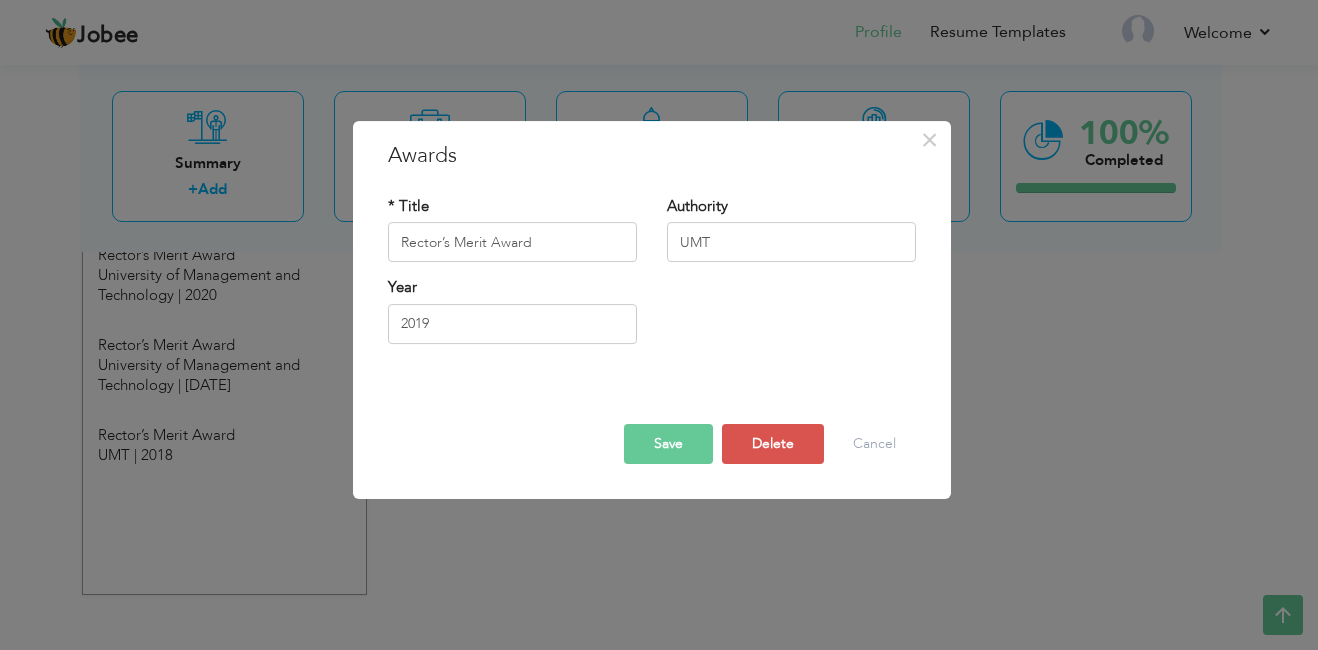 click on "Save" at bounding box center (668, 444) 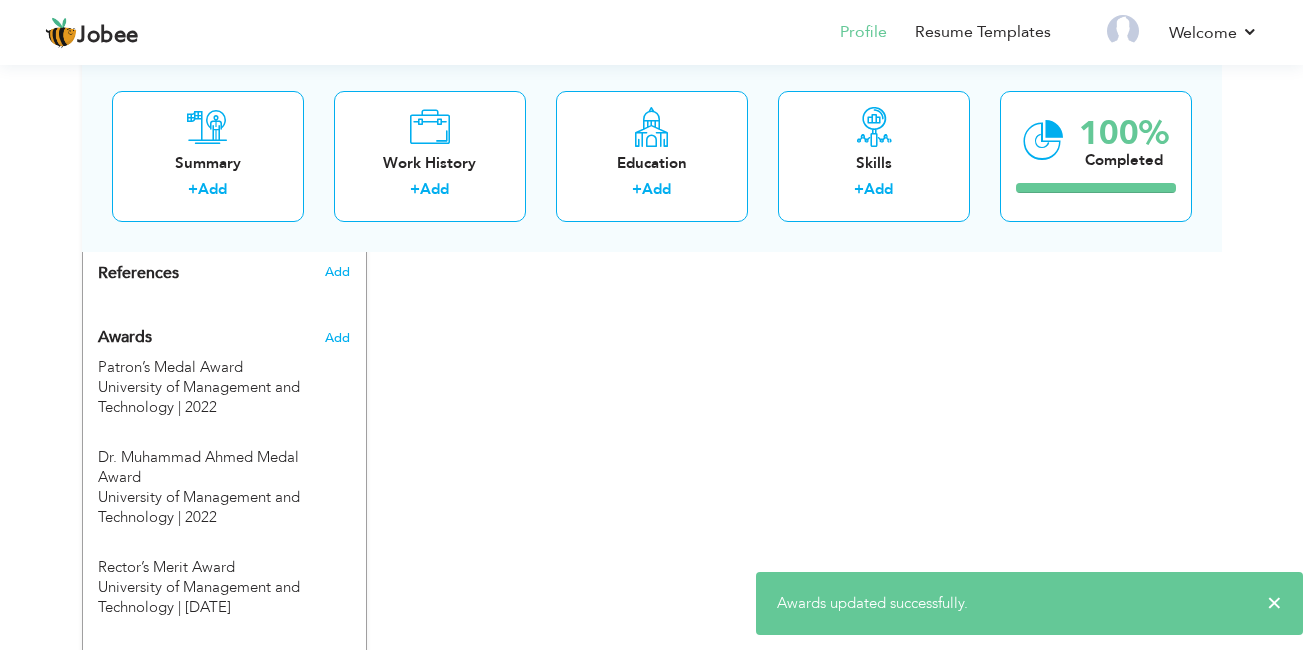scroll, scrollTop: 1327, scrollLeft: 0, axis: vertical 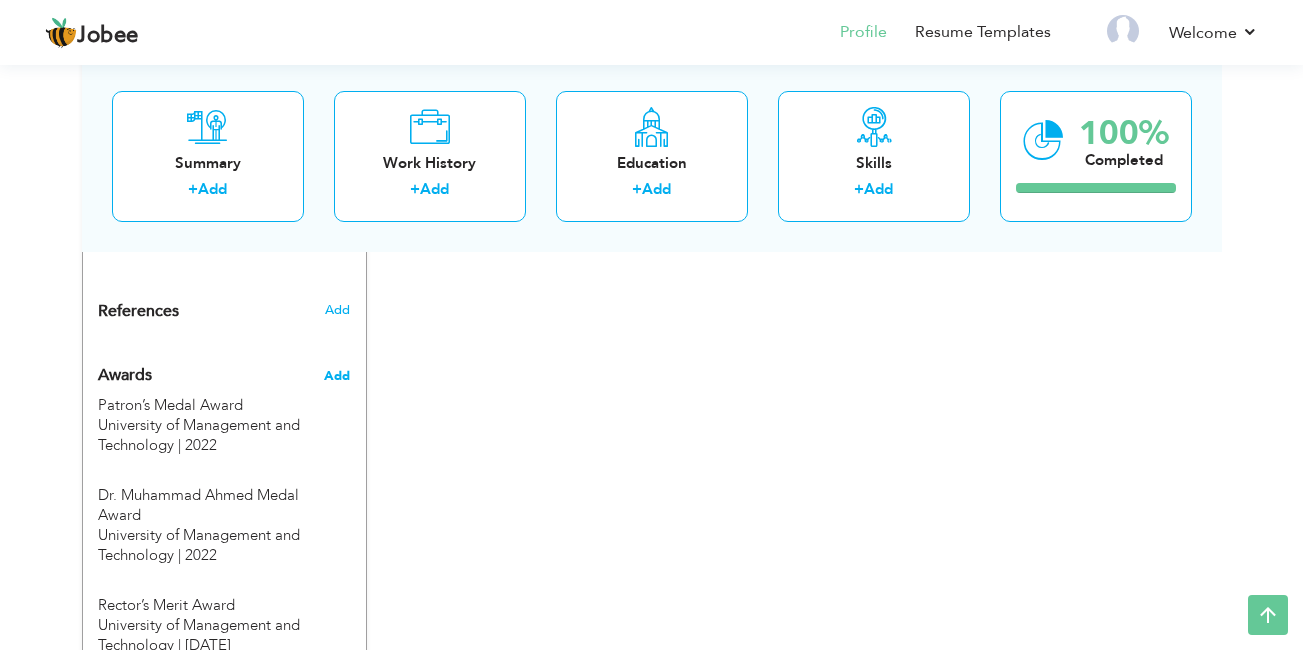 click on "Add" at bounding box center [337, 376] 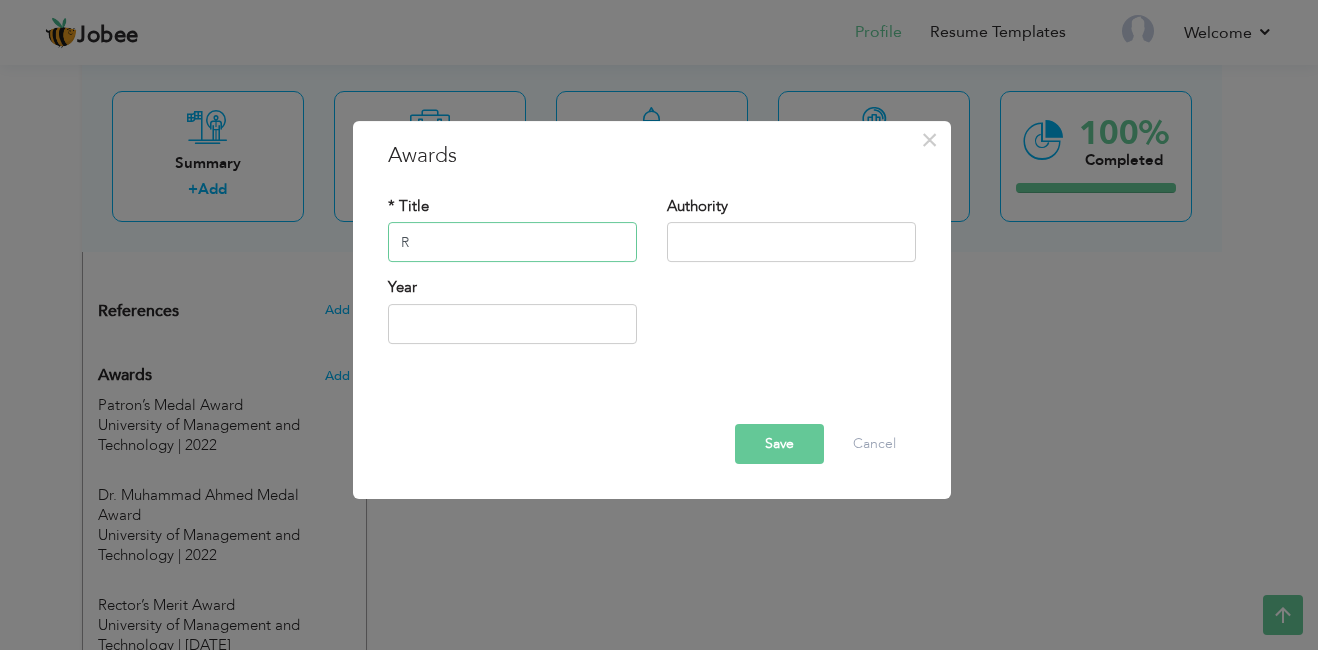 type on "Rector’s Merit Award" 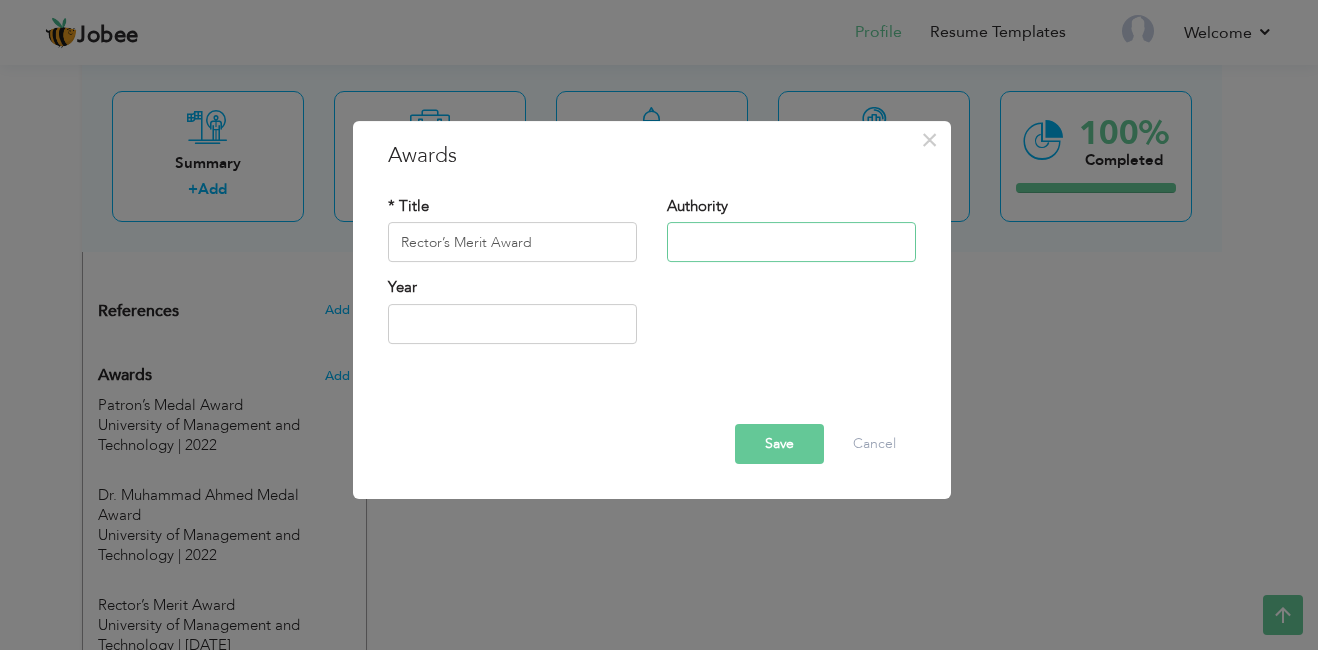 type on "University of Management and Technology" 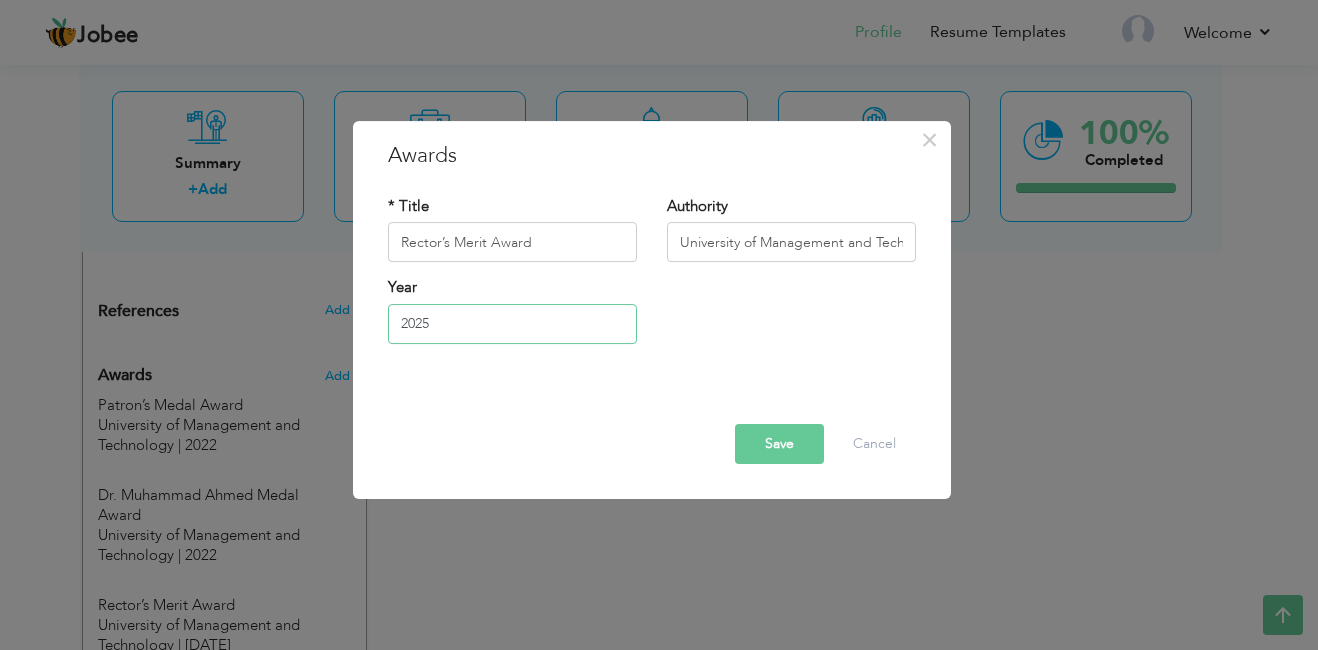 type on "2021" 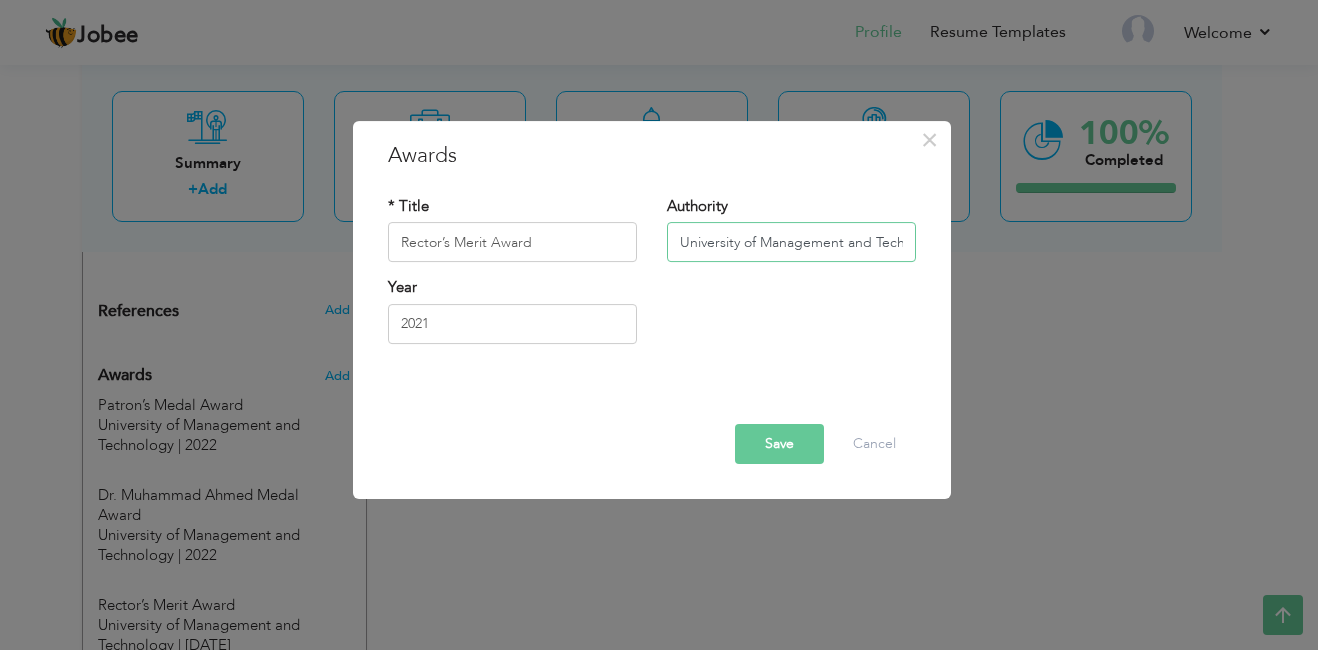 click on "University of Management and Technology" at bounding box center [791, 243] 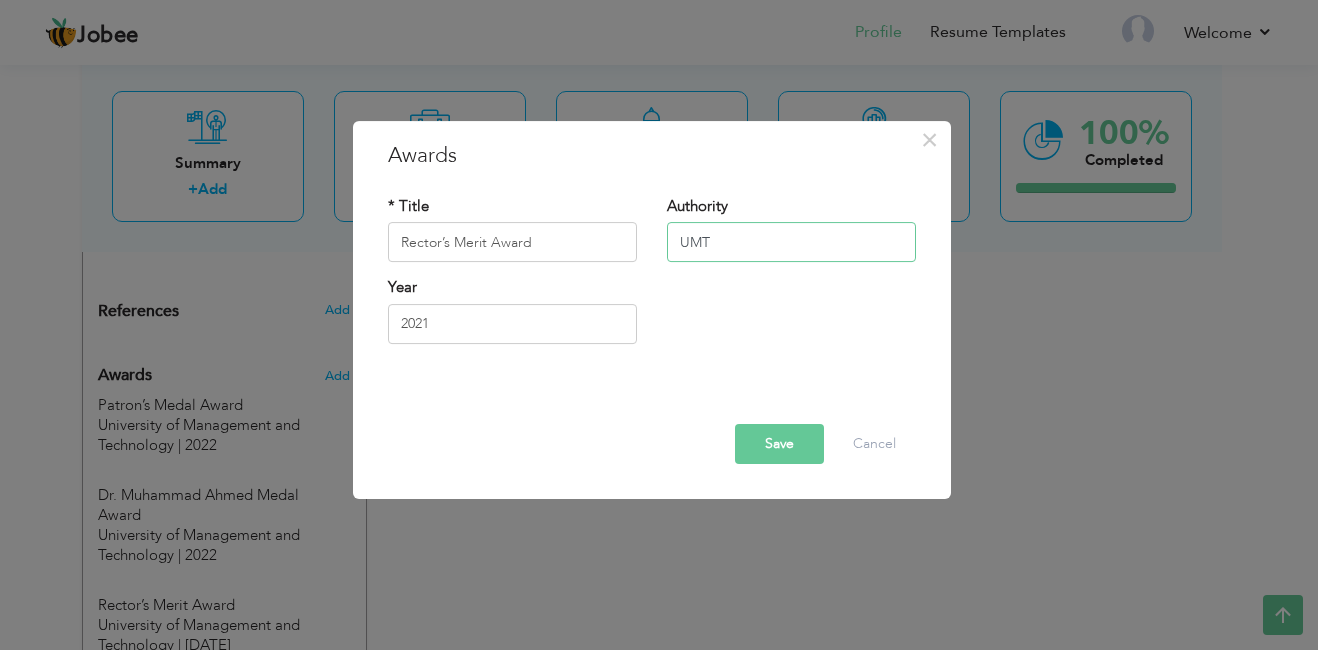 type on "UMT" 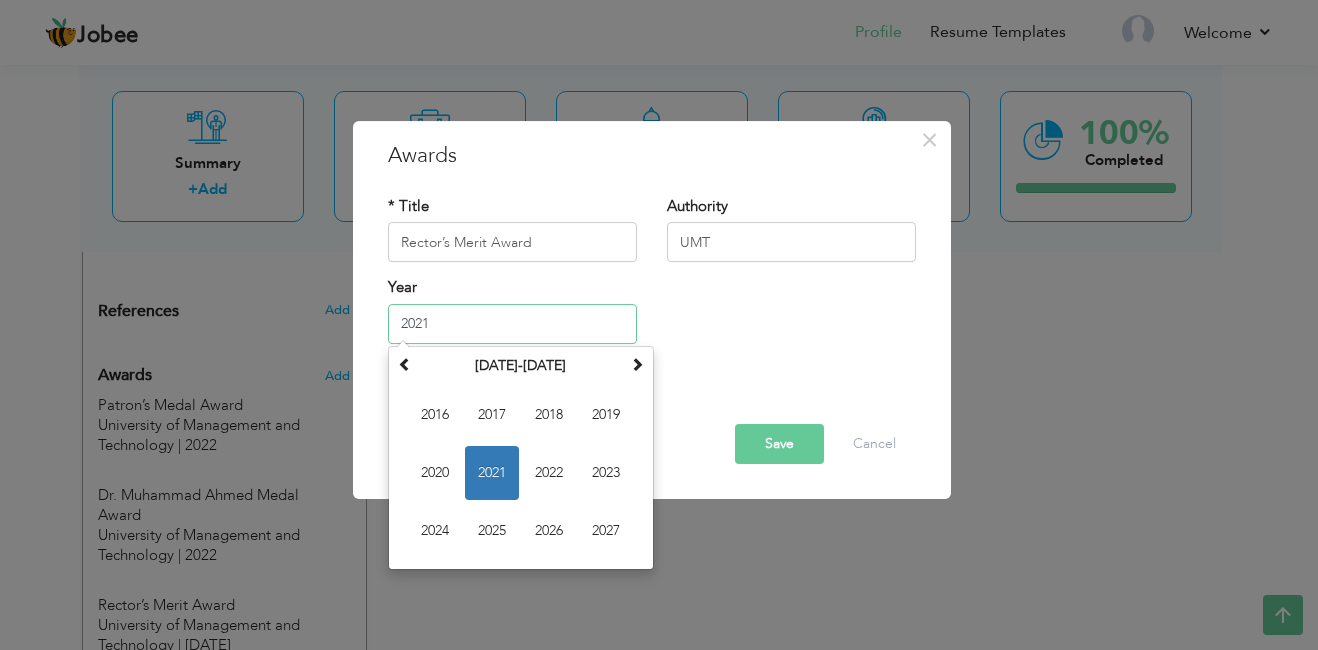 click on "2021" at bounding box center (512, 324) 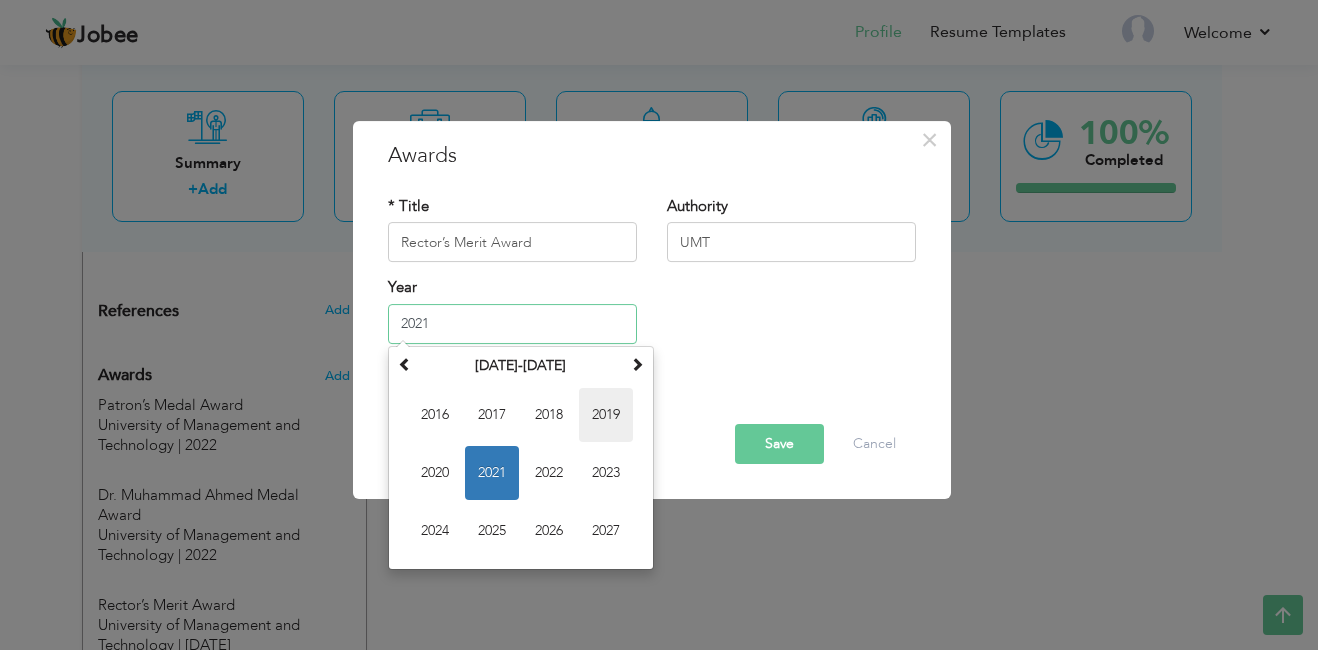 click on "2019" at bounding box center (606, 415) 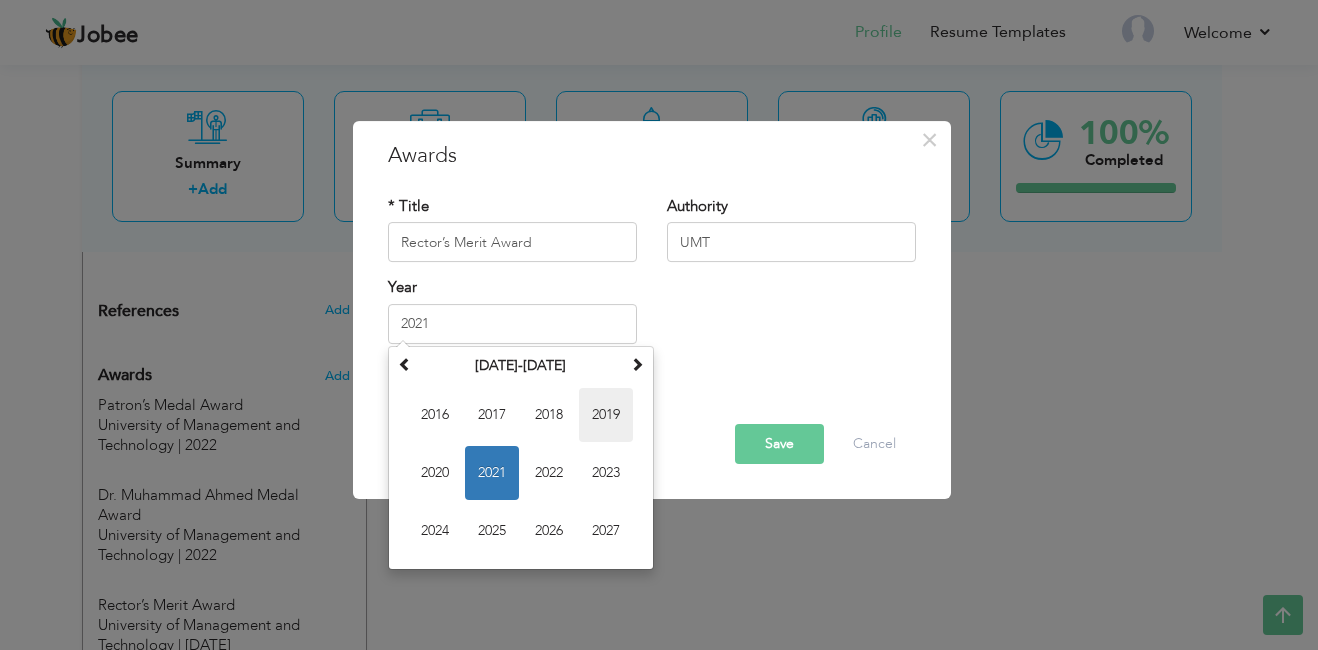 type on "2019" 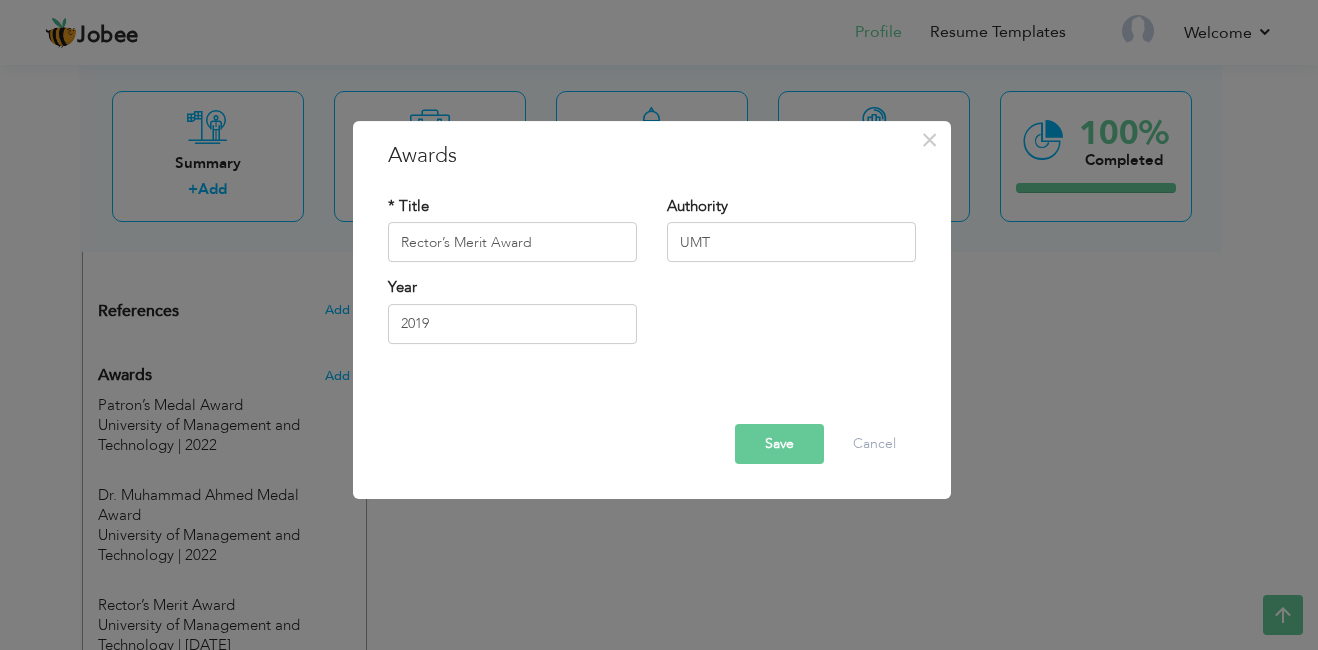 click on "Save" at bounding box center [779, 444] 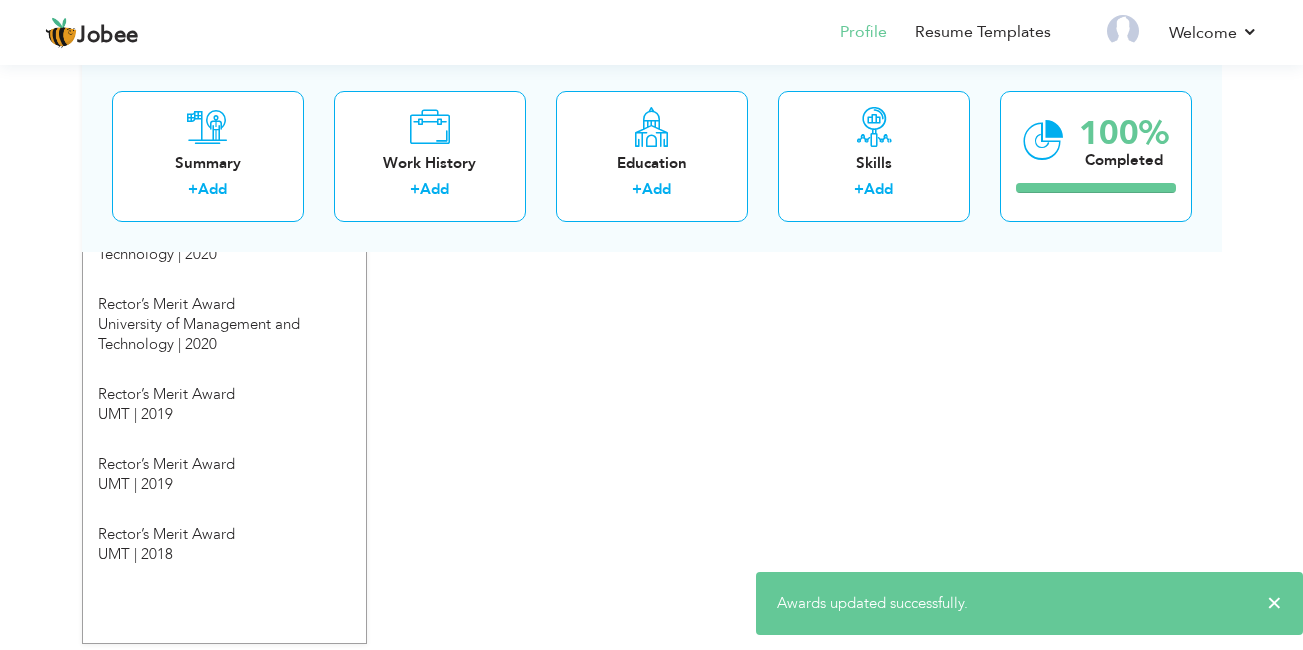 scroll, scrollTop: 1920, scrollLeft: 0, axis: vertical 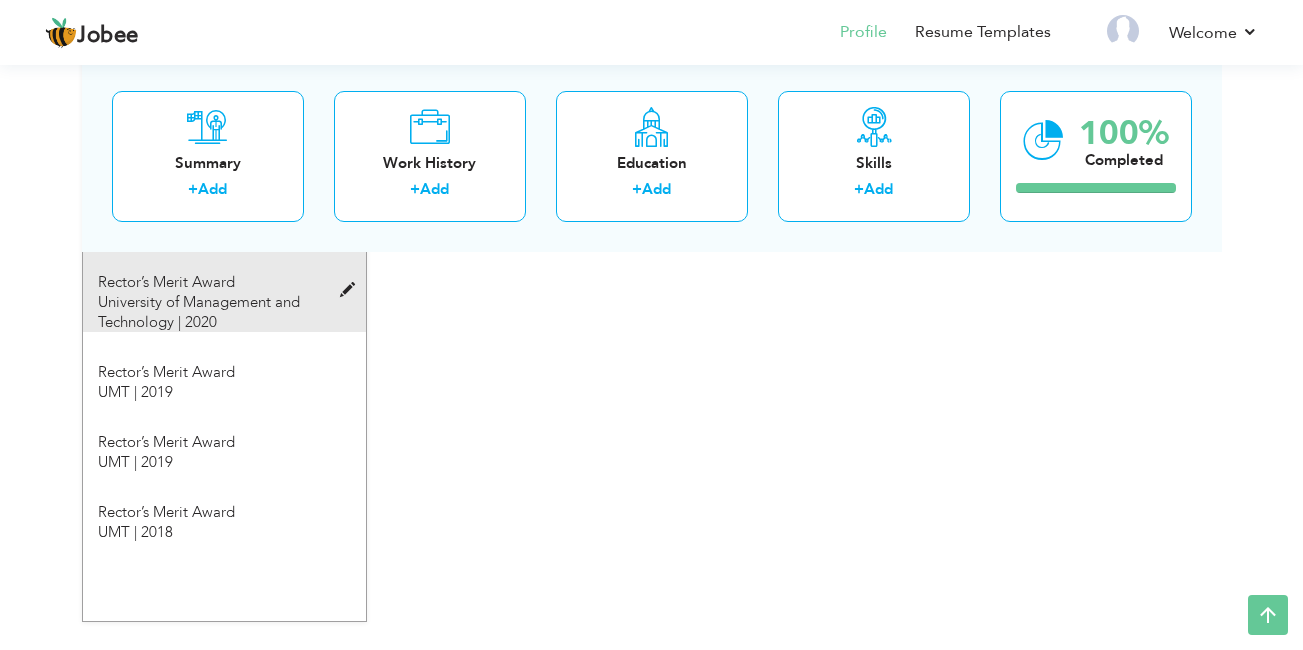 click at bounding box center [352, 290] 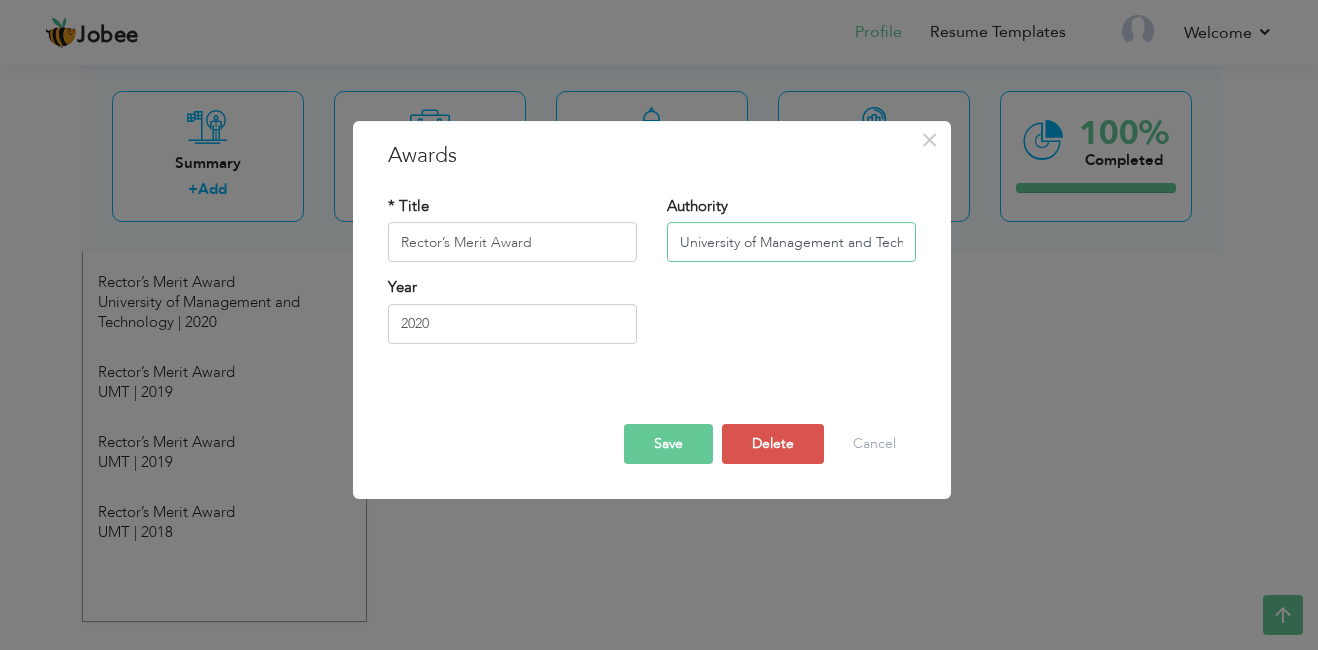 click on "University of Management and Technology" at bounding box center (791, 243) 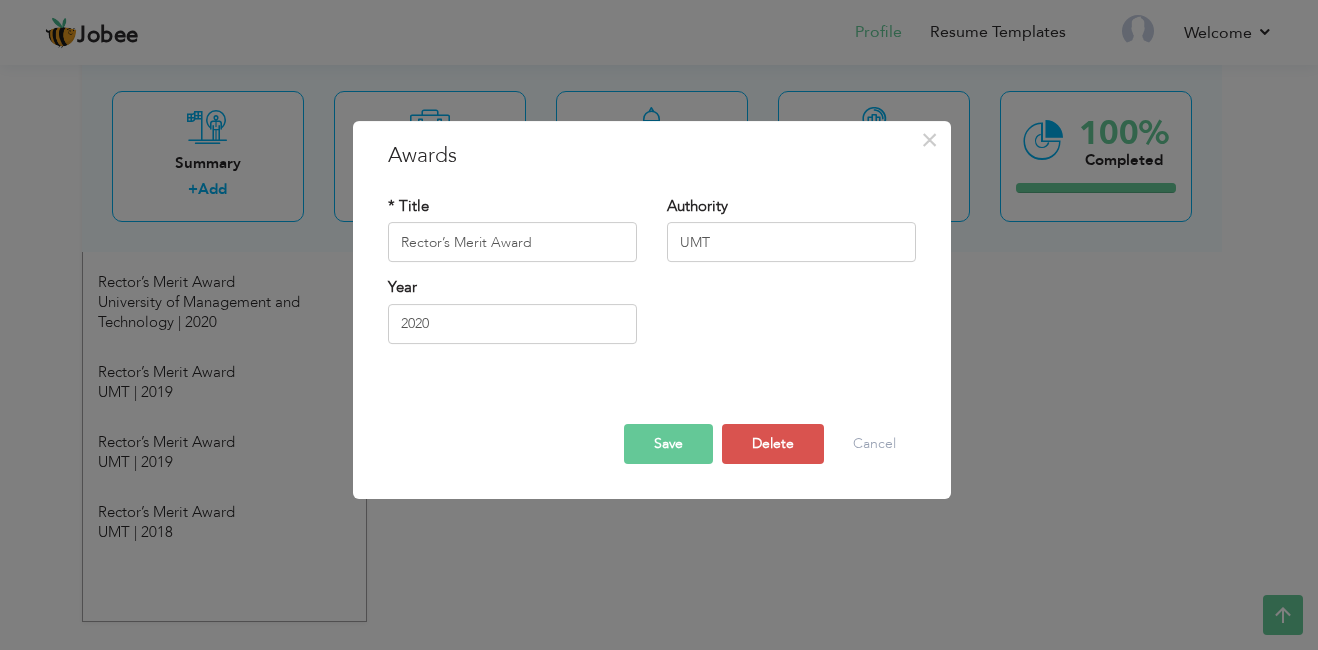 click on "Save" at bounding box center [668, 444] 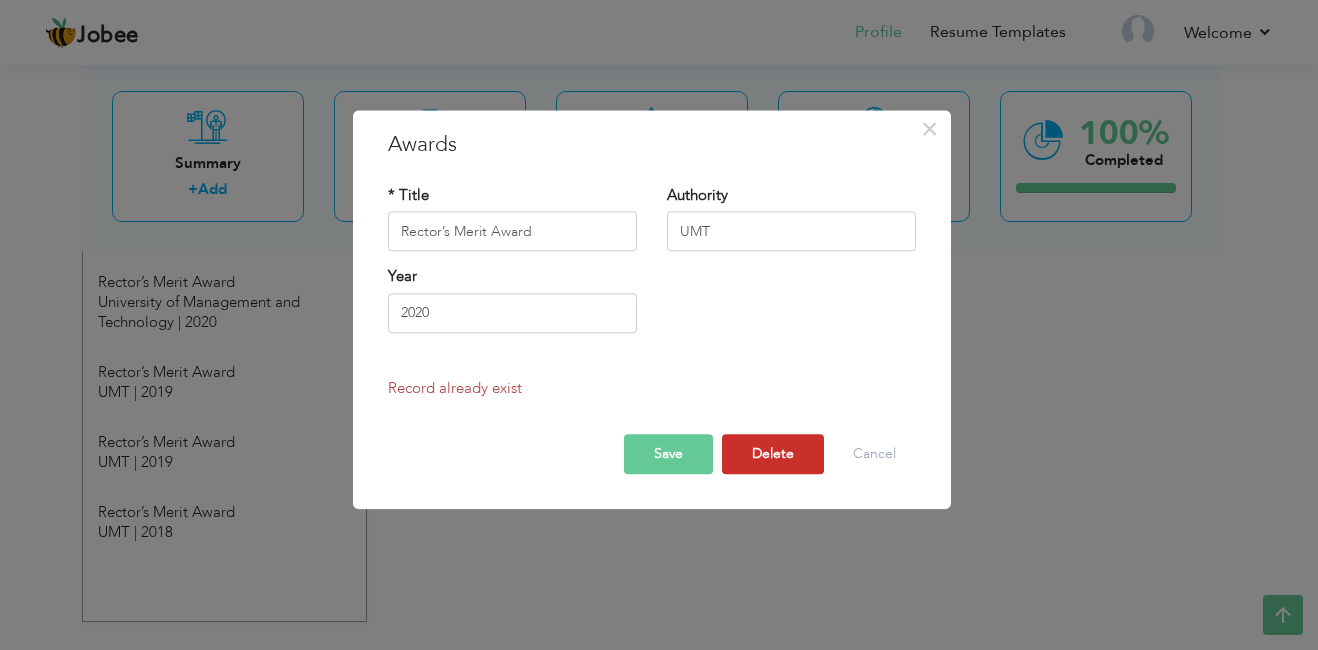 click on "Delete" at bounding box center (773, 455) 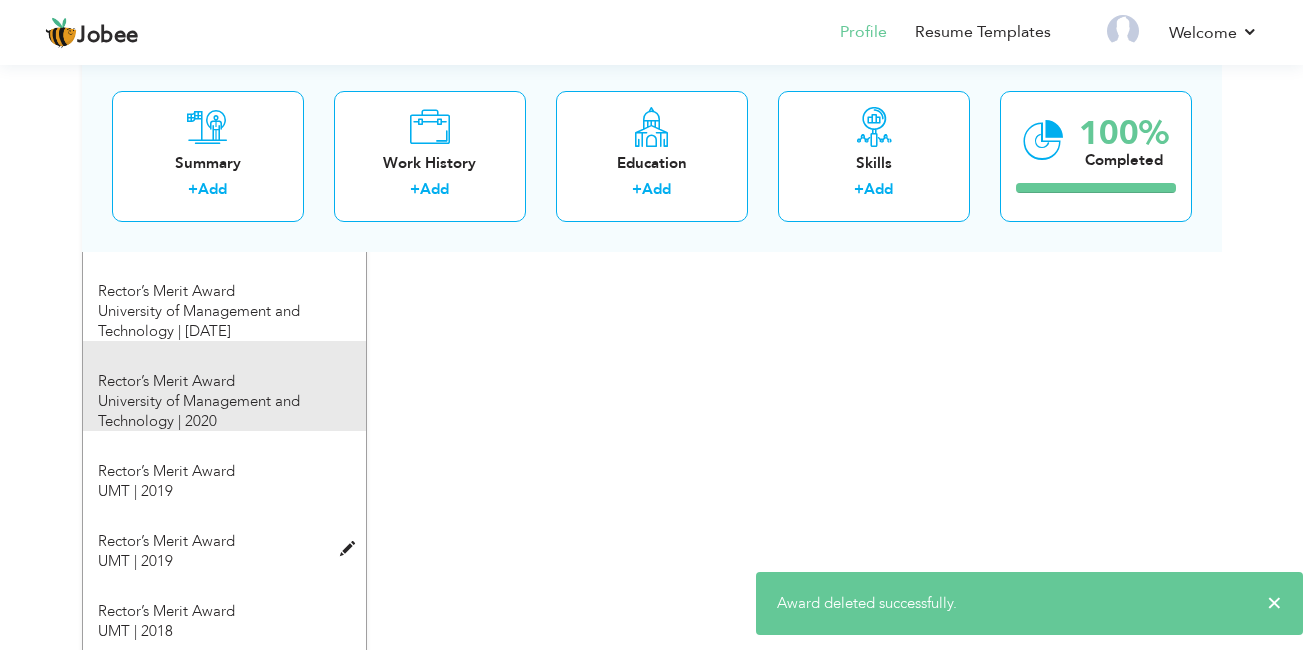scroll, scrollTop: 1720, scrollLeft: 0, axis: vertical 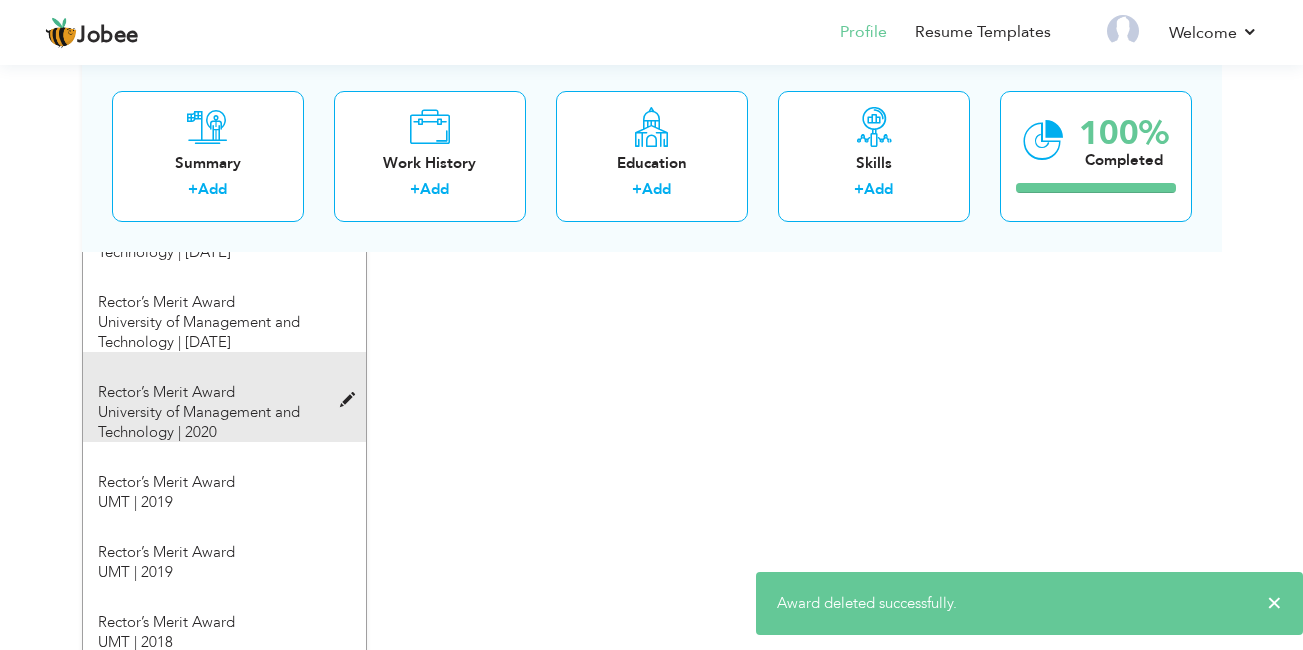 click at bounding box center (354, 389) 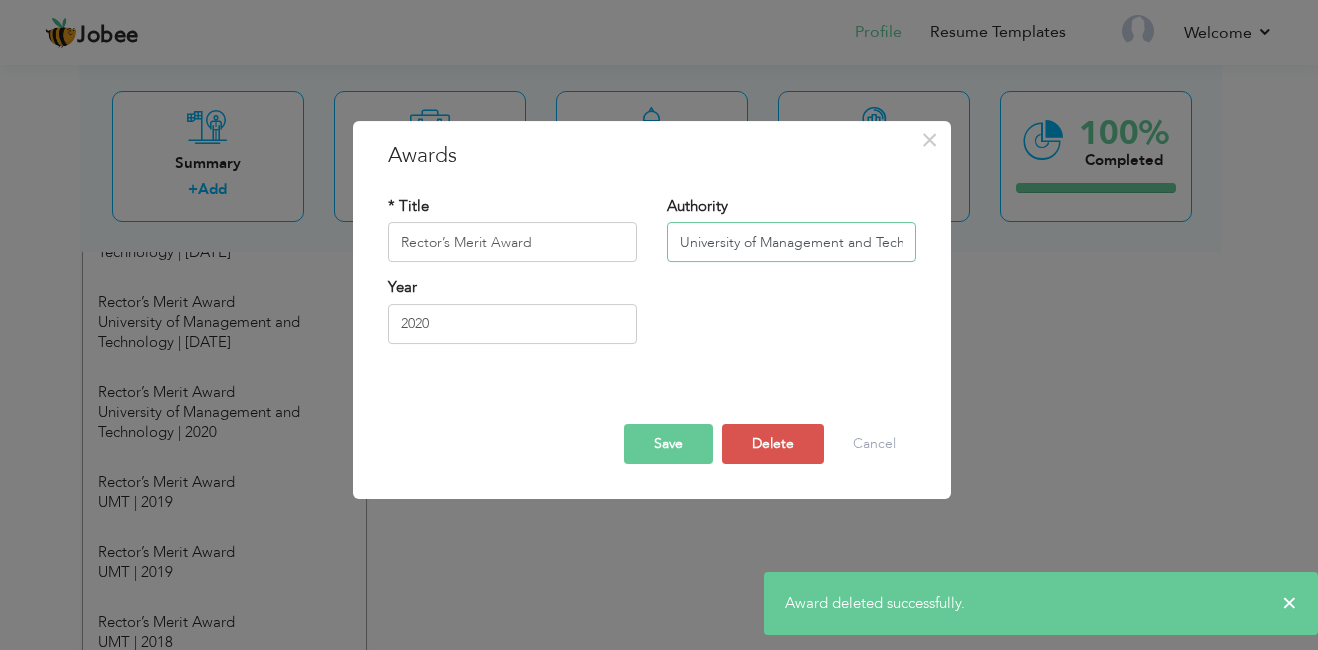 click on "University of Management and Technology" at bounding box center (791, 243) 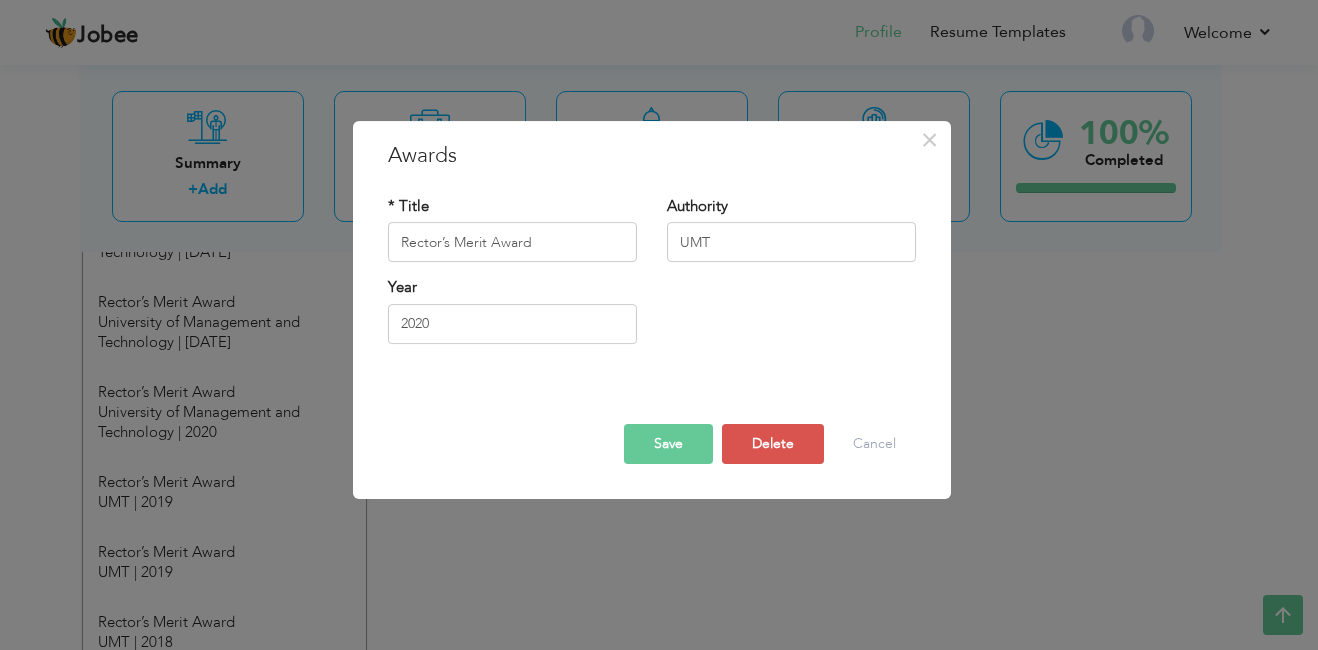 click on "Save" at bounding box center [668, 444] 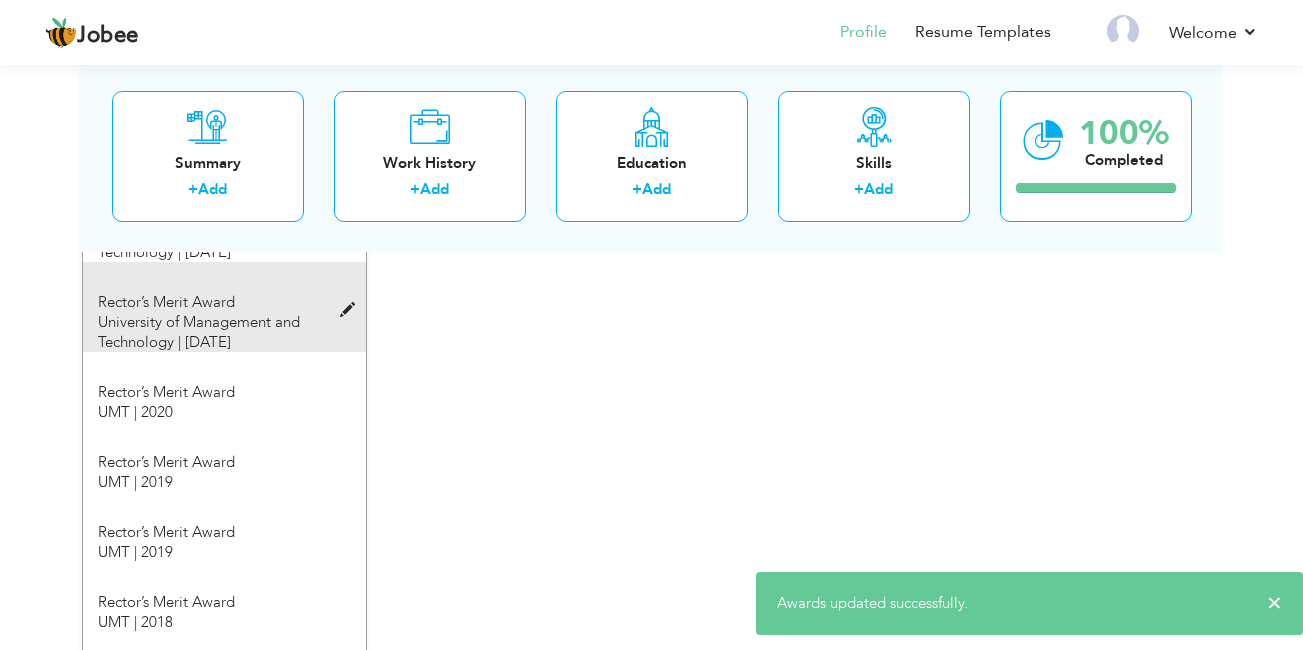 click at bounding box center [352, 310] 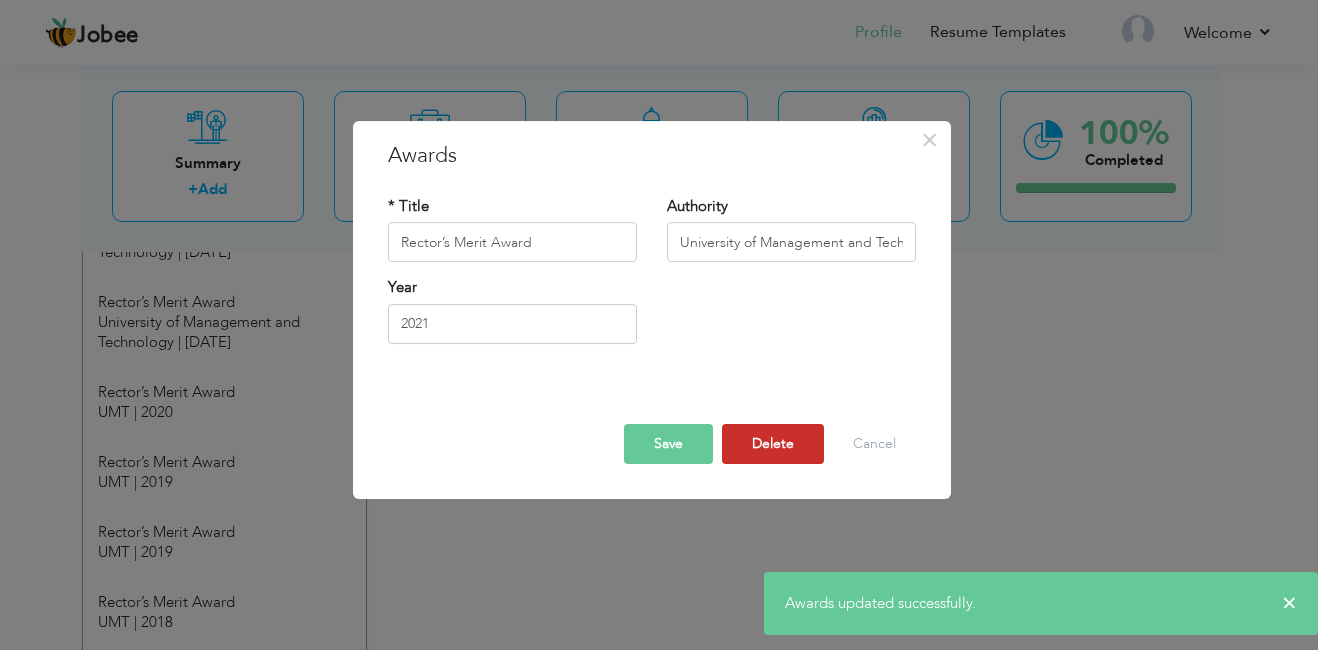 click on "Delete" at bounding box center (773, 444) 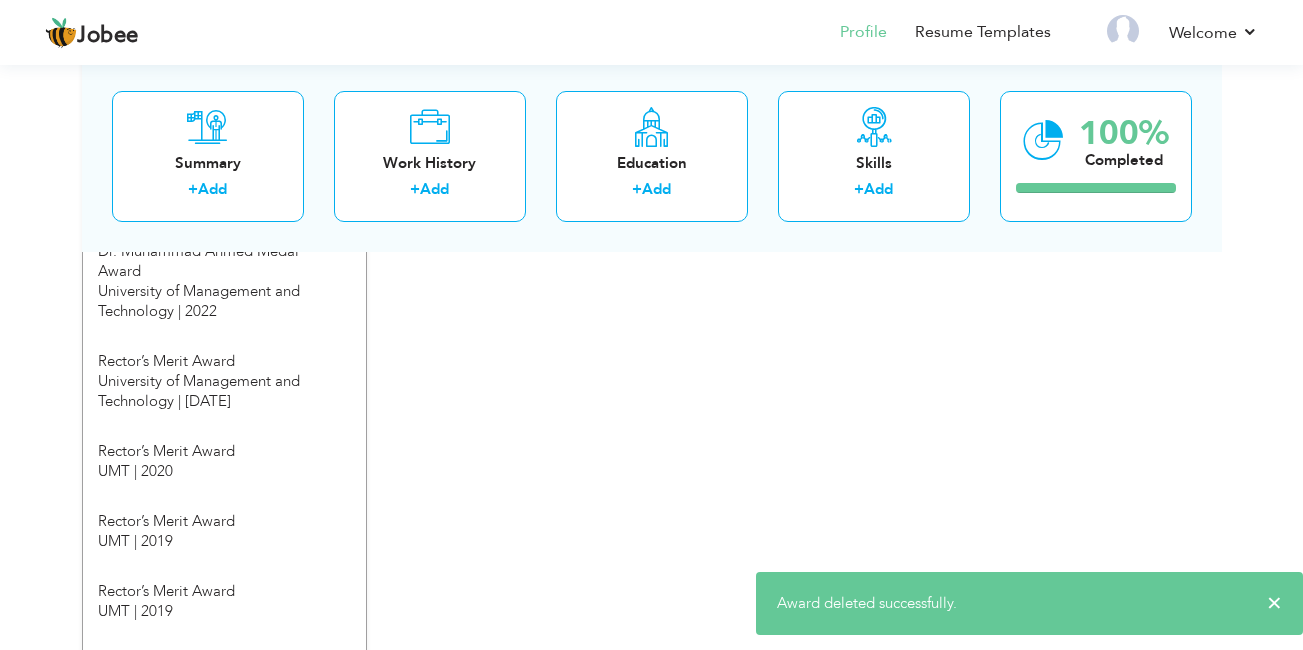 scroll, scrollTop: 1534, scrollLeft: 0, axis: vertical 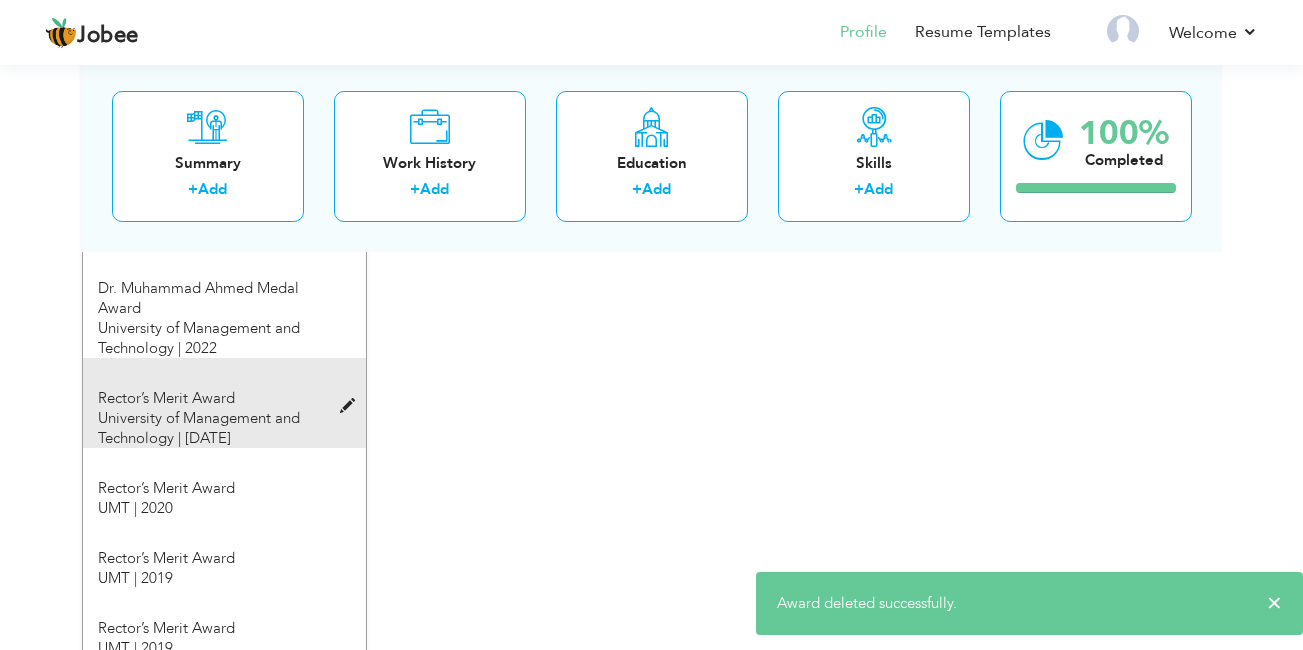 click on "Rector’s Merit Award
University of Management and Technology | 2021" at bounding box center [212, 403] 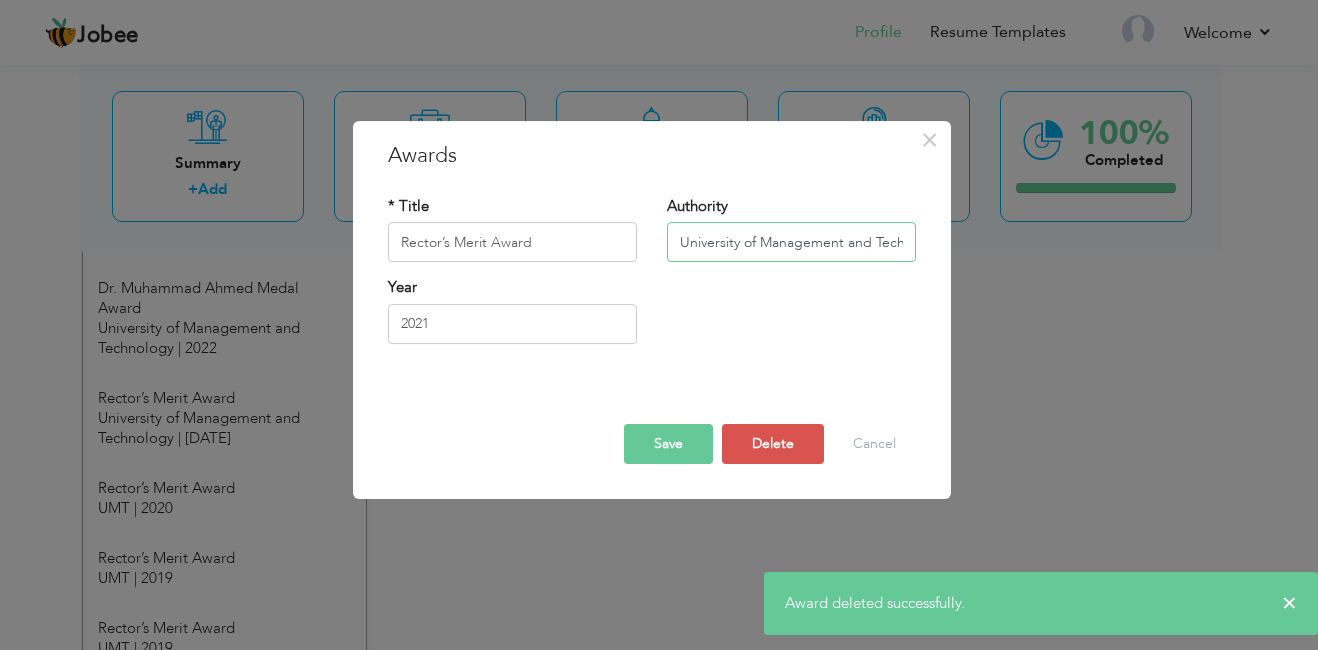 click on "University of Management and Technology" at bounding box center [791, 243] 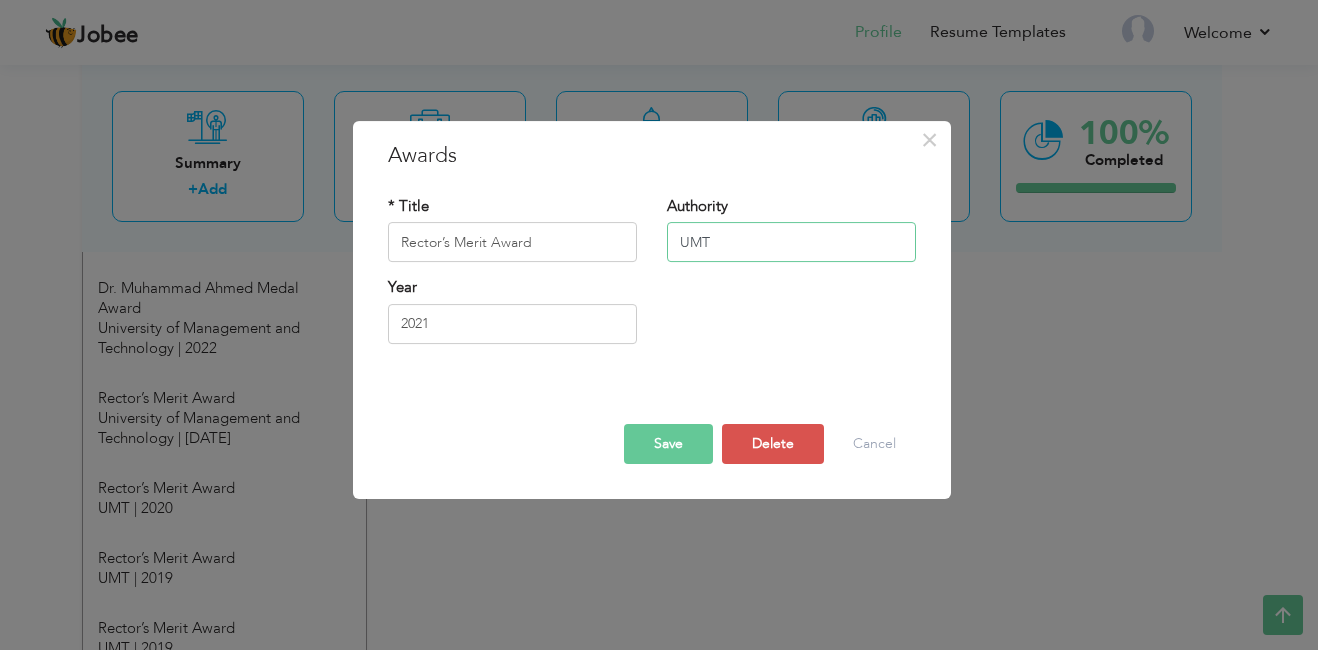 type on "UMT" 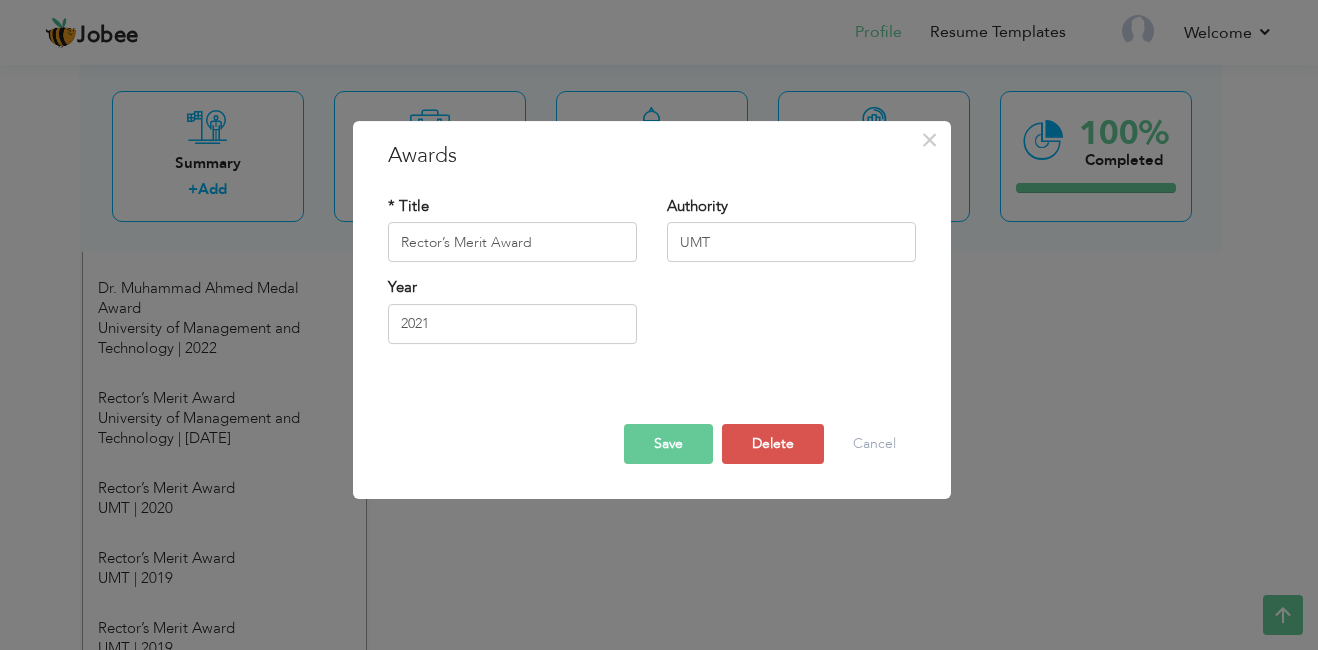 click on "Save" at bounding box center (668, 444) 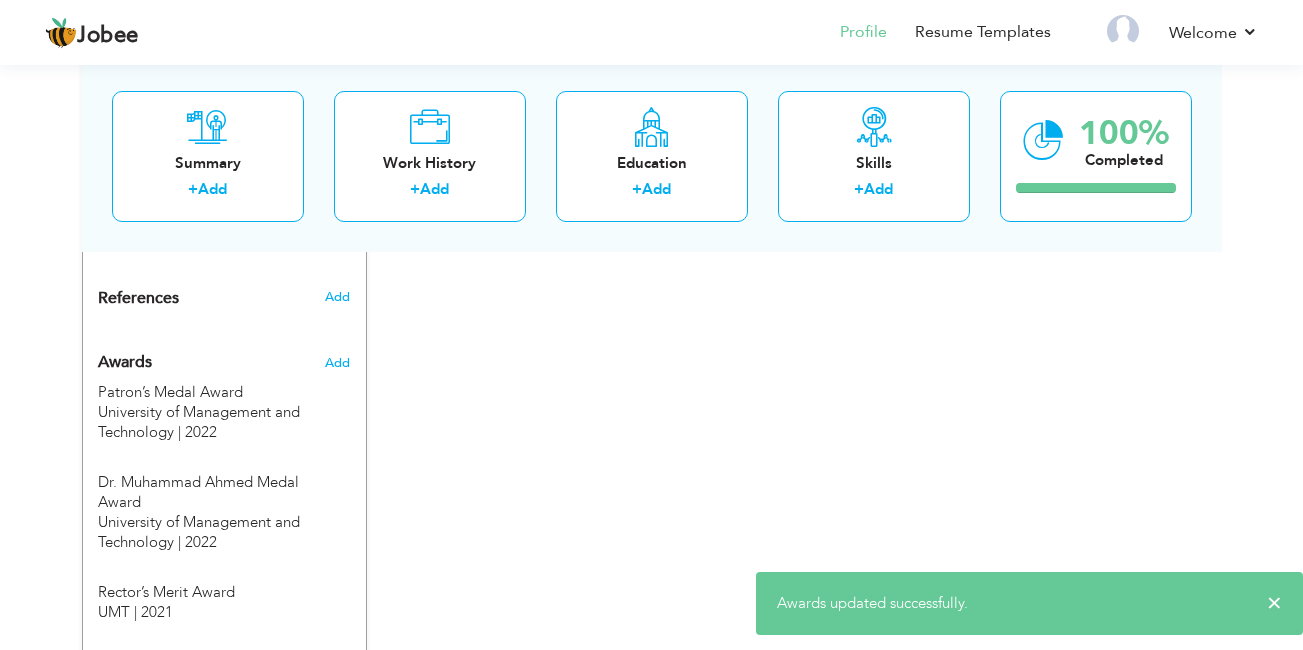 scroll, scrollTop: 1334, scrollLeft: 0, axis: vertical 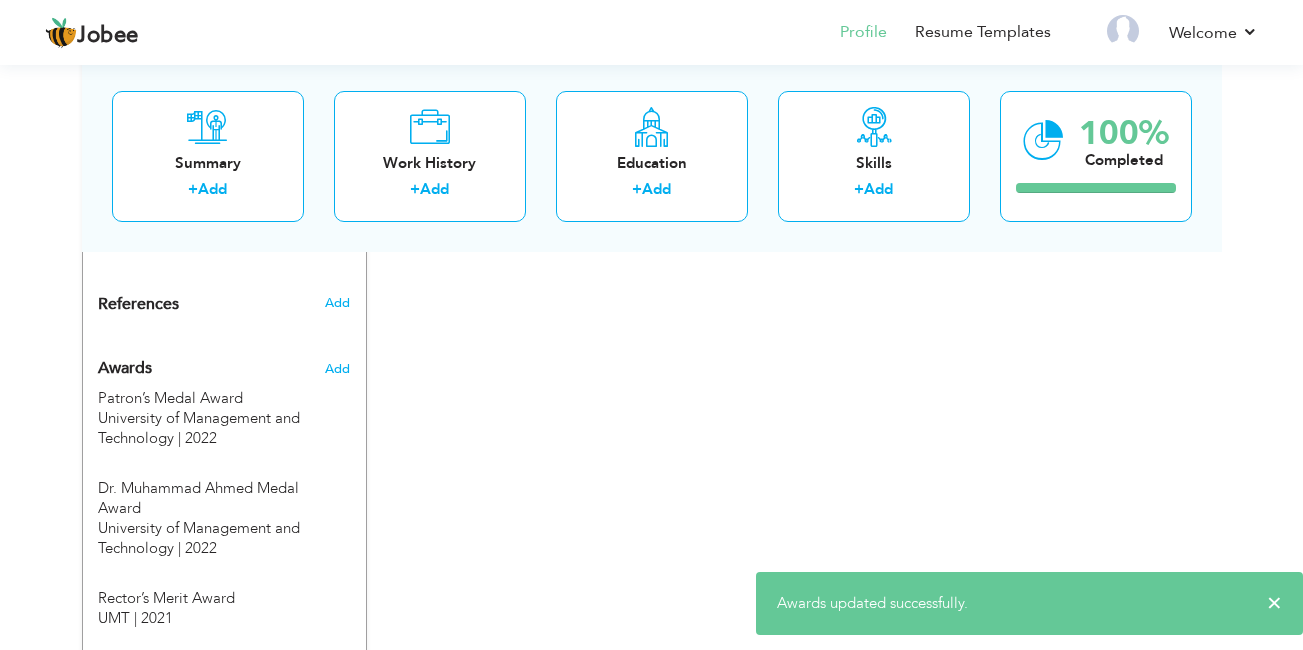 click on "Add" at bounding box center (341, 364) 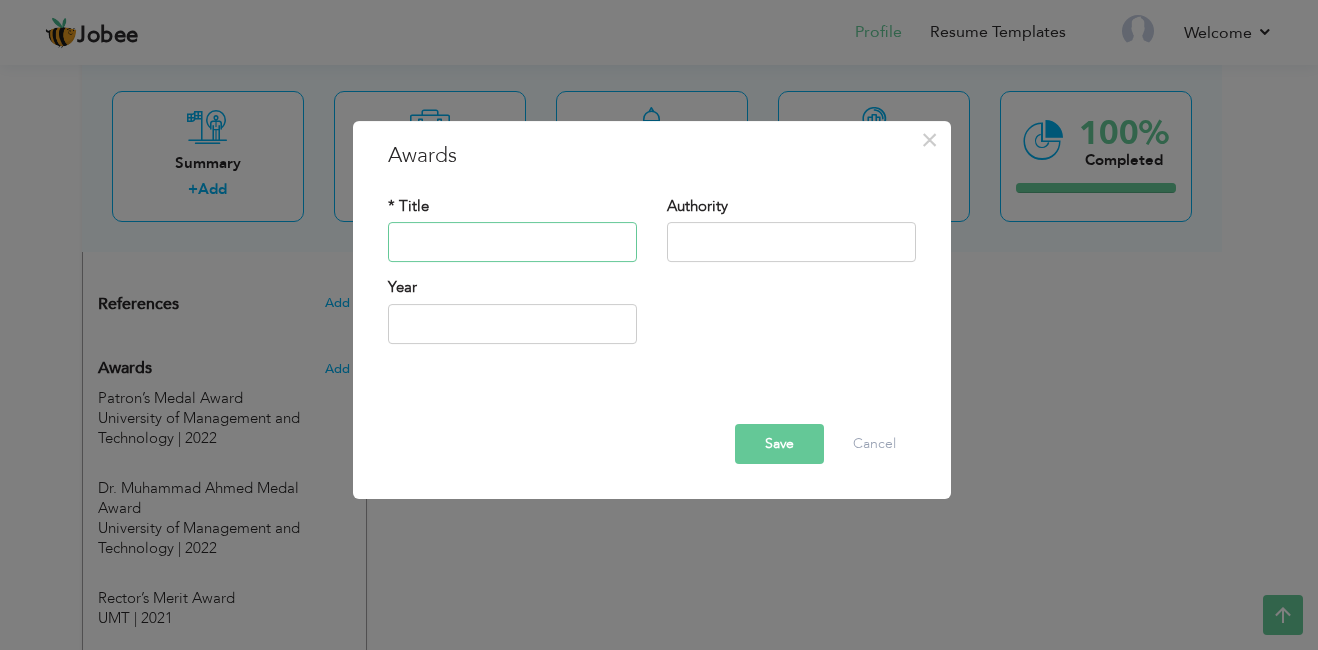 click at bounding box center (512, 243) 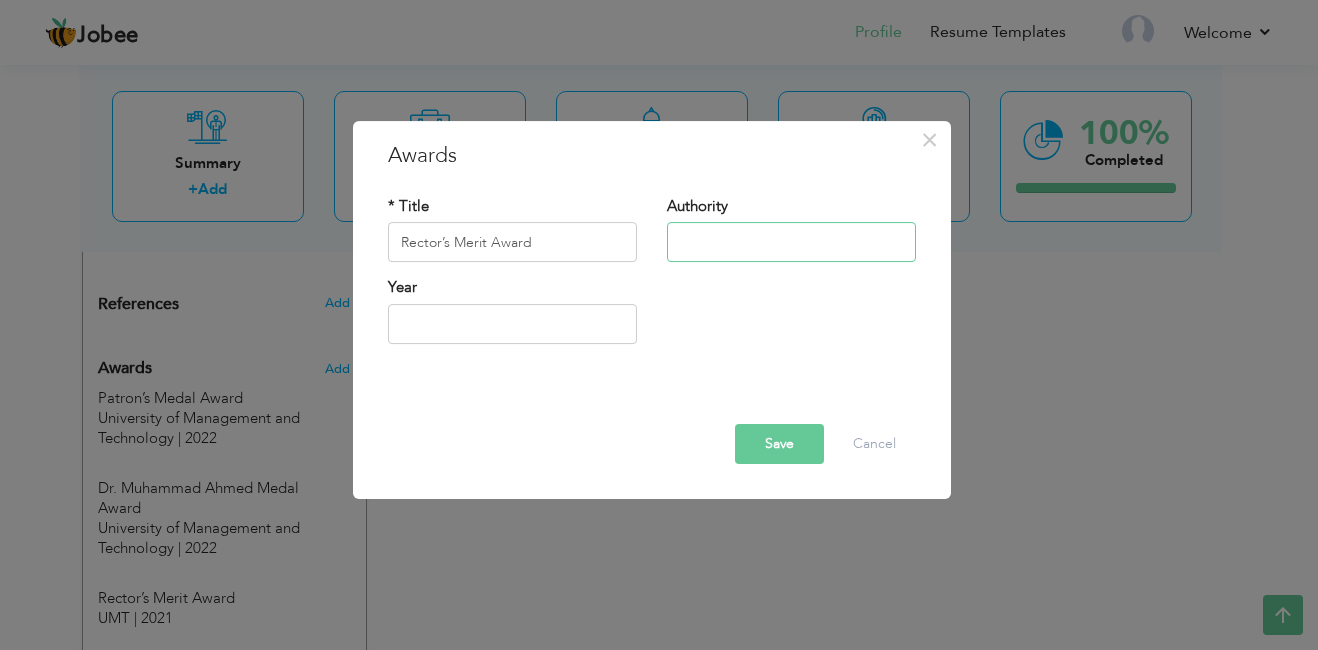 type on "UMT" 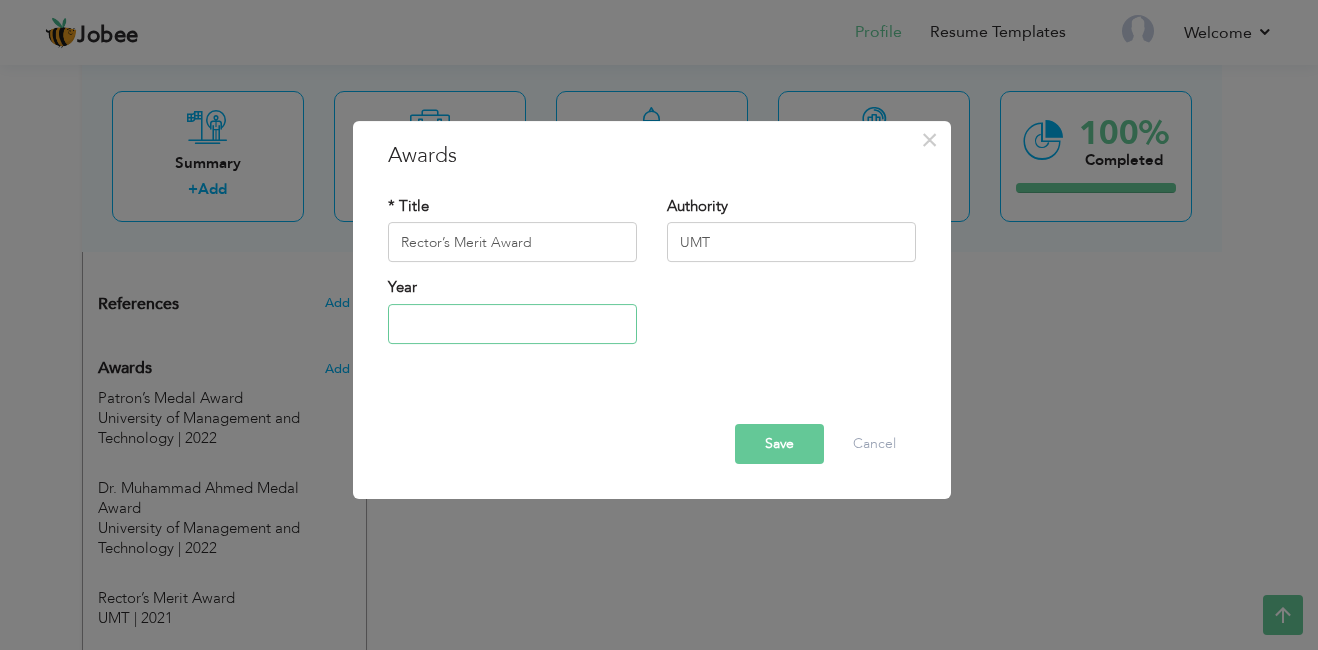 type on "2021" 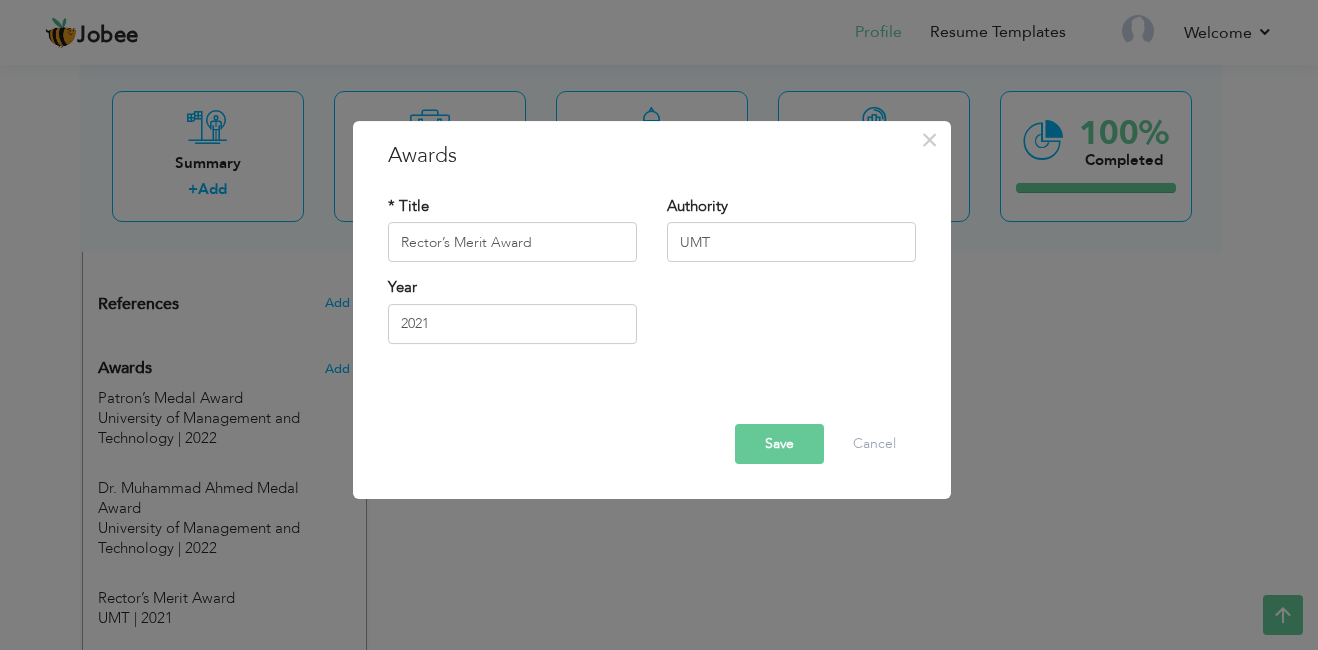 click on "Save" at bounding box center [779, 444] 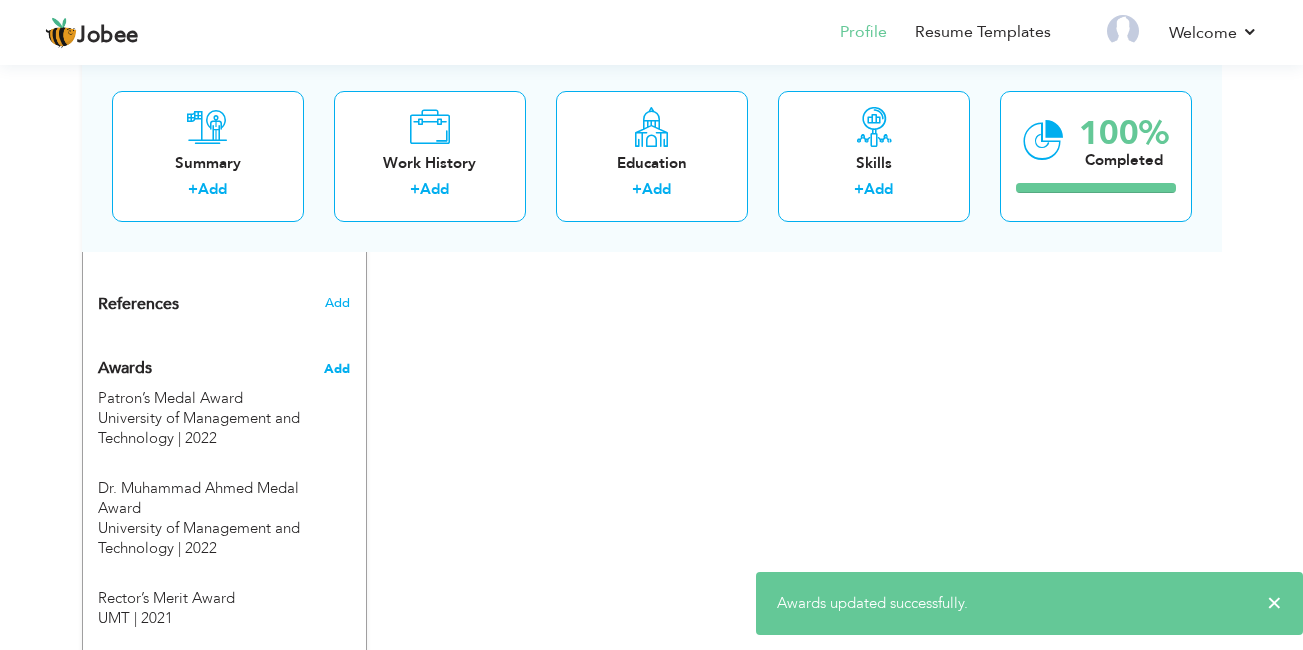 click on "Add" at bounding box center [337, 369] 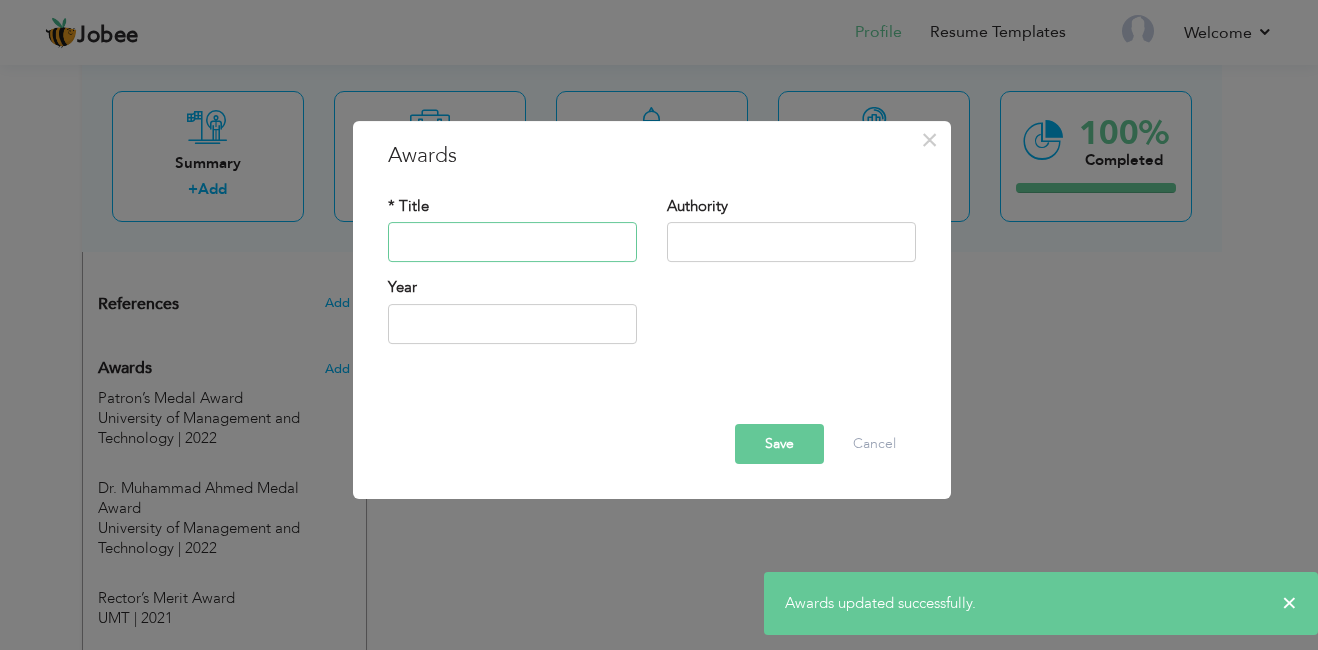 click at bounding box center (512, 243) 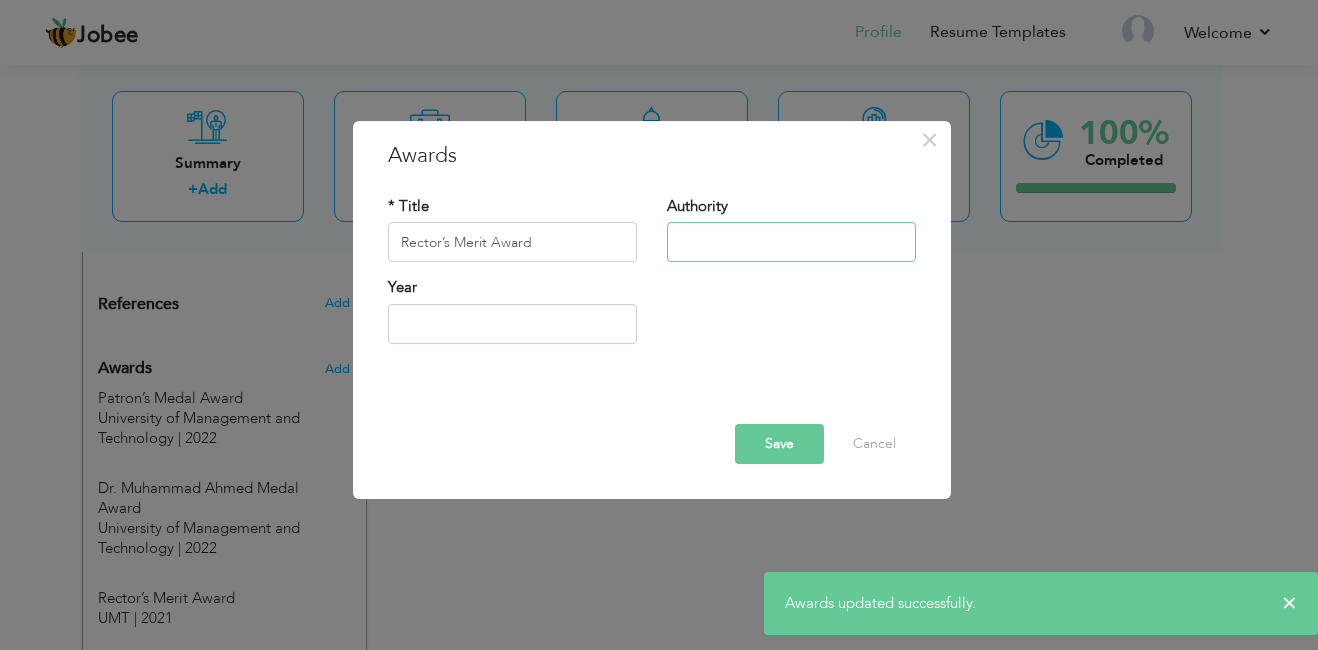 type on "UMT" 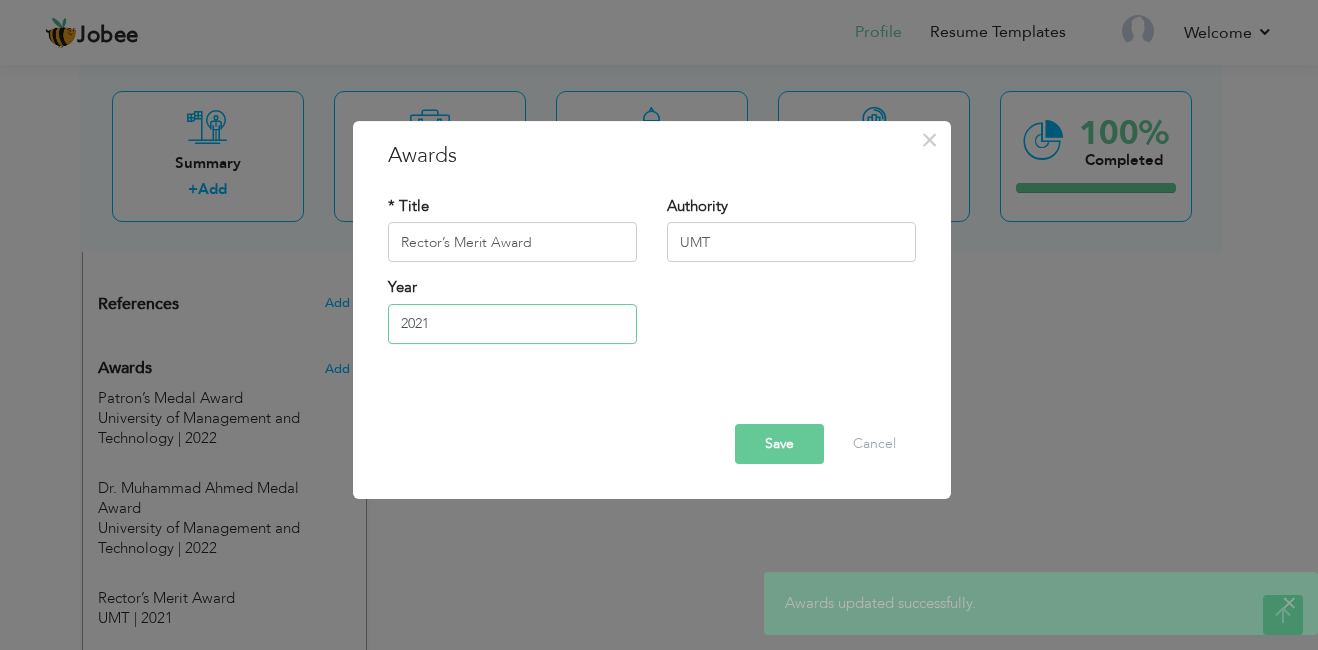 click on "2021" at bounding box center (512, 324) 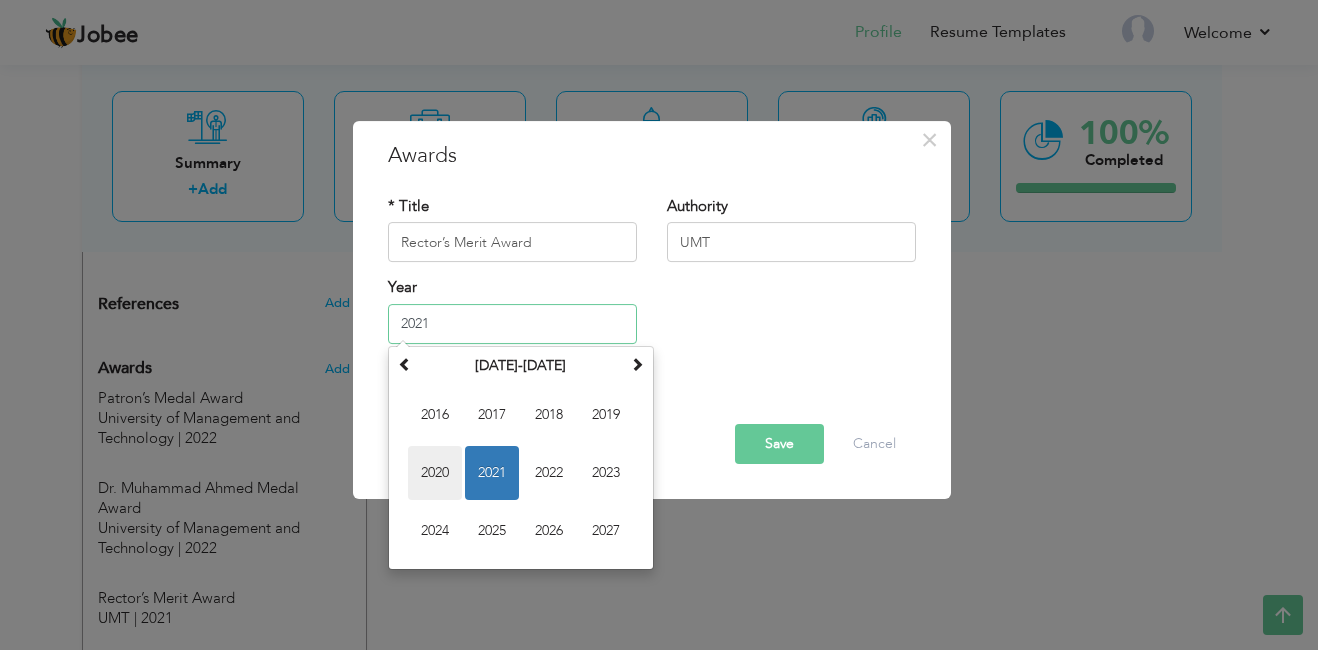 click on "2020" at bounding box center [435, 473] 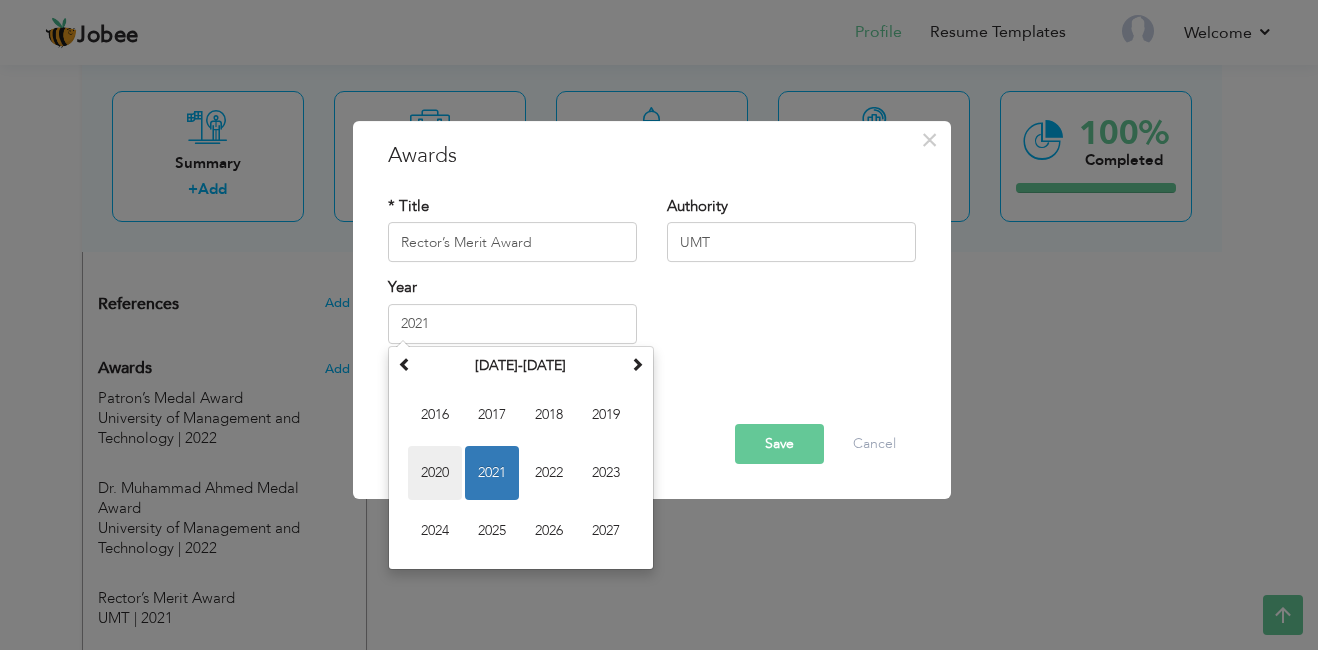 type on "2020" 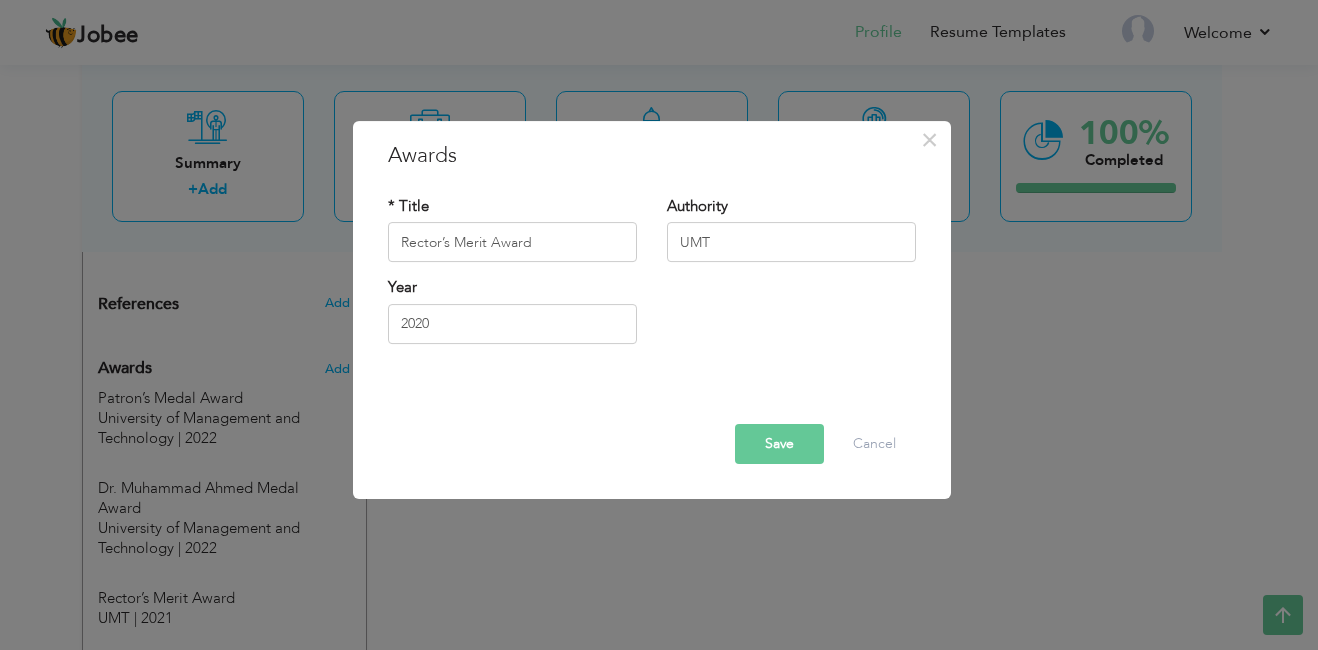 click on "Save" at bounding box center (779, 444) 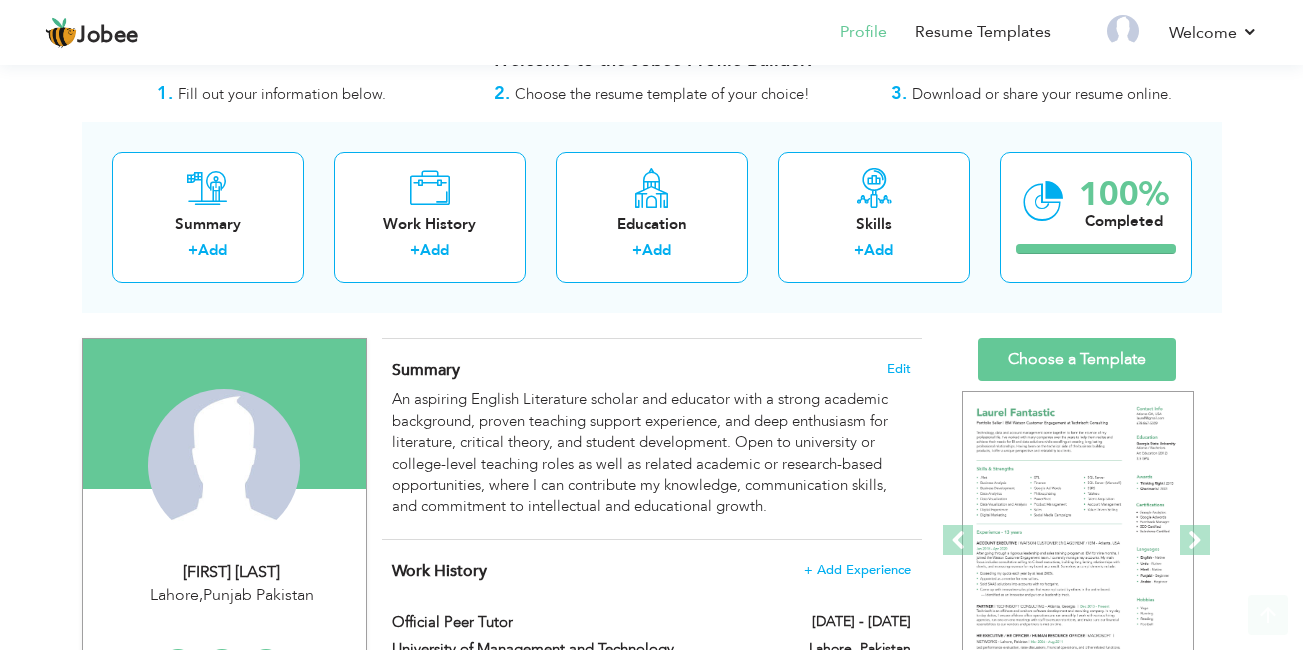 scroll, scrollTop: 107, scrollLeft: 0, axis: vertical 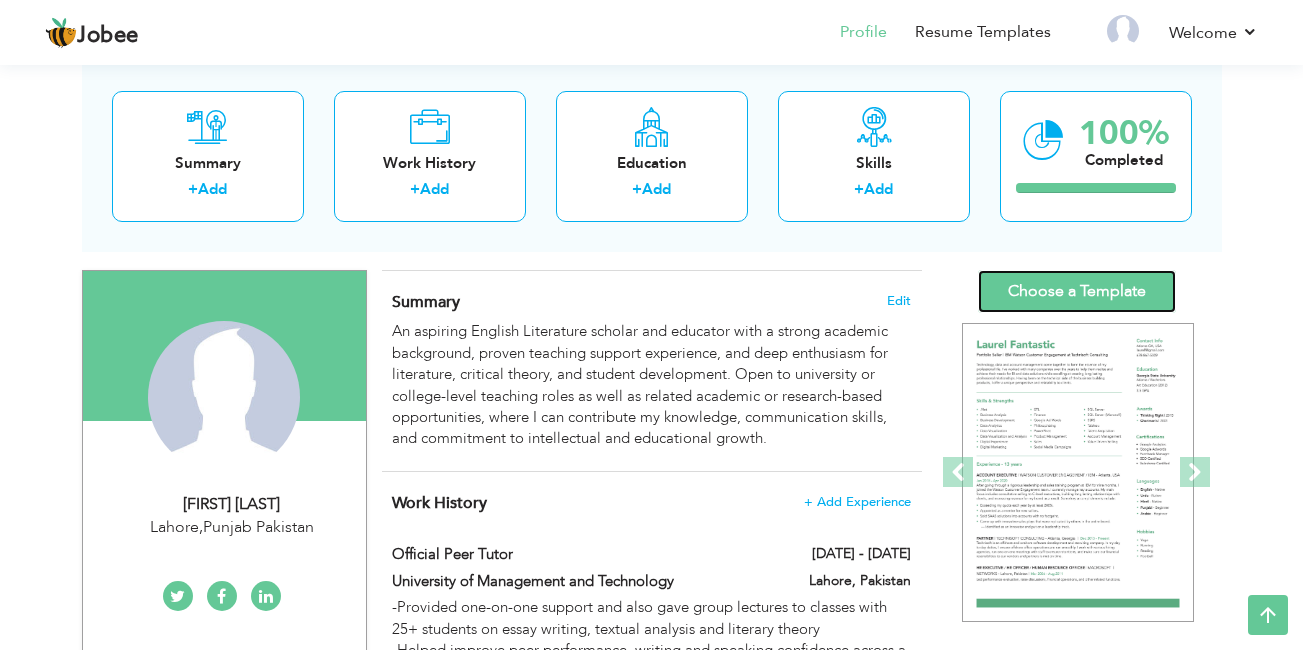 click on "Choose a Template" at bounding box center (1077, 291) 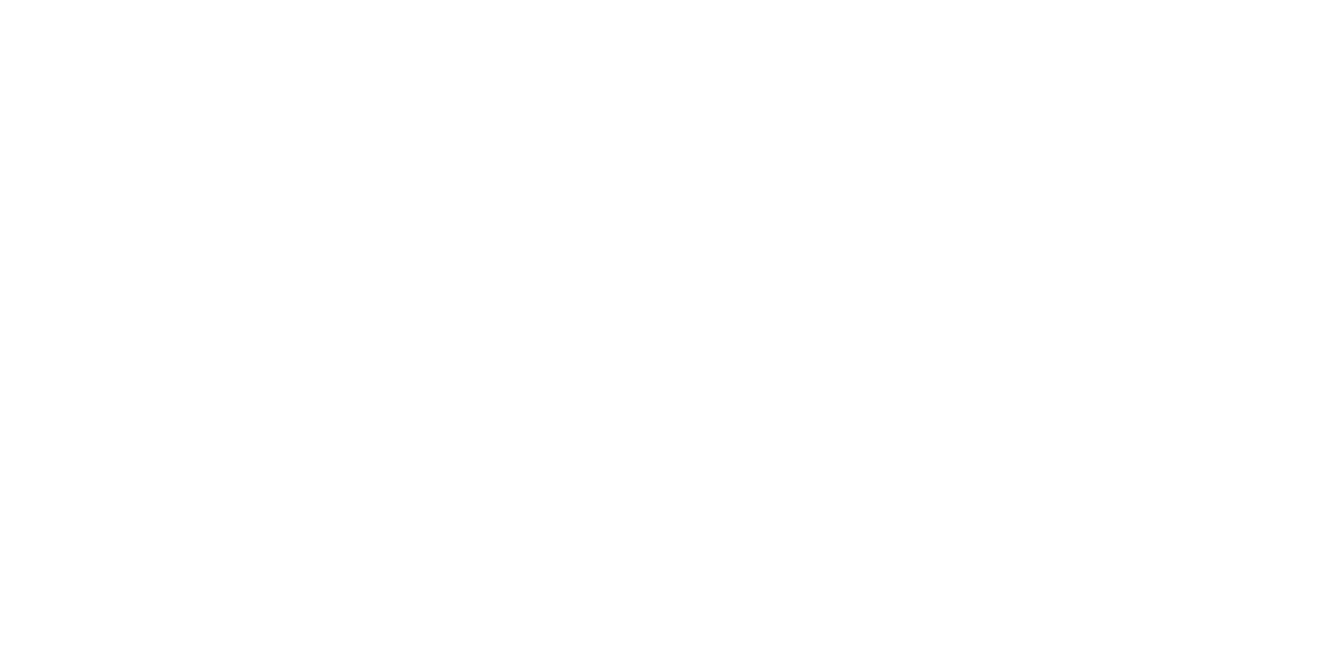 scroll, scrollTop: 0, scrollLeft: 0, axis: both 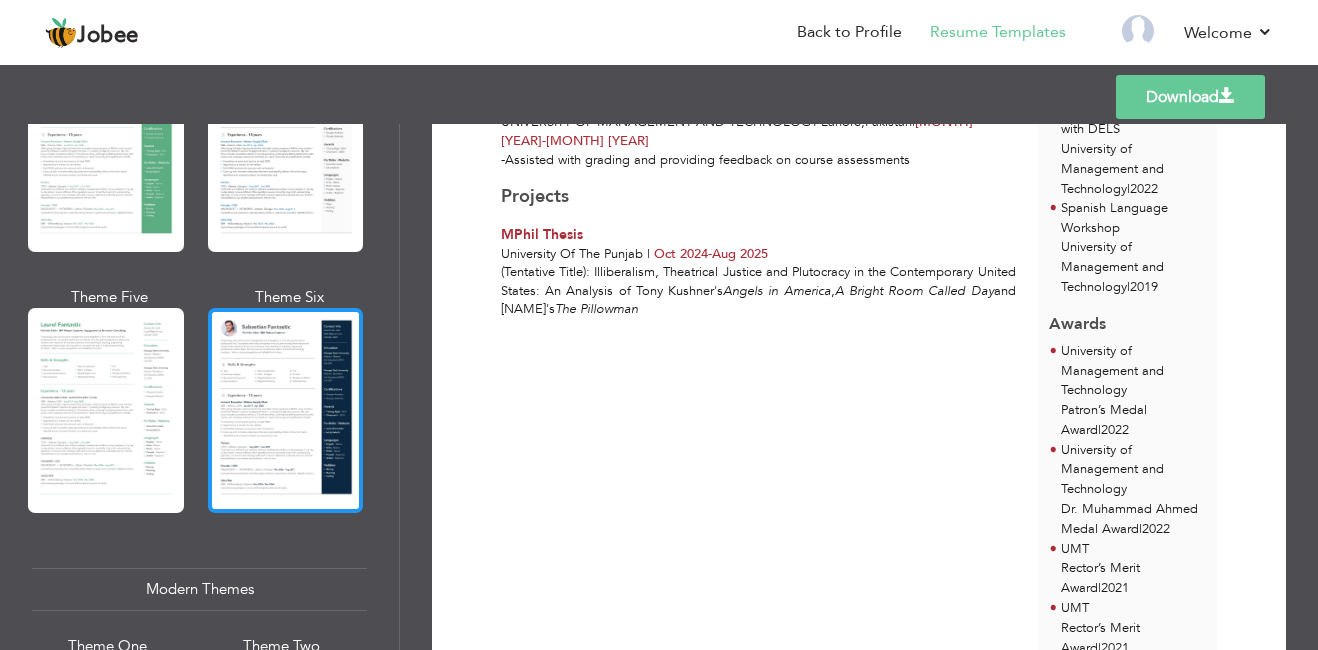click at bounding box center (286, 410) 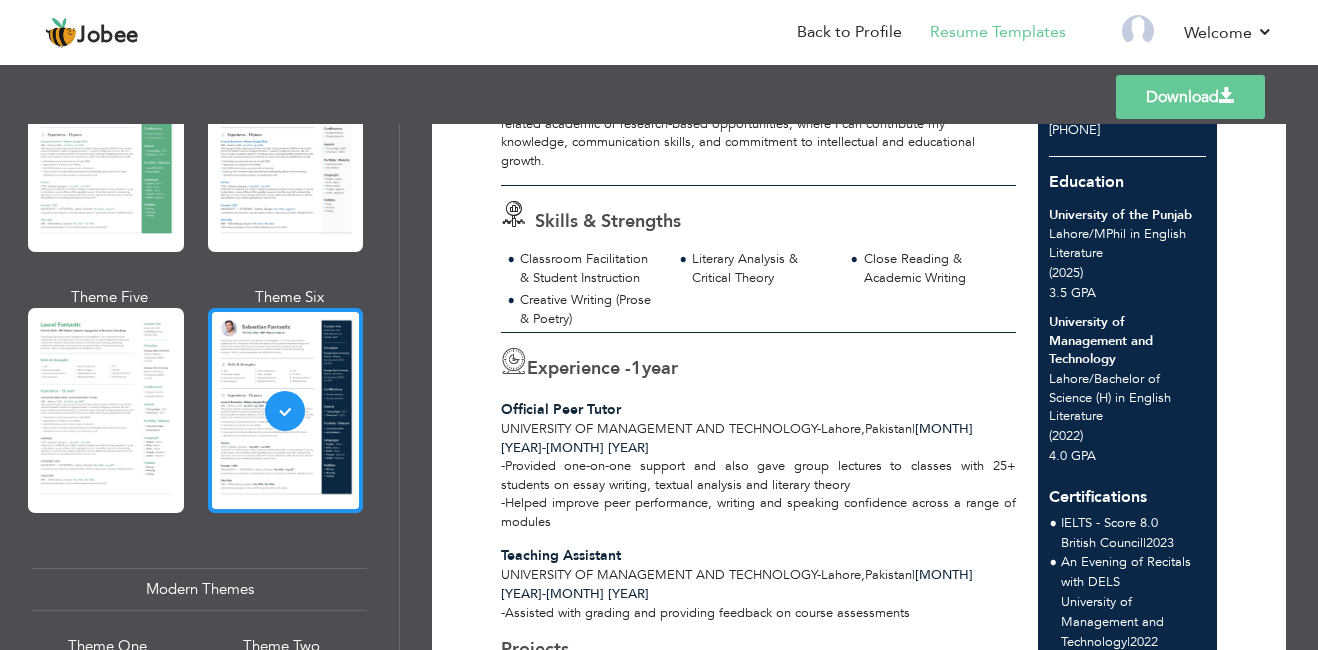 scroll, scrollTop: 187, scrollLeft: 0, axis: vertical 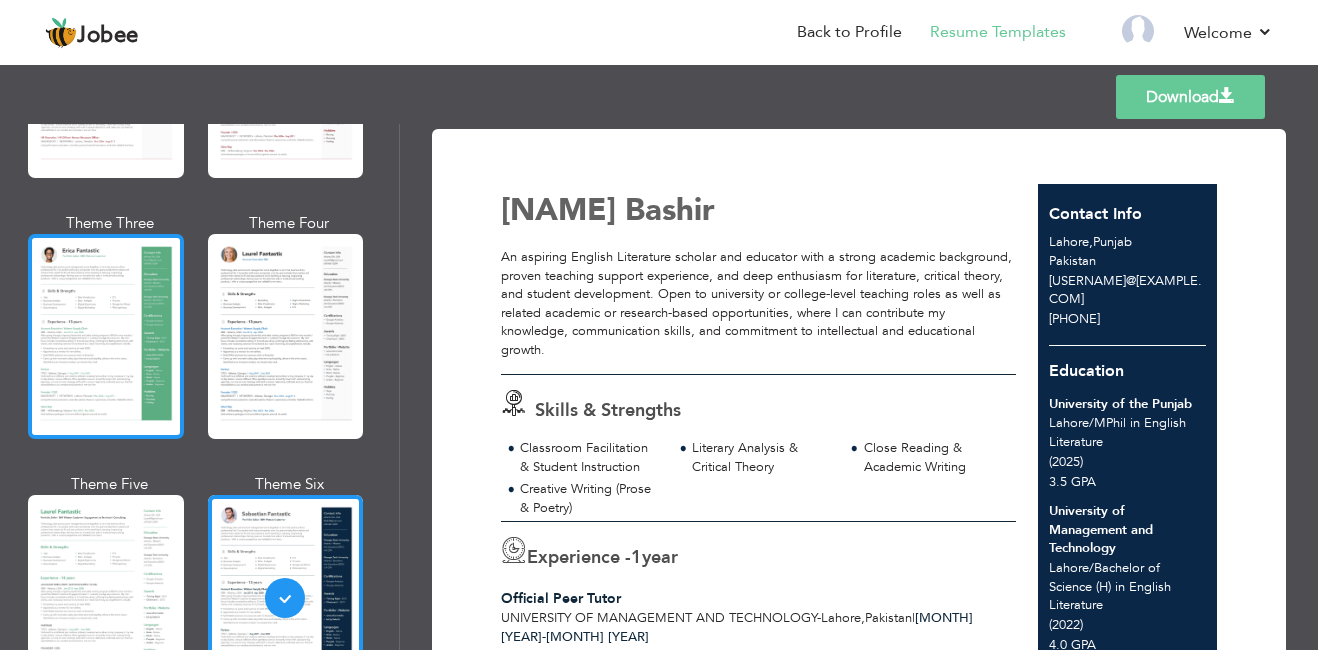 click at bounding box center (106, 336) 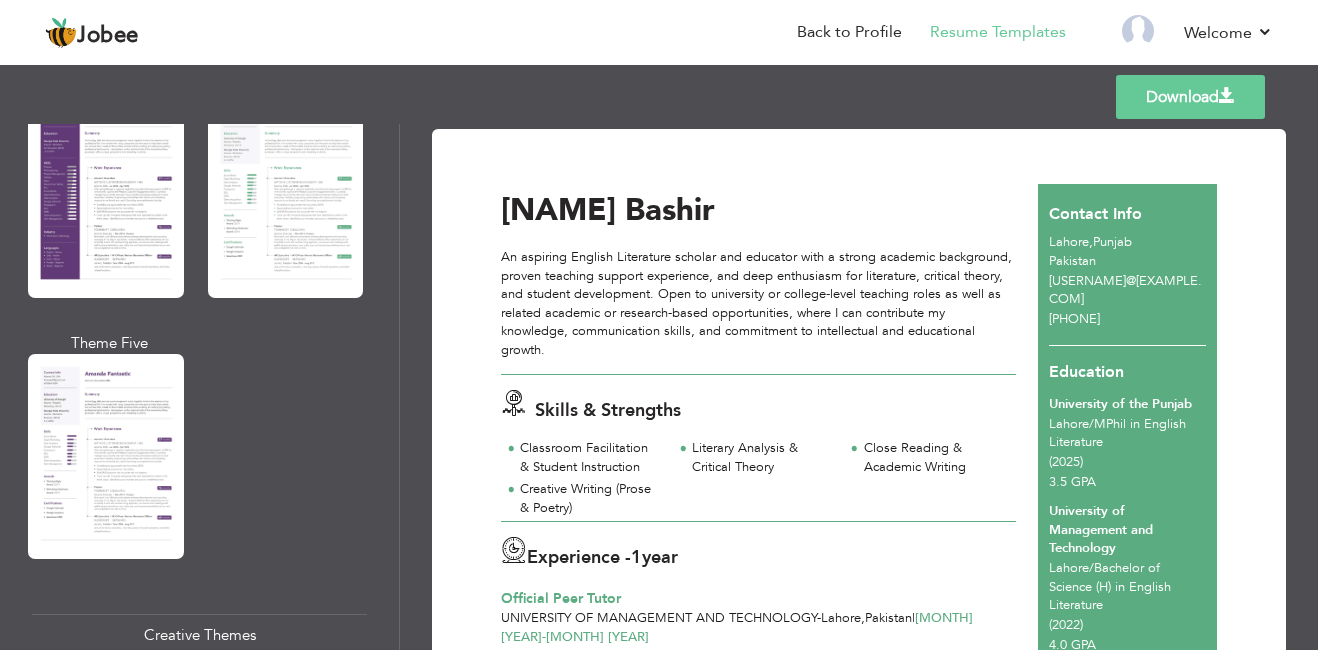 scroll, scrollTop: 1740, scrollLeft: 0, axis: vertical 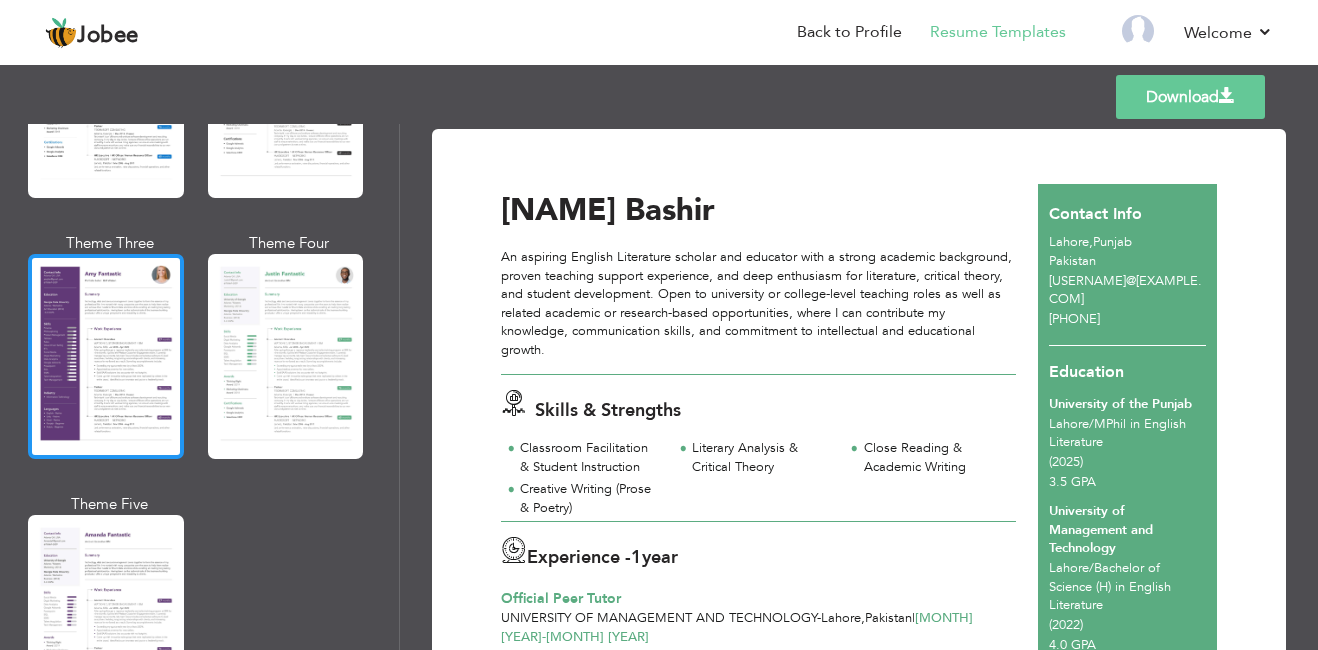 click at bounding box center [106, 356] 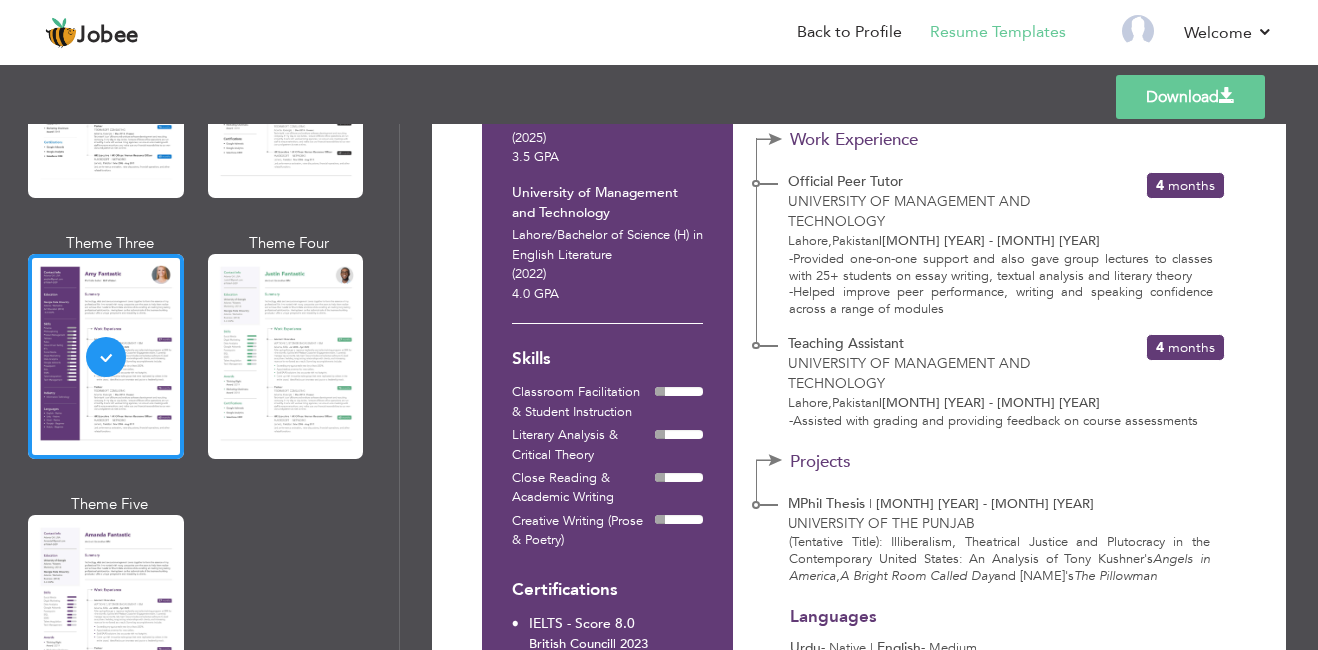 scroll, scrollTop: 387, scrollLeft: 0, axis: vertical 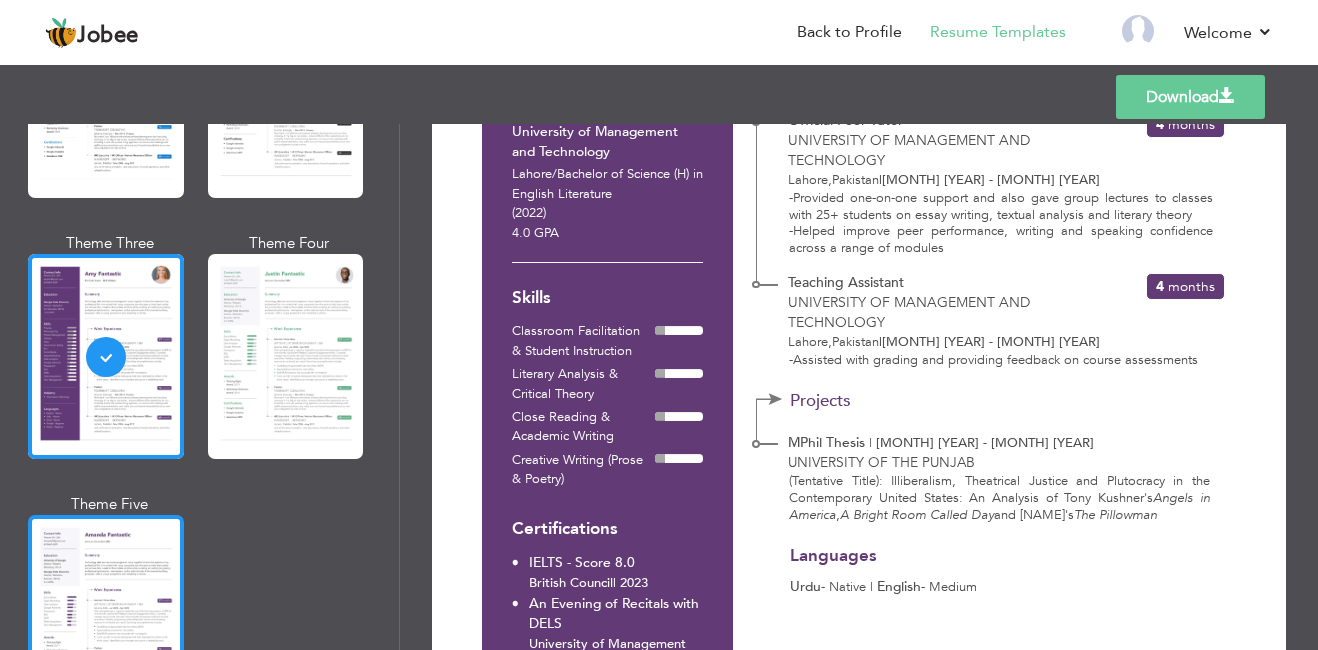 click at bounding box center (106, 617) 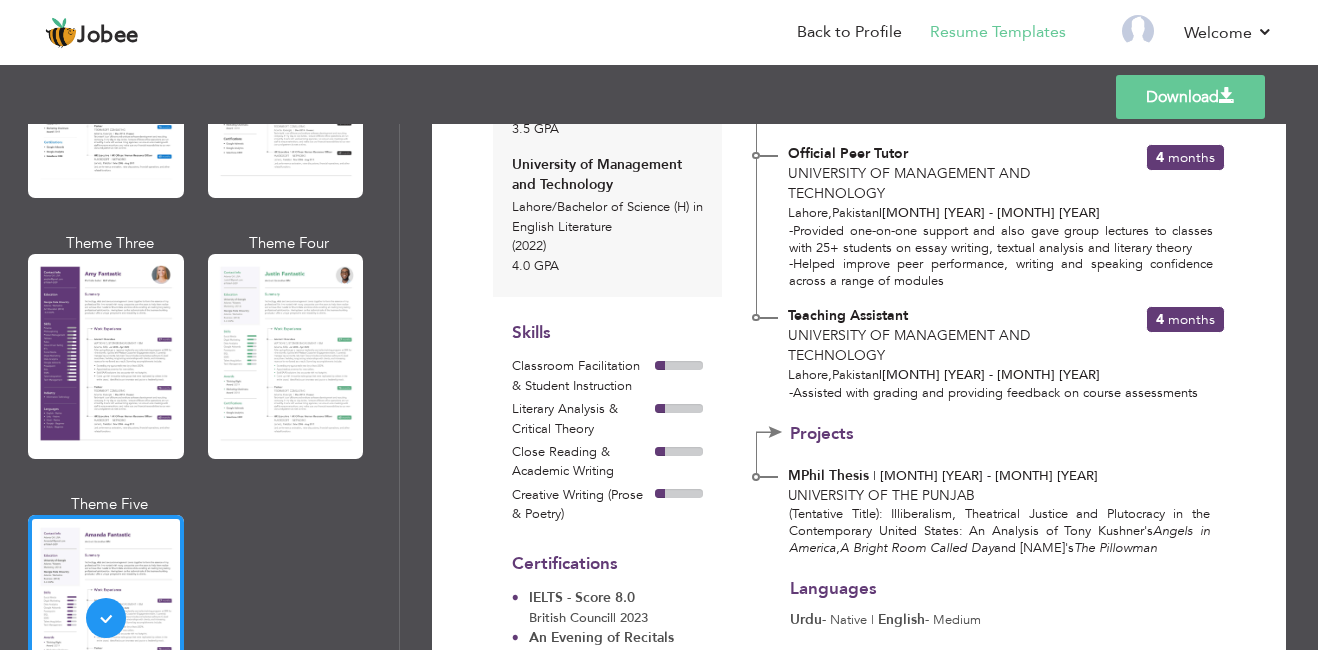 scroll, scrollTop: 460, scrollLeft: 0, axis: vertical 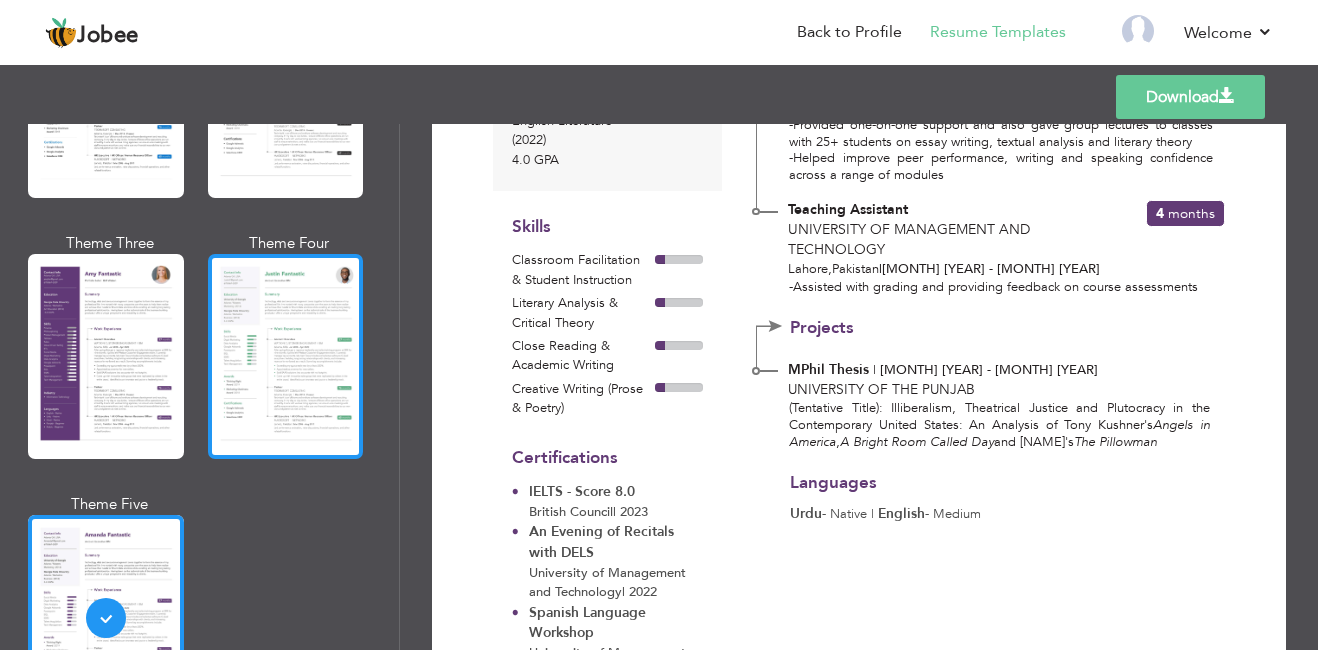 click at bounding box center [286, 356] 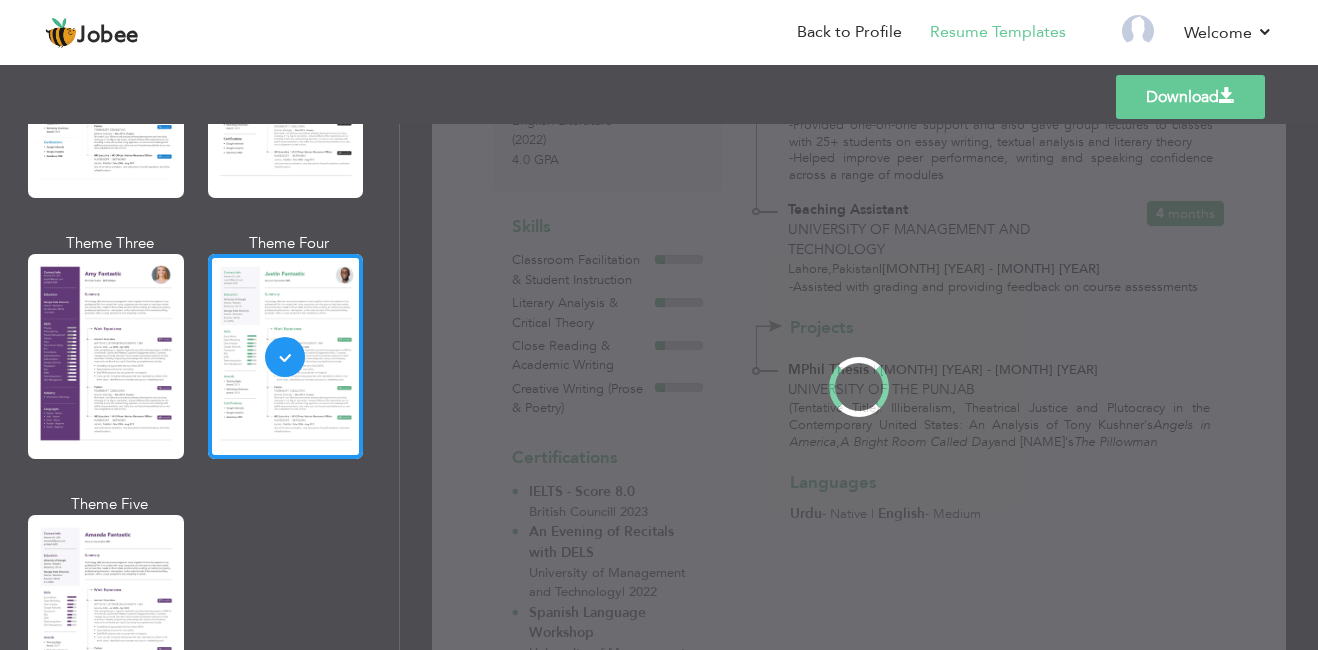 scroll, scrollTop: 0, scrollLeft: 0, axis: both 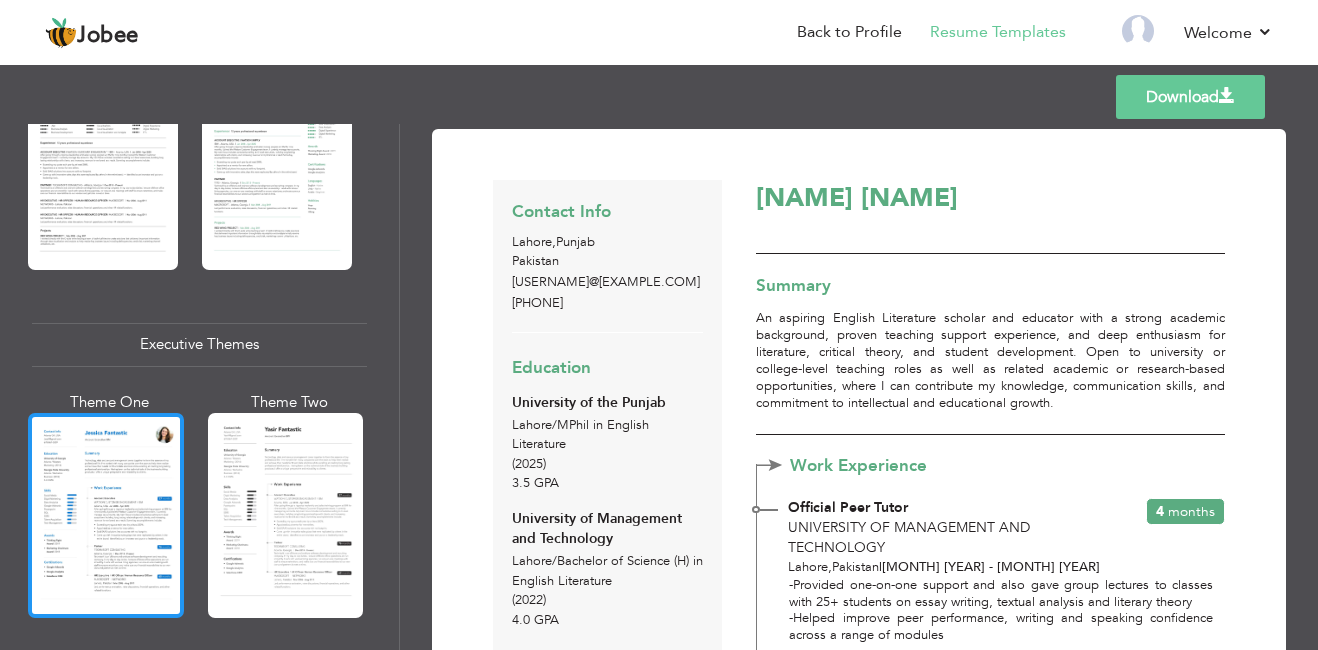 click at bounding box center (106, 515) 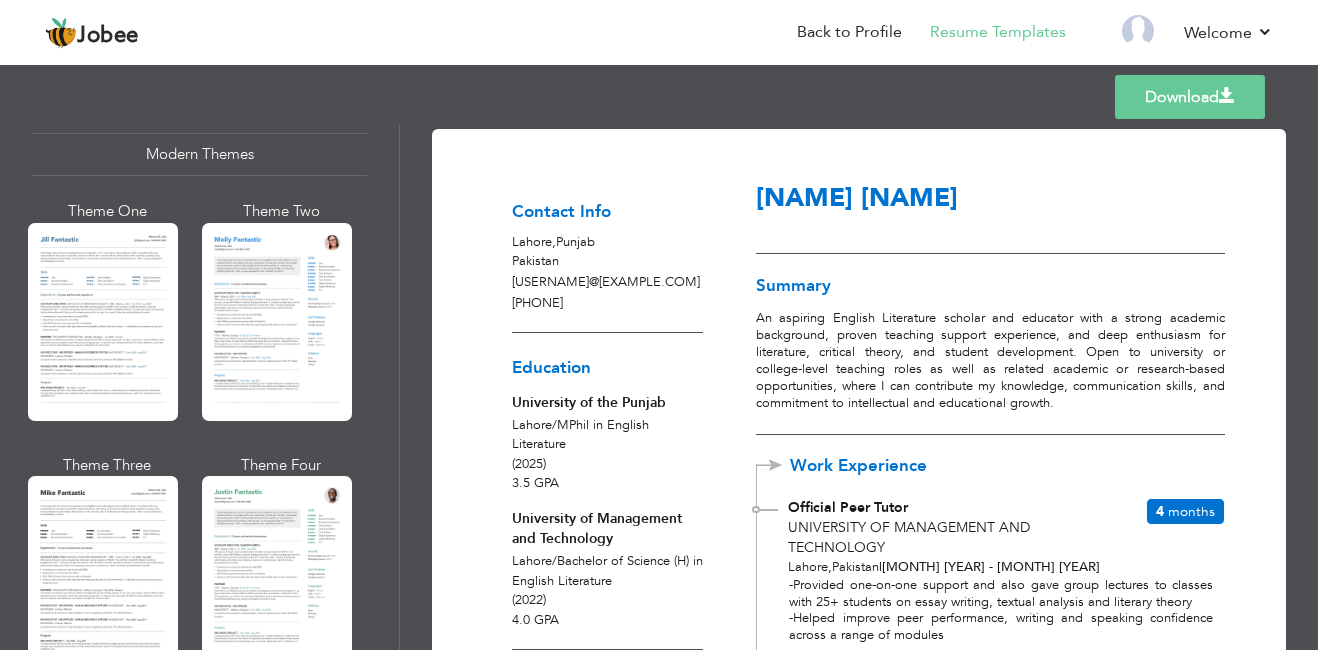 scroll, scrollTop: 912, scrollLeft: 0, axis: vertical 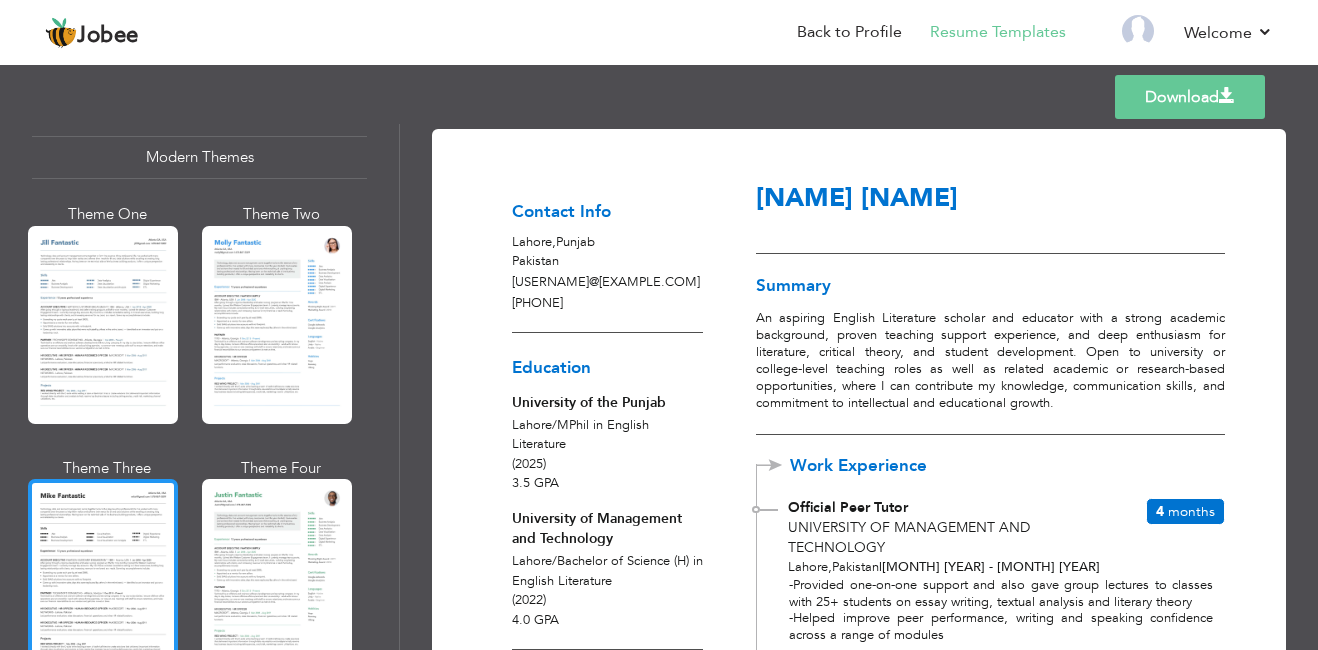 click at bounding box center [103, 578] 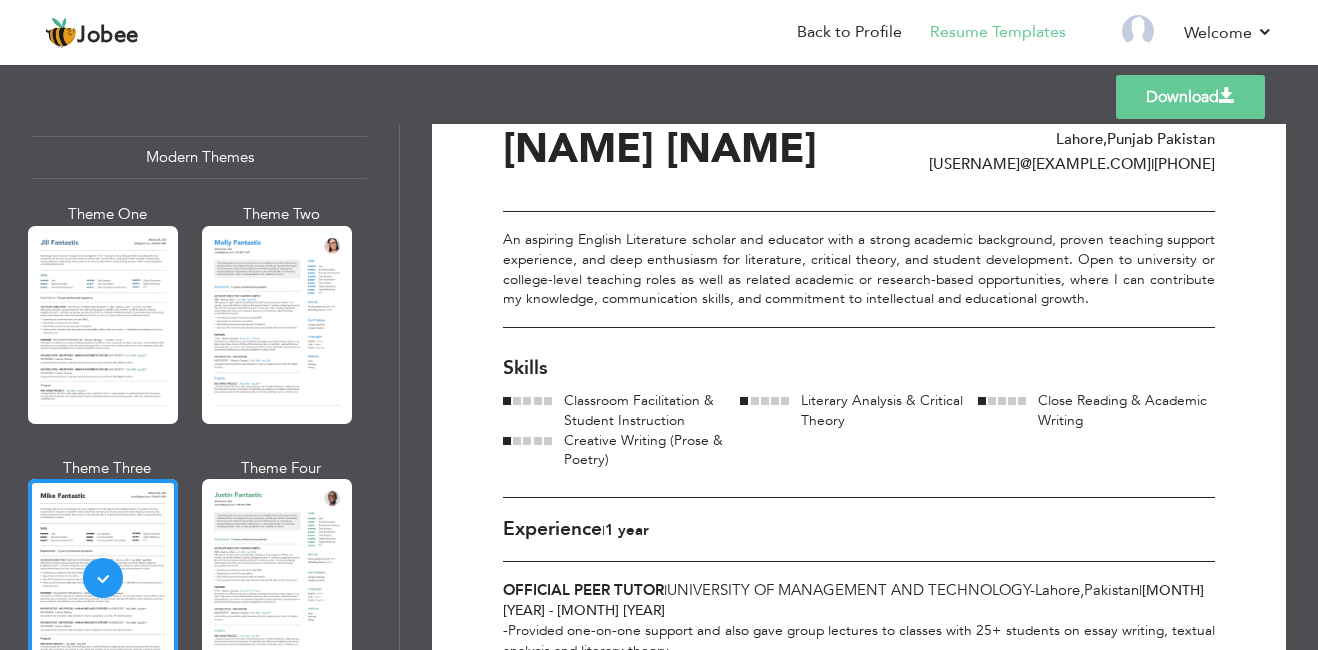 scroll, scrollTop: 0, scrollLeft: 0, axis: both 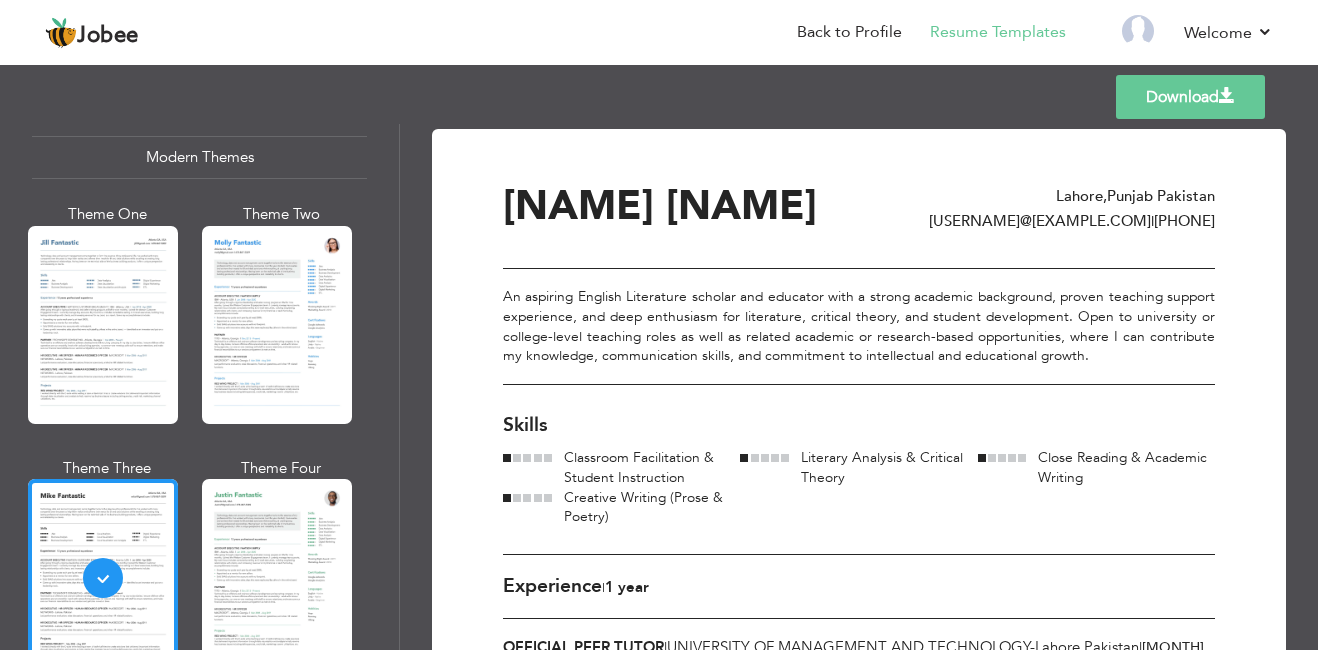 click on "Download" at bounding box center [1190, 97] 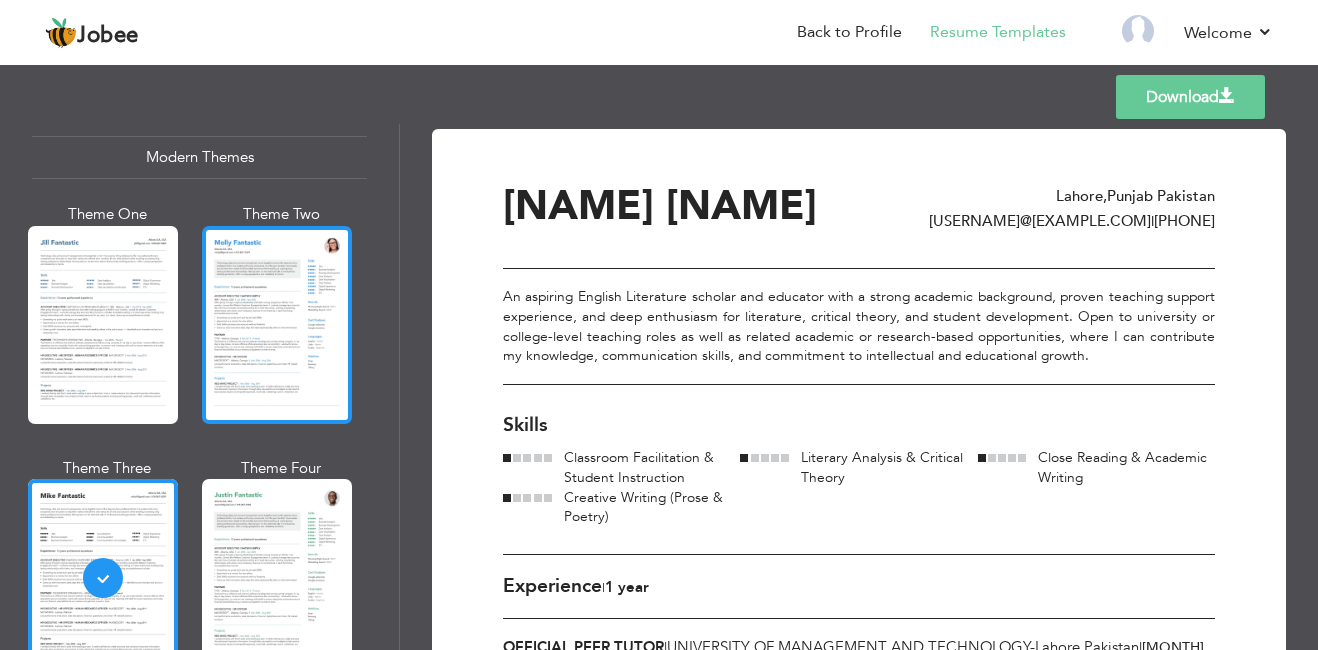 click at bounding box center (277, 325) 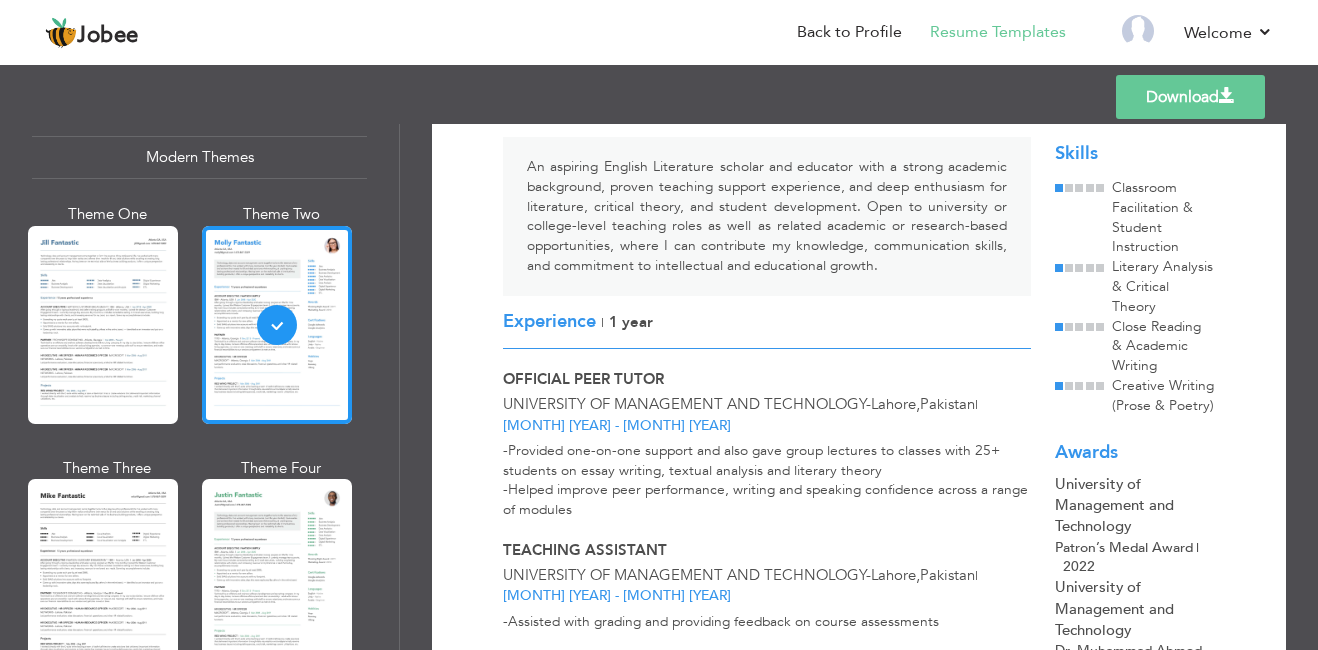scroll, scrollTop: 133, scrollLeft: 0, axis: vertical 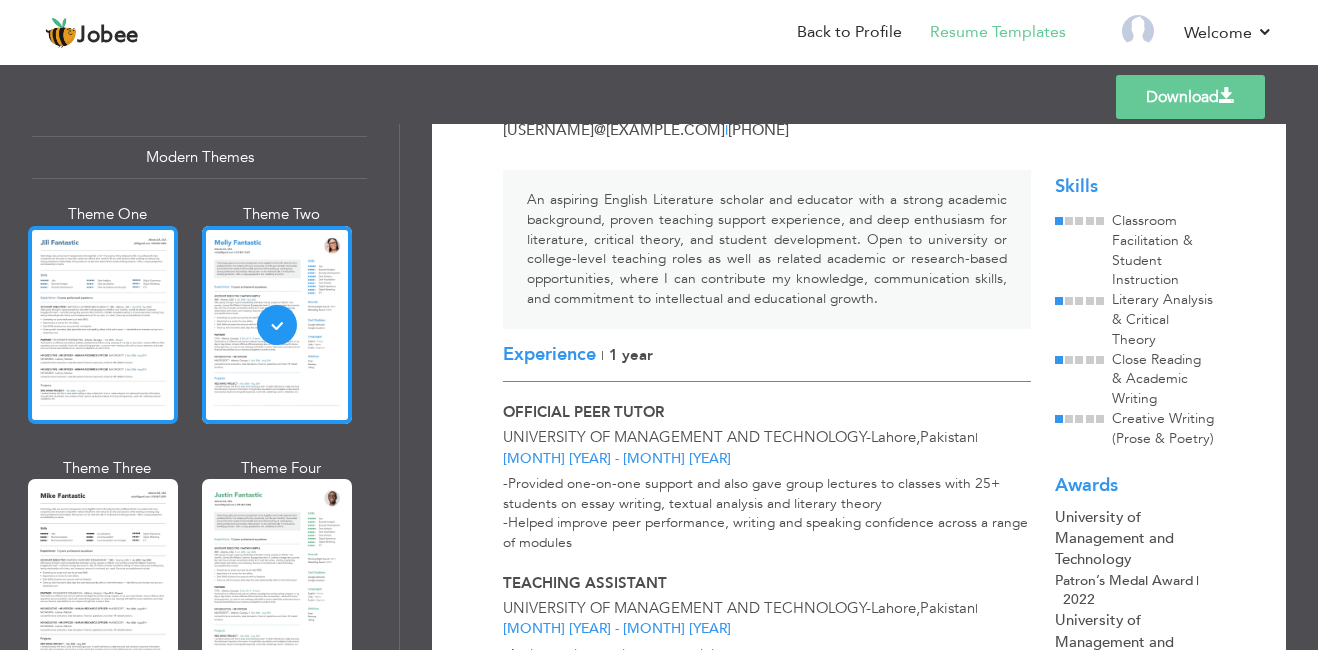 click at bounding box center [103, 325] 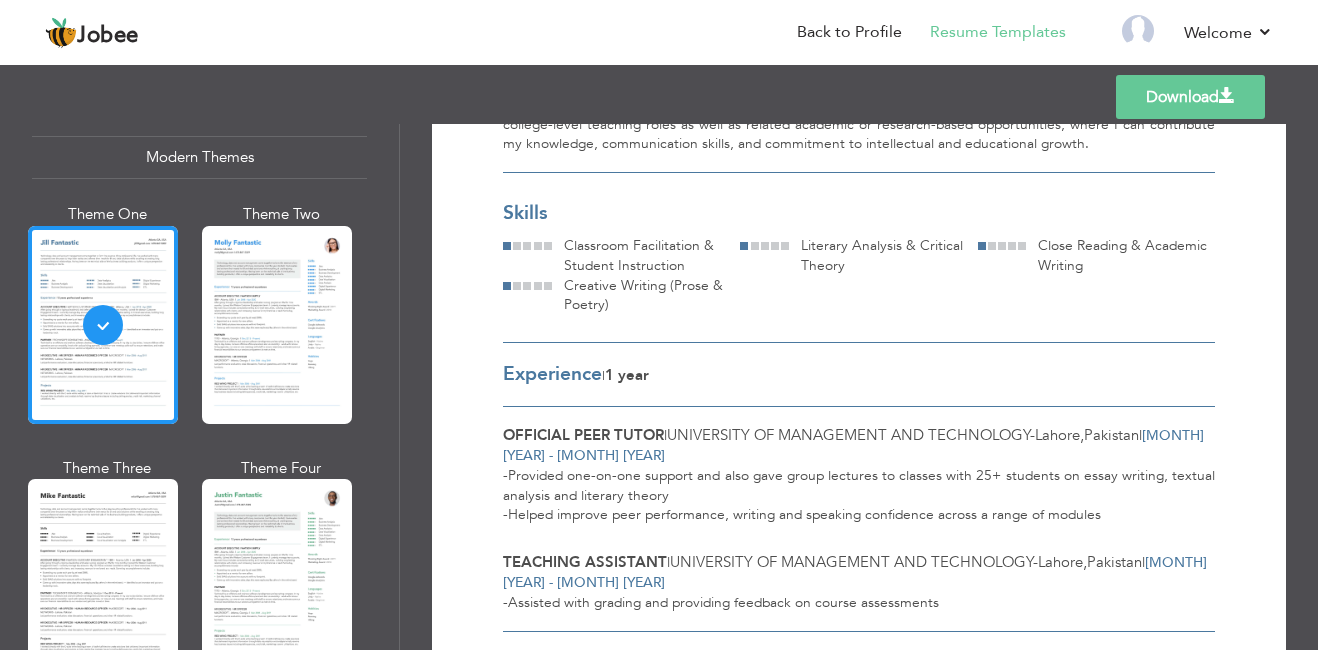 scroll, scrollTop: 0, scrollLeft: 0, axis: both 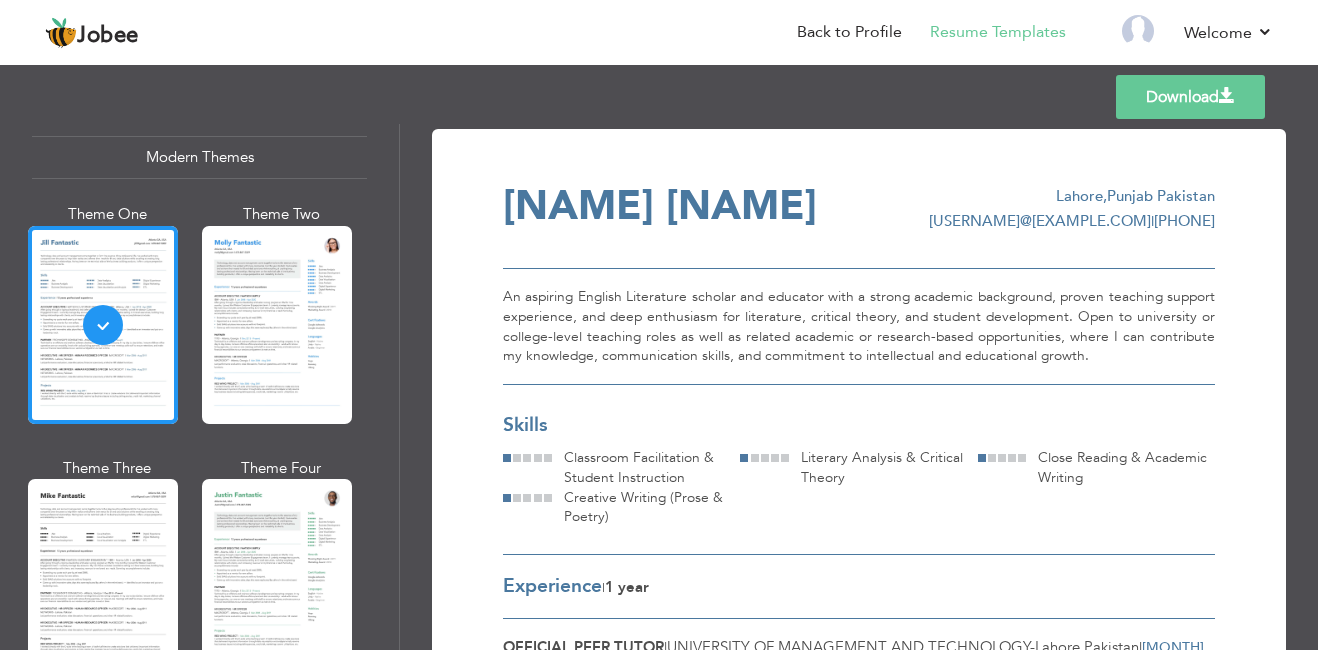 click on "Download" at bounding box center [1190, 97] 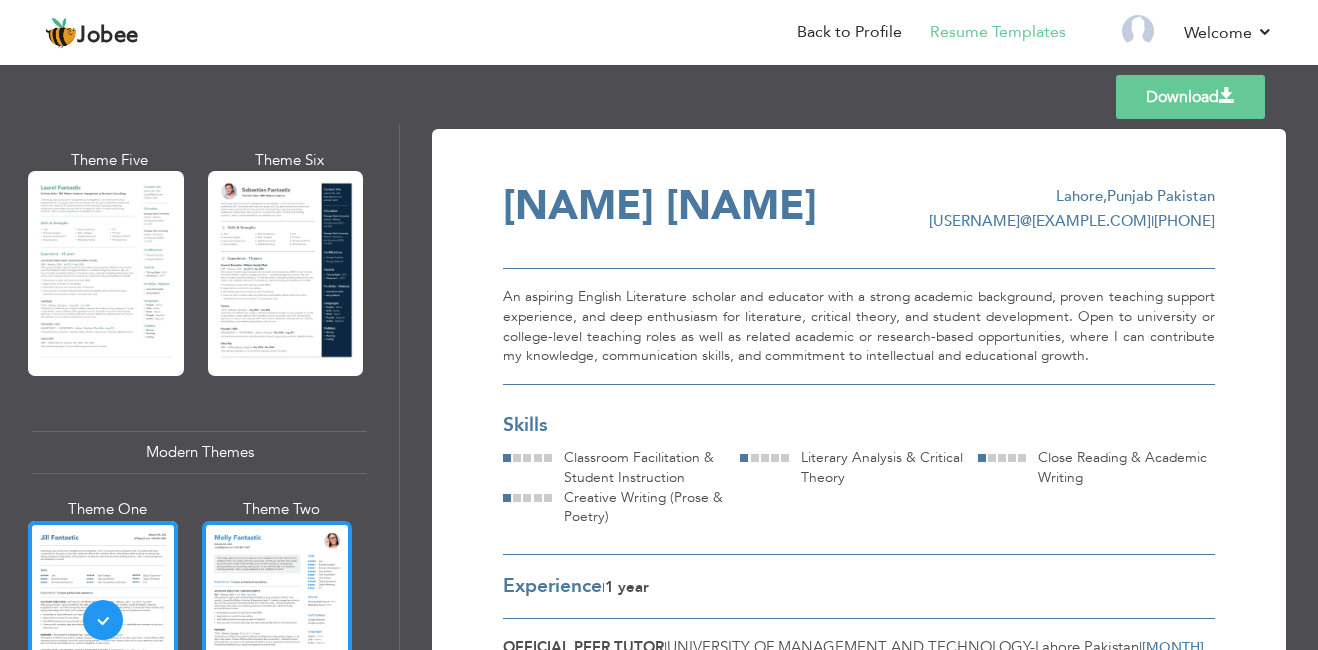 scroll, scrollTop: 592, scrollLeft: 0, axis: vertical 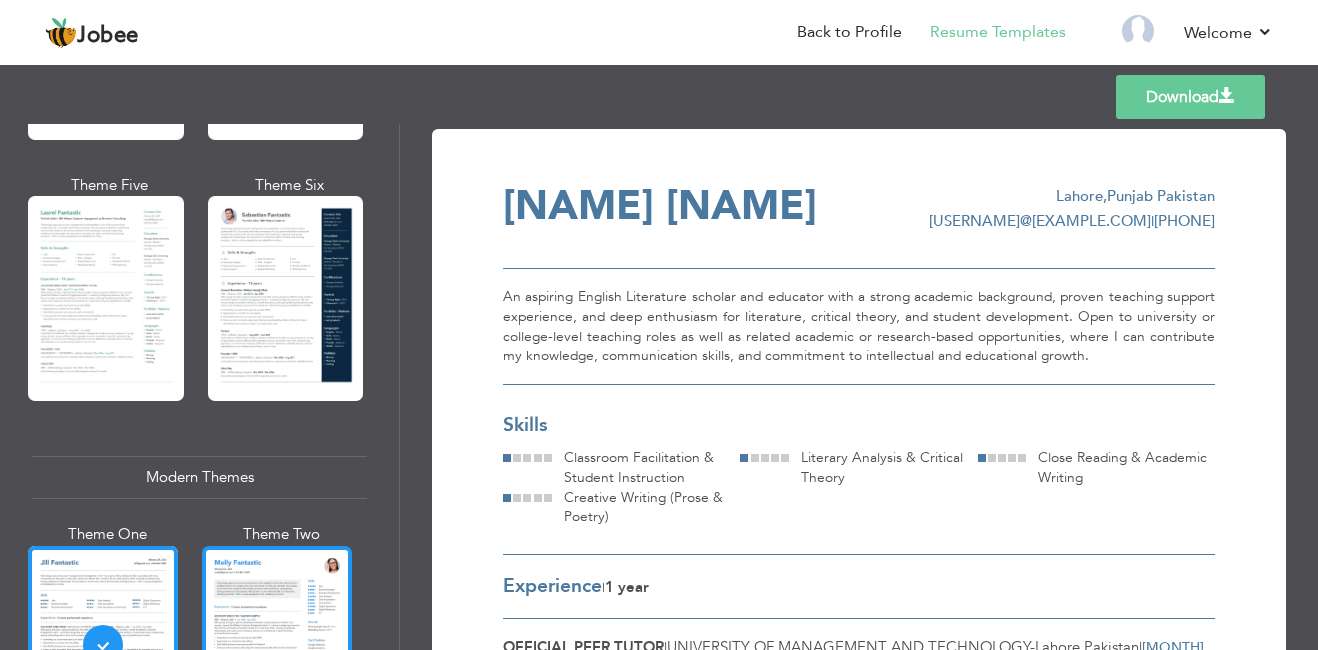 click at bounding box center (286, 298) 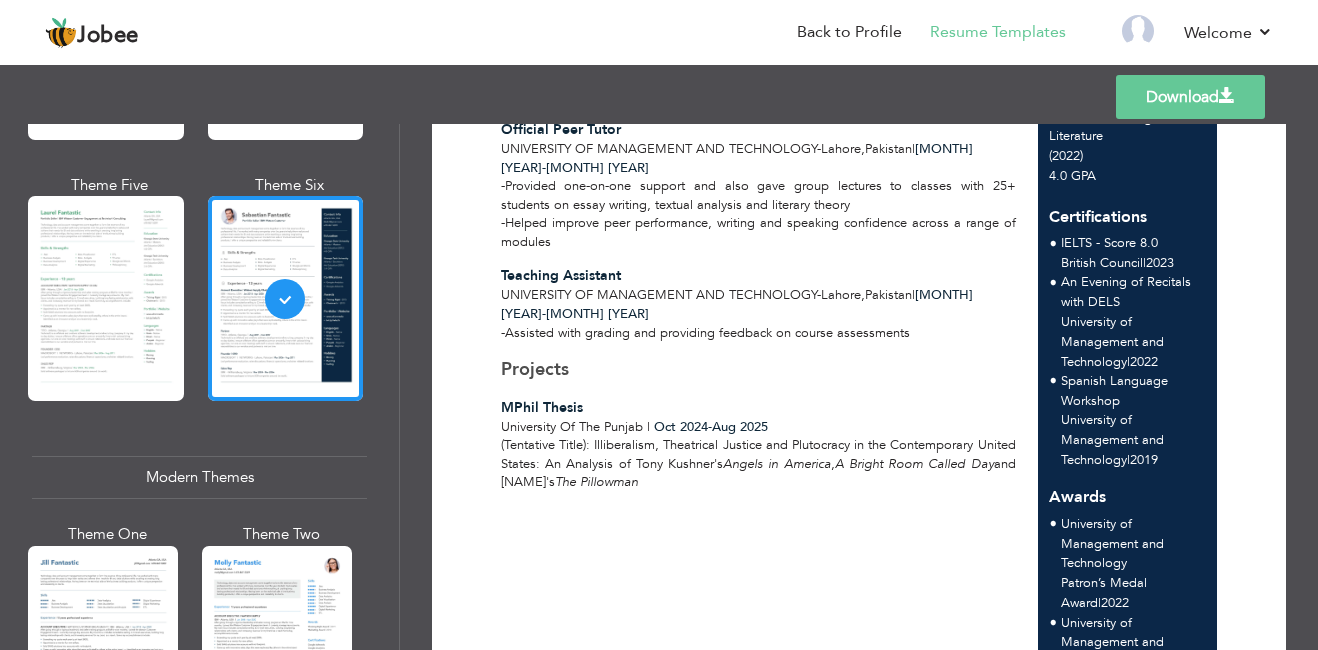 scroll, scrollTop: 520, scrollLeft: 0, axis: vertical 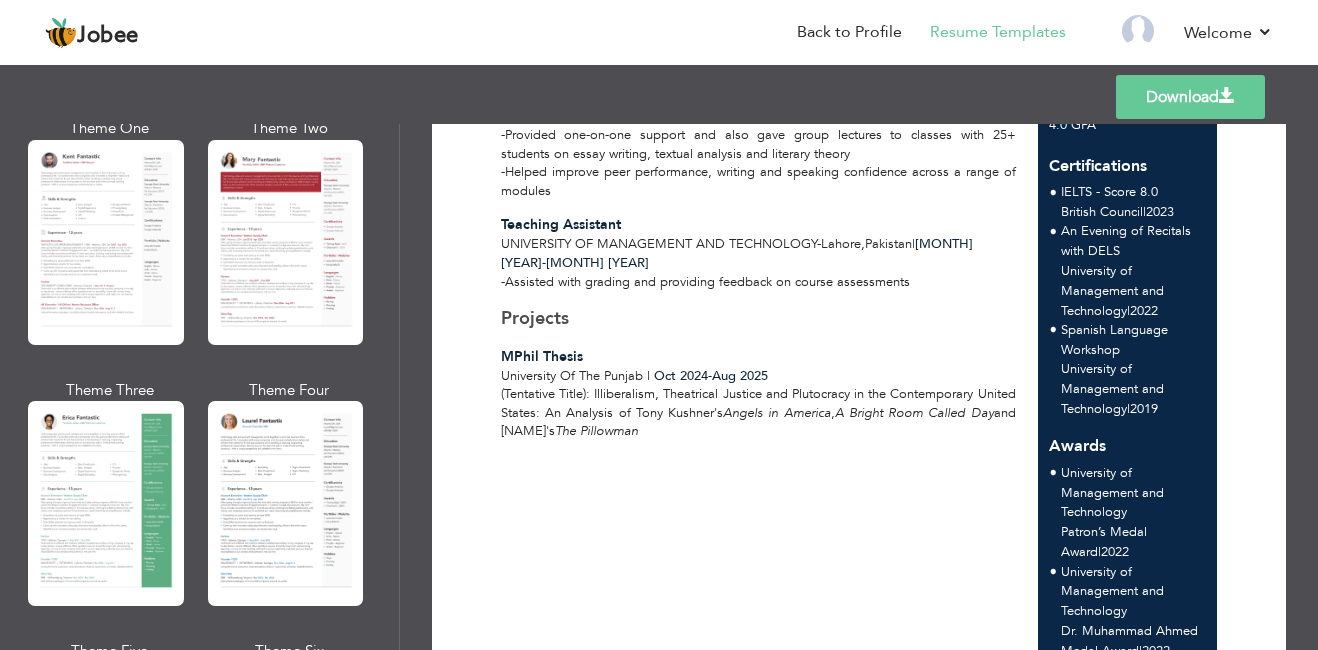 click at bounding box center (286, 242) 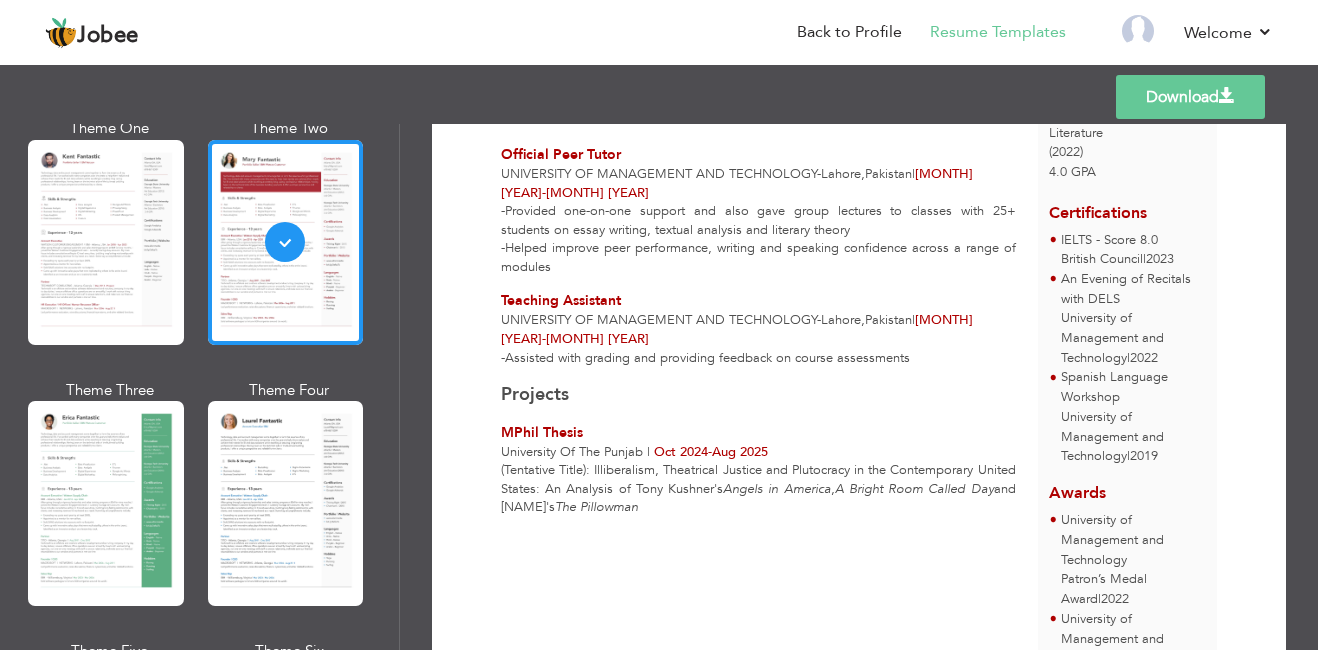 scroll, scrollTop: 487, scrollLeft: 0, axis: vertical 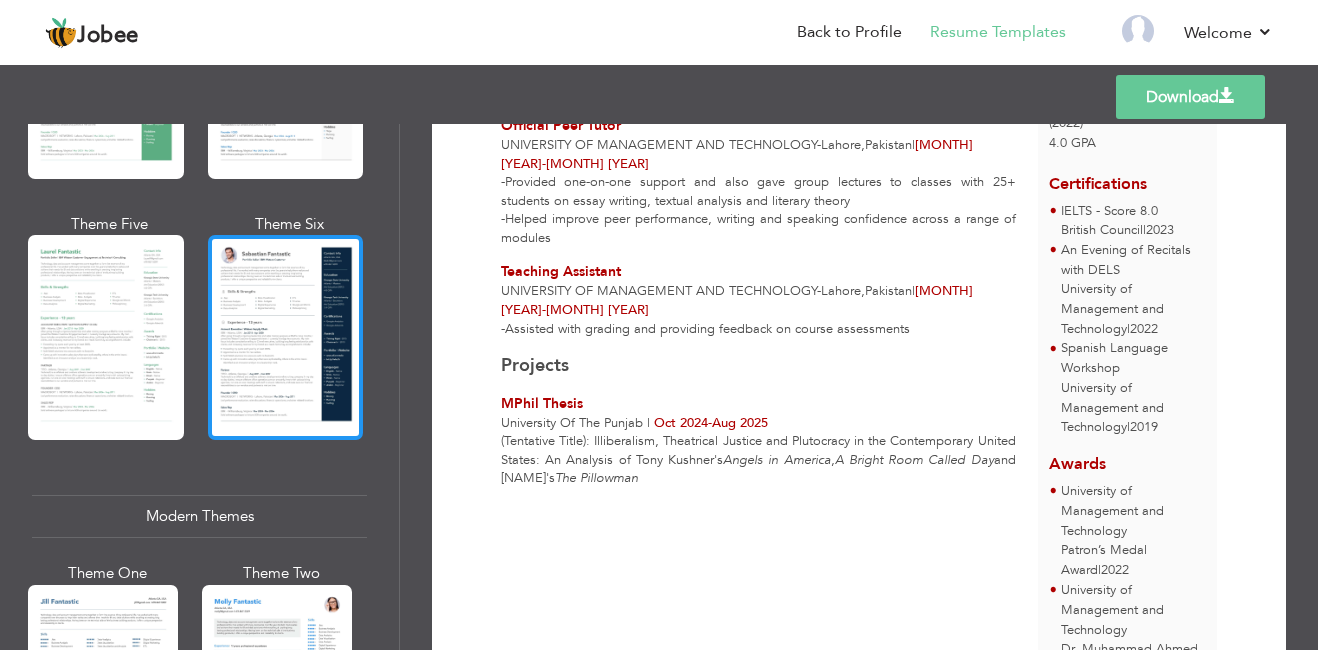 click at bounding box center (286, 337) 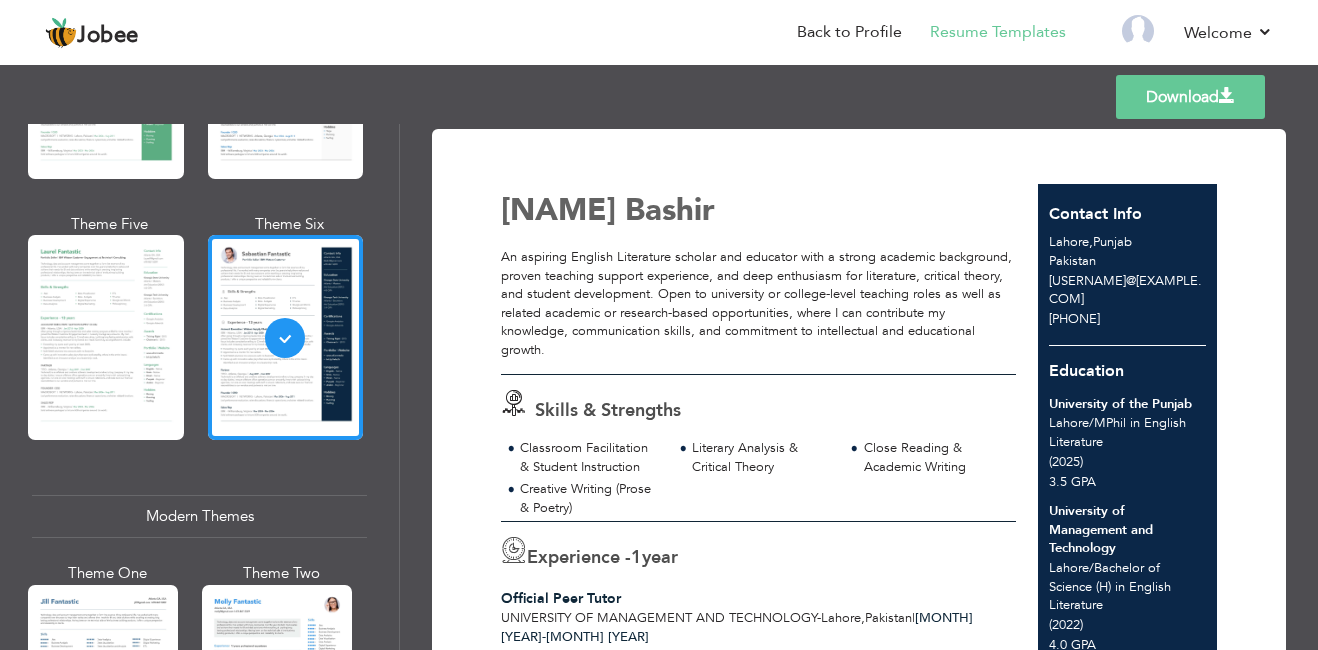 click on "Download" at bounding box center [1190, 97] 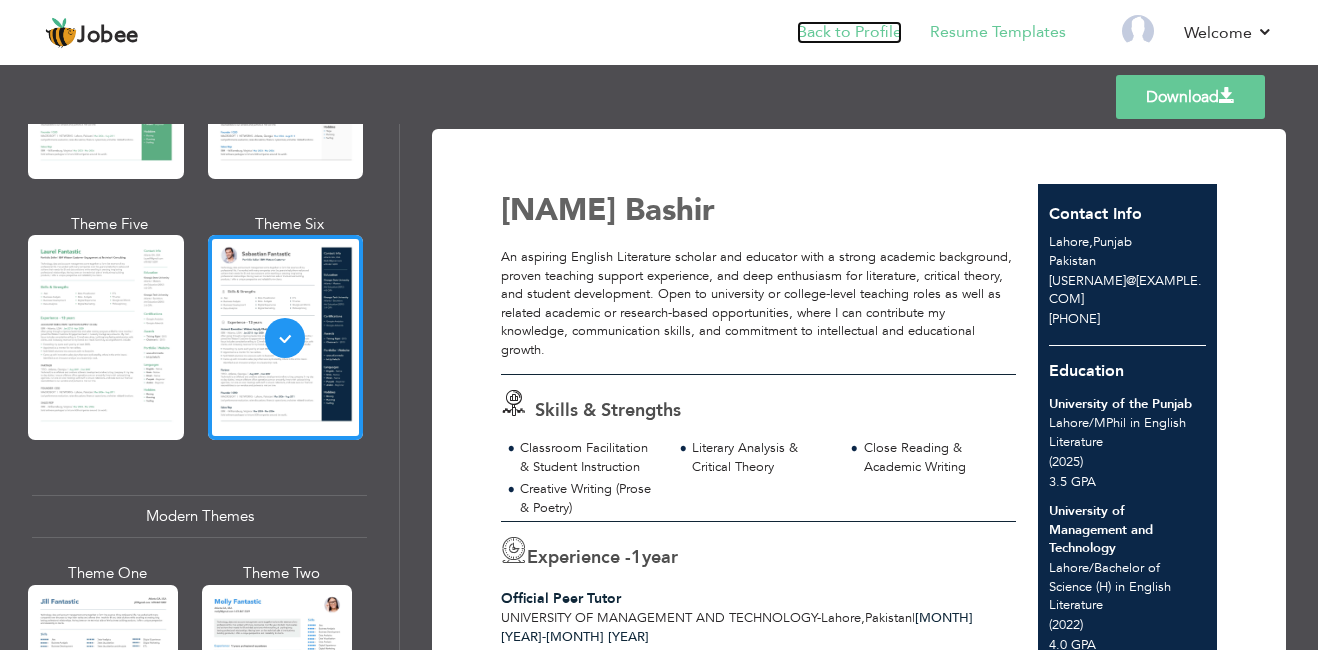 click on "Back to Profile" at bounding box center (849, 32) 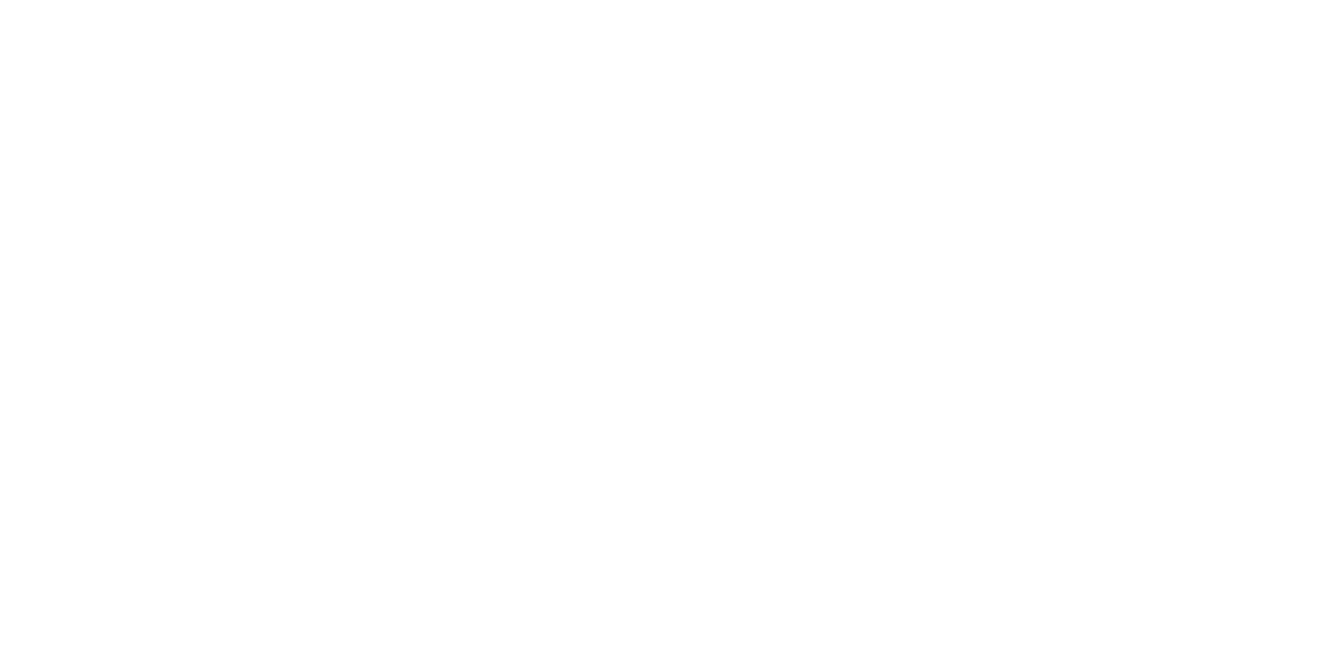scroll, scrollTop: 0, scrollLeft: 0, axis: both 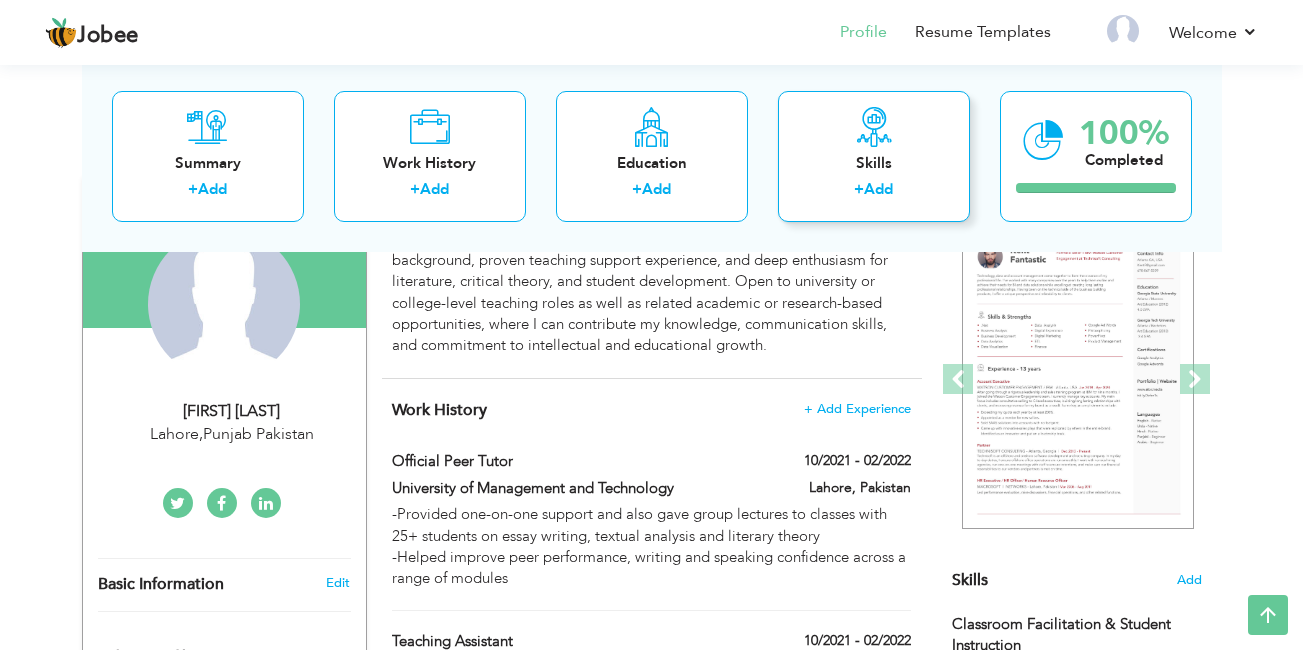 click on "Skills" at bounding box center [874, 162] 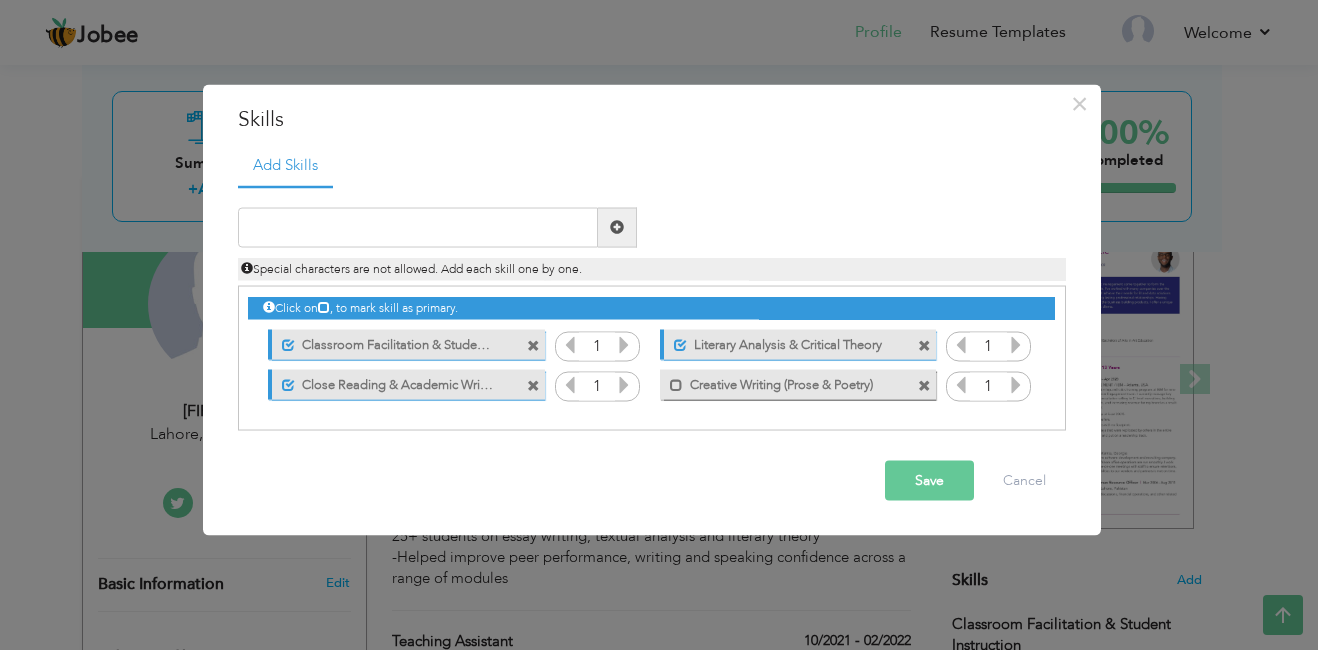 click at bounding box center (624, 344) 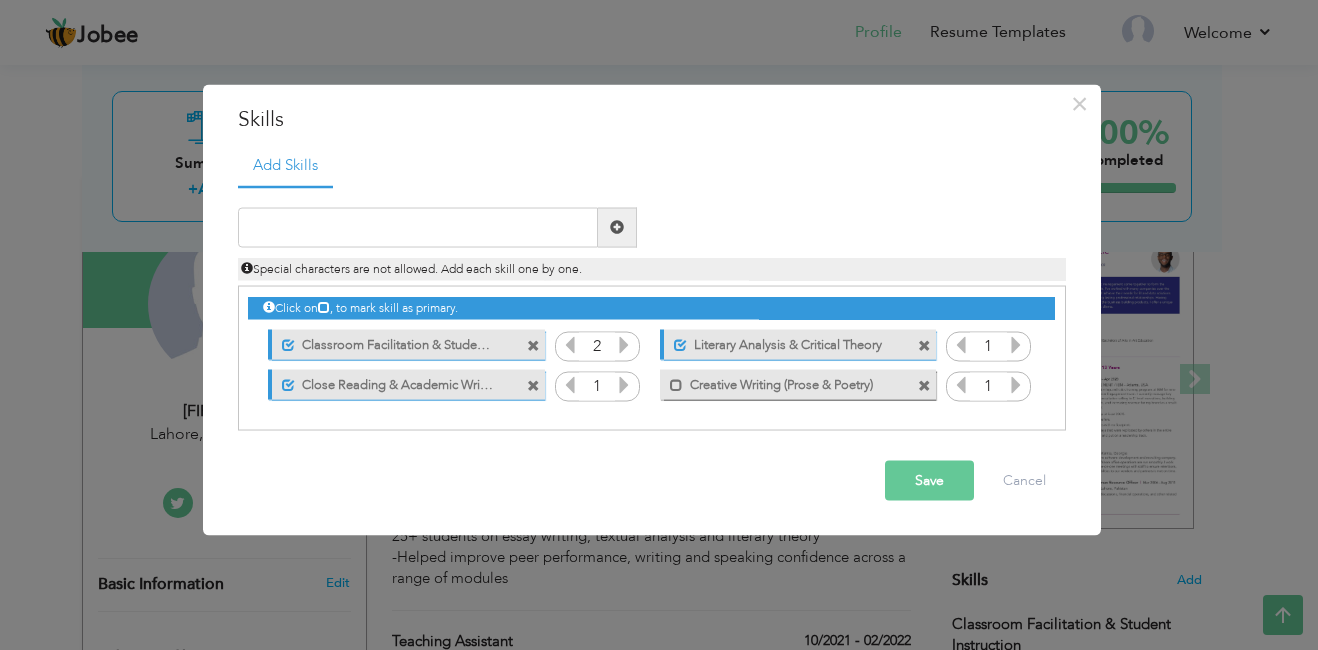 click at bounding box center (624, 344) 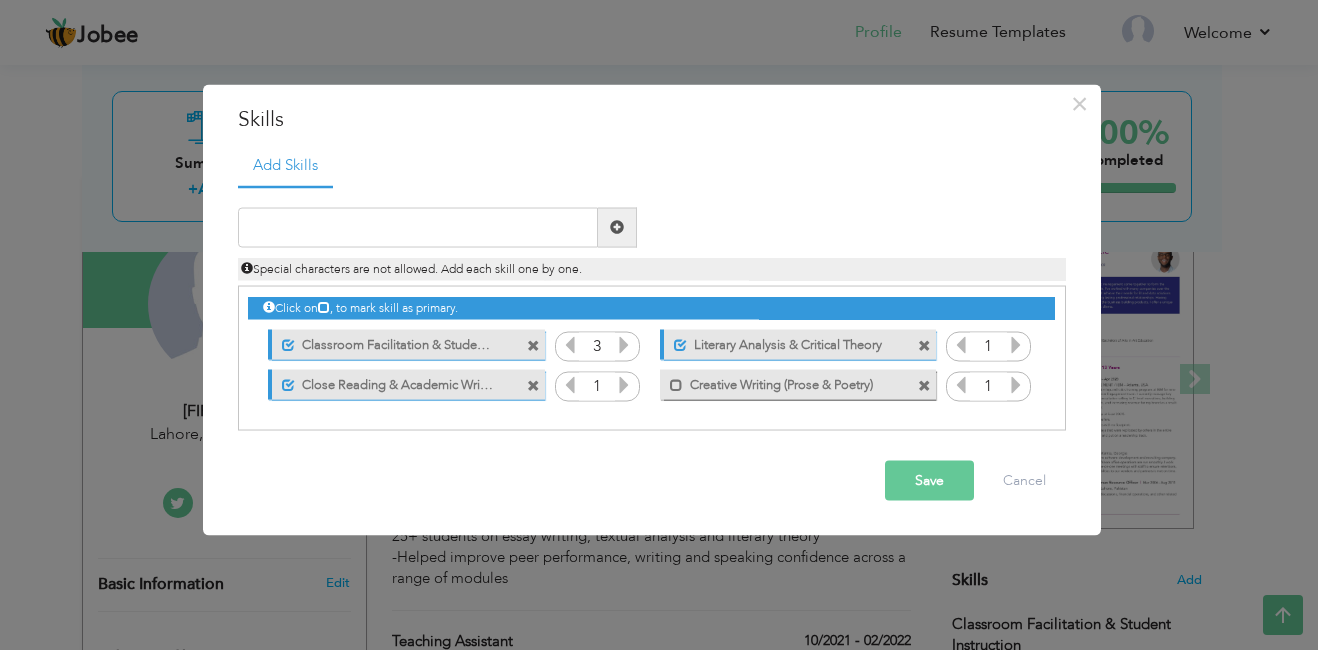 click at bounding box center (624, 344) 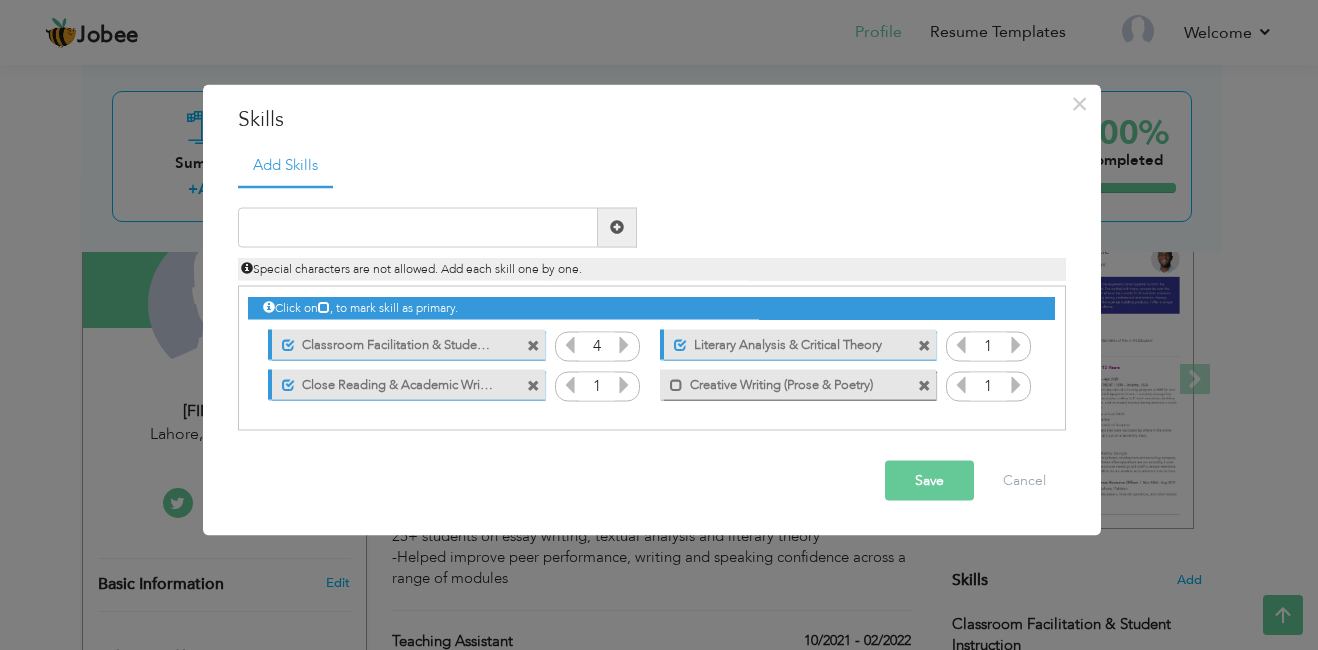 click at bounding box center [624, 344] 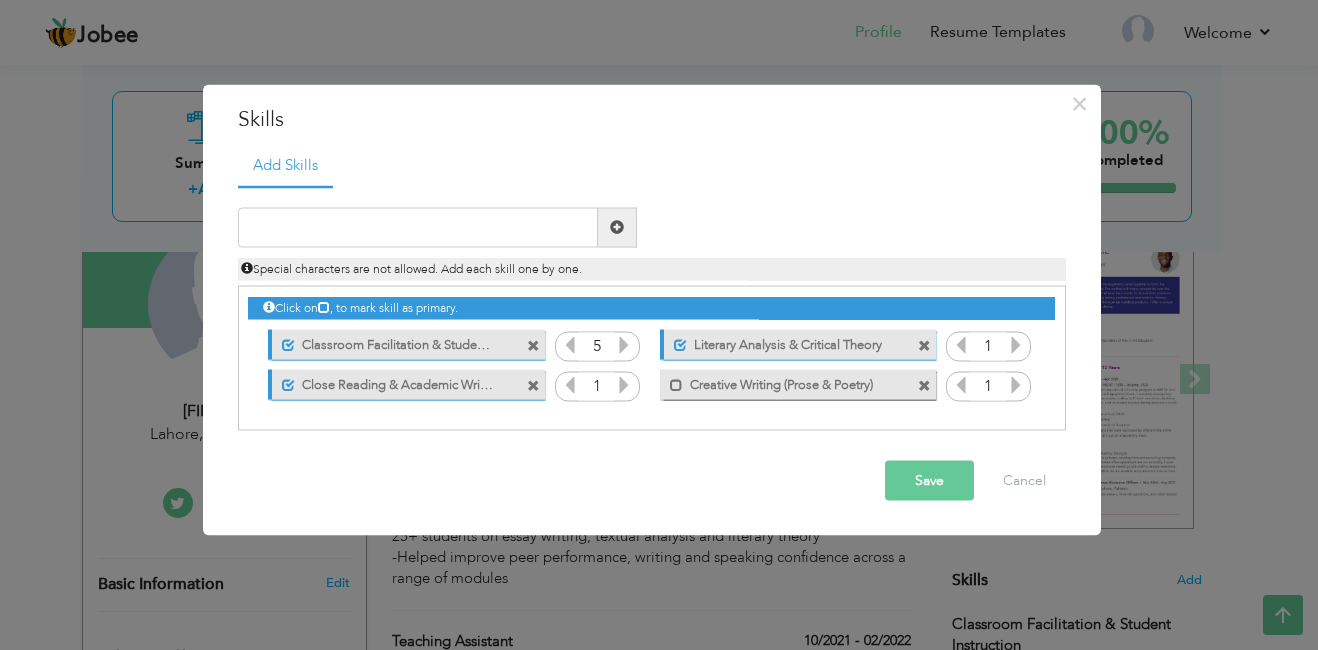 click at bounding box center (624, 344) 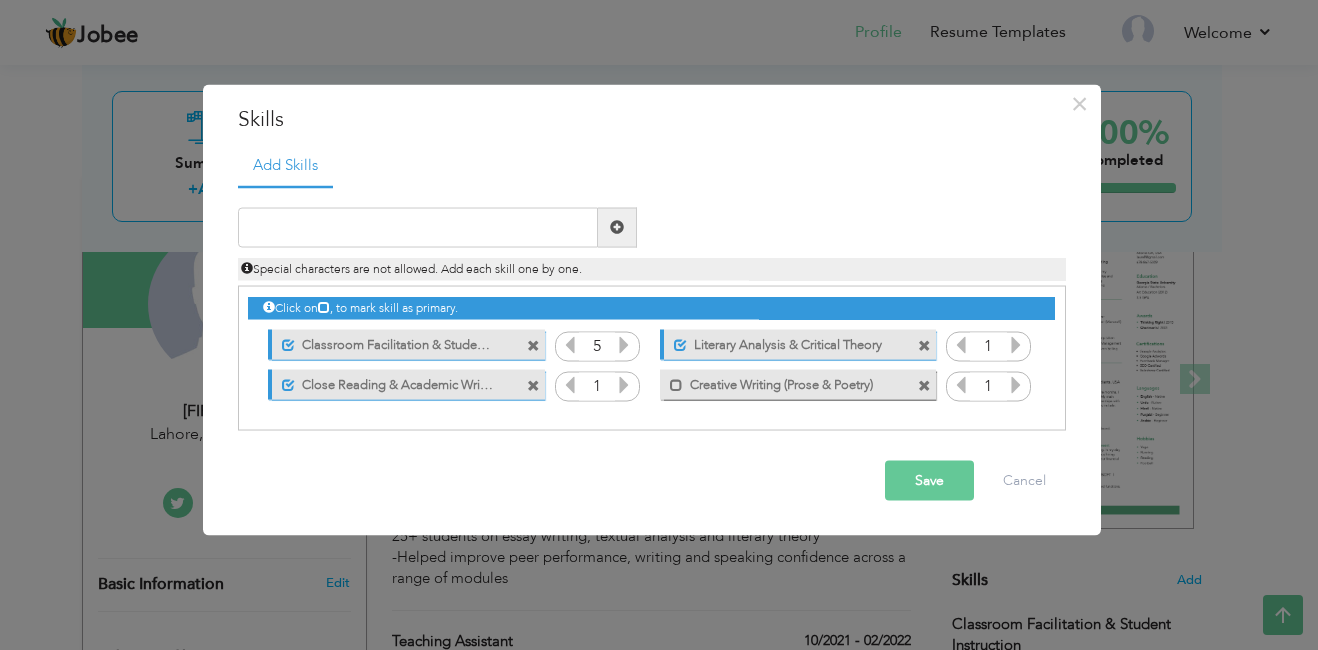 click at bounding box center [1016, 344] 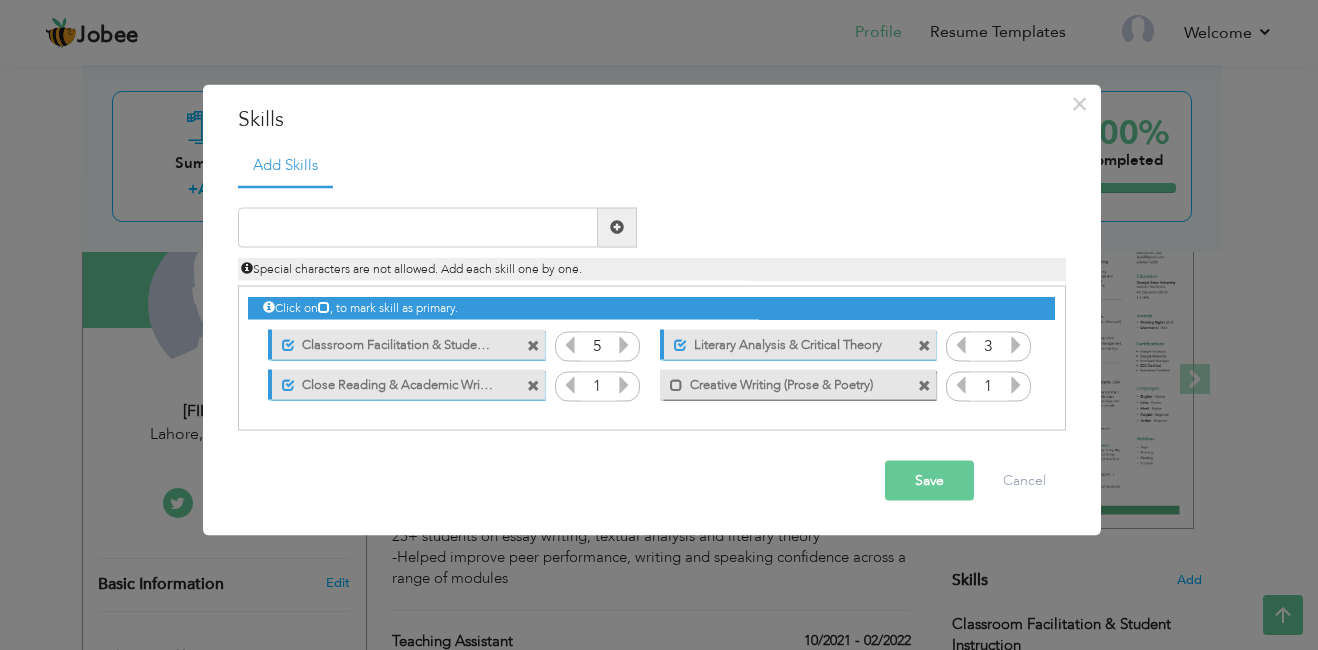 click at bounding box center (1016, 344) 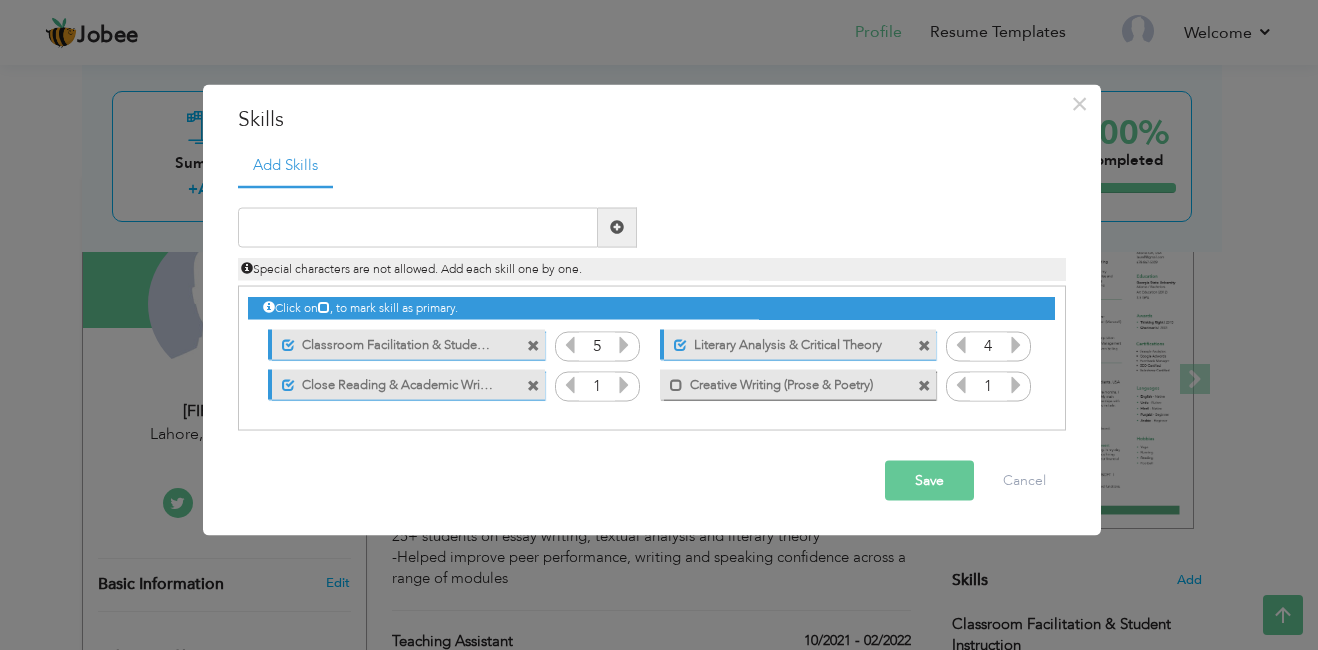 click at bounding box center [1016, 344] 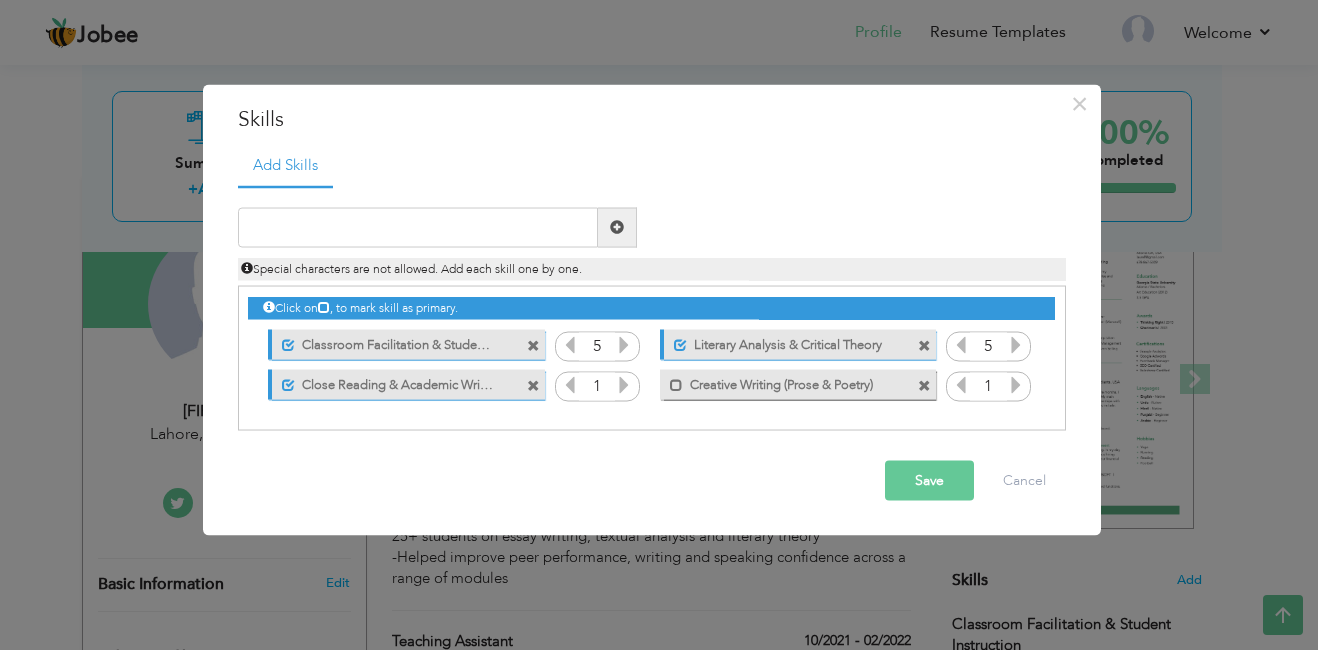 click at bounding box center (1016, 344) 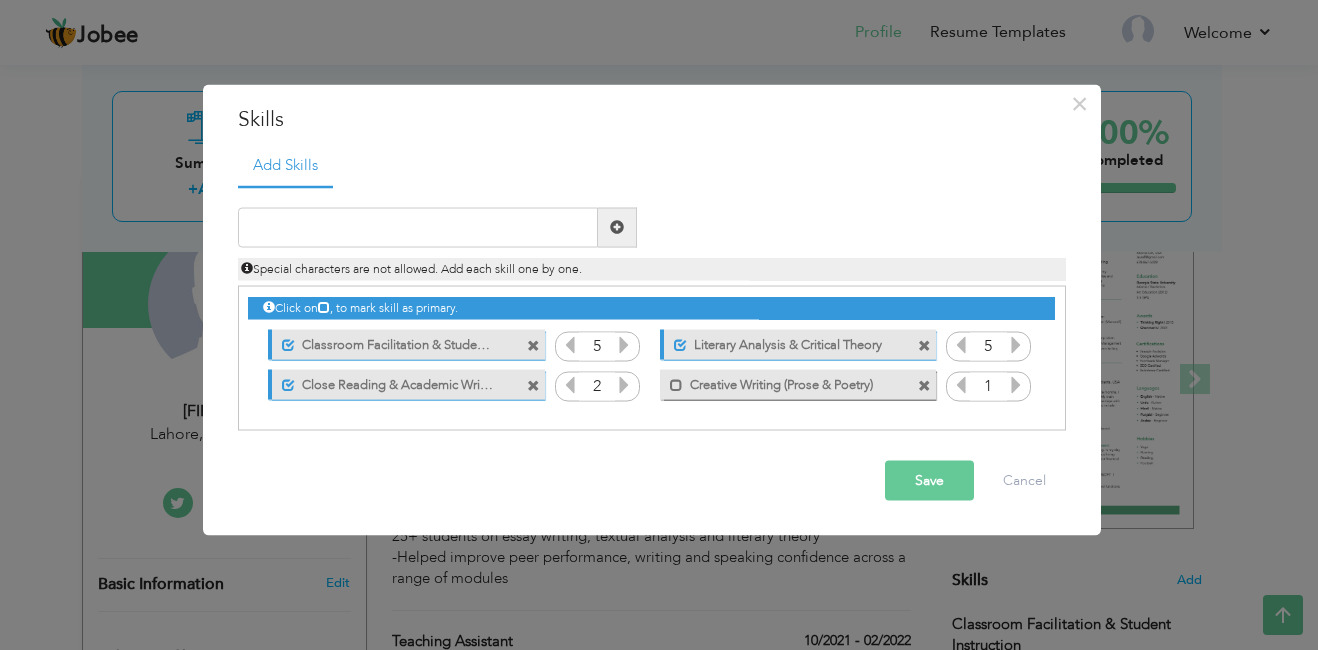 click at bounding box center [624, 384] 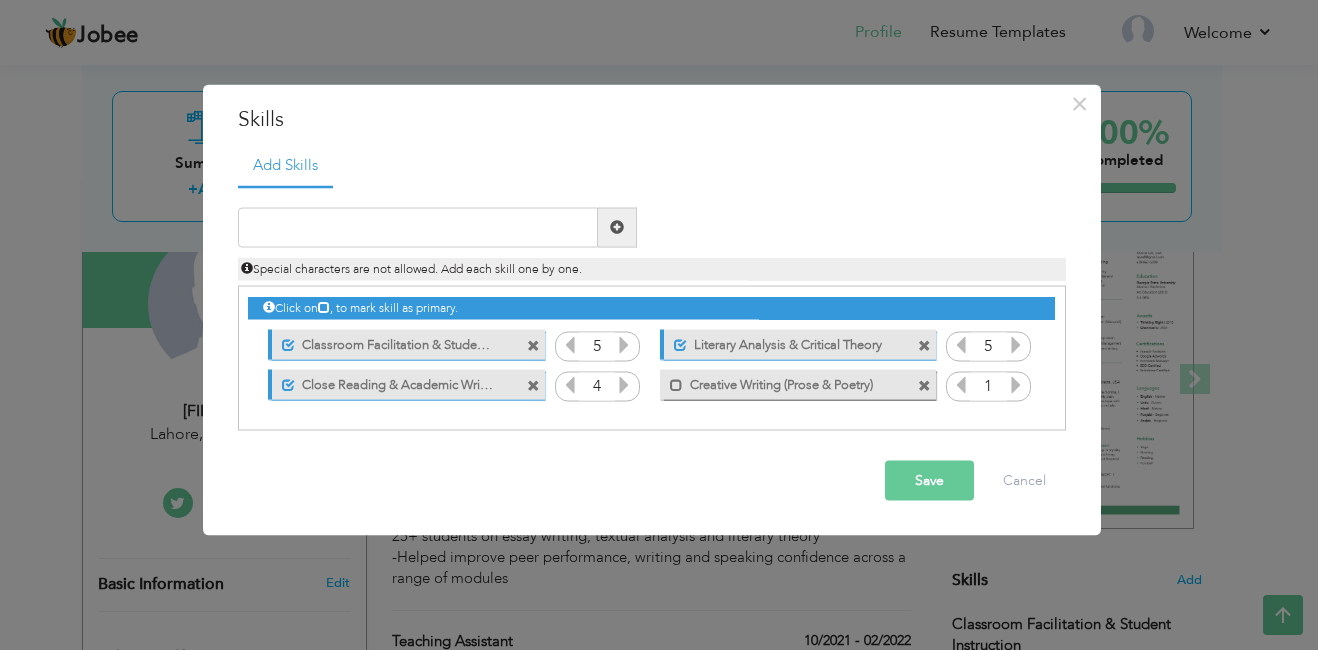 click at bounding box center [624, 384] 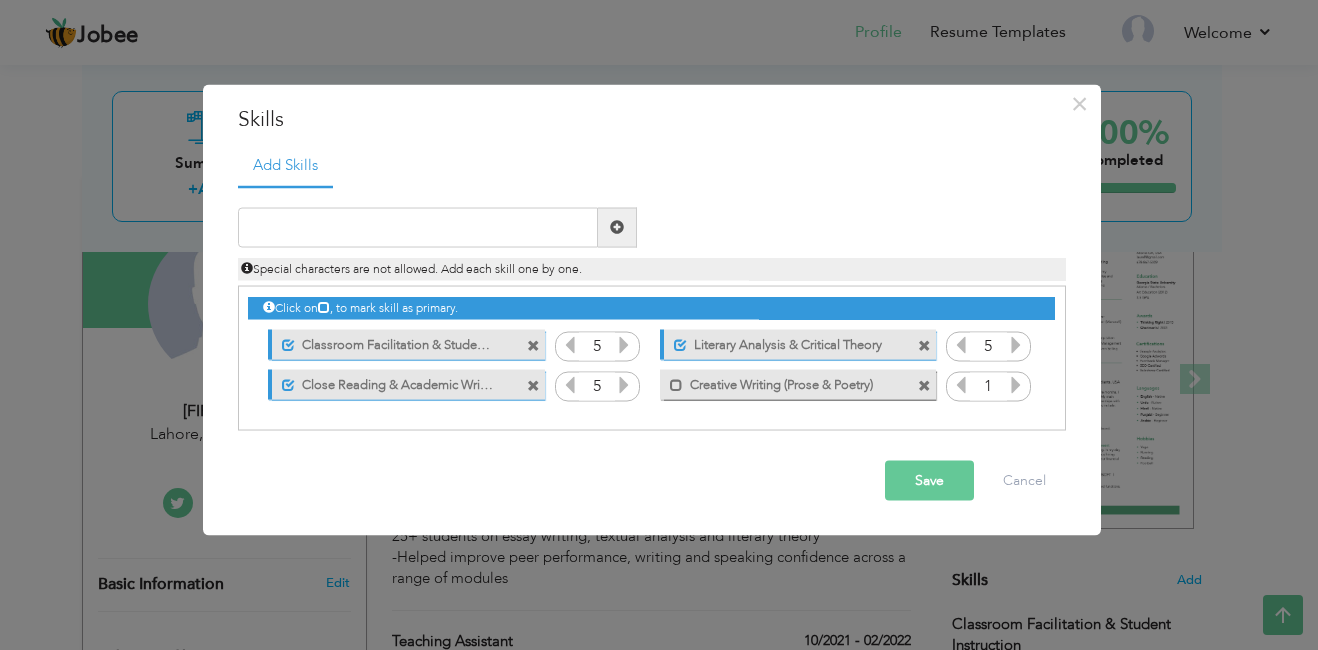 click at bounding box center (624, 384) 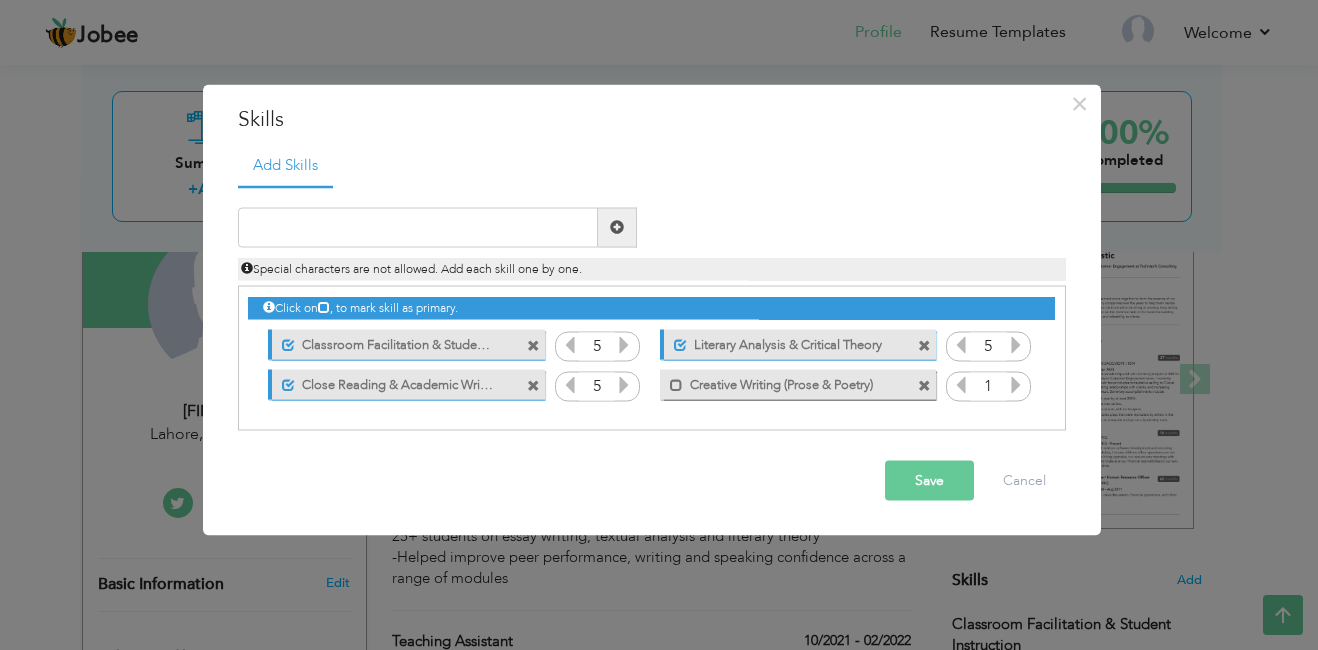 click at bounding box center (1016, 384) 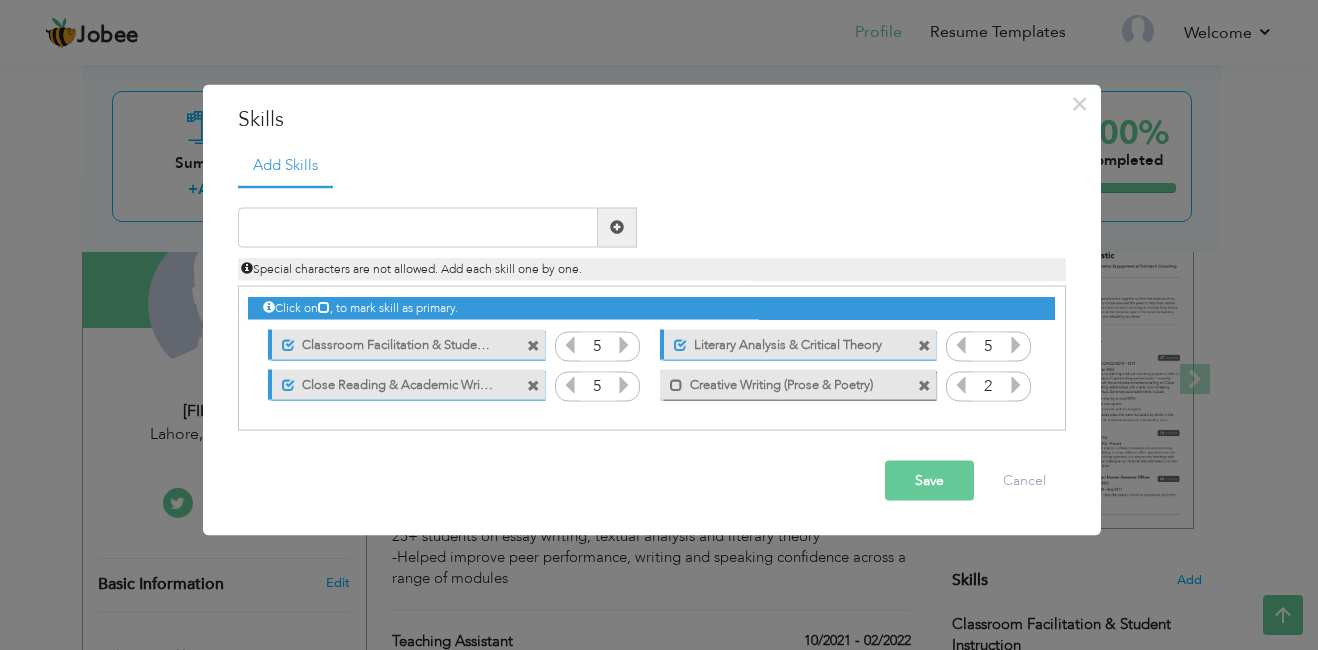 click at bounding box center [1016, 384] 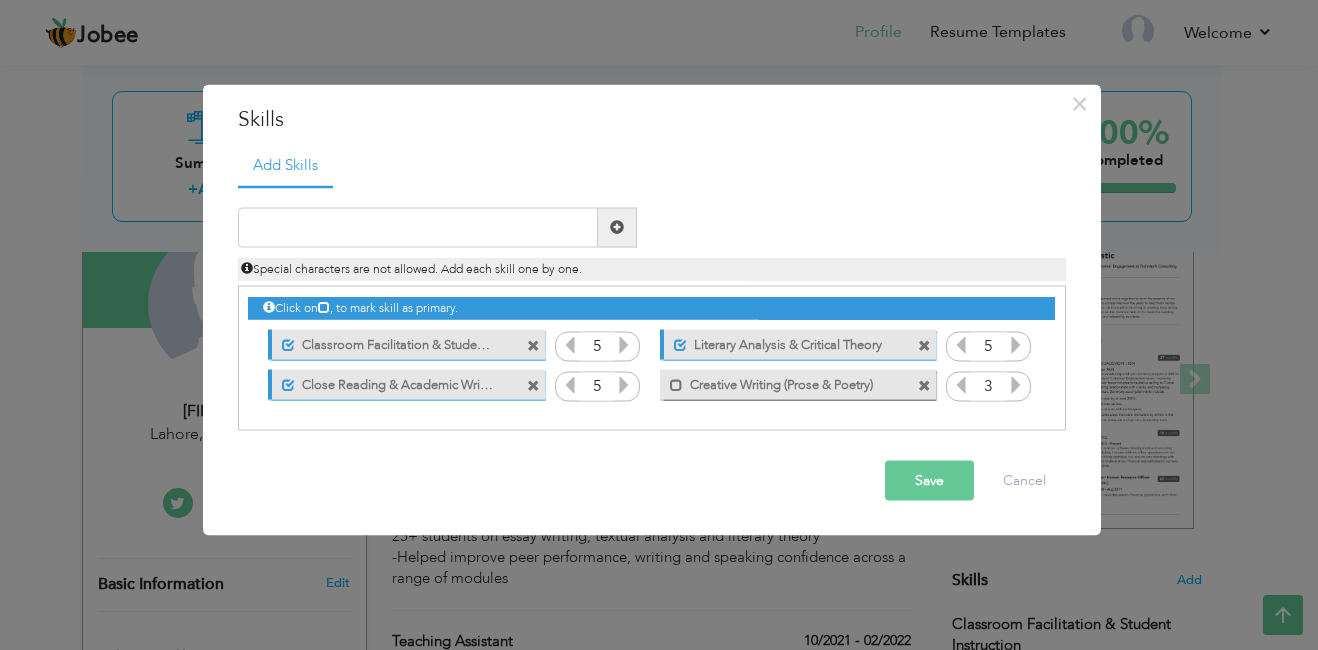 click on "Save" at bounding box center [929, 480] 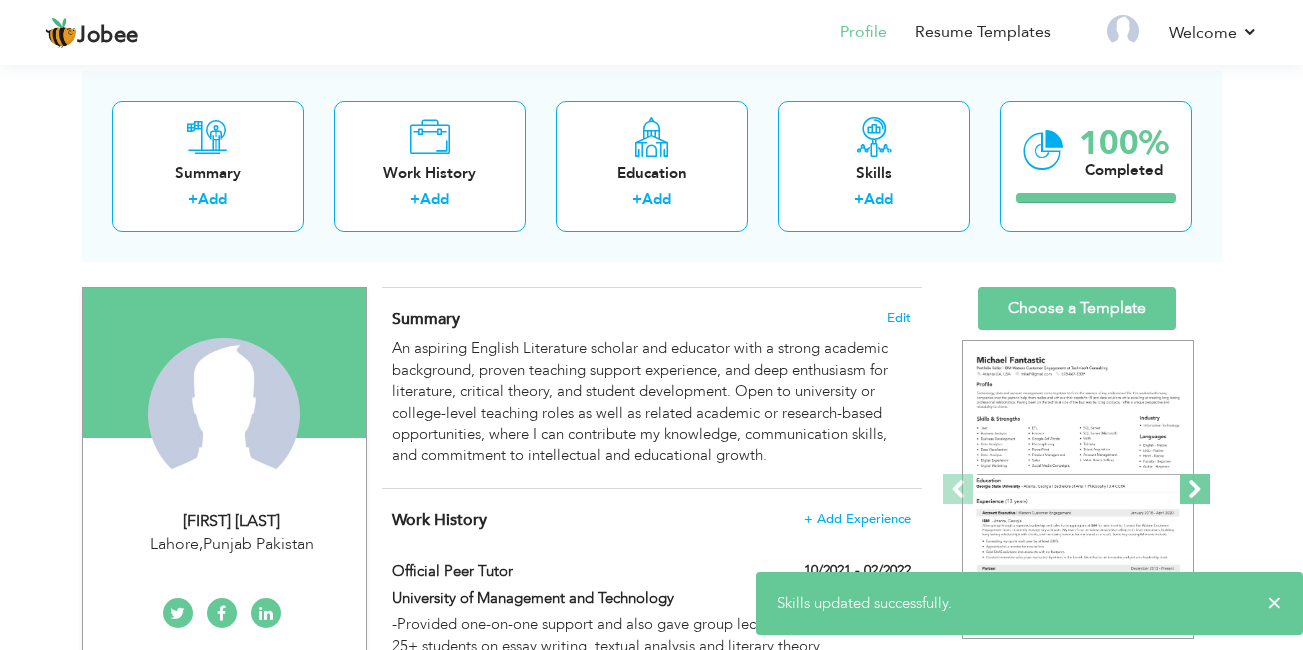 scroll, scrollTop: 0, scrollLeft: 0, axis: both 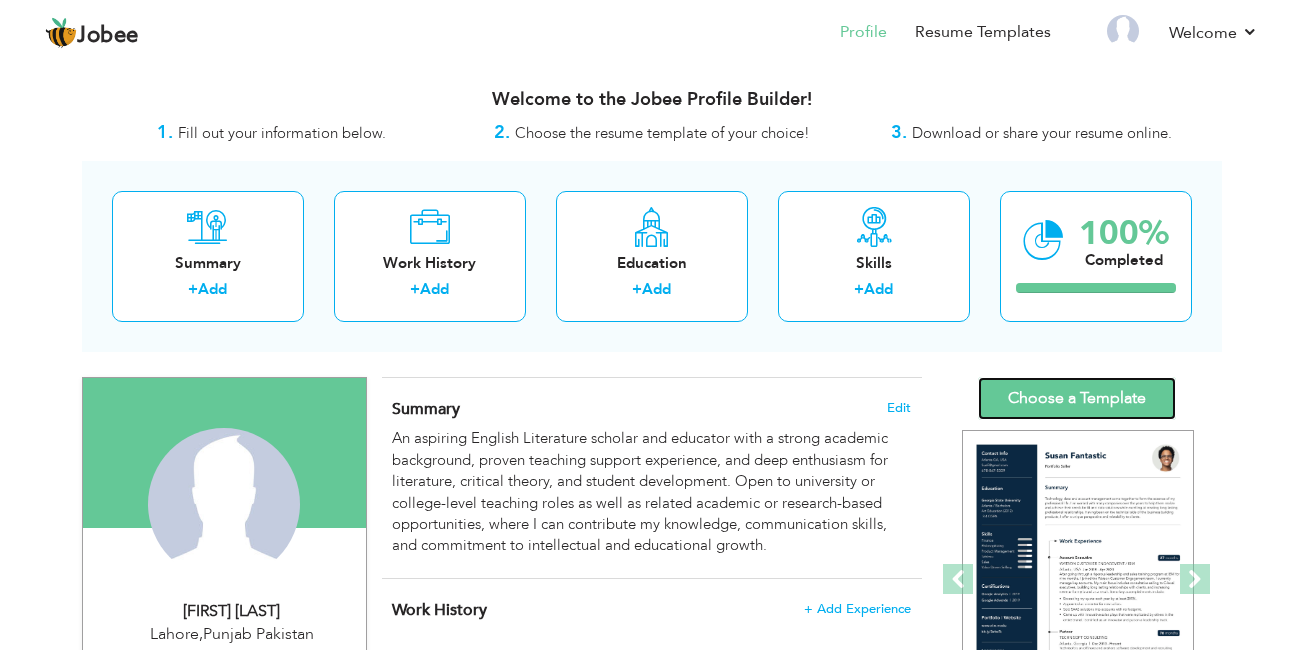 click on "Choose a Template" at bounding box center [1077, 398] 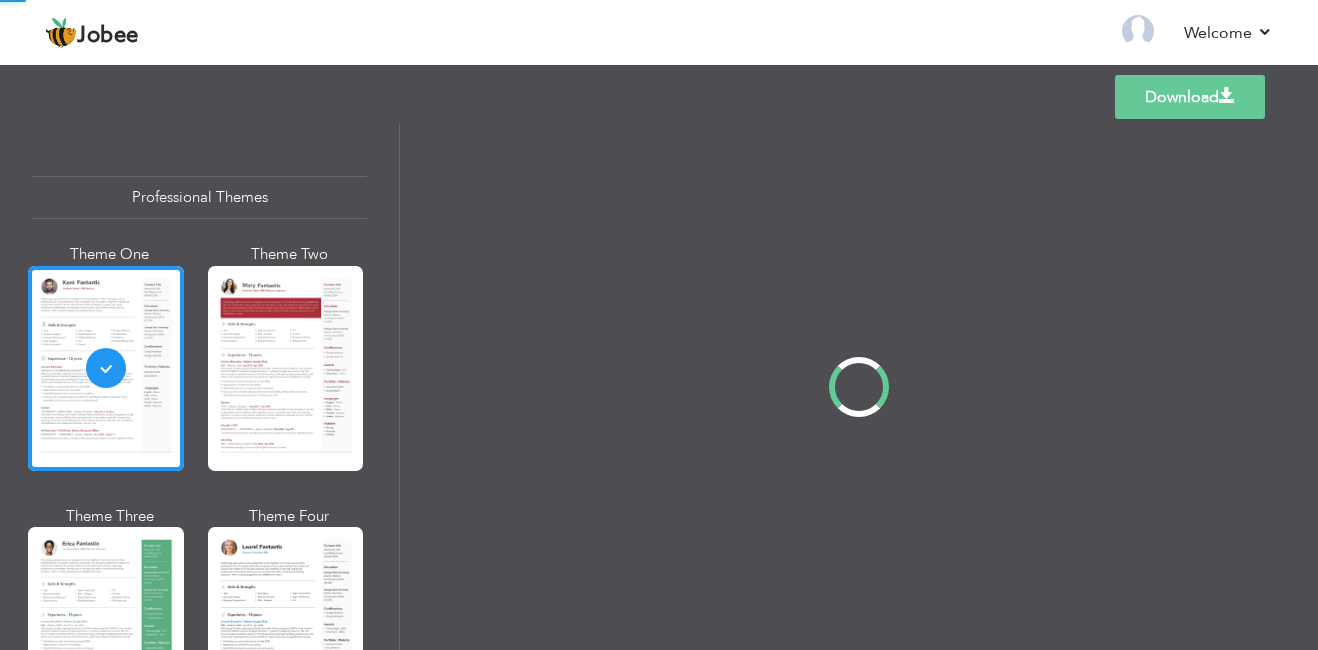 scroll, scrollTop: 0, scrollLeft: 0, axis: both 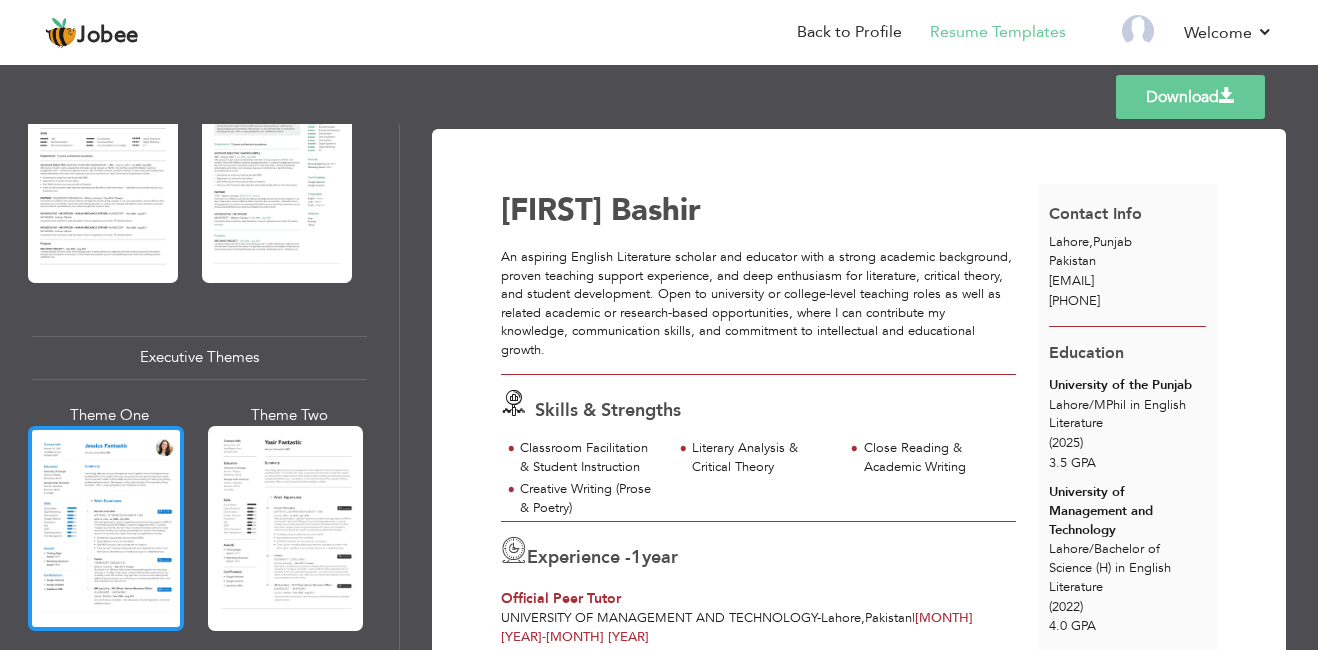 click at bounding box center [106, 528] 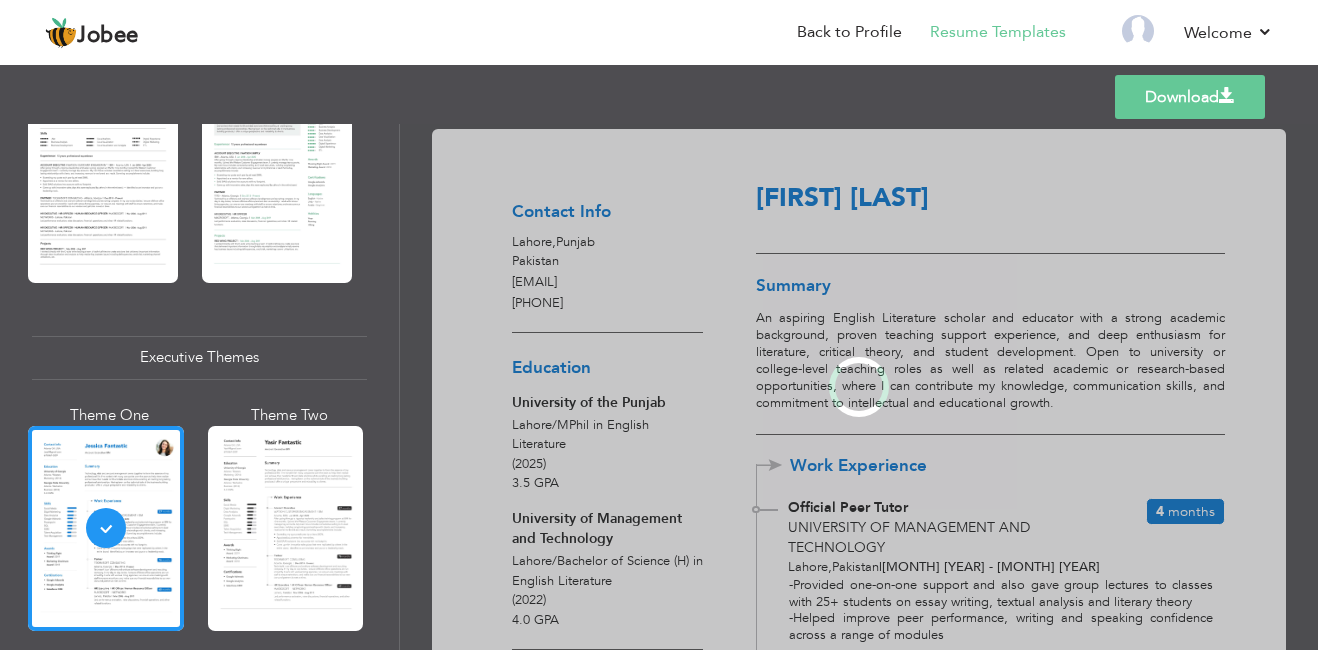 scroll, scrollTop: 1306, scrollLeft: 0, axis: vertical 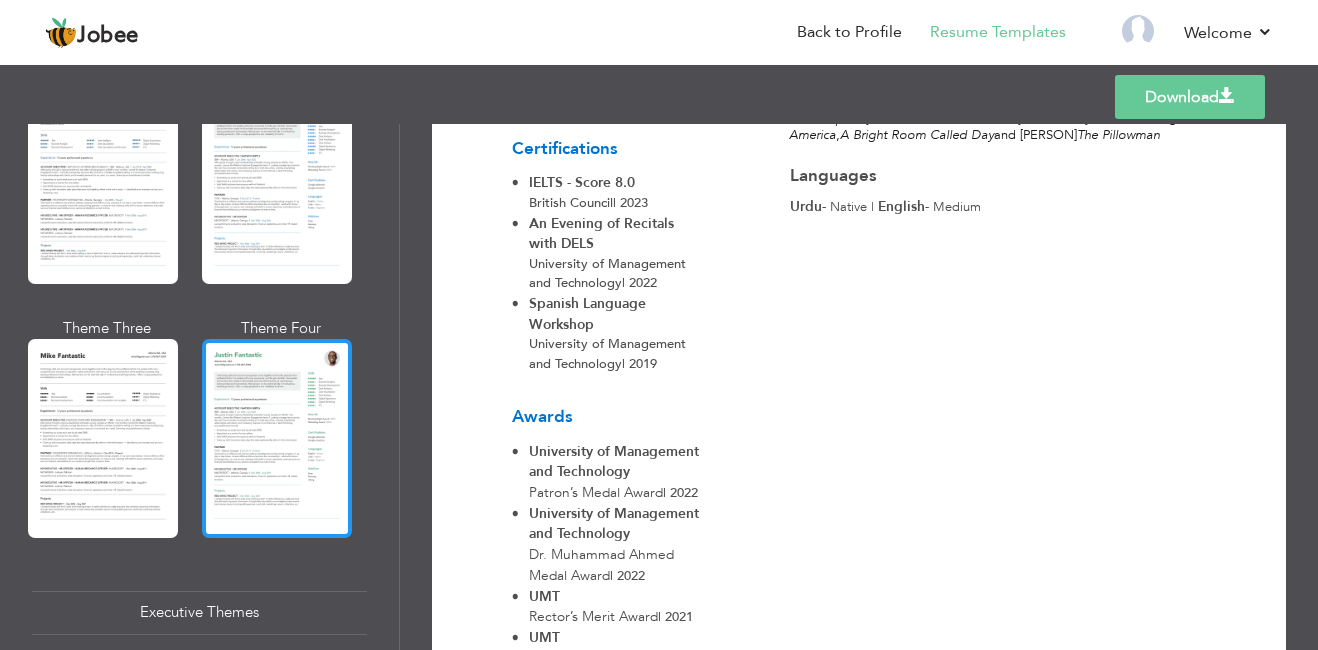 click at bounding box center [277, 438] 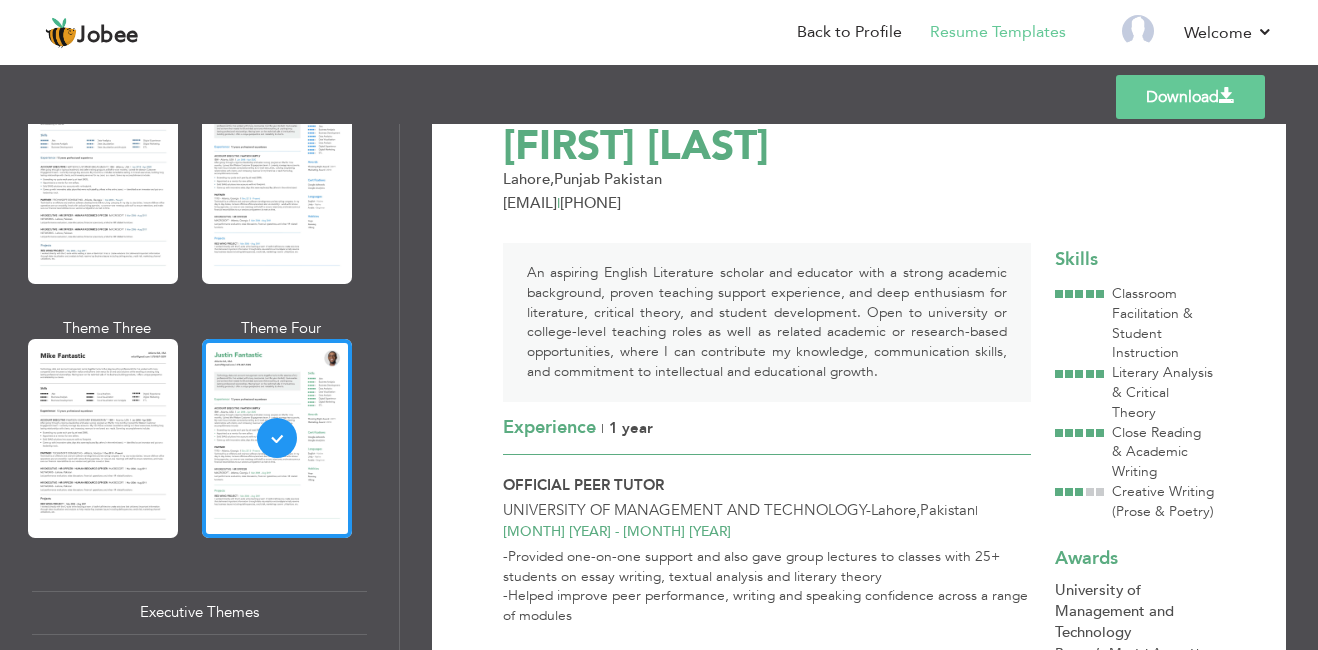 scroll, scrollTop: 173, scrollLeft: 0, axis: vertical 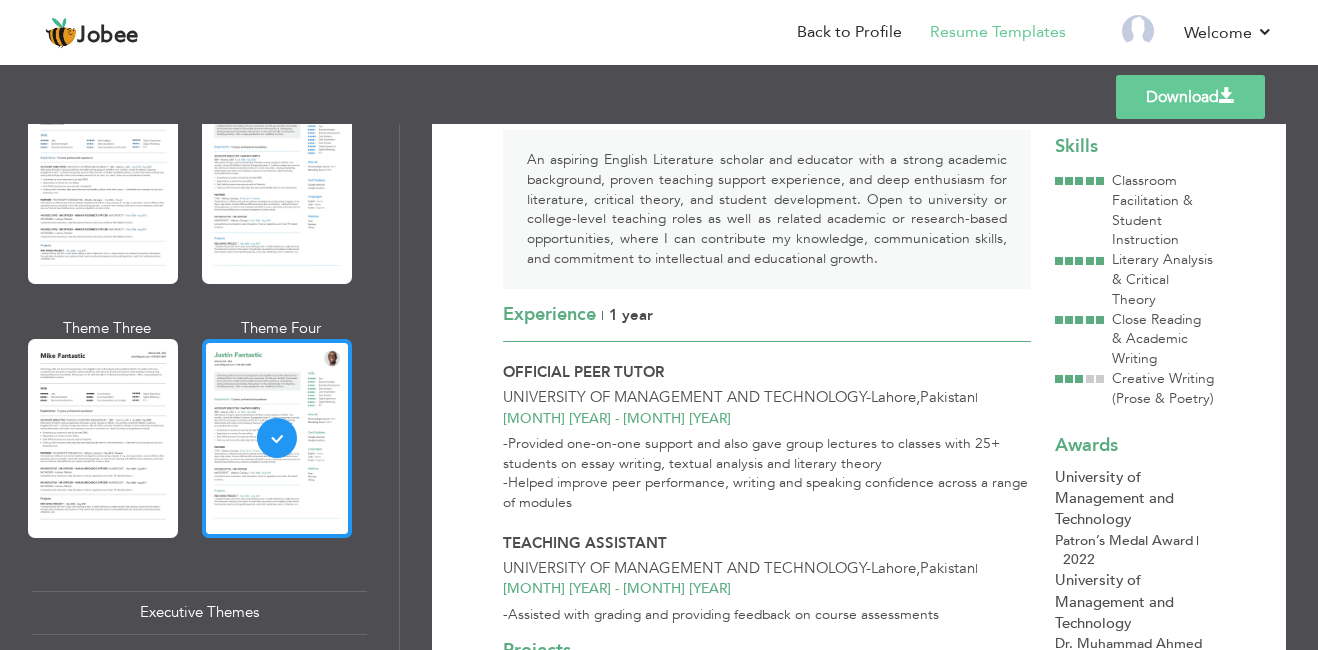 click at bounding box center (277, 438) 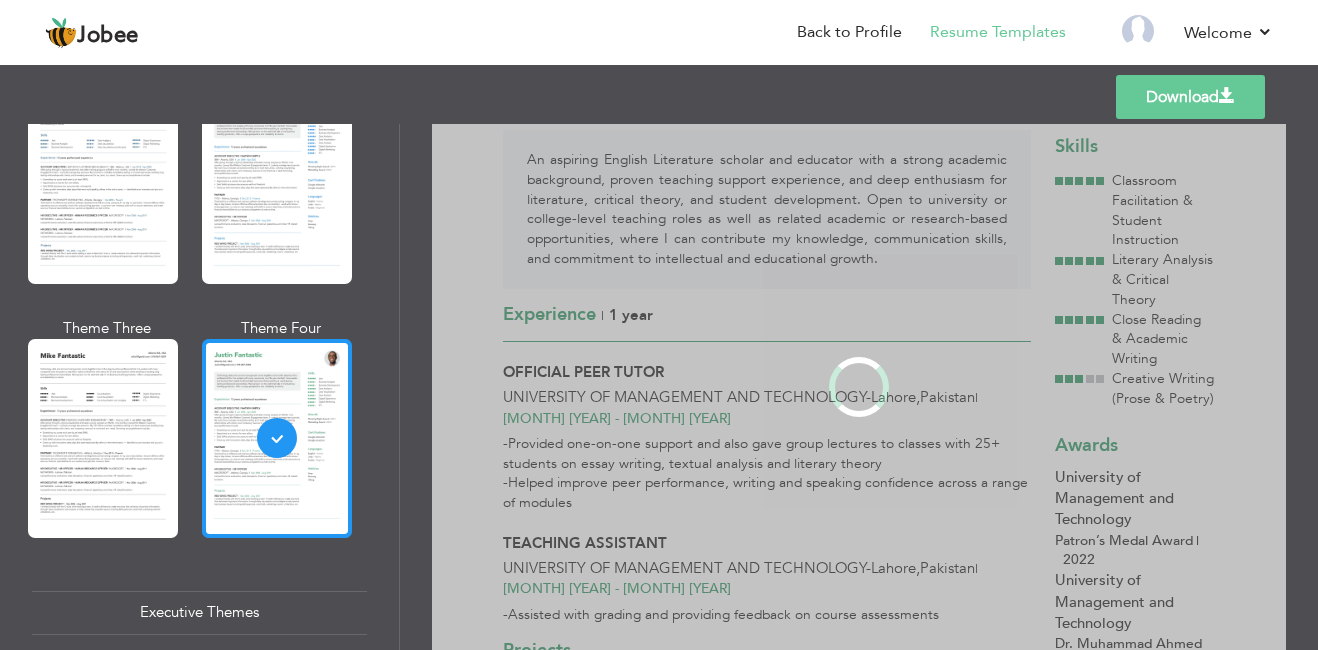 scroll, scrollTop: 0, scrollLeft: 0, axis: both 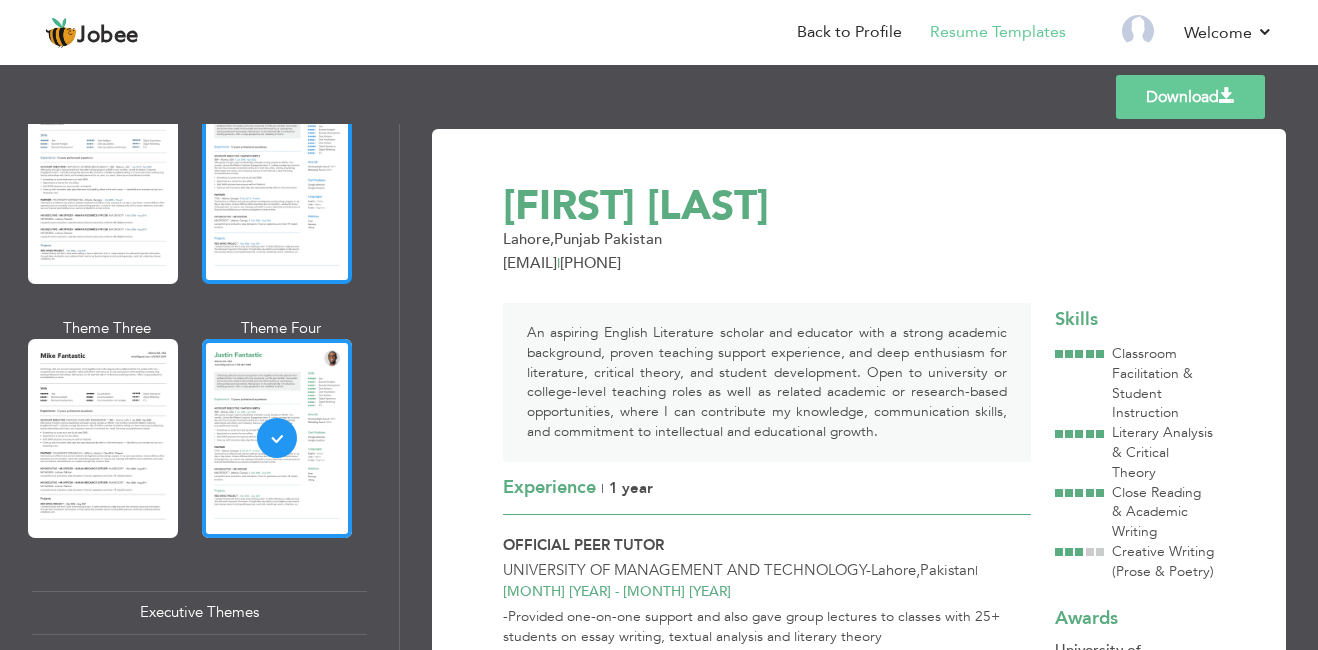 click at bounding box center (277, 185) 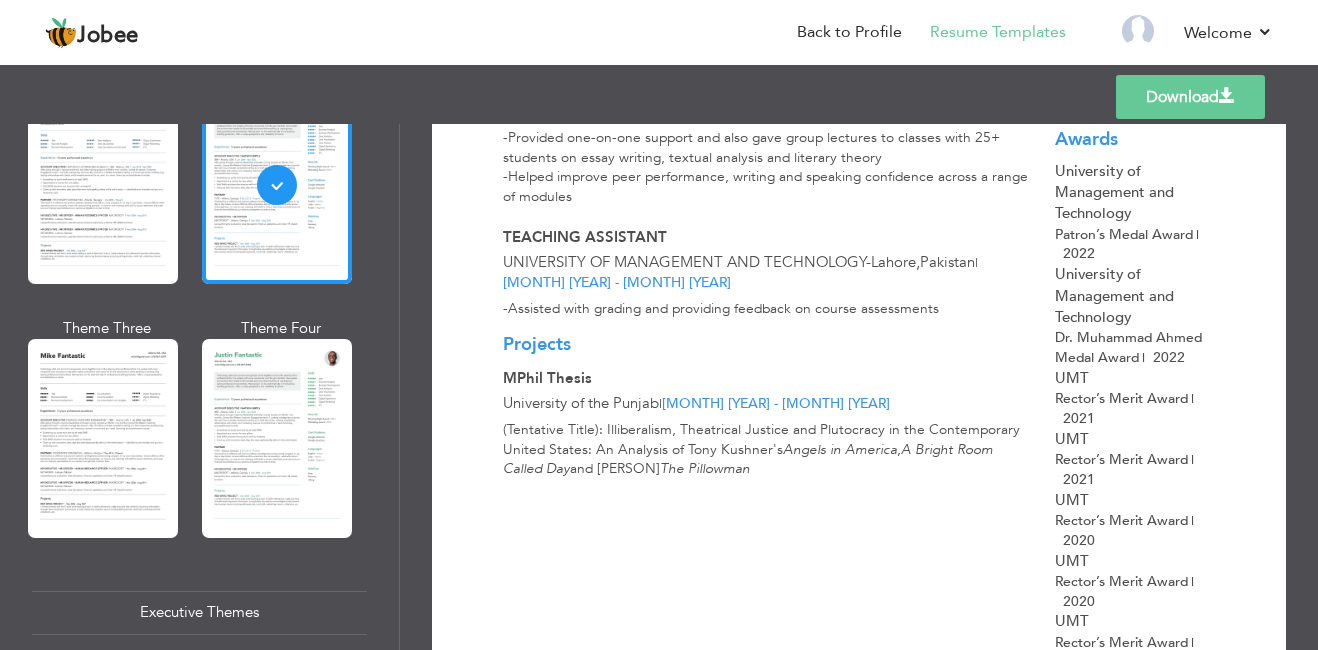 scroll, scrollTop: 1284, scrollLeft: 0, axis: vertical 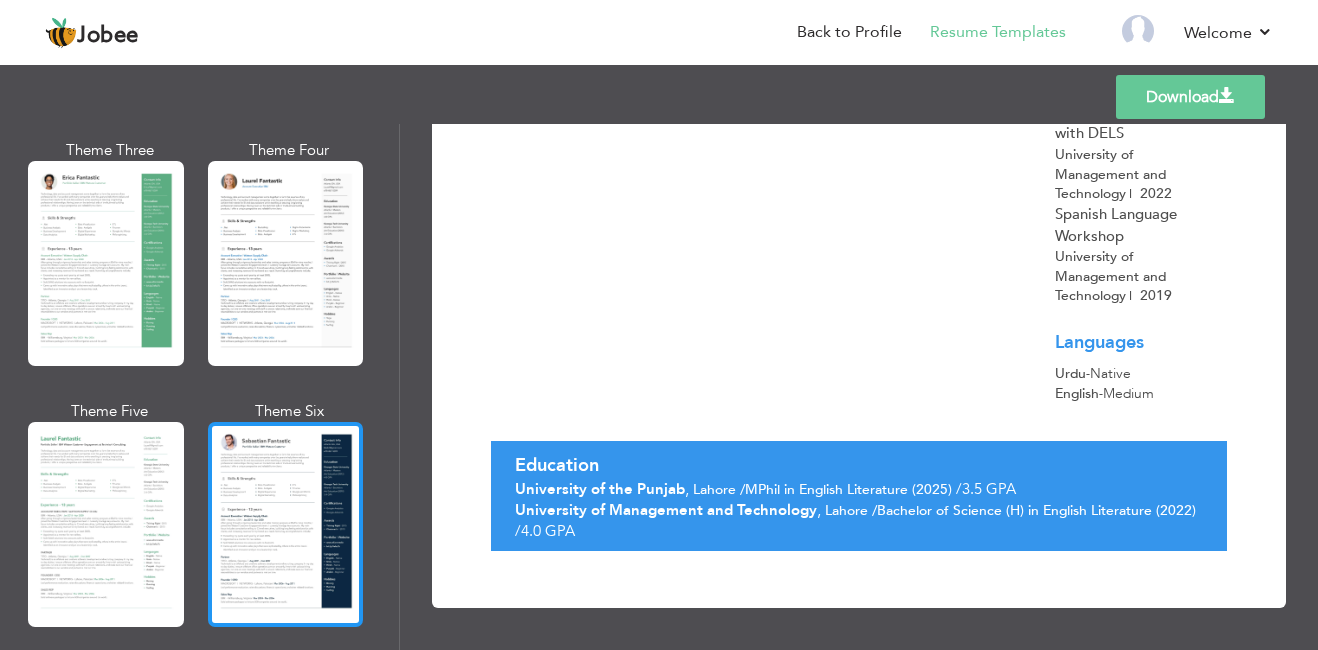 click at bounding box center [286, 263] 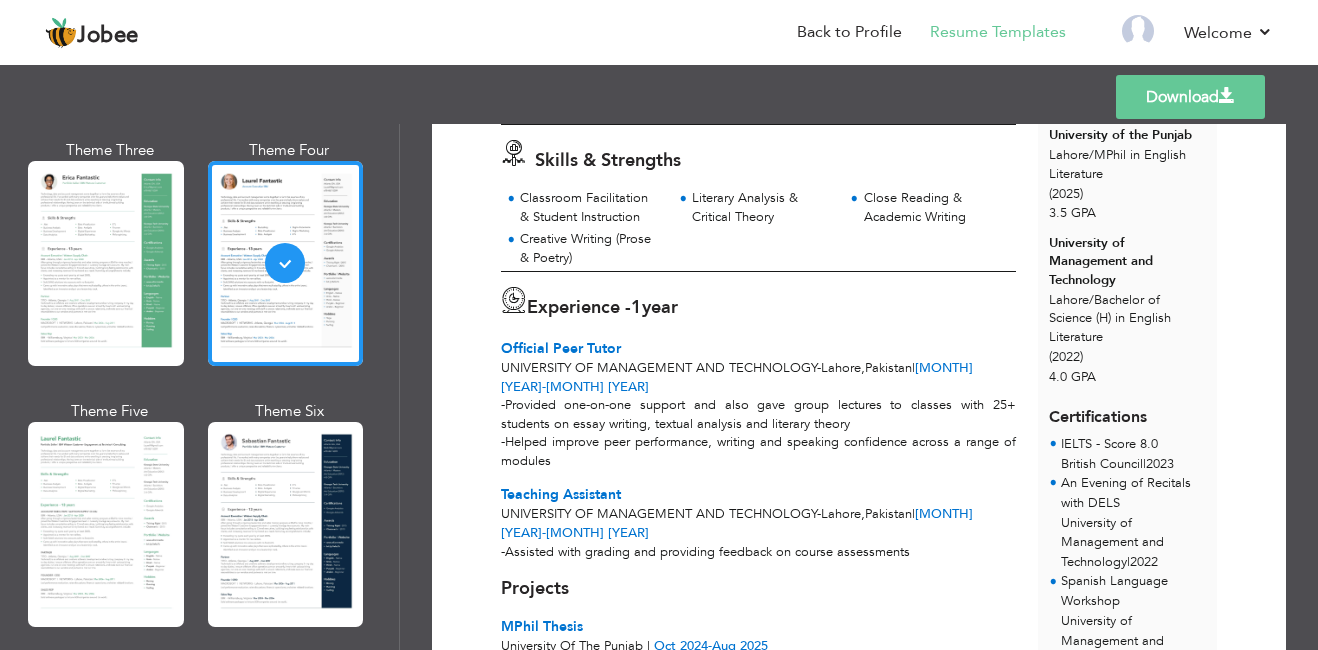 scroll, scrollTop: 293, scrollLeft: 0, axis: vertical 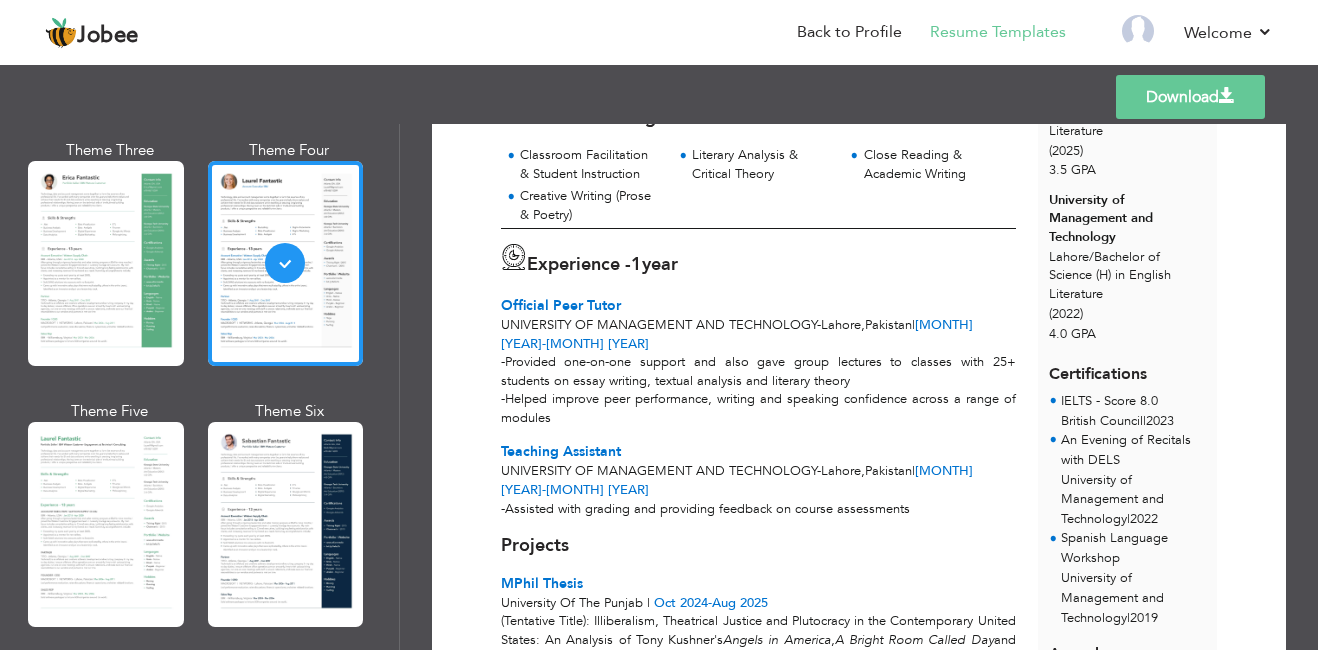 click on "University of Management and Technology" at bounding box center [659, 471] 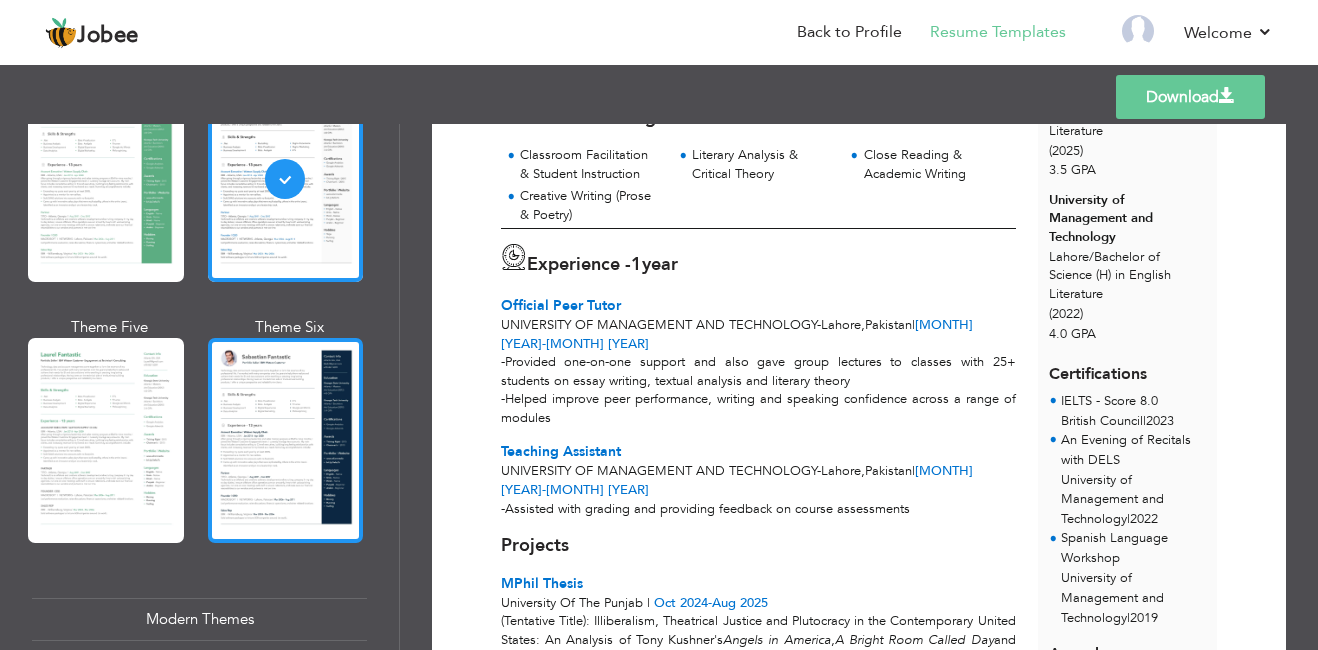 scroll, scrollTop: 479, scrollLeft: 0, axis: vertical 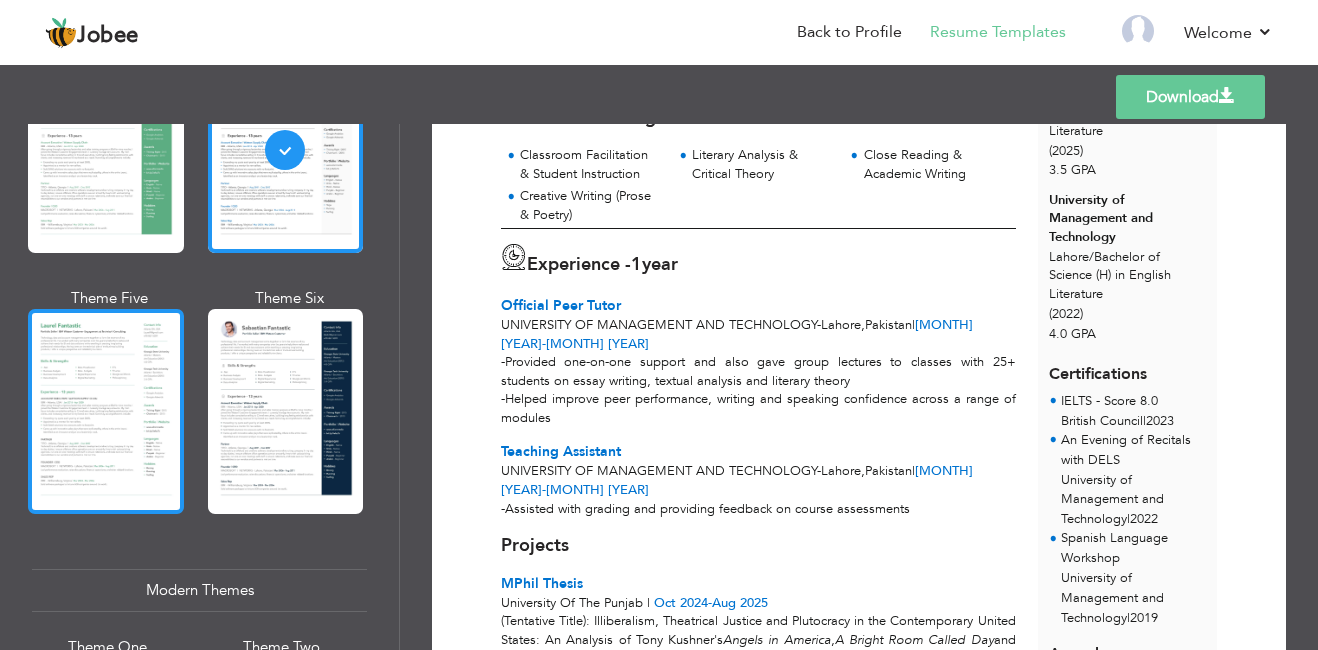 click at bounding box center (106, 411) 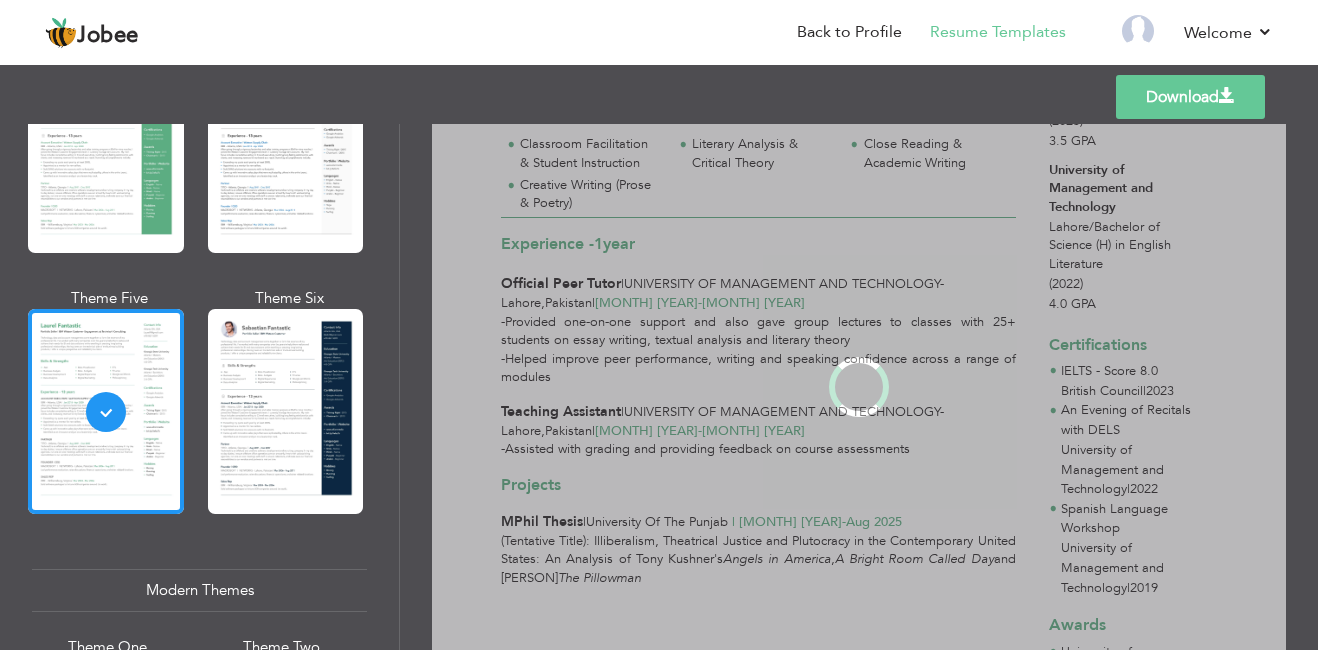 scroll, scrollTop: 0, scrollLeft: 0, axis: both 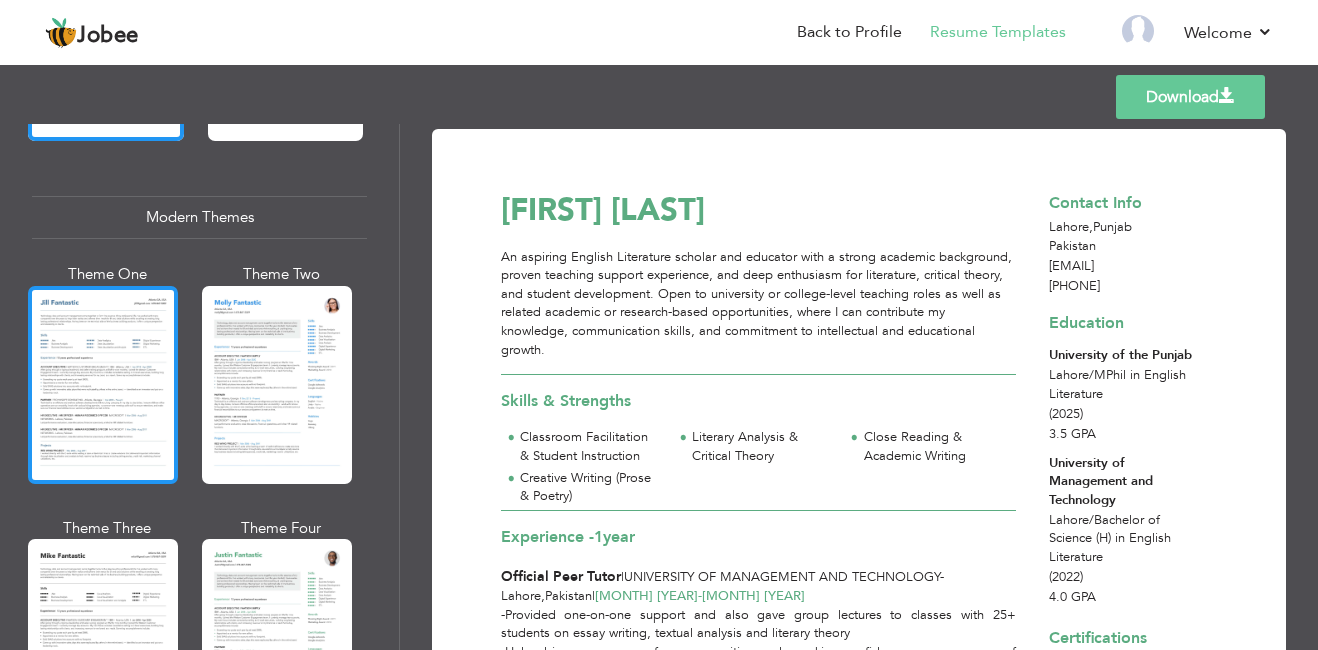 click at bounding box center [103, 385] 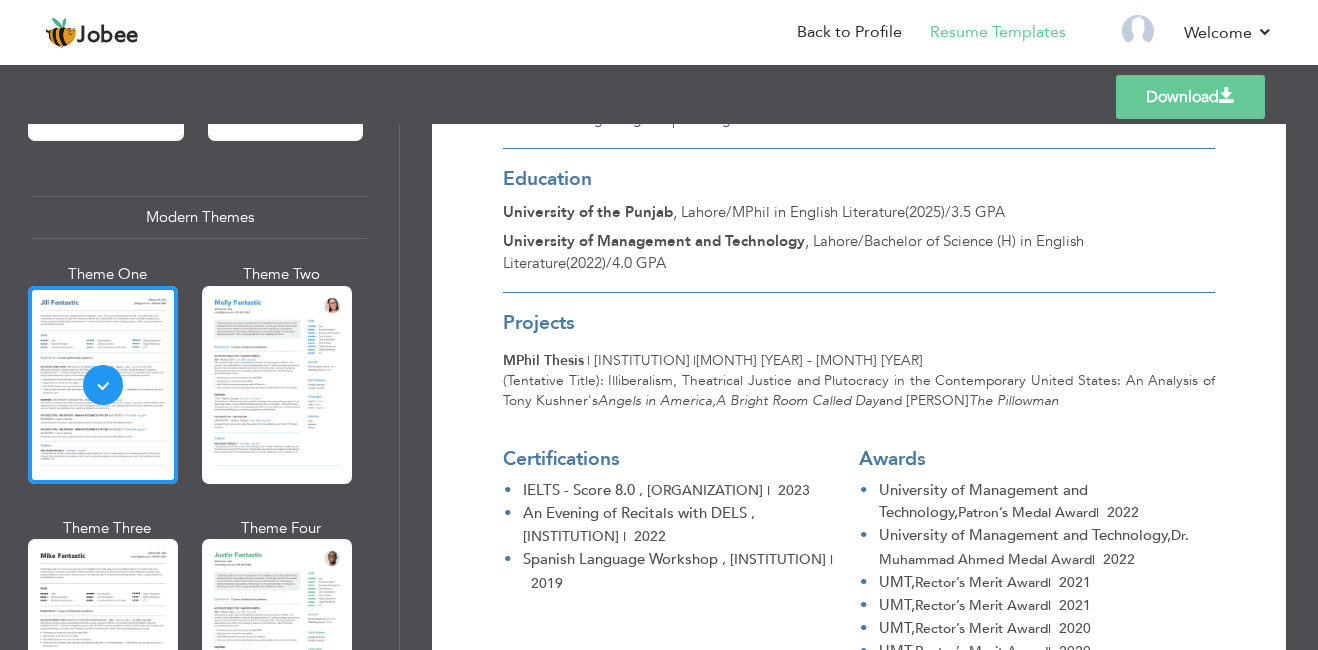 scroll, scrollTop: 700, scrollLeft: 0, axis: vertical 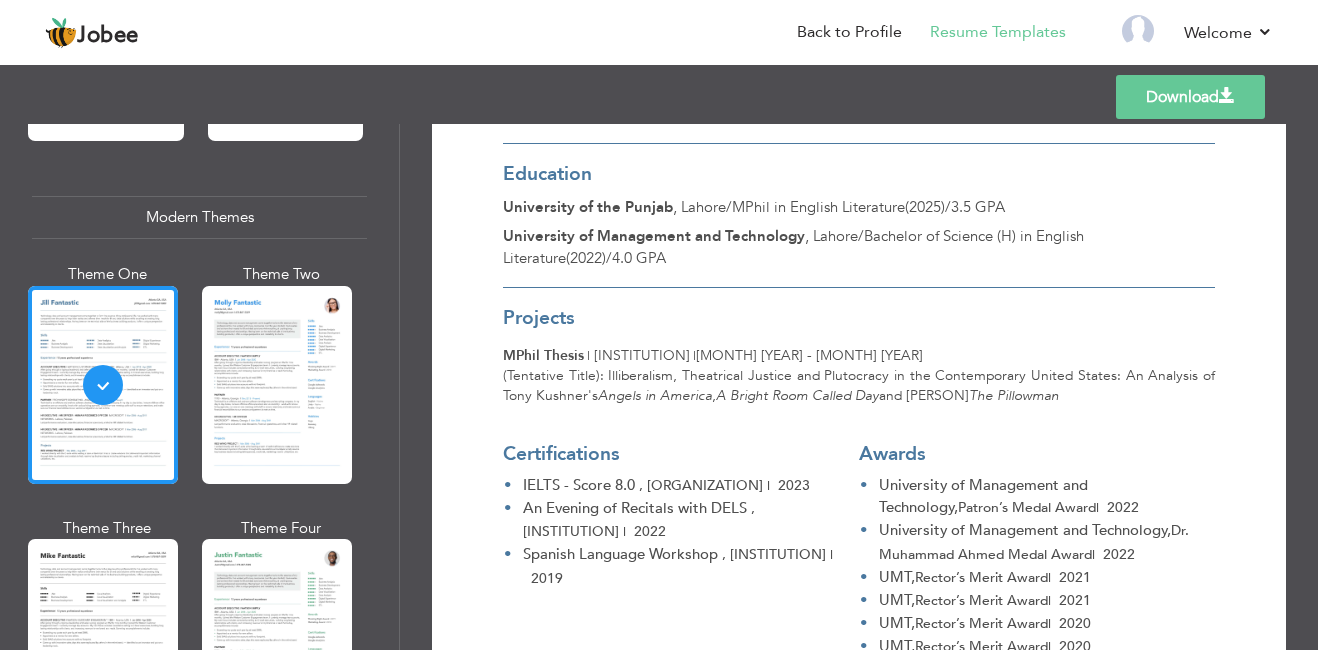 click on "Download" at bounding box center [1190, 97] 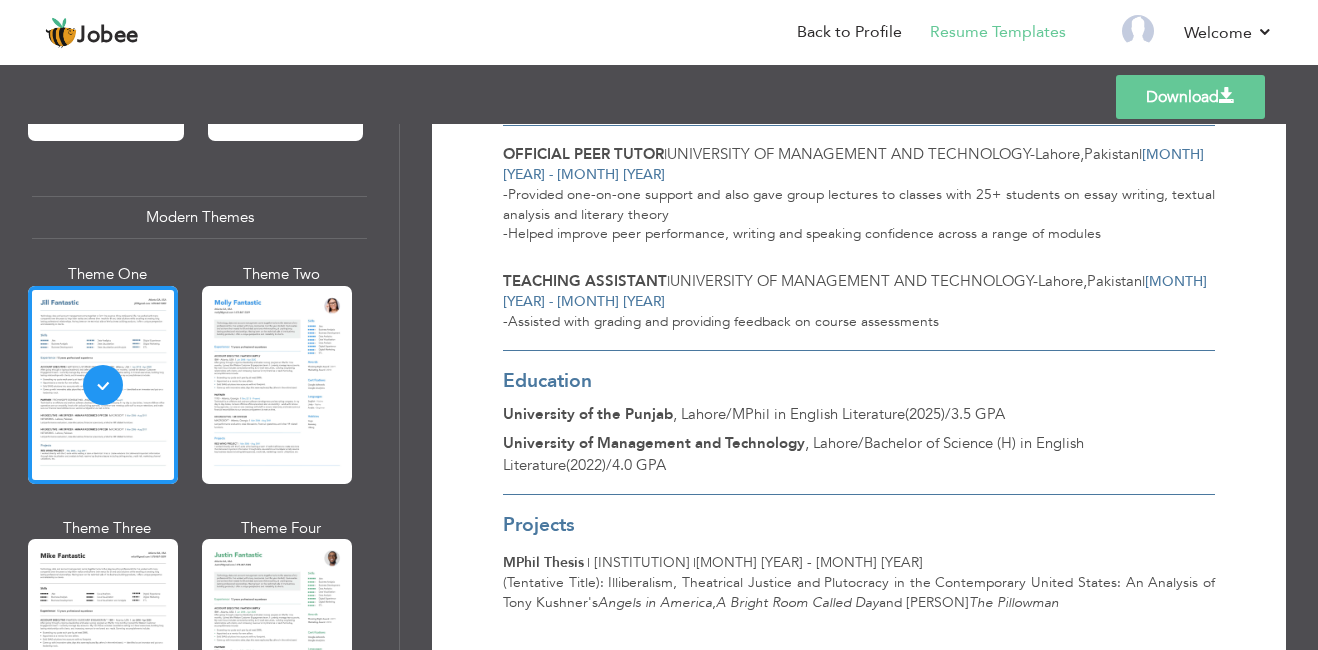 scroll, scrollTop: 480, scrollLeft: 0, axis: vertical 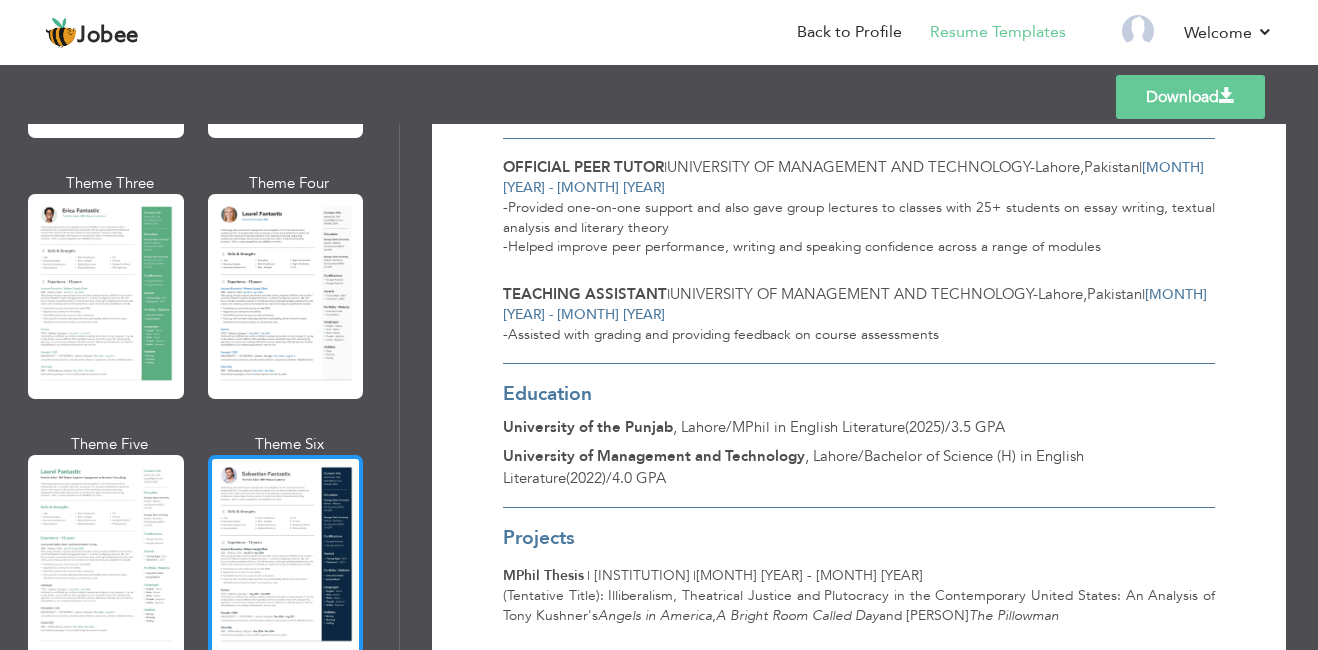 click at bounding box center [286, 557] 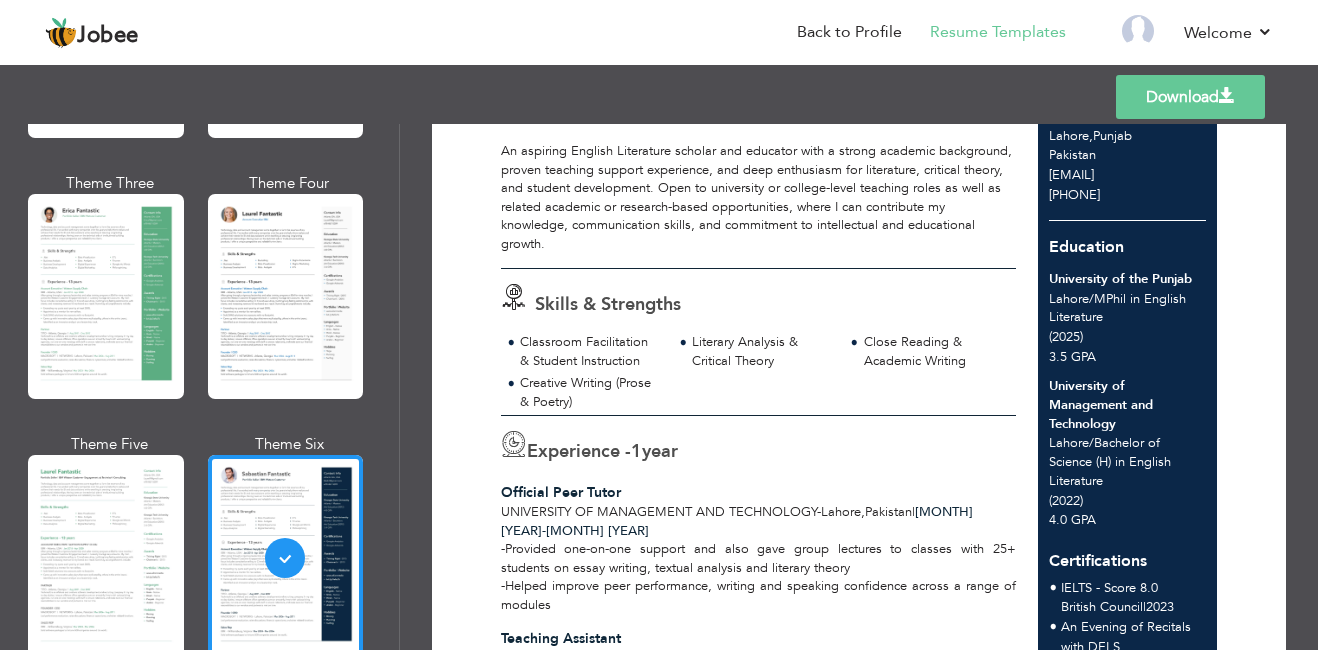 scroll, scrollTop: 107, scrollLeft: 0, axis: vertical 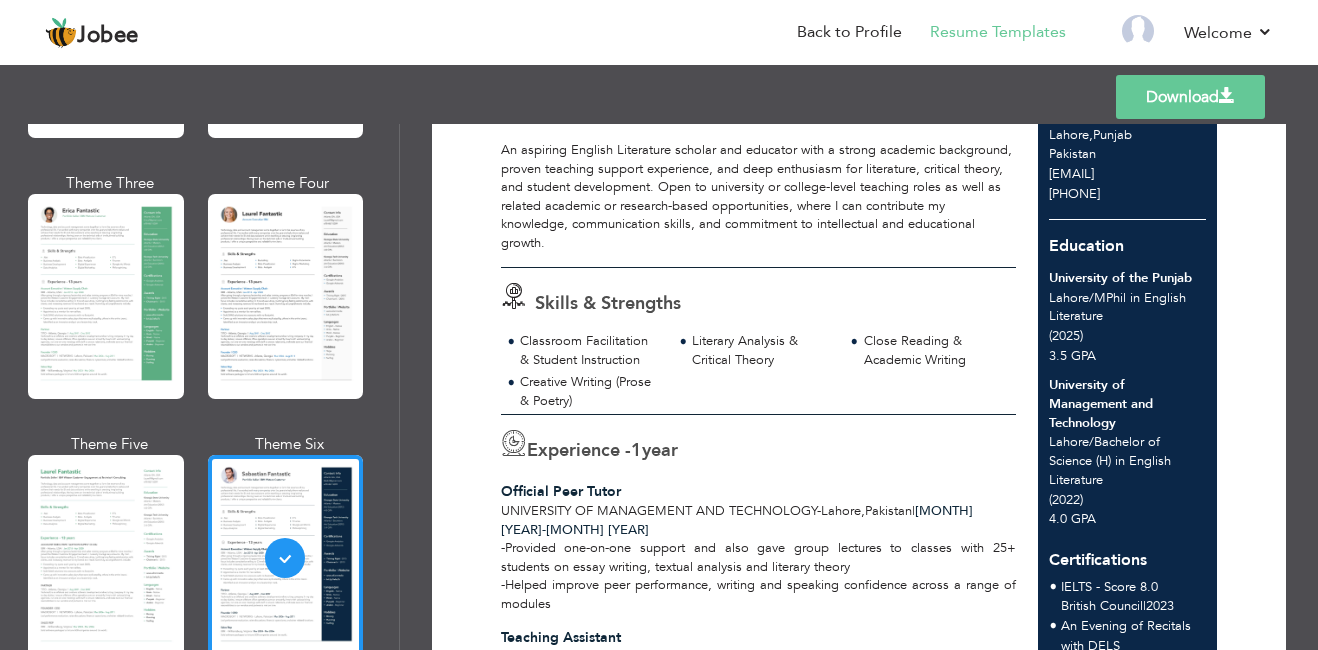 drag, startPoint x: 521, startPoint y: 442, endPoint x: 499, endPoint y: 442, distance: 22 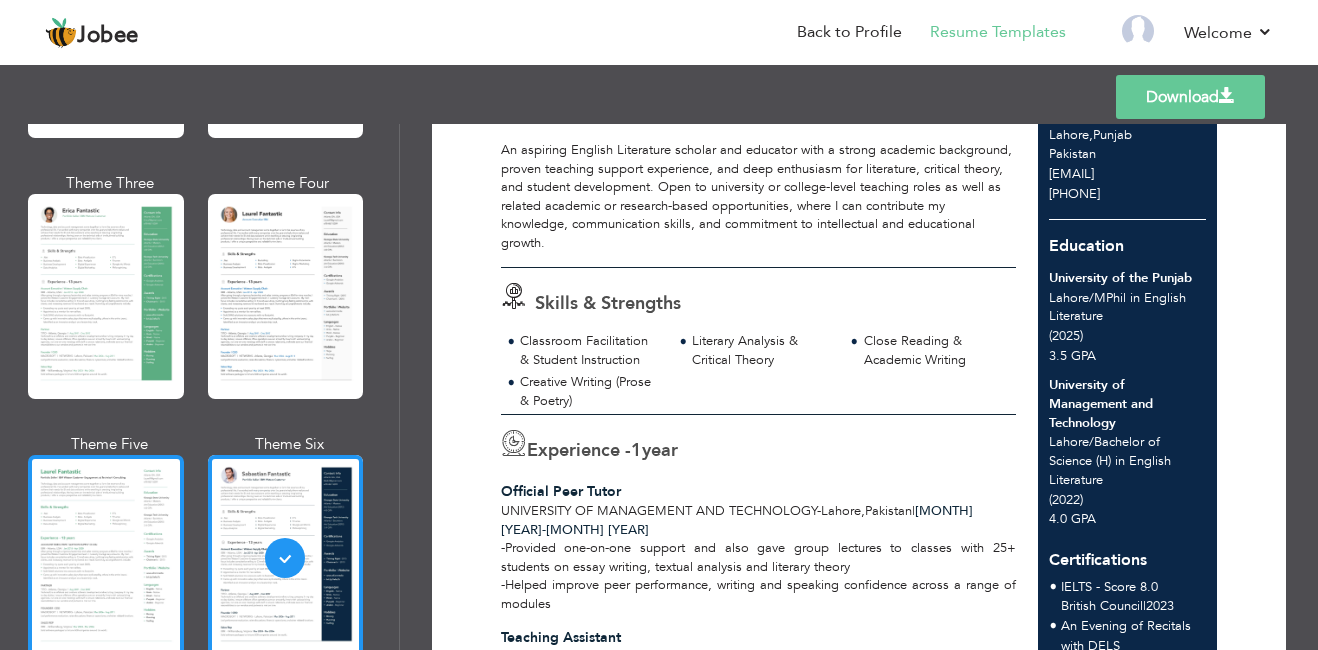 click at bounding box center (106, 557) 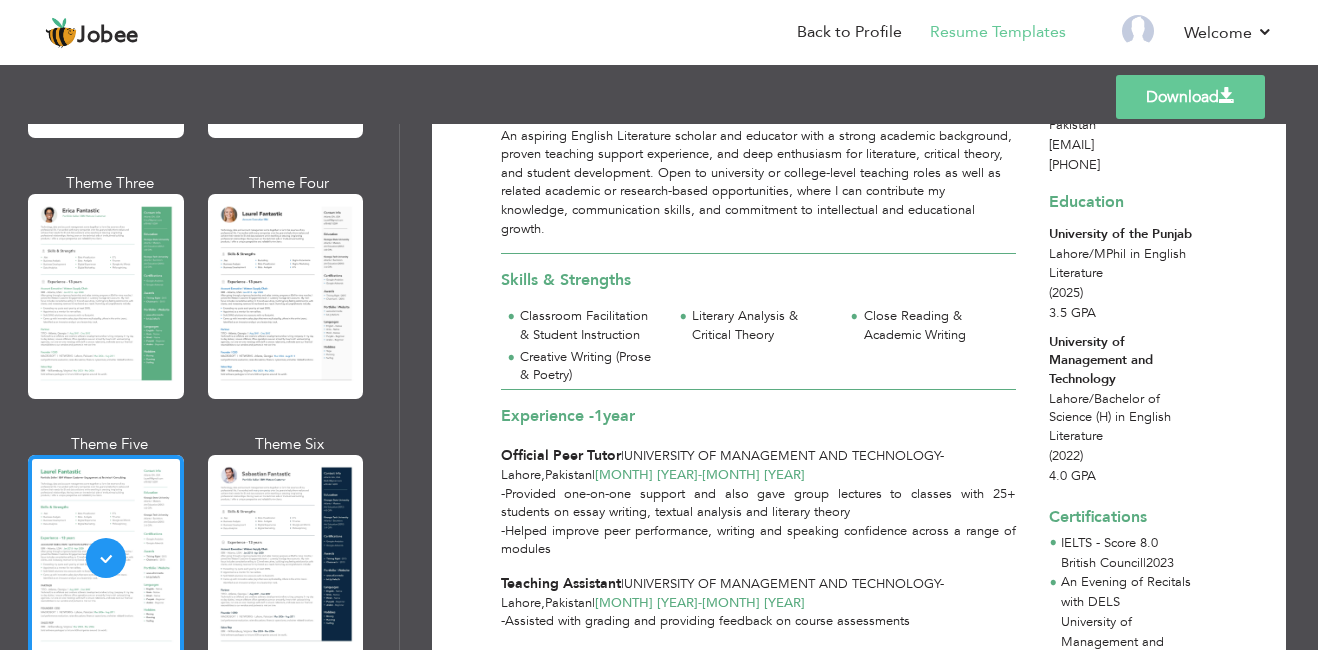 scroll, scrollTop: 133, scrollLeft: 0, axis: vertical 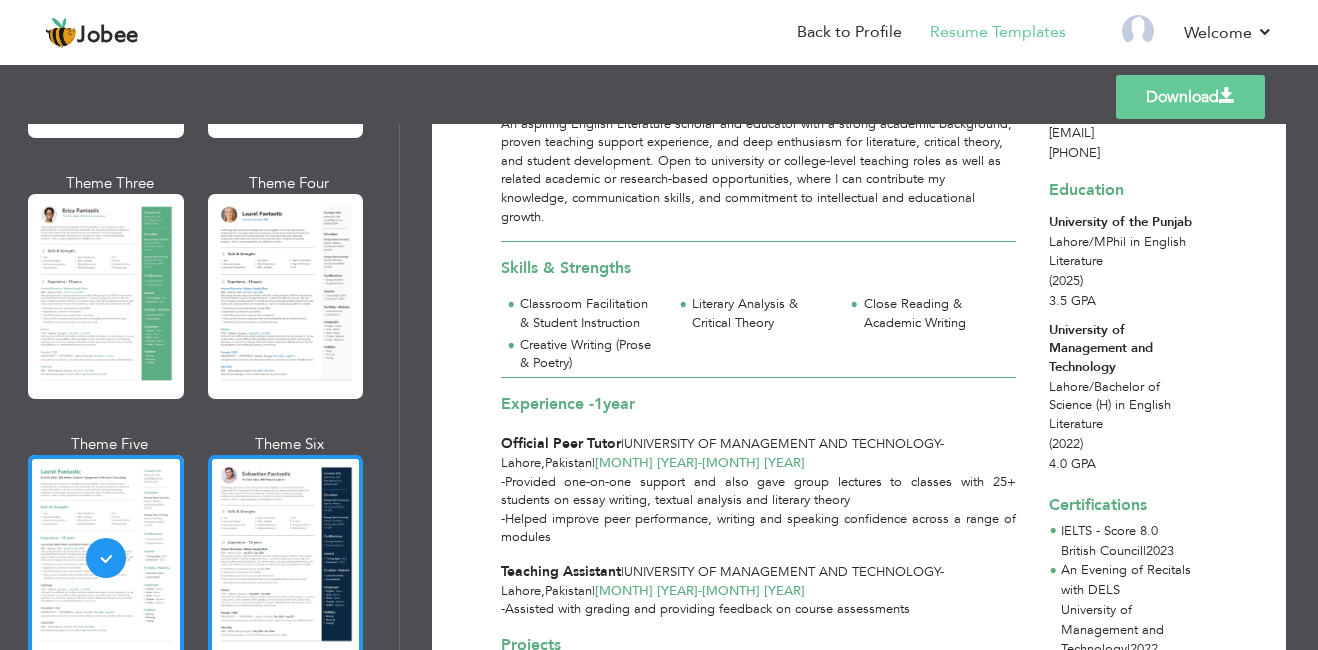 click at bounding box center [286, 557] 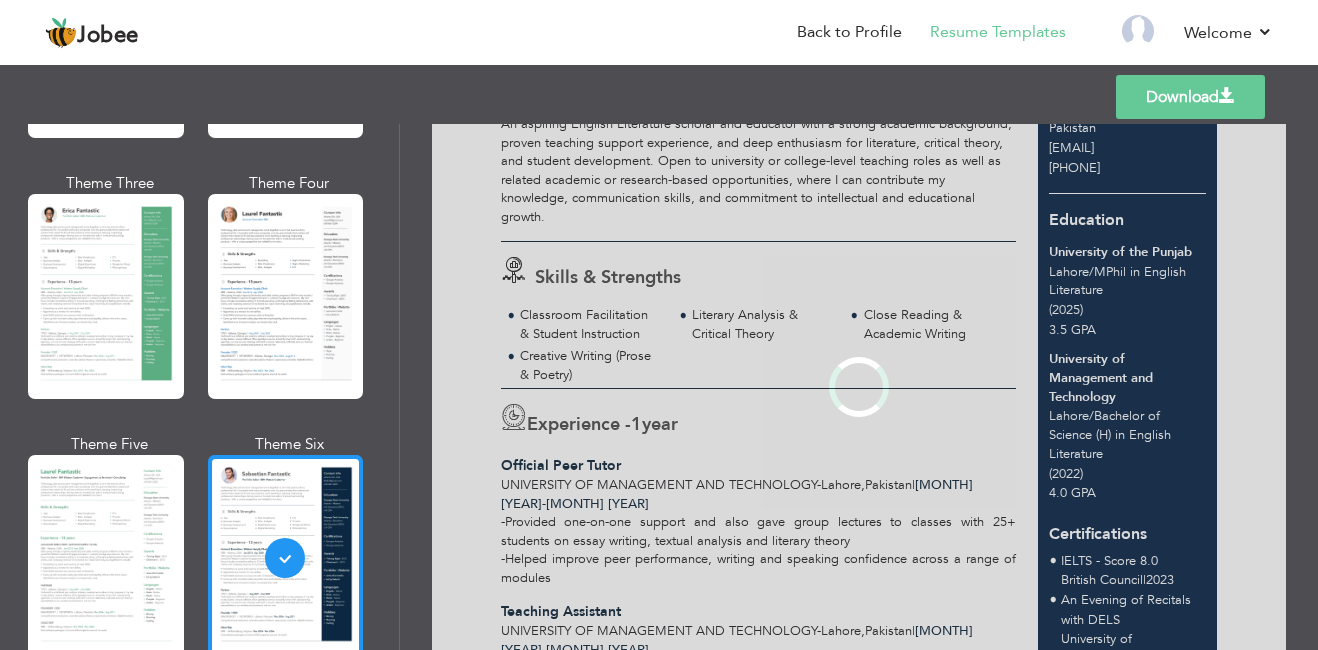 scroll, scrollTop: 0, scrollLeft: 0, axis: both 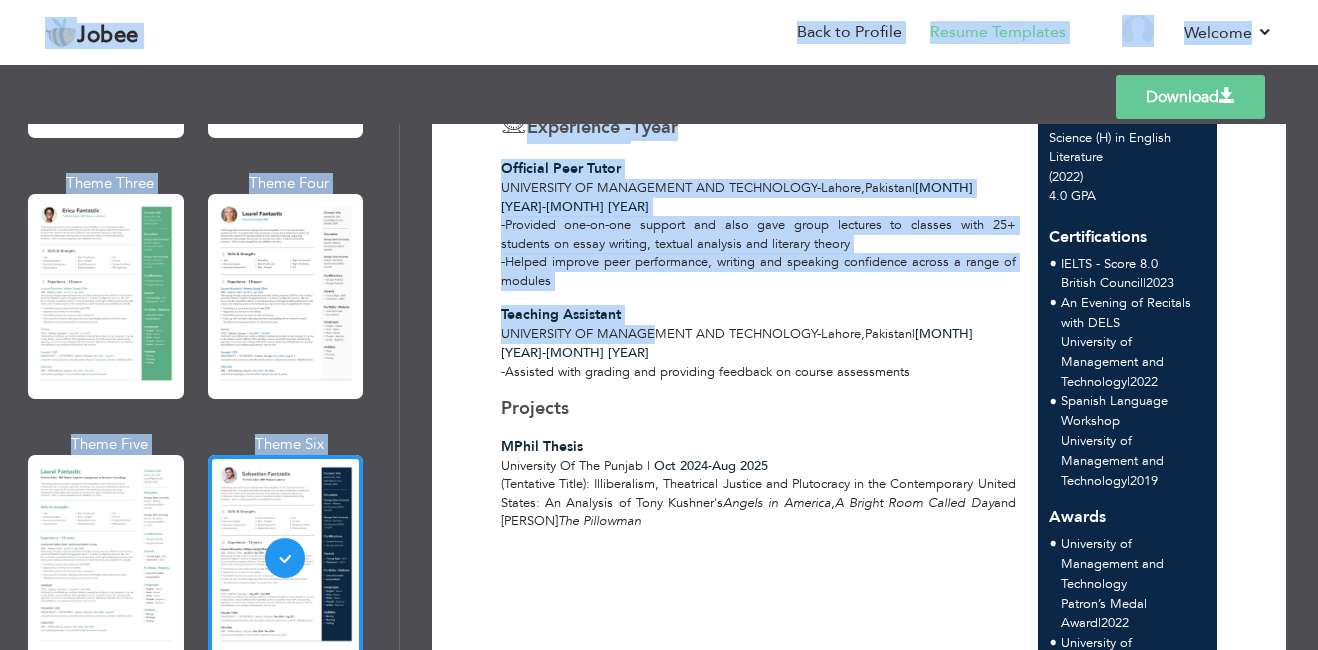 drag, startPoint x: 657, startPoint y: 482, endPoint x: 677, endPoint y: 666, distance: 185.08377 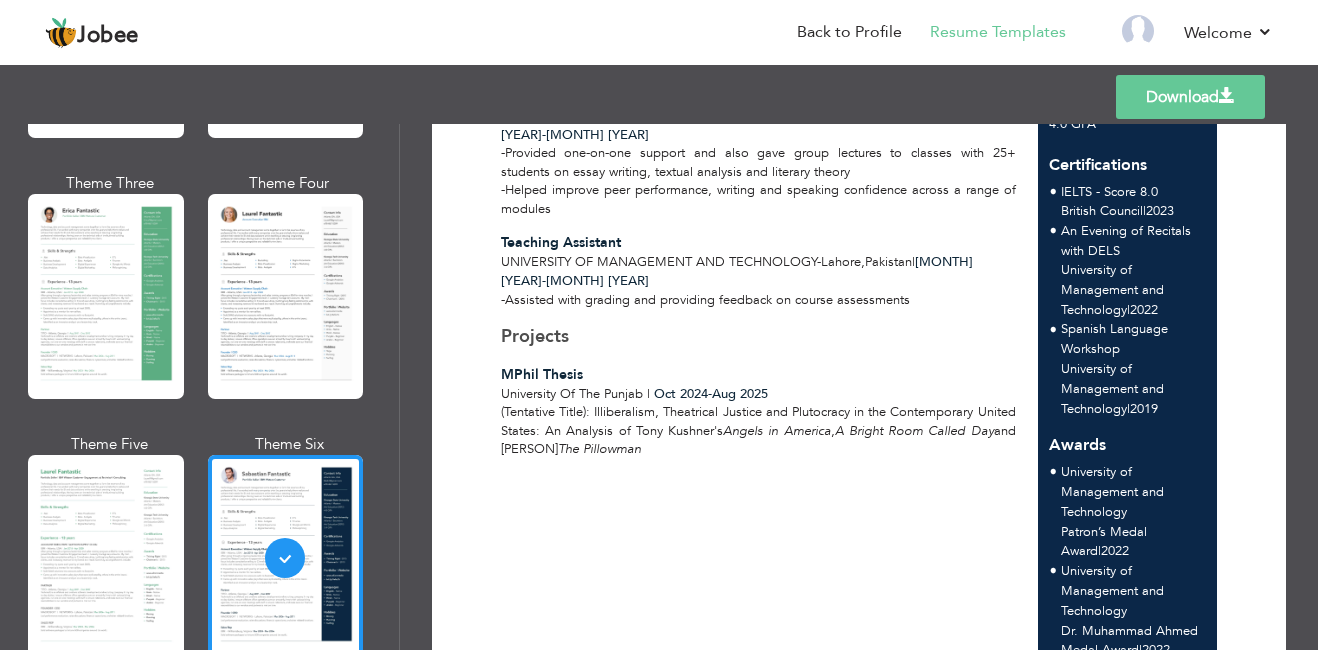 click on "(Tentative Title): Illiberalism, Theatrical Justice and Plutocracy in the Contemporary United States: An Analysis of [PERSON]'s Angels in America, A Bright Room Called Day and [PERSON]'s The Pillowman" at bounding box center [758, 431] 